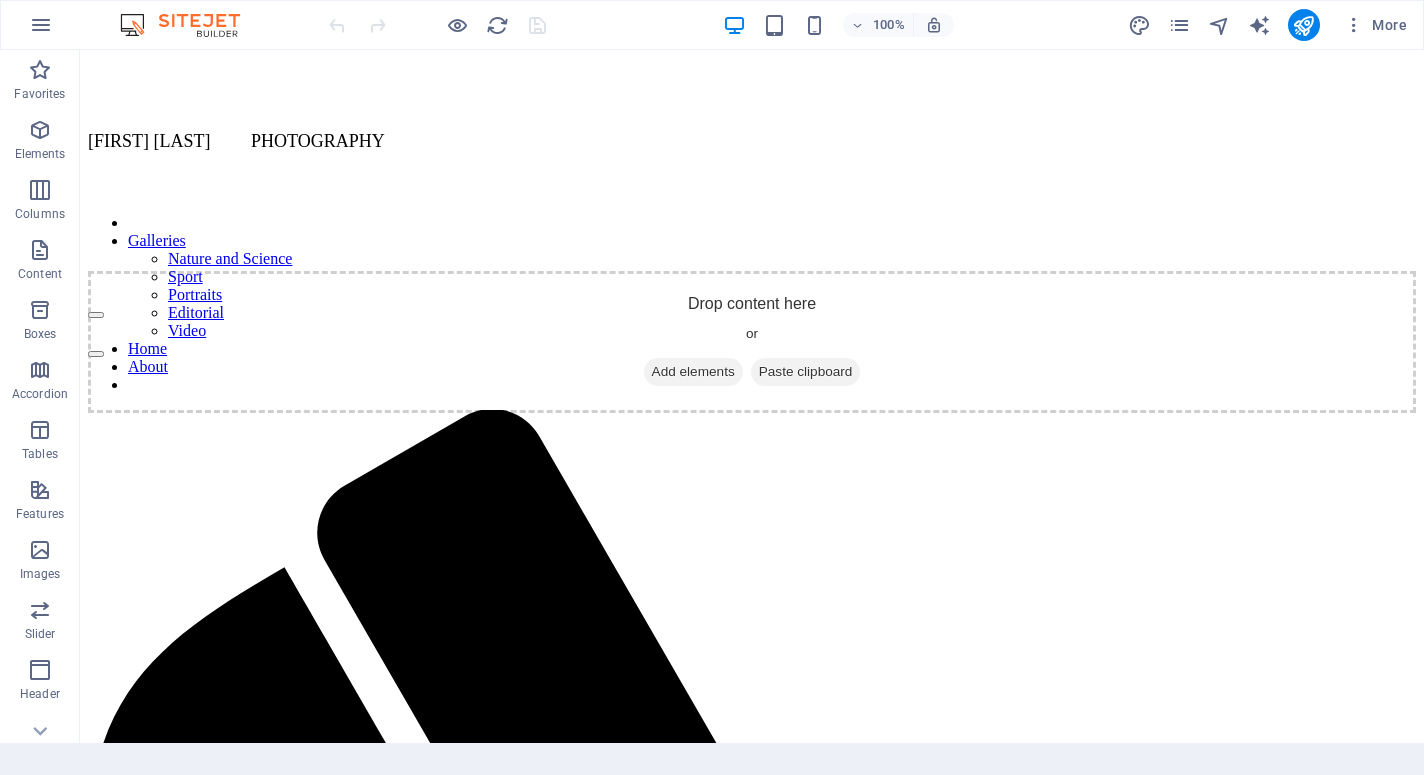 scroll, scrollTop: 0, scrollLeft: 0, axis: both 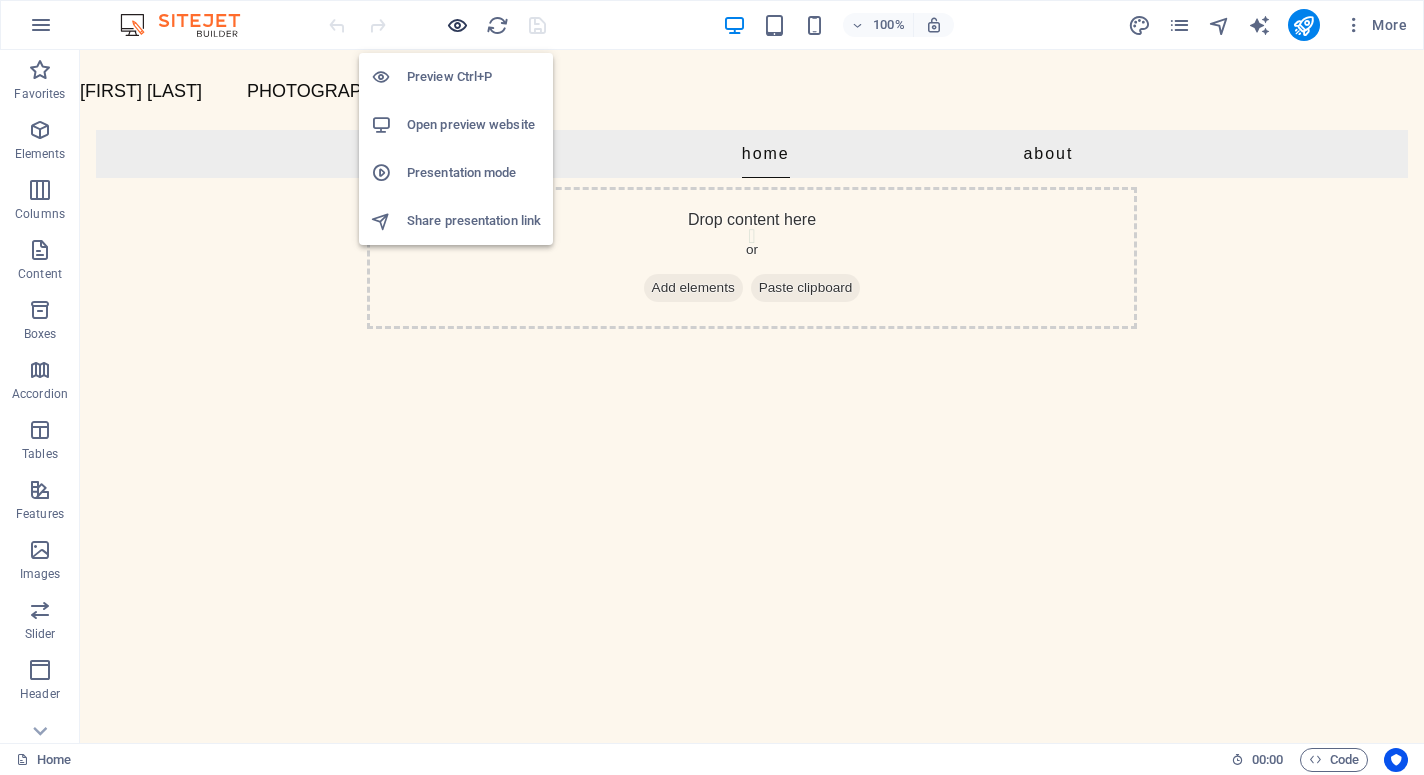click at bounding box center [457, 25] 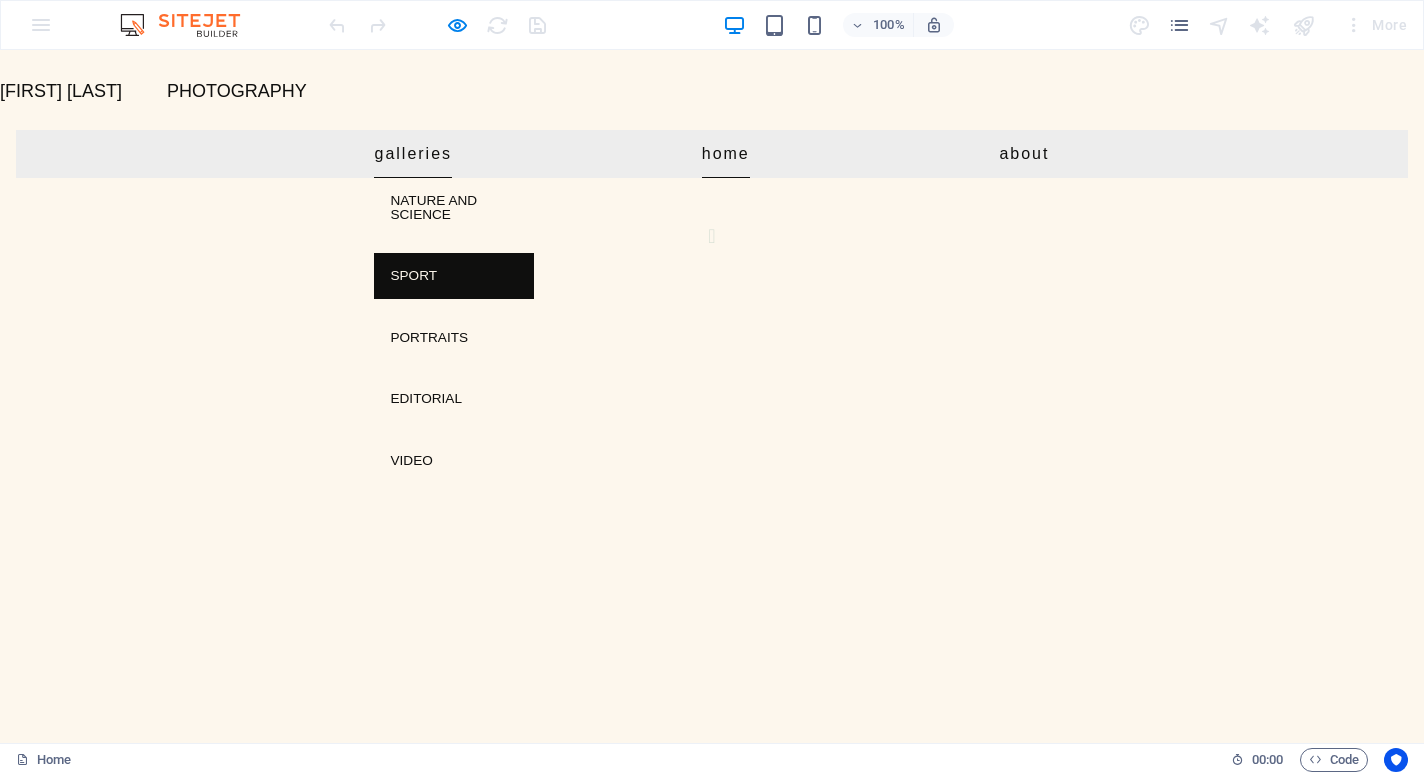 click on "Sport" at bounding box center [454, 276] 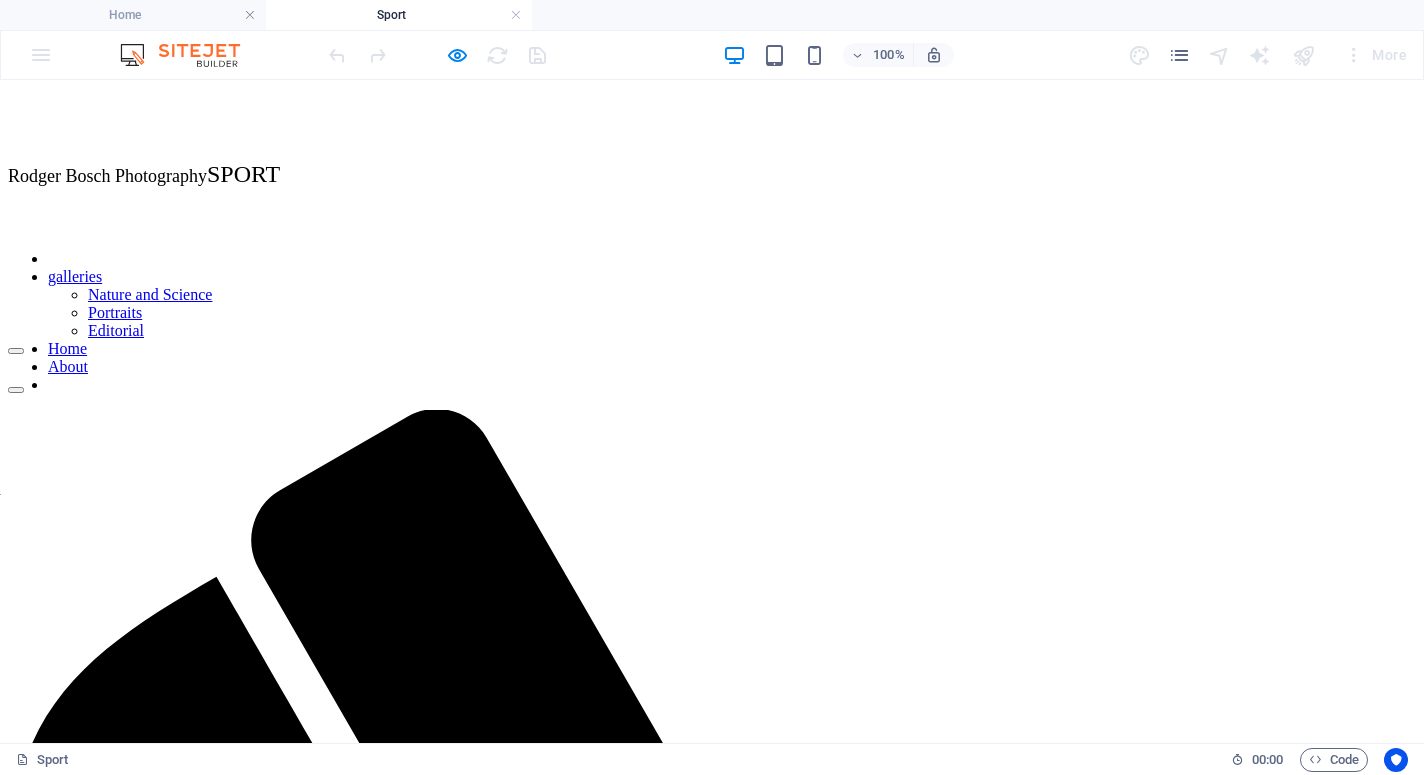 scroll, scrollTop: 0, scrollLeft: 0, axis: both 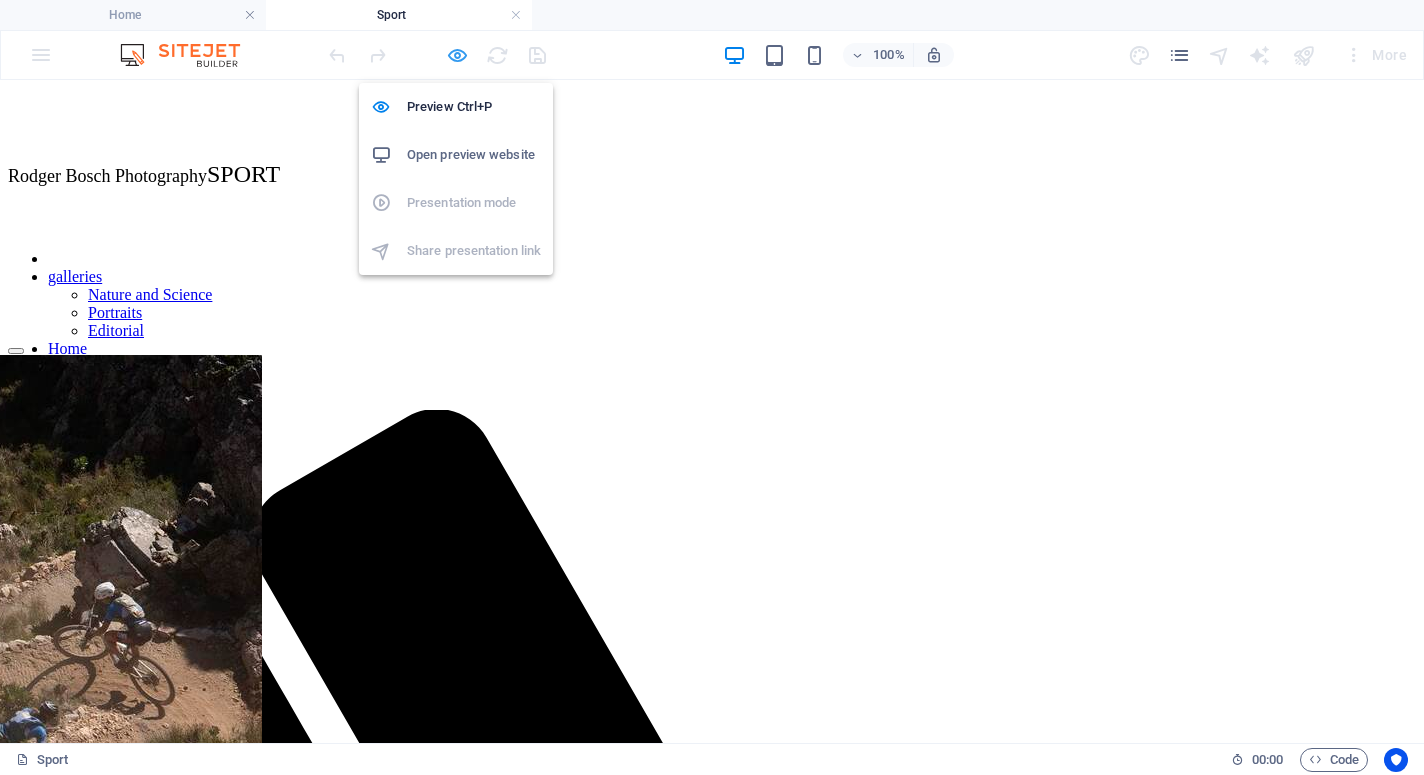 click at bounding box center [457, 55] 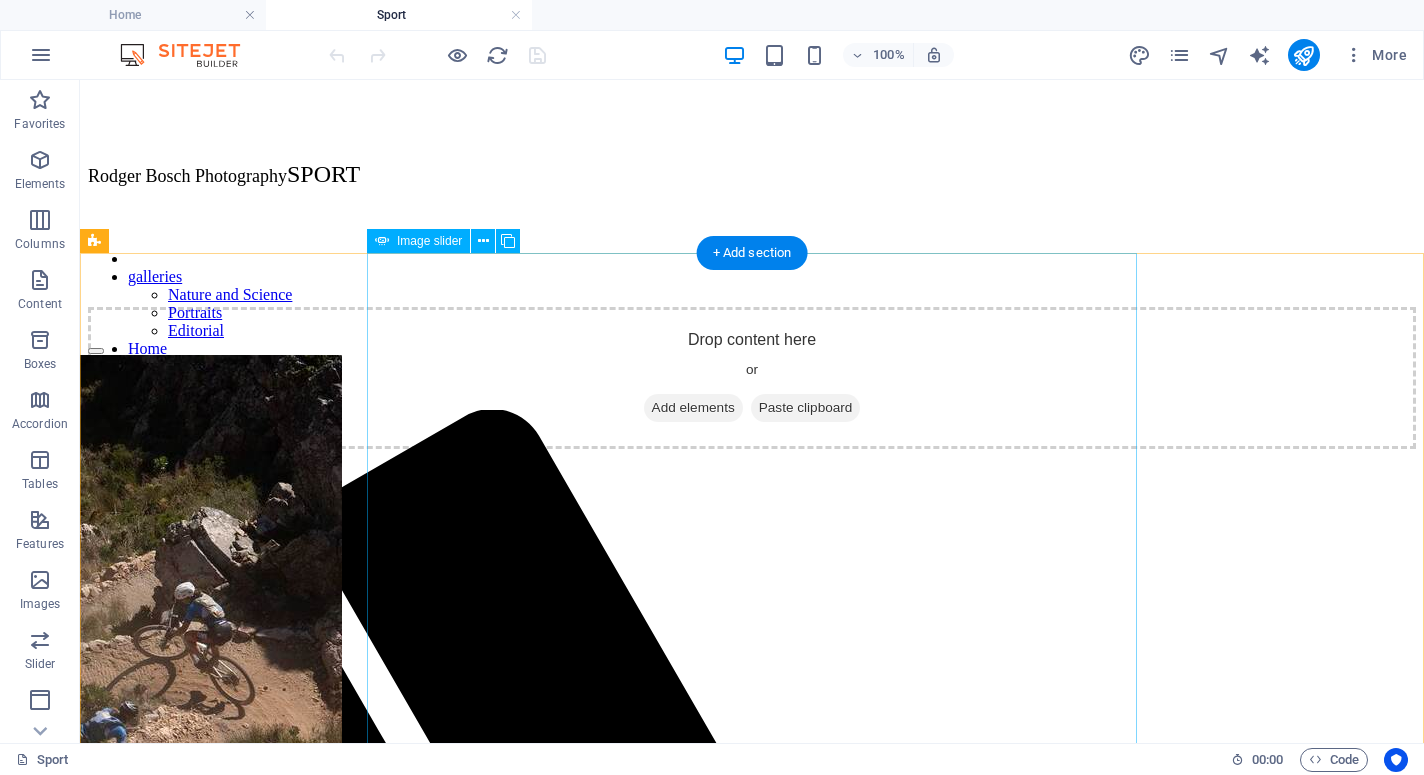 click at bounding box center (96, 883) 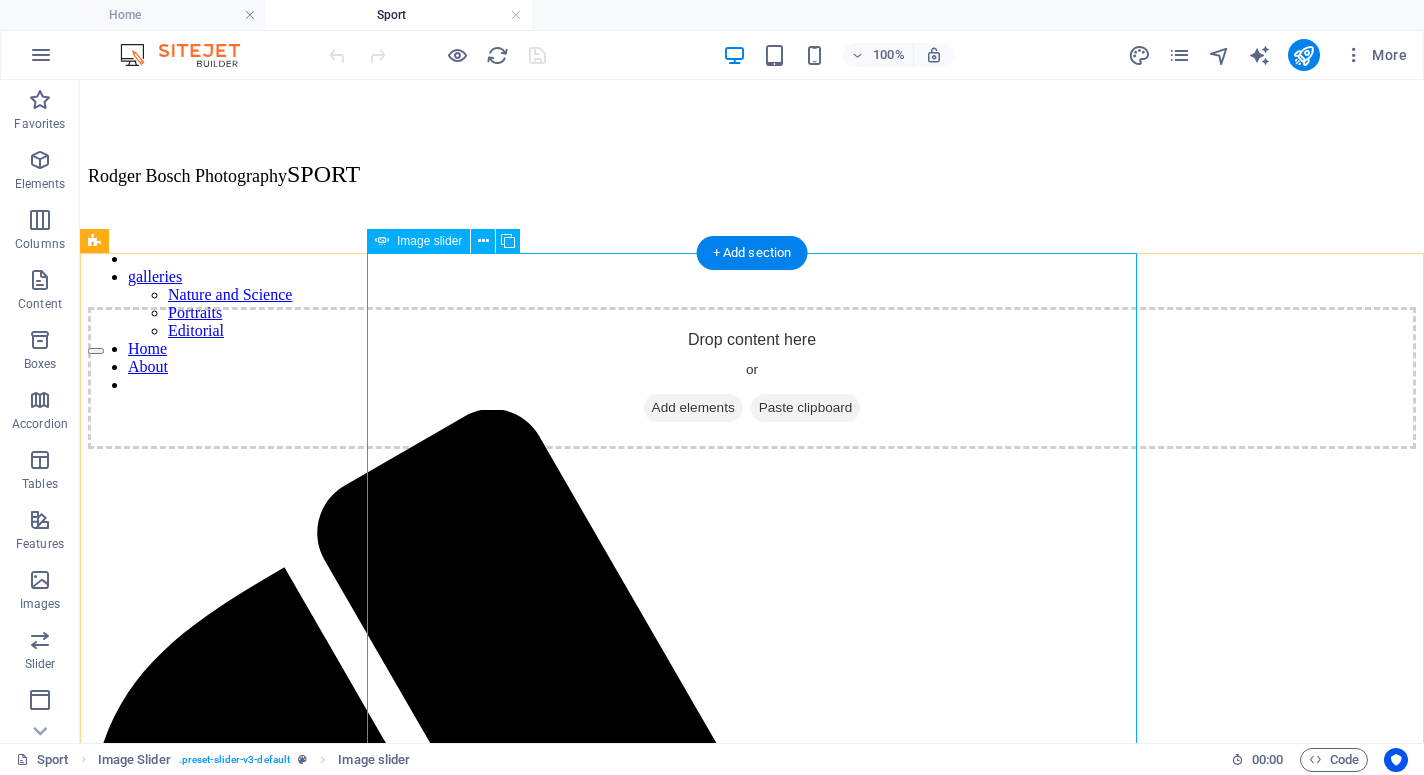 click at bounding box center (96, 932) 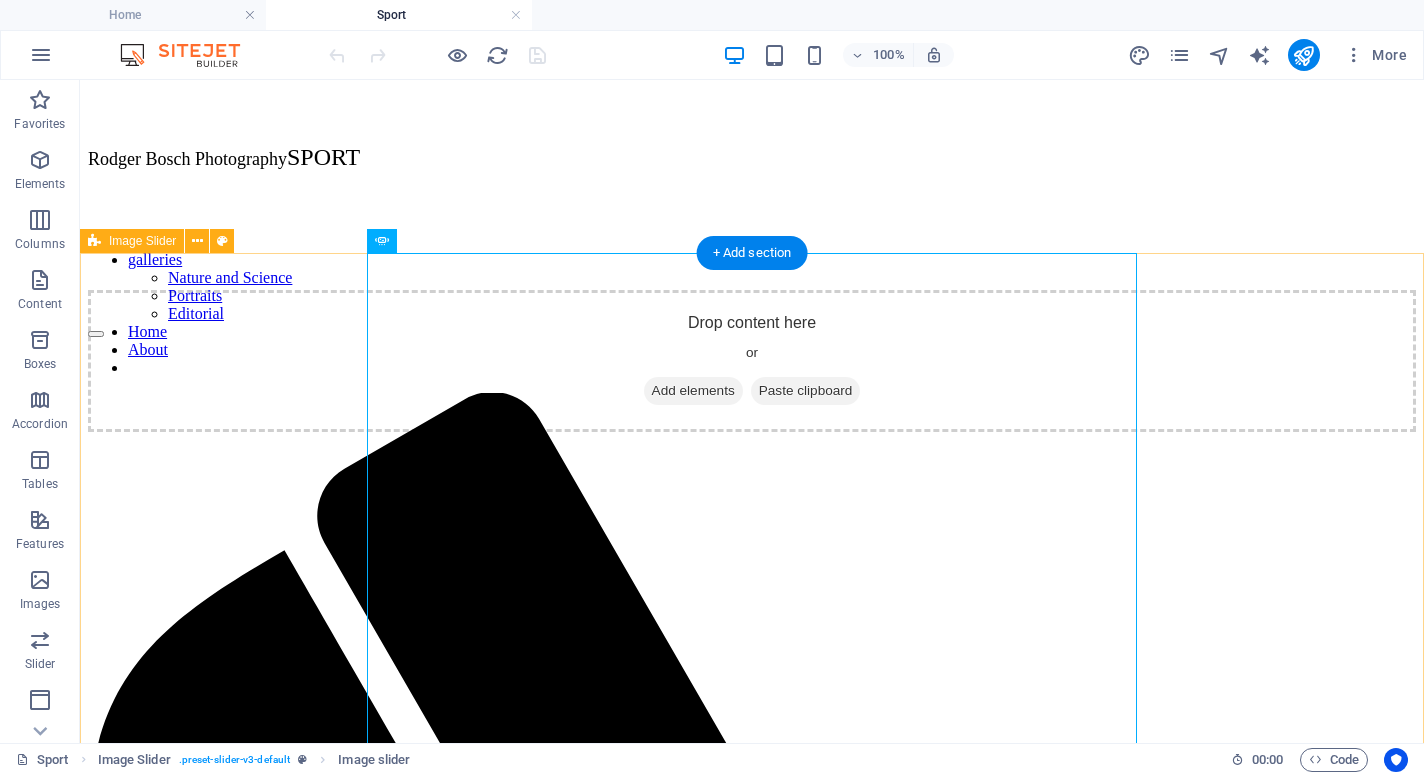 scroll, scrollTop: 22, scrollLeft: 0, axis: vertical 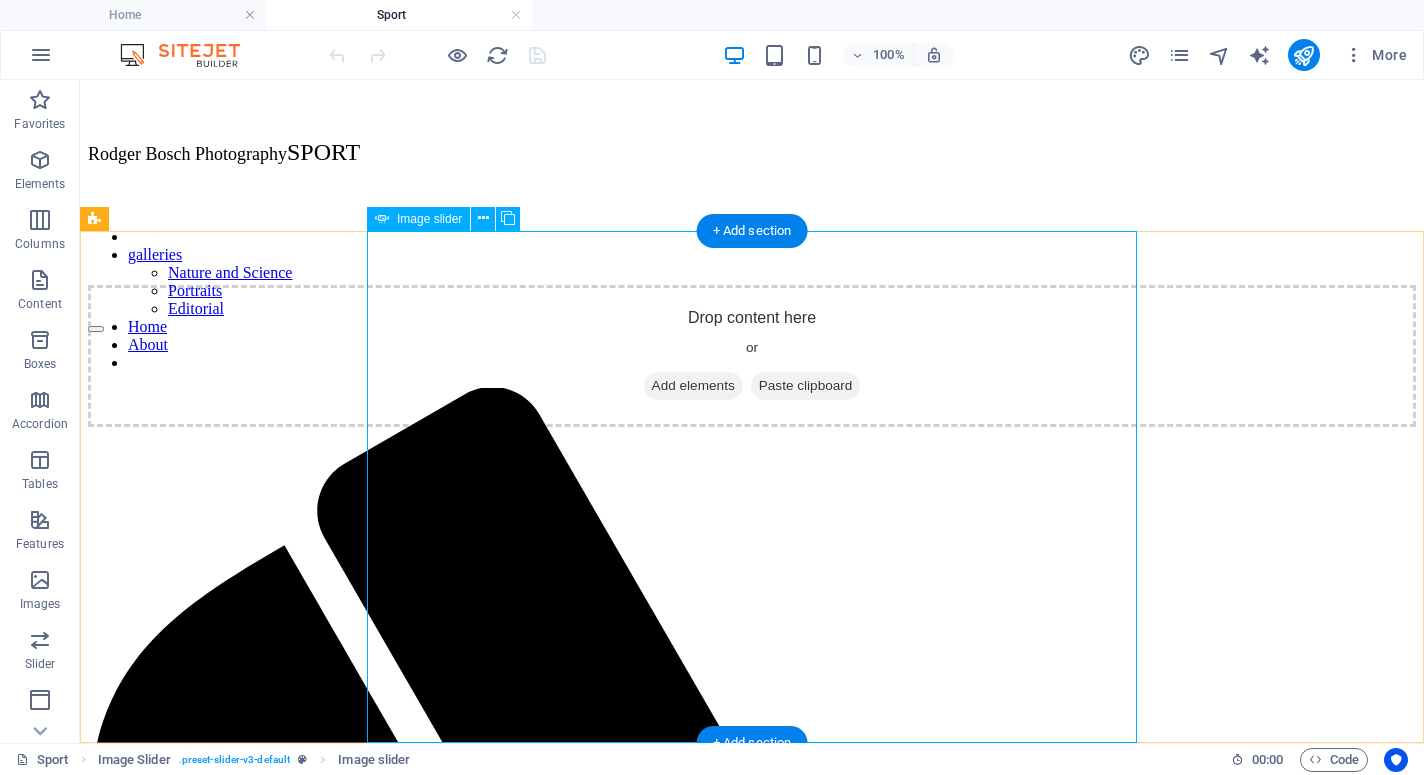 click at bounding box center [-3250, 4262] 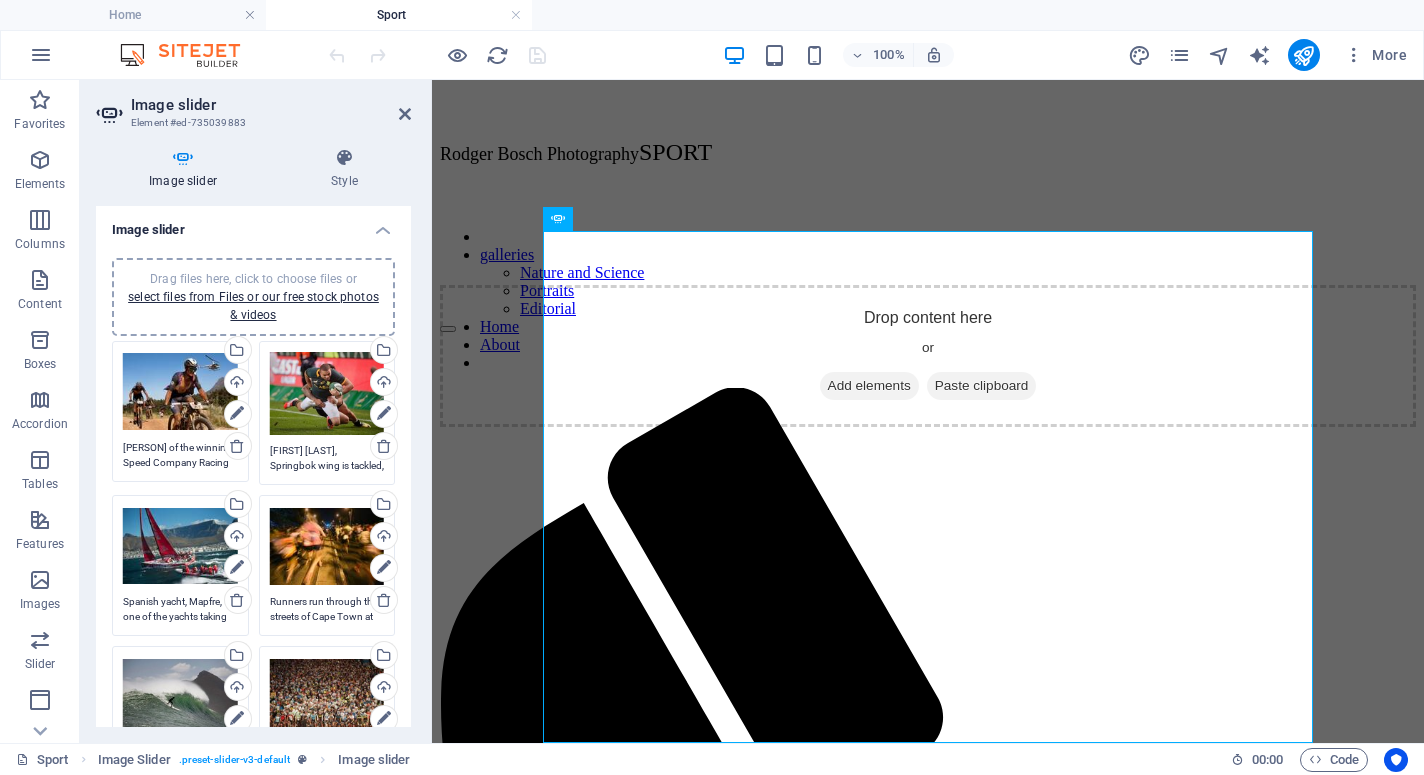 scroll, scrollTop: 45, scrollLeft: 0, axis: vertical 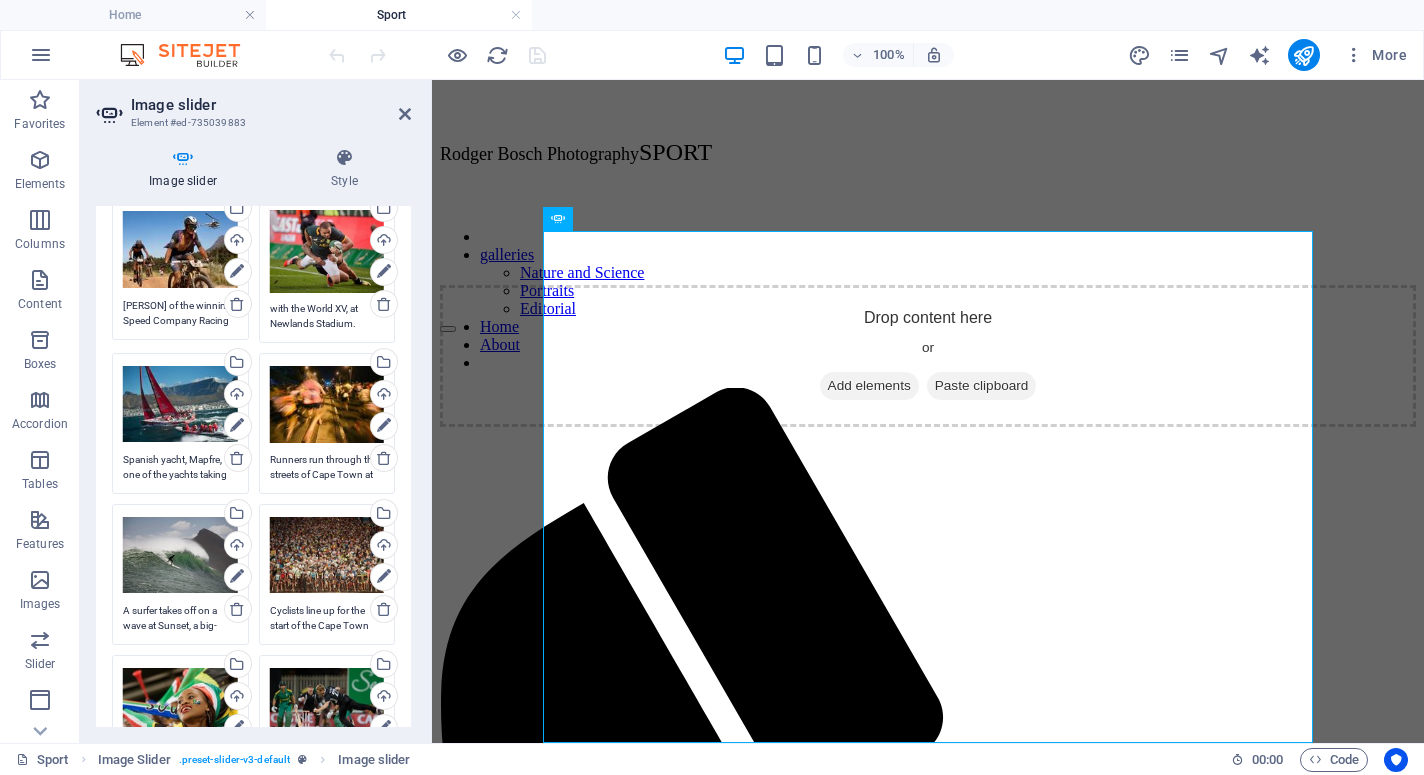 click on "A surfer takes off on a wave at Sunset, a big-wave surf spot in [CITY]." at bounding box center [180, 618] 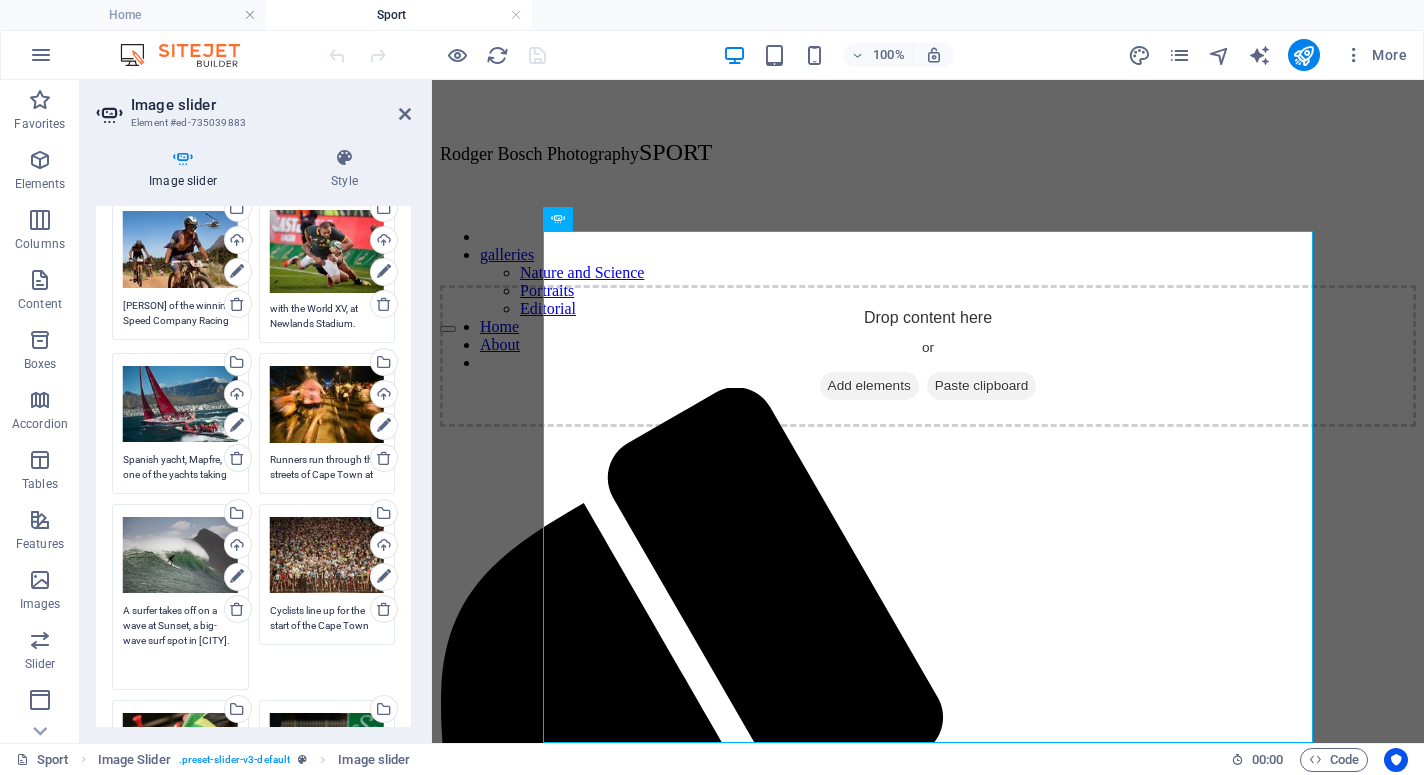 scroll, scrollTop: 0, scrollLeft: 0, axis: both 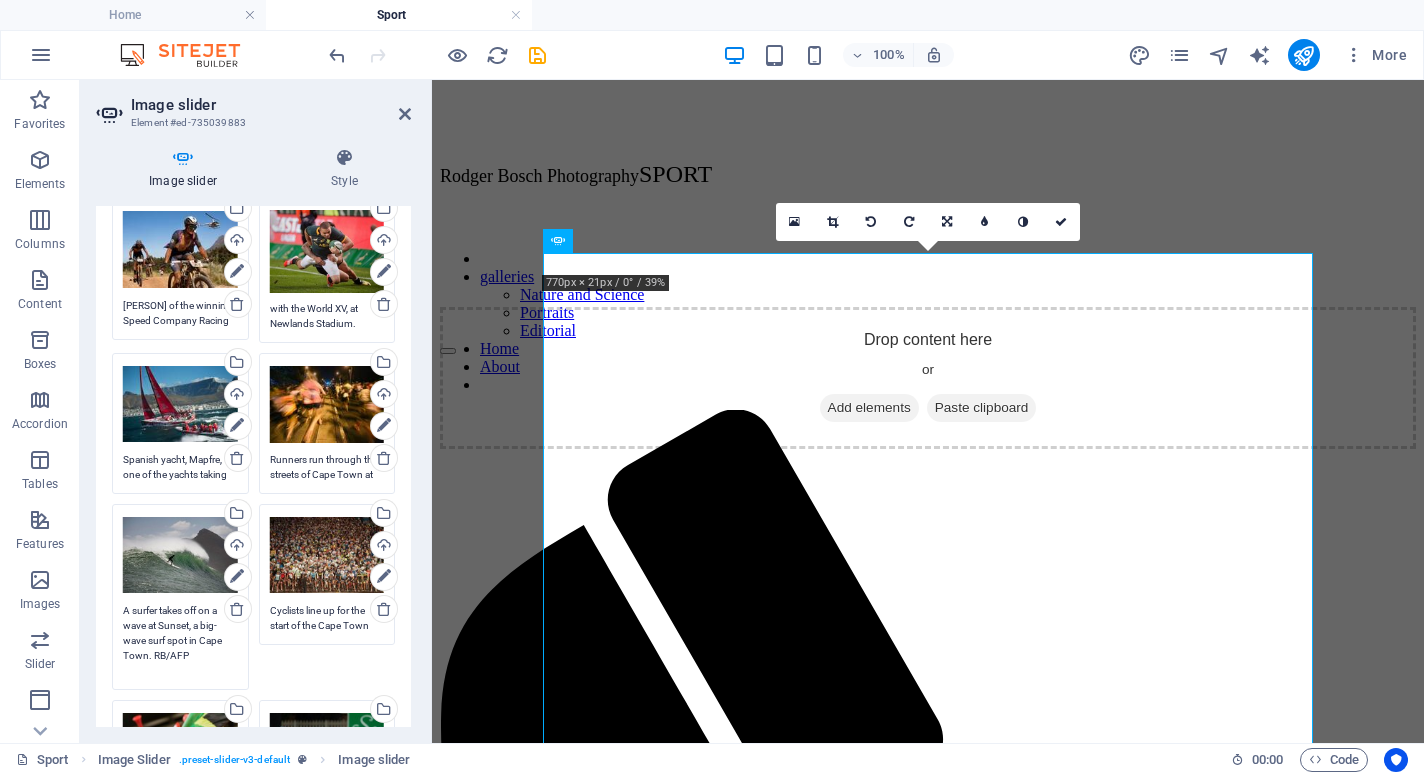 drag, startPoint x: 191, startPoint y: 658, endPoint x: 160, endPoint y: 658, distance: 31 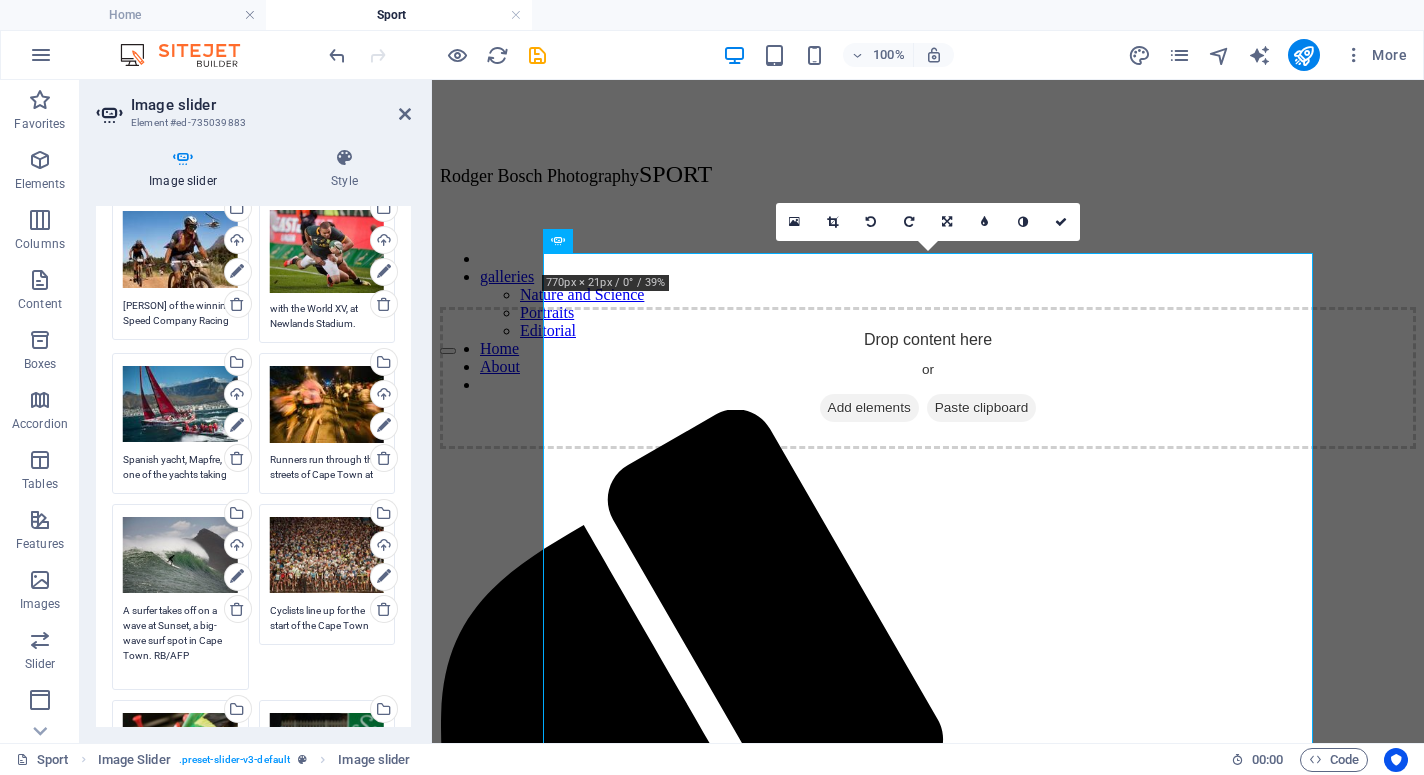 click on "A surfer takes off on a wave at Sunset, a big-wave surf spot in Cape Town. RB/AFP" at bounding box center [180, 640] 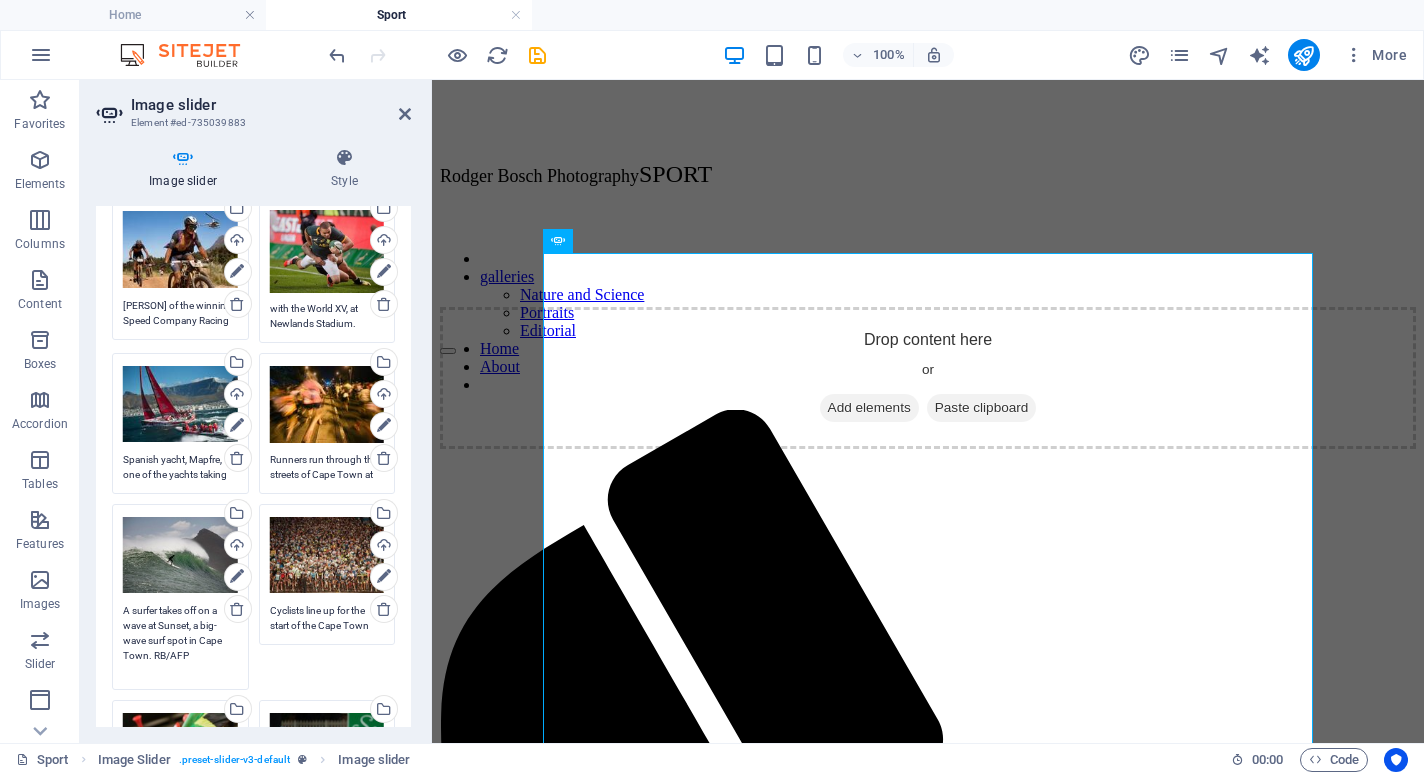 type on "A surfer takes off on a wave at Sunset, a big-wave surf spot in Cape Town. RB/AFP" 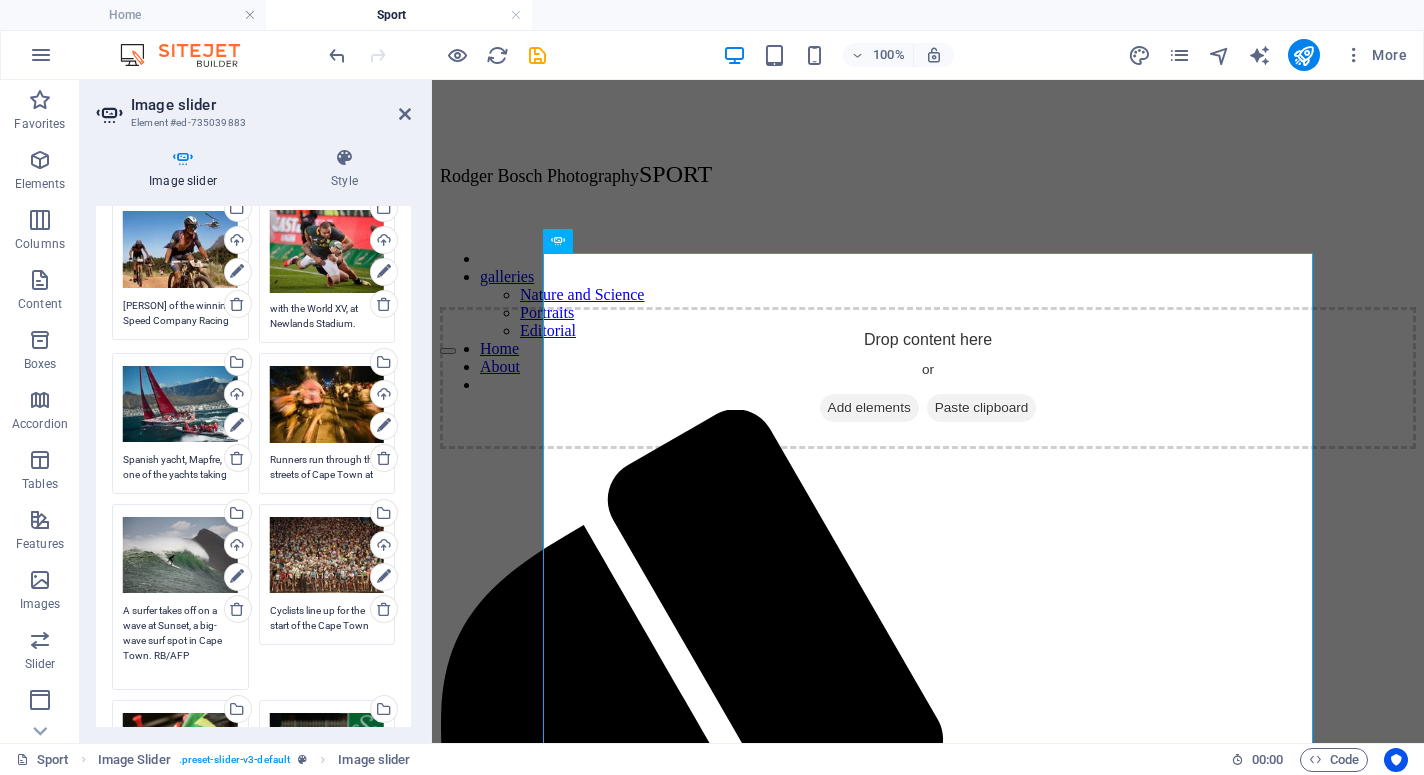 click on "[PERSON] of the winning Speed Company Racing team rides a stage in the Cape Epic mountain bike race, [COUNTRY]." at bounding box center [180, 313] 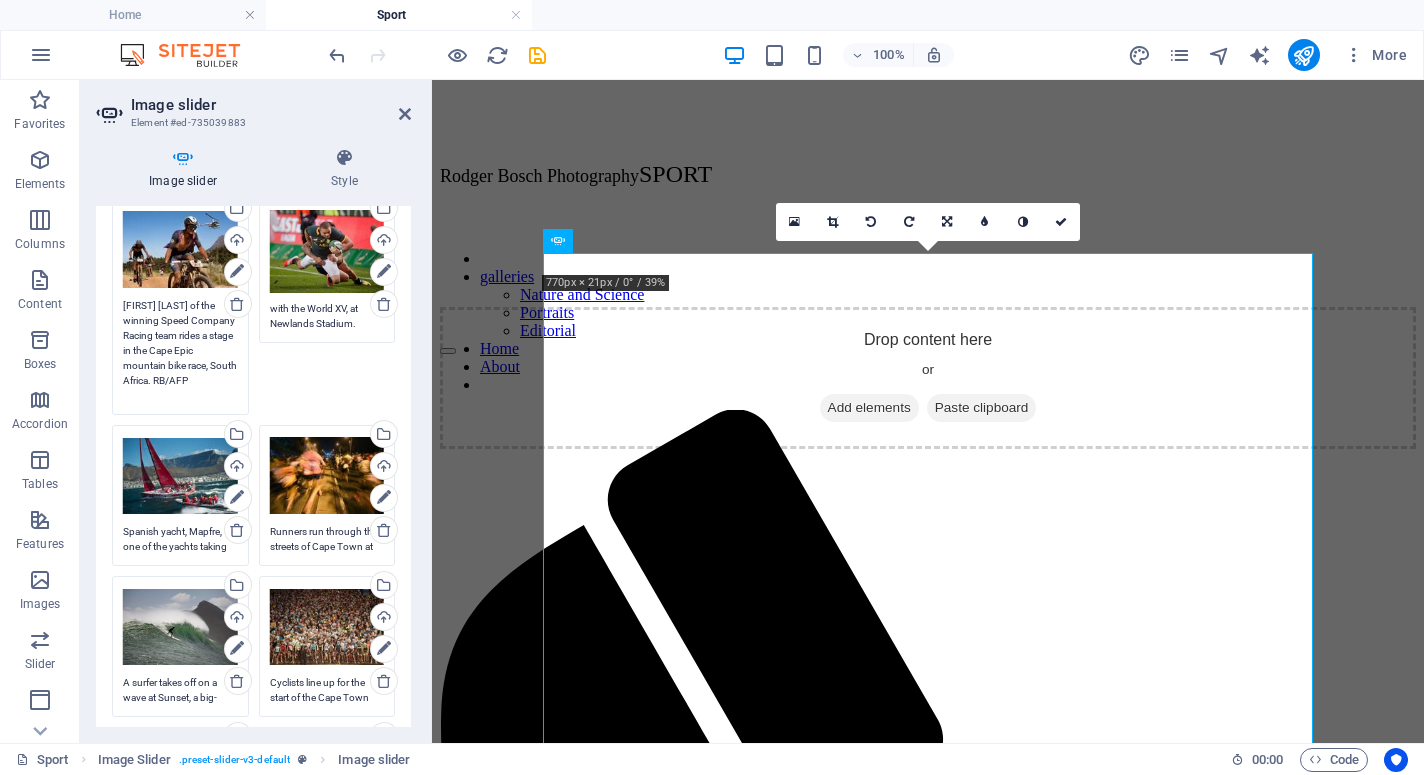 click on "[FIRST] [LAST] of the winning Speed Company Racing team rides a stage in the Cape Epic mountain bike race, South Africa. RB/AFP" at bounding box center (180, 350) 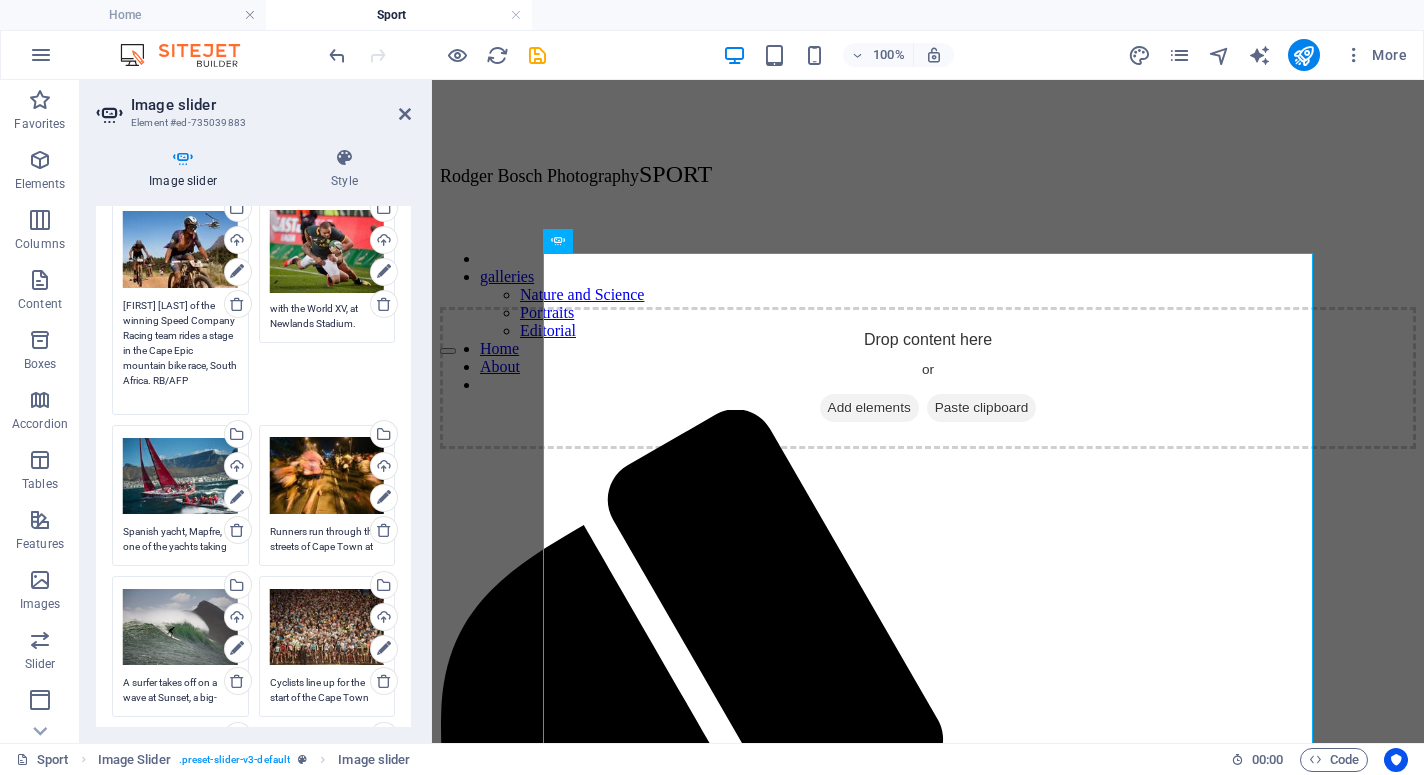type on "[FIRST] [LAST] of the winning Speed Company Racing team rides a stage in the Cape Epic mountain bike race, South Africa. RB/AFP" 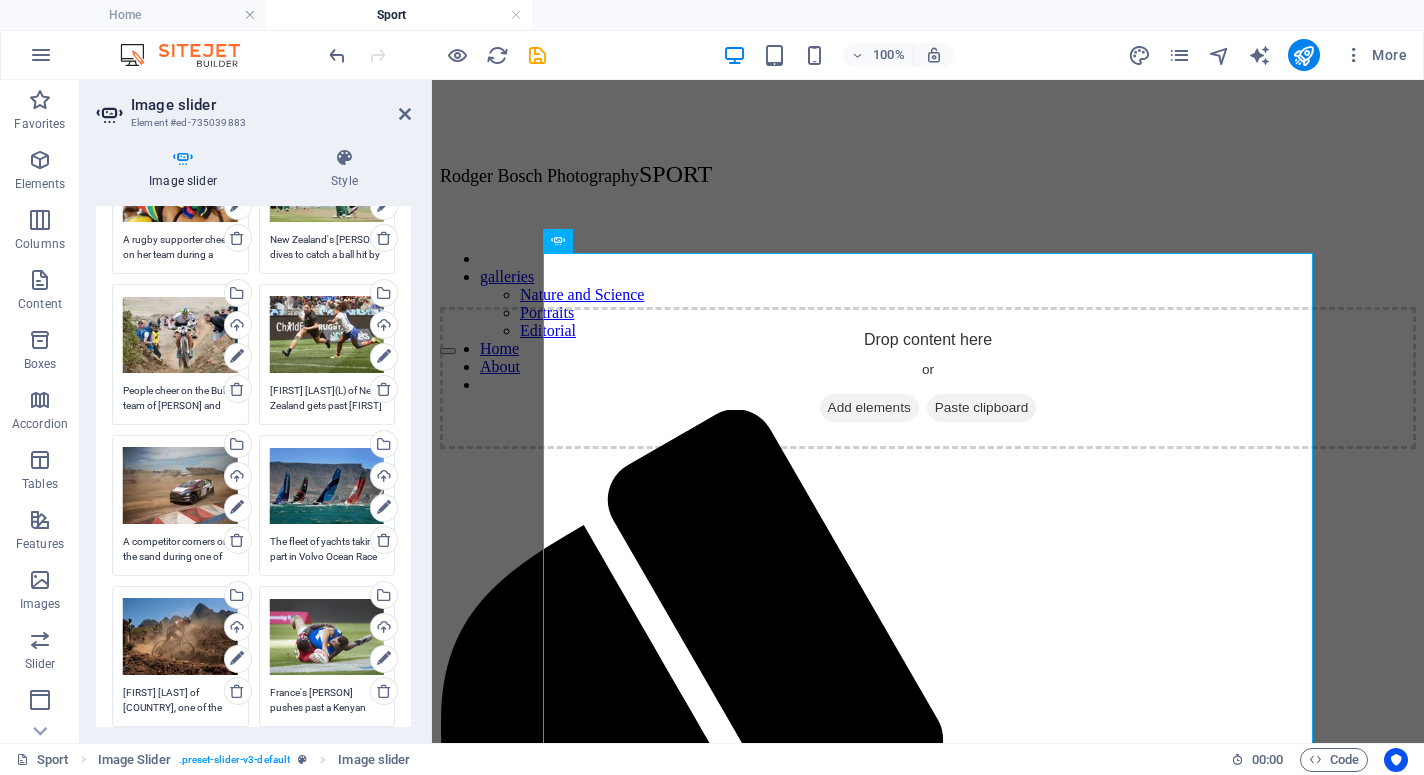 scroll, scrollTop: 665, scrollLeft: 0, axis: vertical 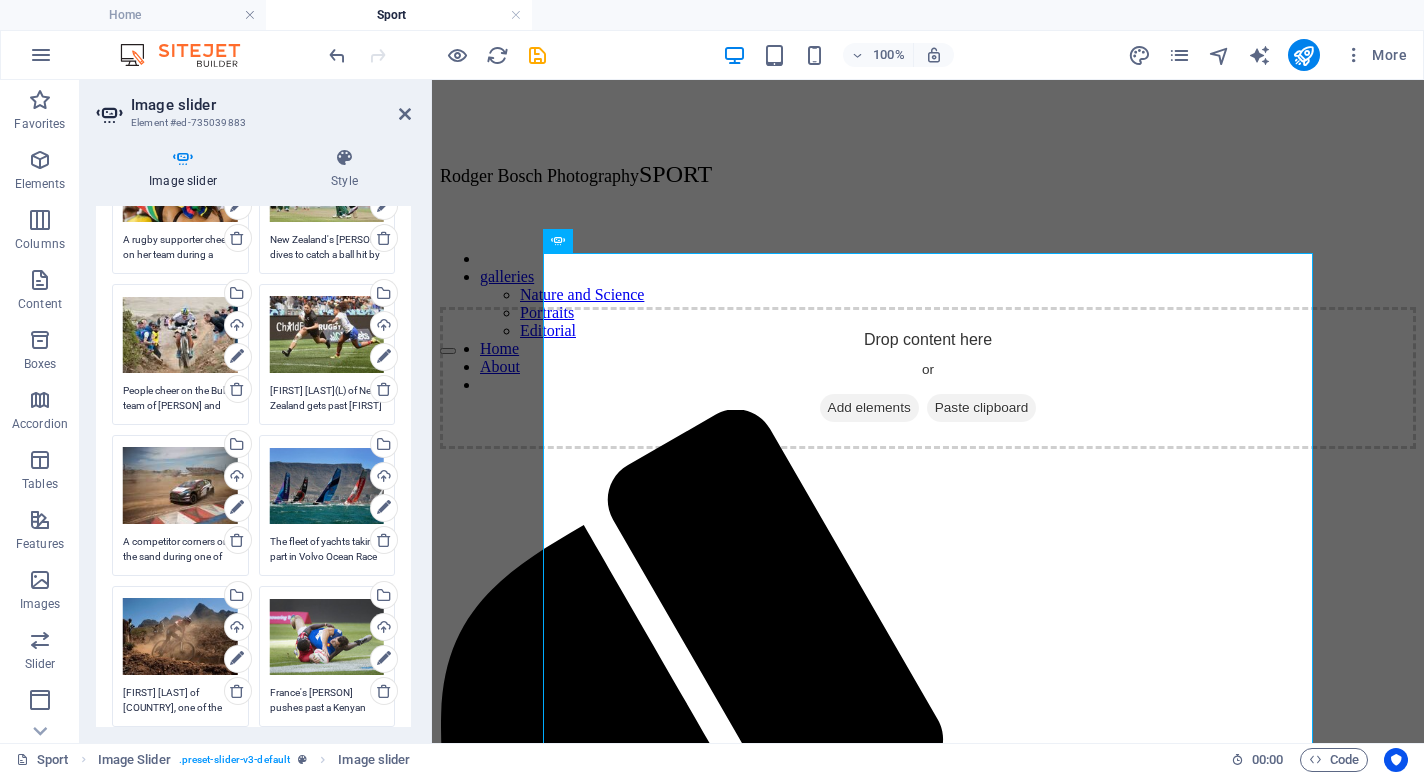 click on "People cheer on the Bulls team of [PERSON] and [PERSON](obscured) as they take part in the 2014 Cape Epic mountain bike race." at bounding box center (180, 398) 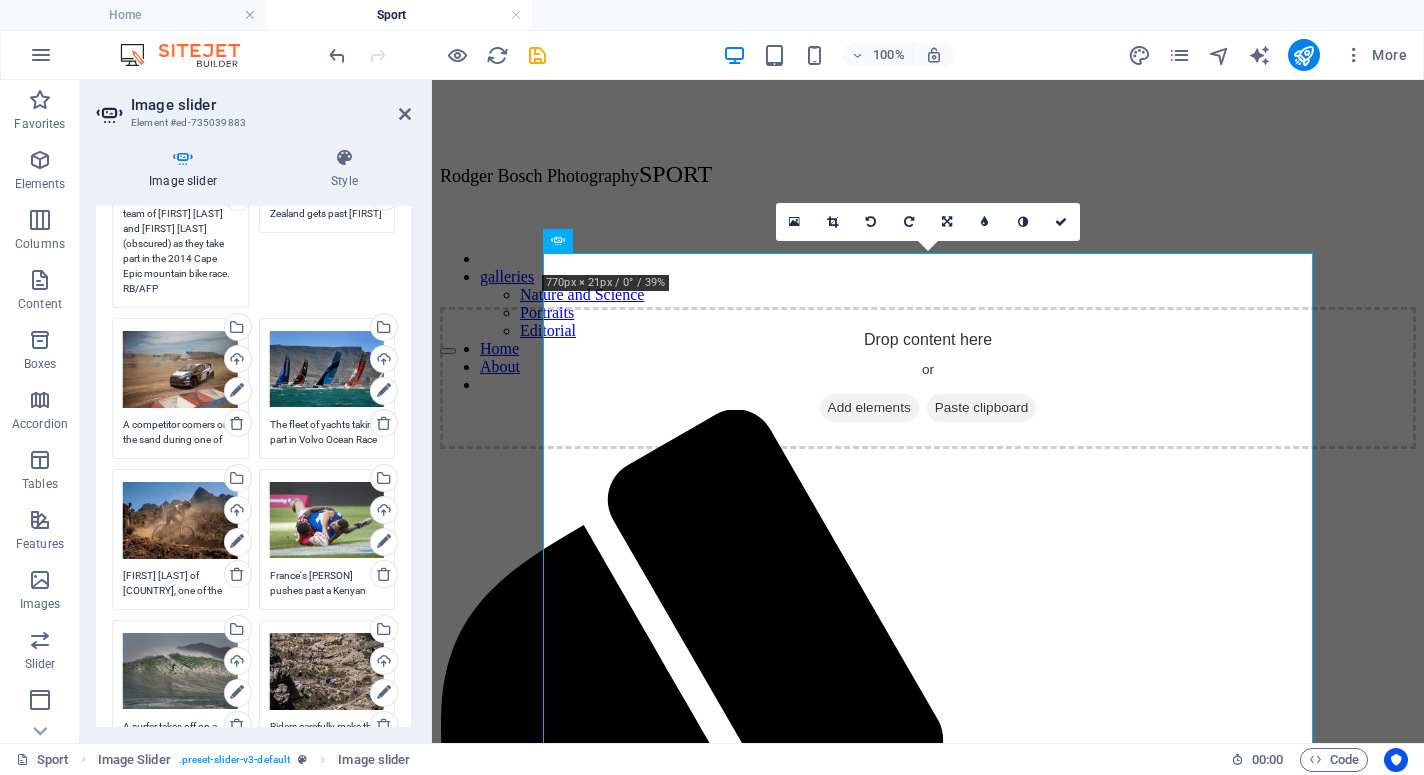 scroll, scrollTop: 864, scrollLeft: 0, axis: vertical 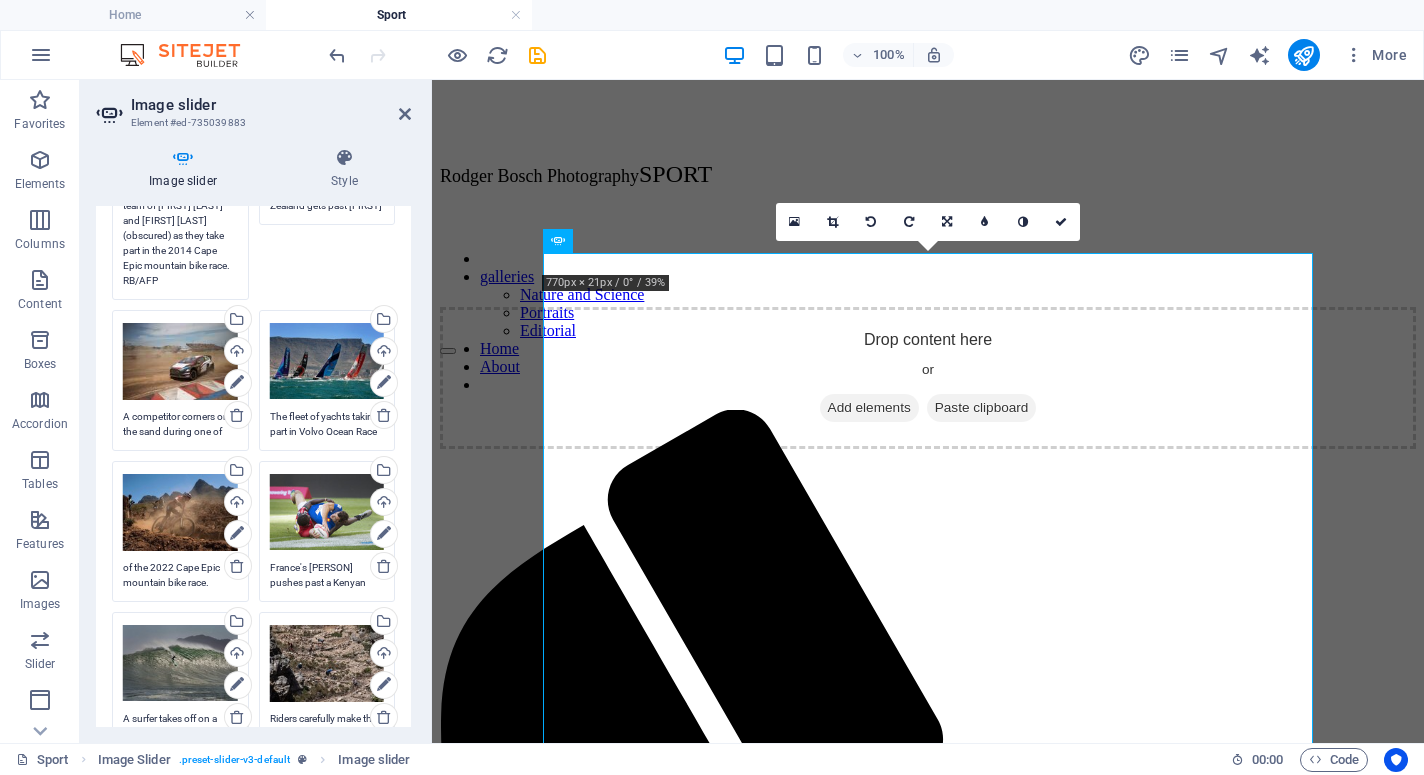 type on "People cheer on the Bulls team of [FIRST] [LAST] and [FIRST] [LAST](obscured) as they take part in the 2014 Cape Epic mountain bike race. RB/AFP" 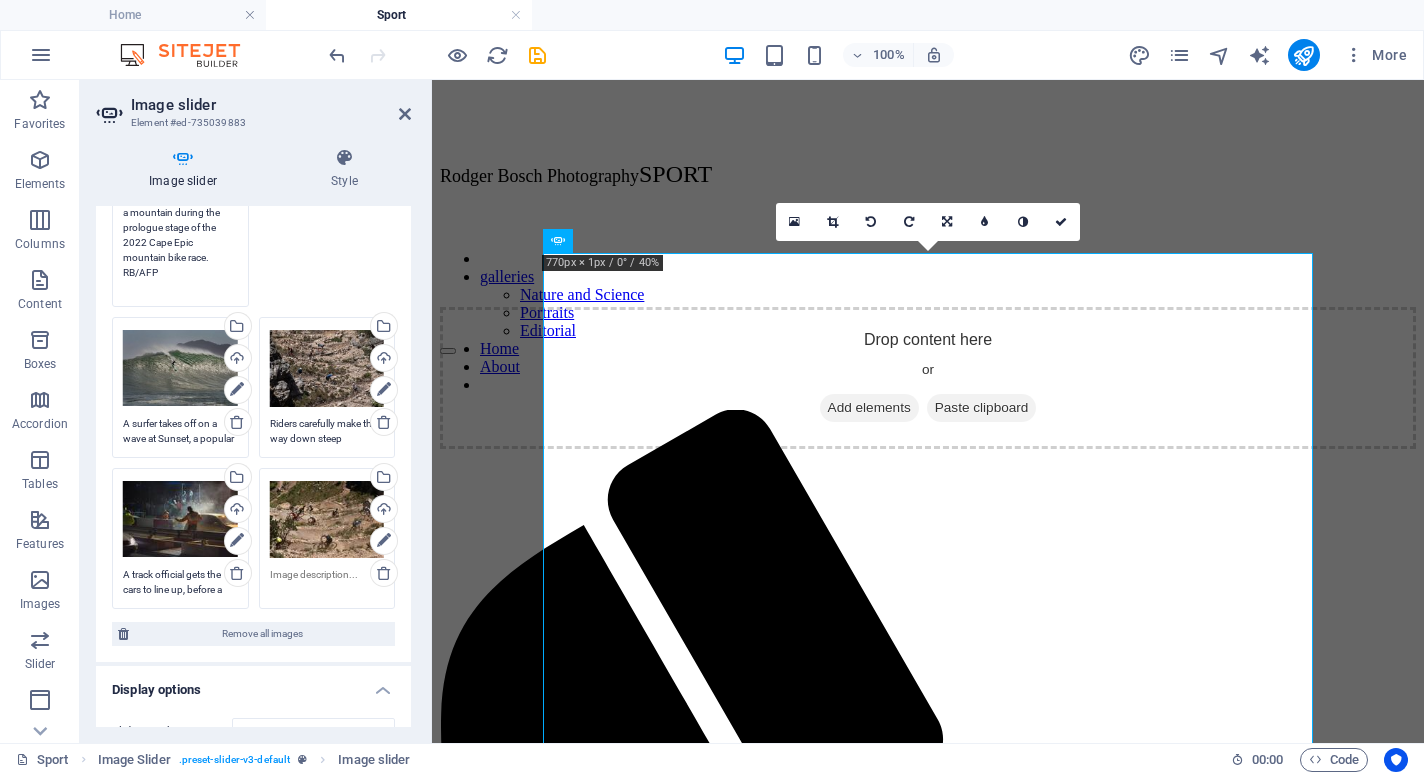 scroll, scrollTop: 1191, scrollLeft: 0, axis: vertical 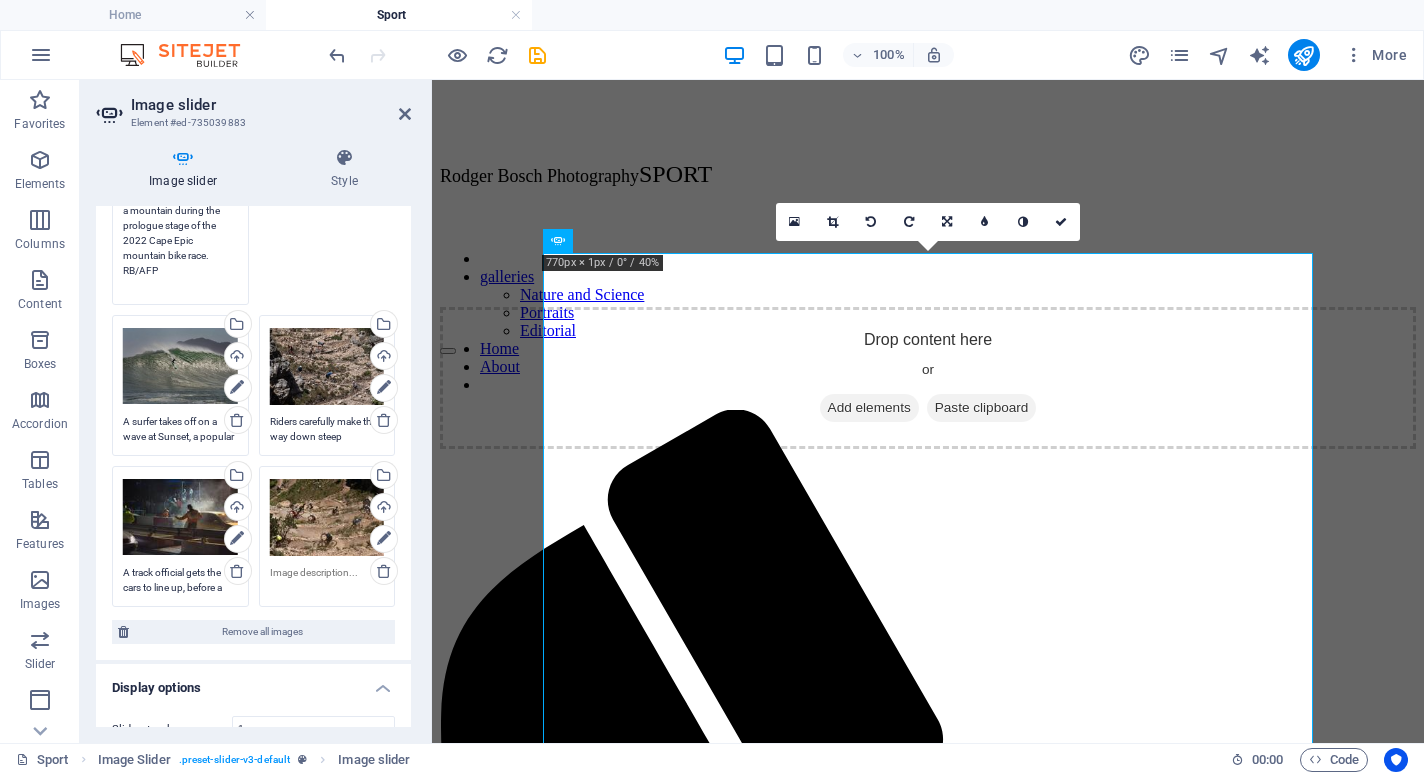 type on "[PERSON] of Switzerland, one of the top ranked women riders, rides down a mountain during the prologue stage of the 2022 Cape Epic mountain bike race. RB/AFP" 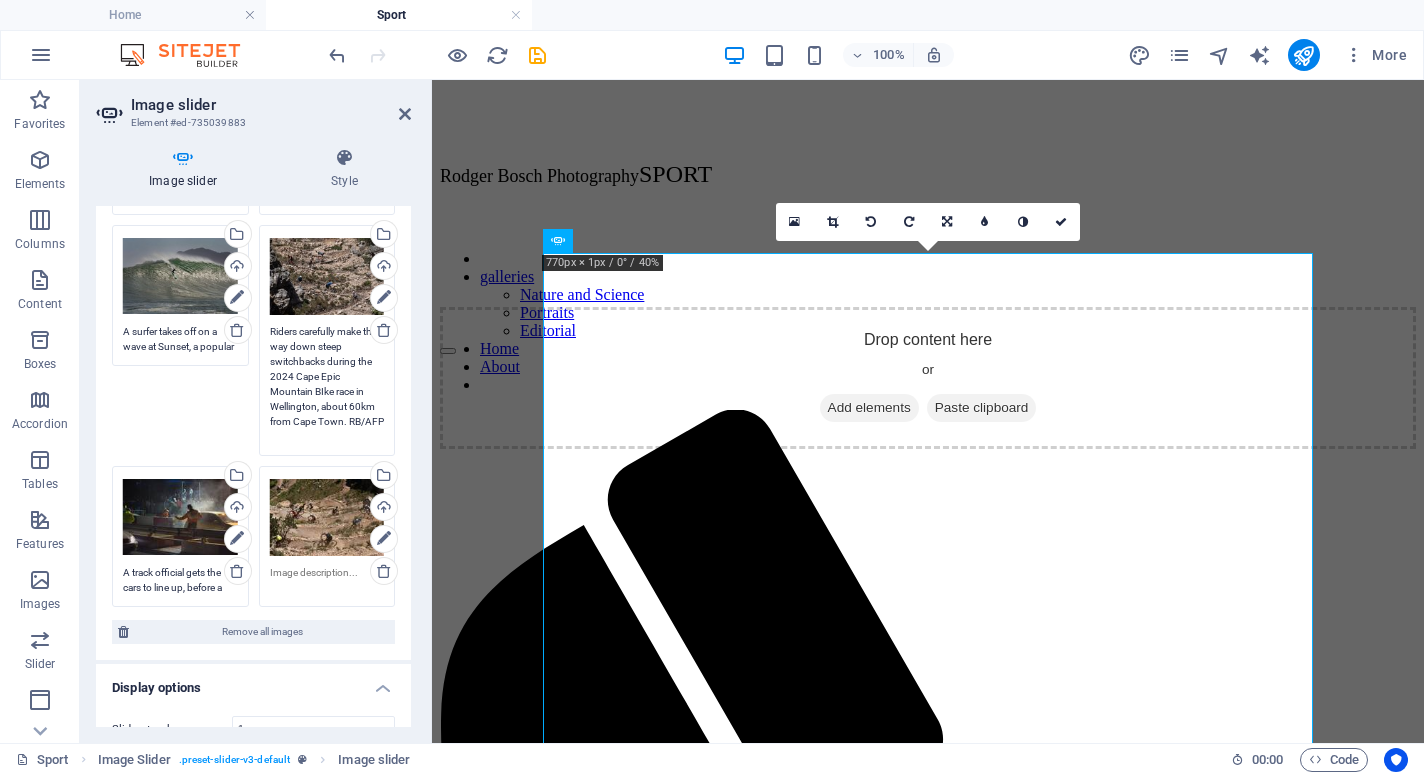 scroll, scrollTop: 1176, scrollLeft: 0, axis: vertical 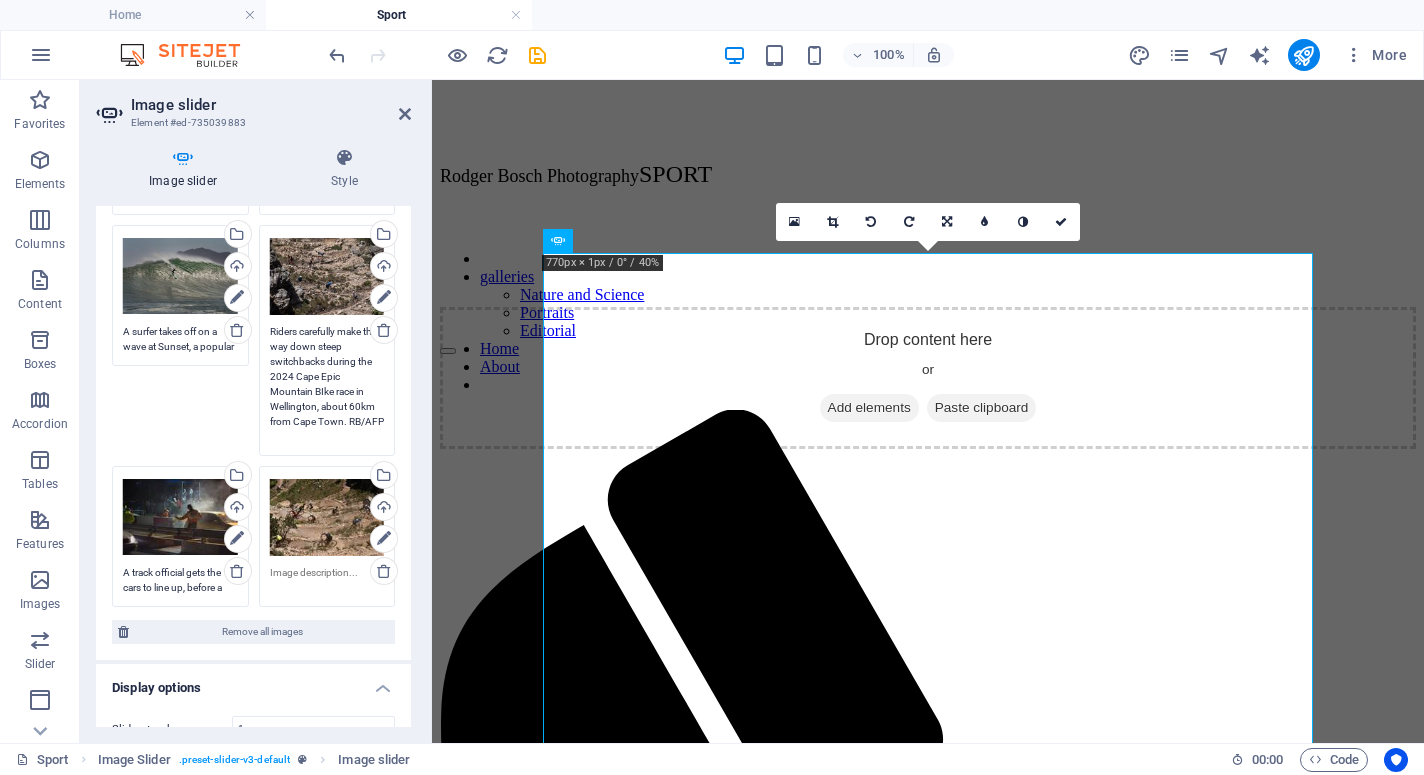 type on "Riders carefully make their way down steep switchbacks during the 2024 Cape Epic Mountain BIke race in Wellington, about 60km from Cape Town. RB/AFP" 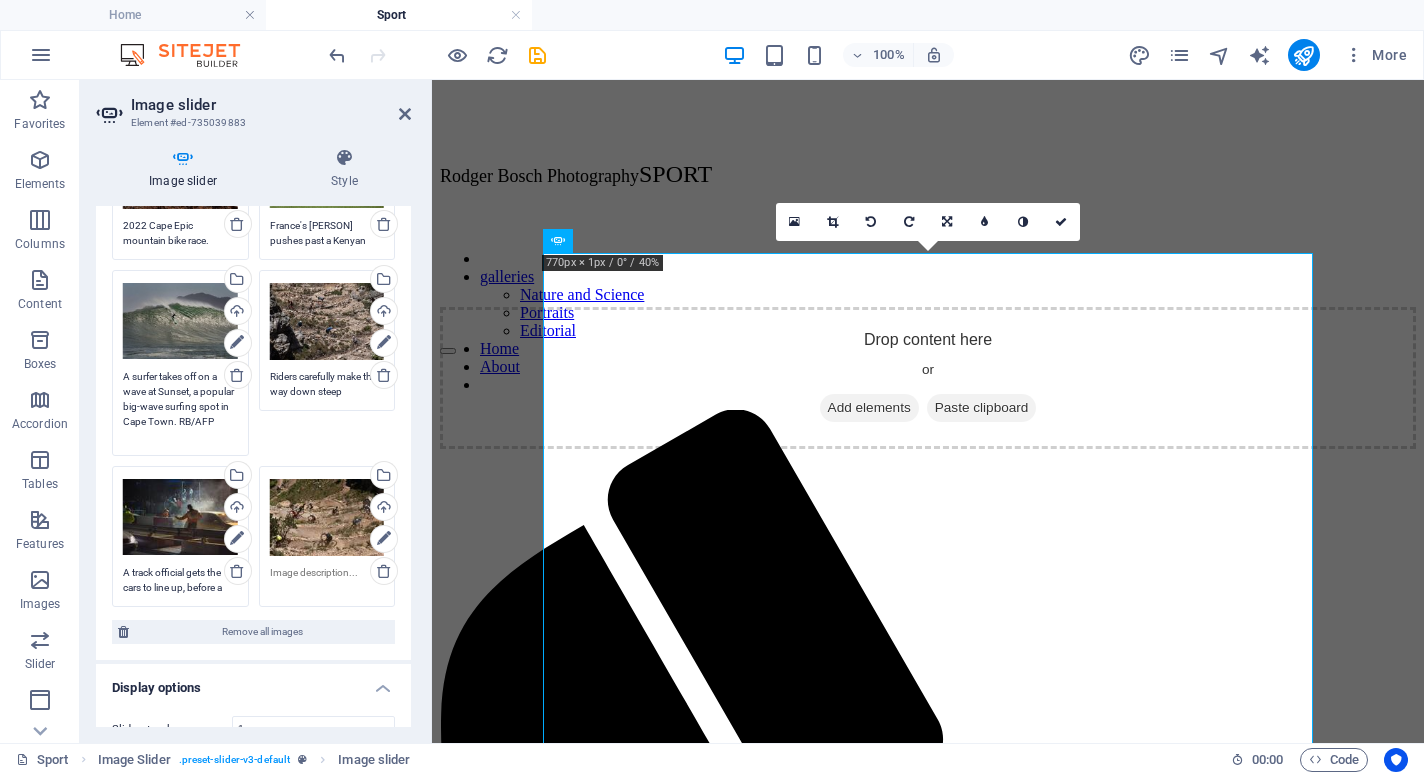 scroll, scrollTop: 1131, scrollLeft: 0, axis: vertical 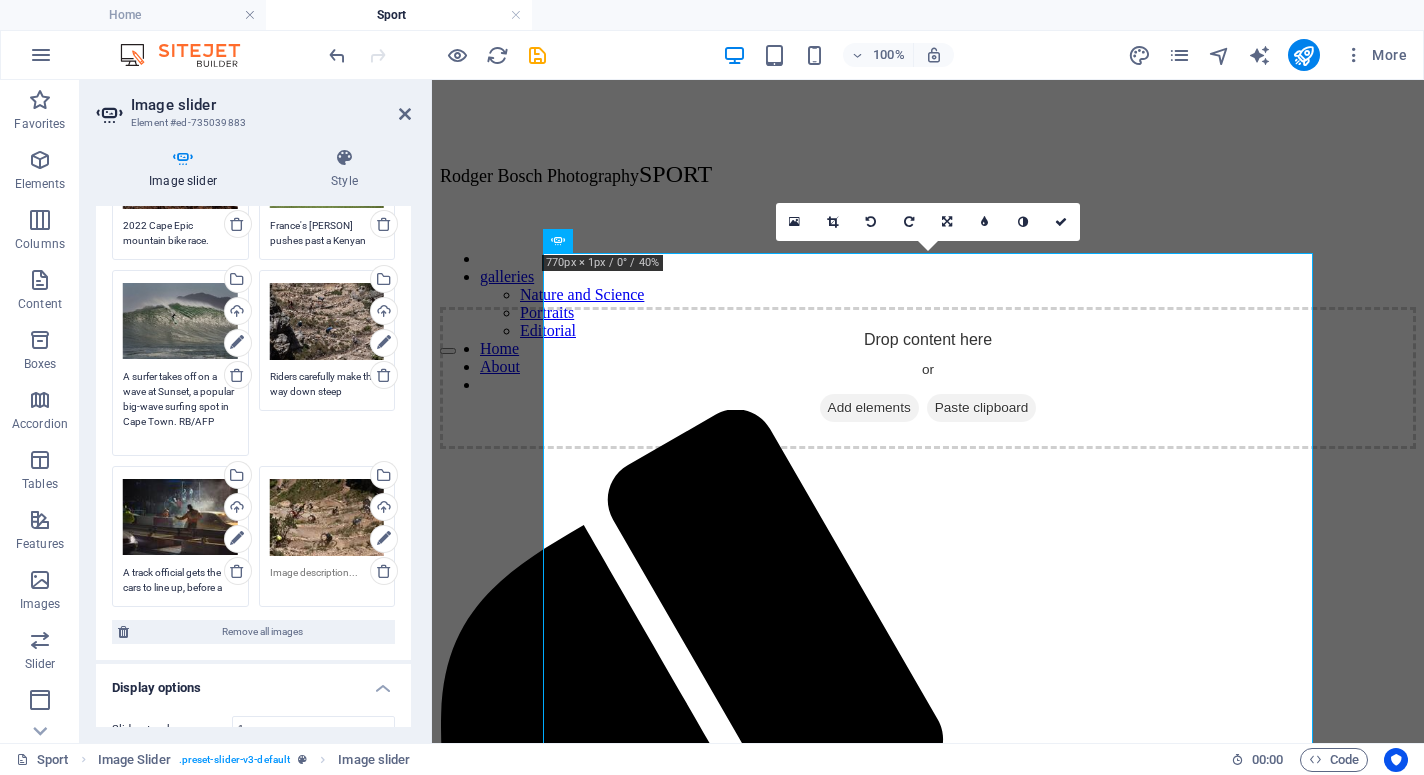 type on "A surfer takes off on a wave at Sunset, a popular big-wave surfing spot in Cape Town. RB/AFP" 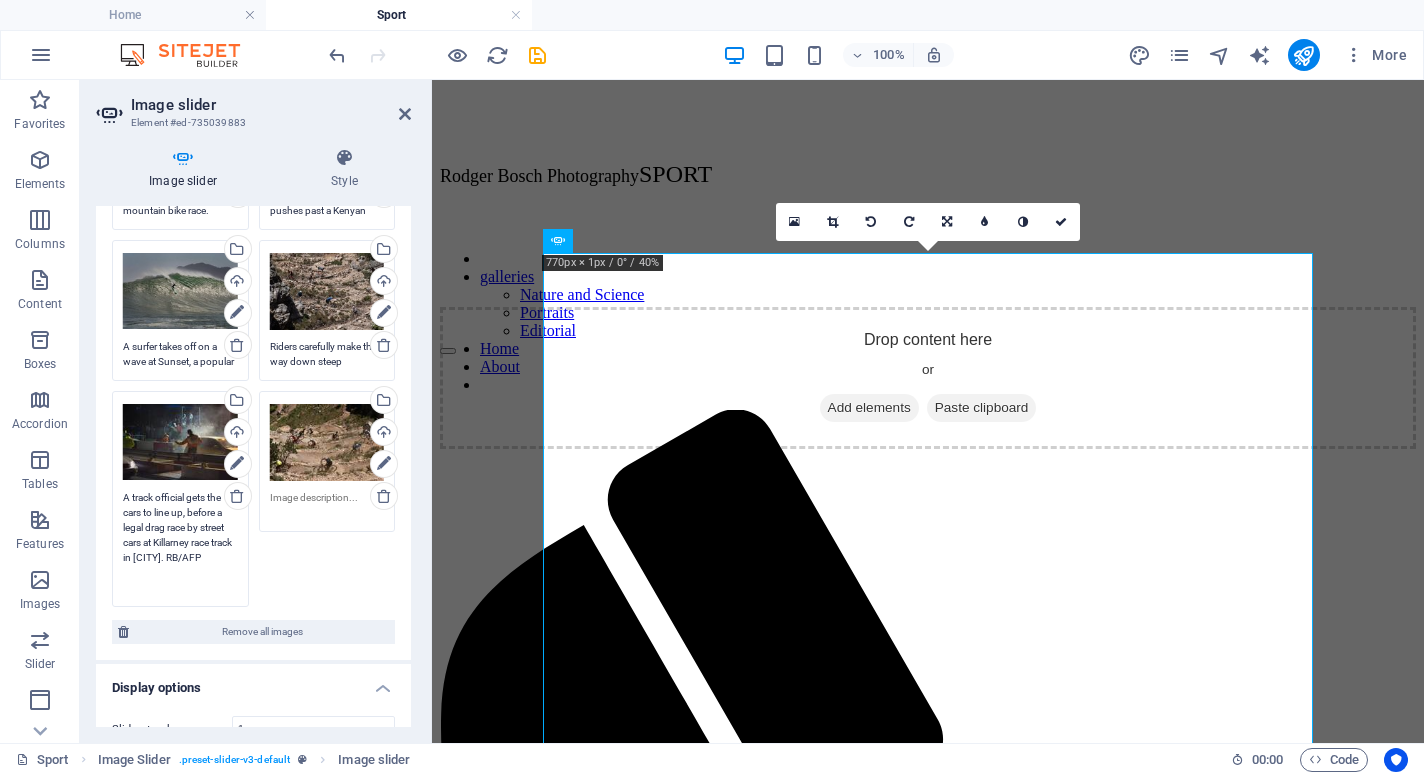 scroll, scrollTop: 1161, scrollLeft: 0, axis: vertical 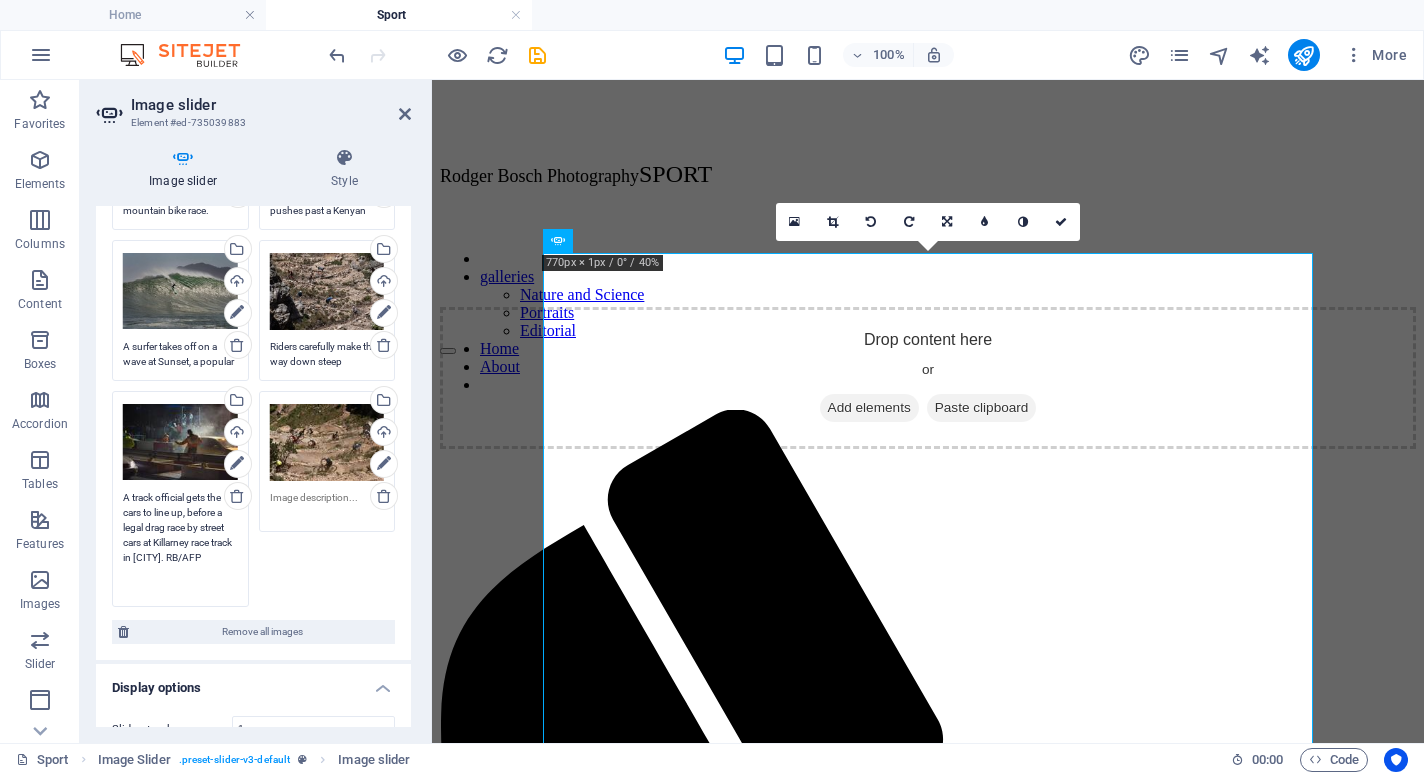 type on "A track official gets the cars to line up, before a legal drag race by street cars at Killarney race track in [CITY]. RB/AFP" 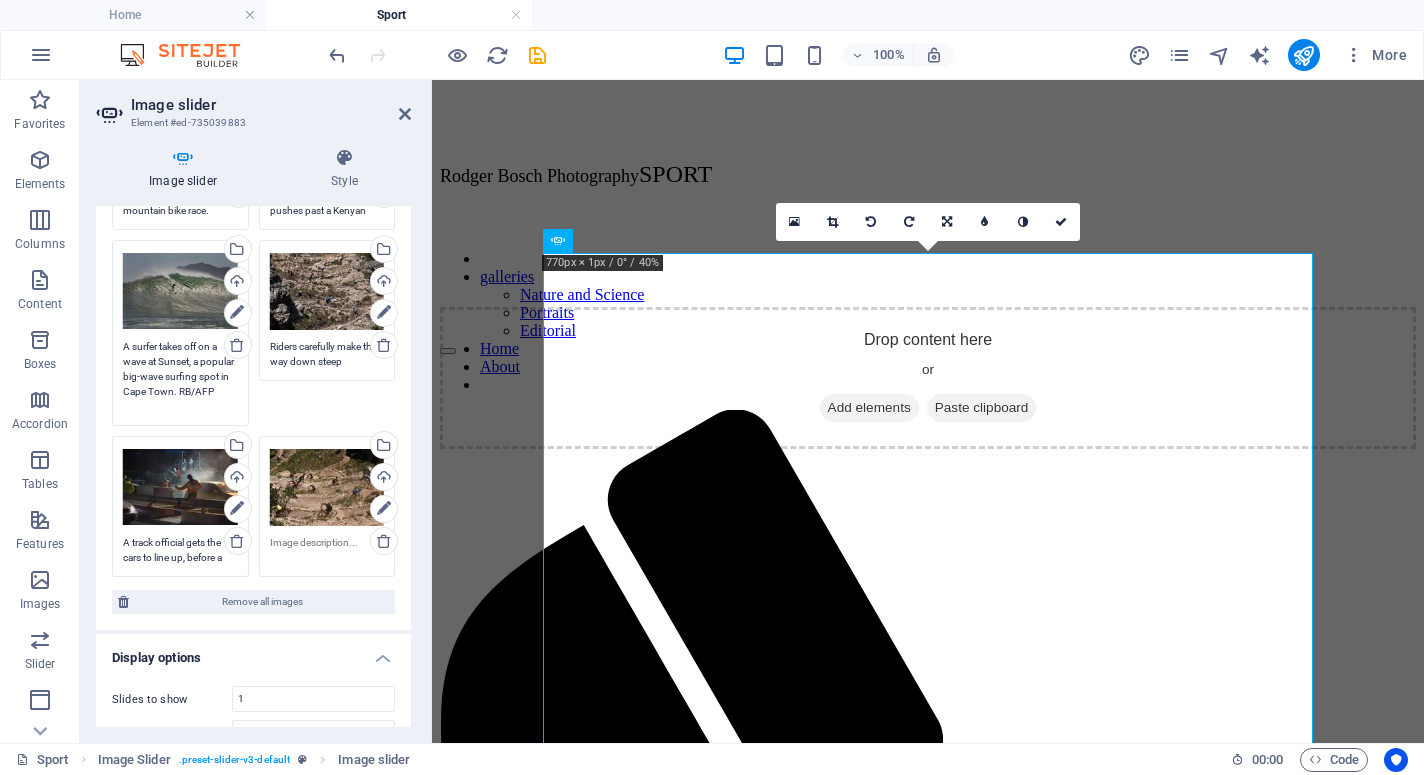 scroll, scrollTop: 1131, scrollLeft: 0, axis: vertical 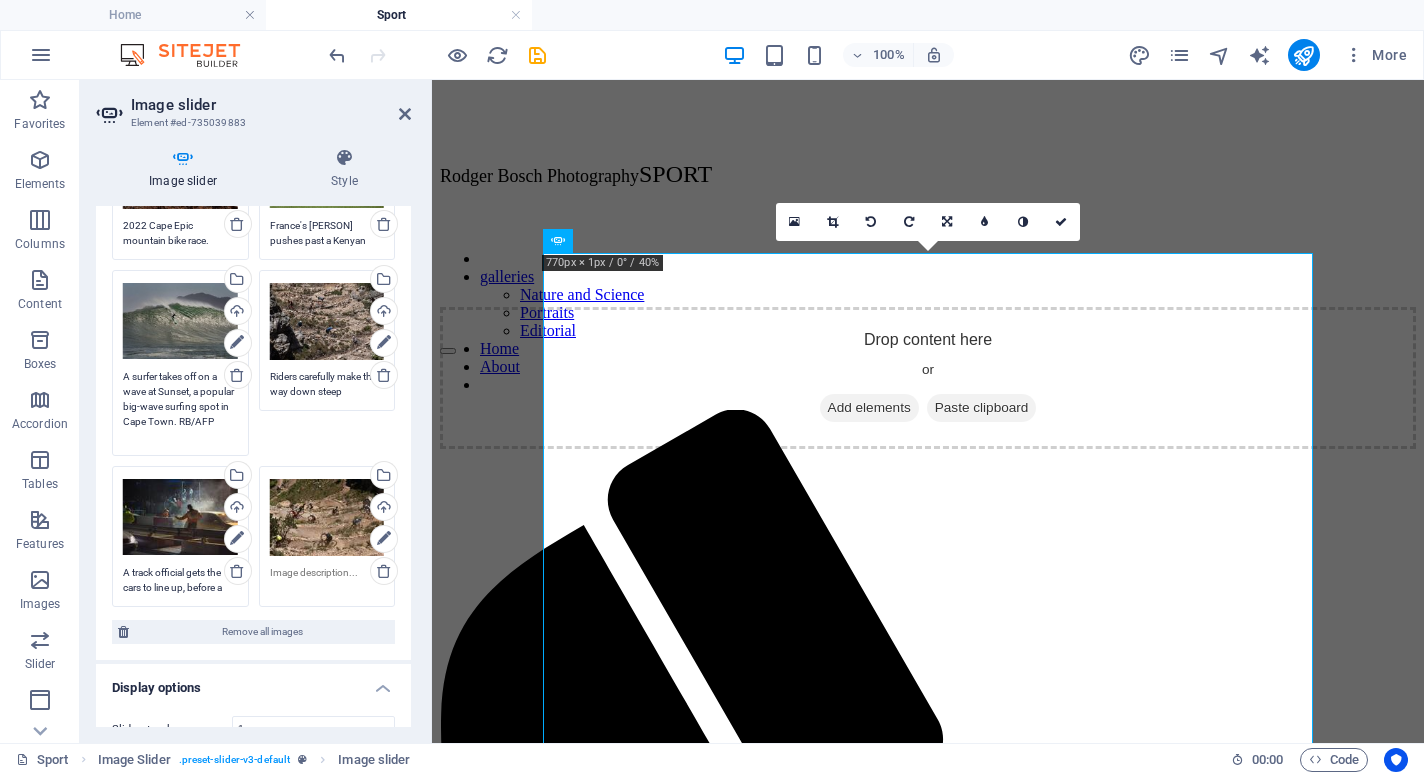 click on "Riders carefully make their way down steep switchbacks during the 2024 Cape Epic Mountain BIke race in Wellington, about 60km from Cape Town. RB/AFP" at bounding box center [327, 384] 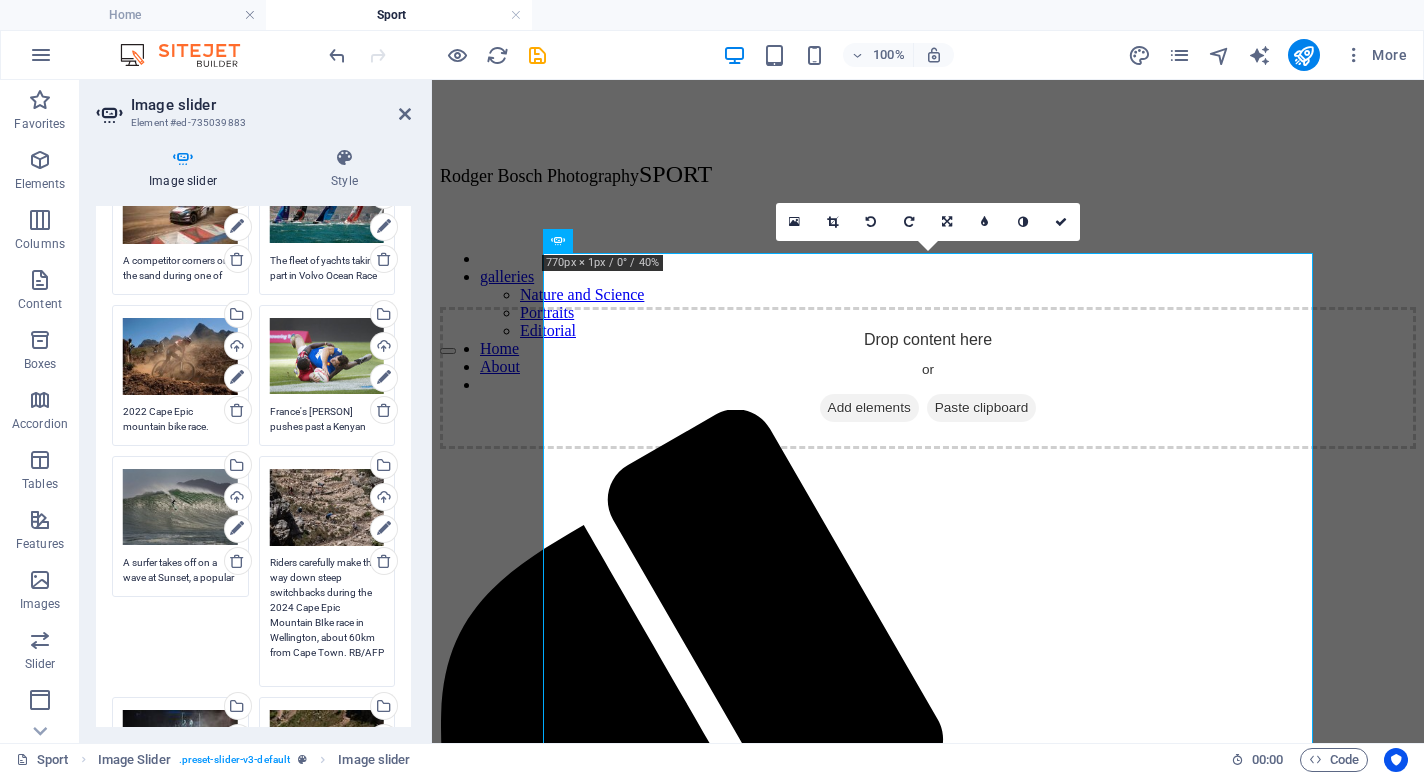 scroll, scrollTop: 919, scrollLeft: 0, axis: vertical 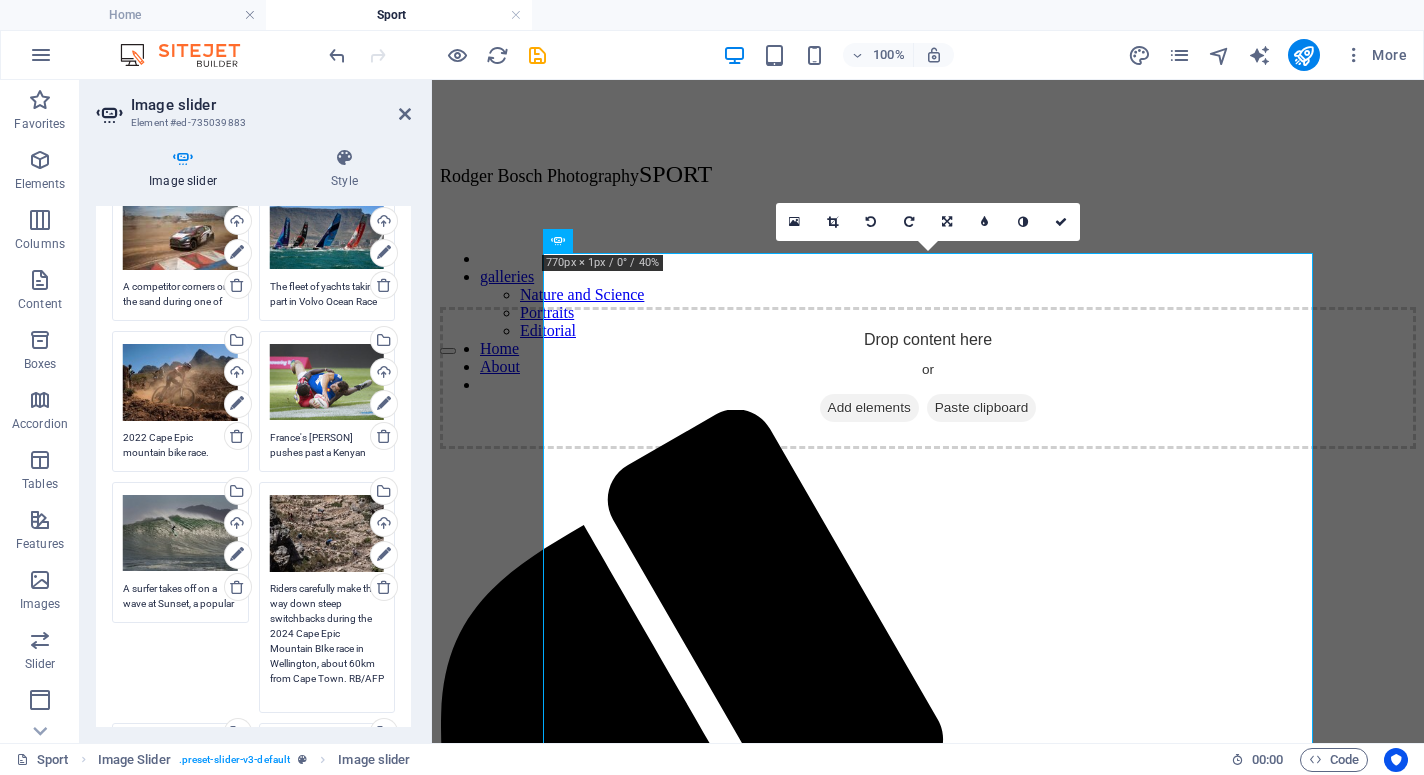 click on "France's [PERSON] pushes past a Kenyan defender to score a try during their game in the HSBC World Rugby Sevens Series, at [CITY] Stadium," at bounding box center (327, 445) 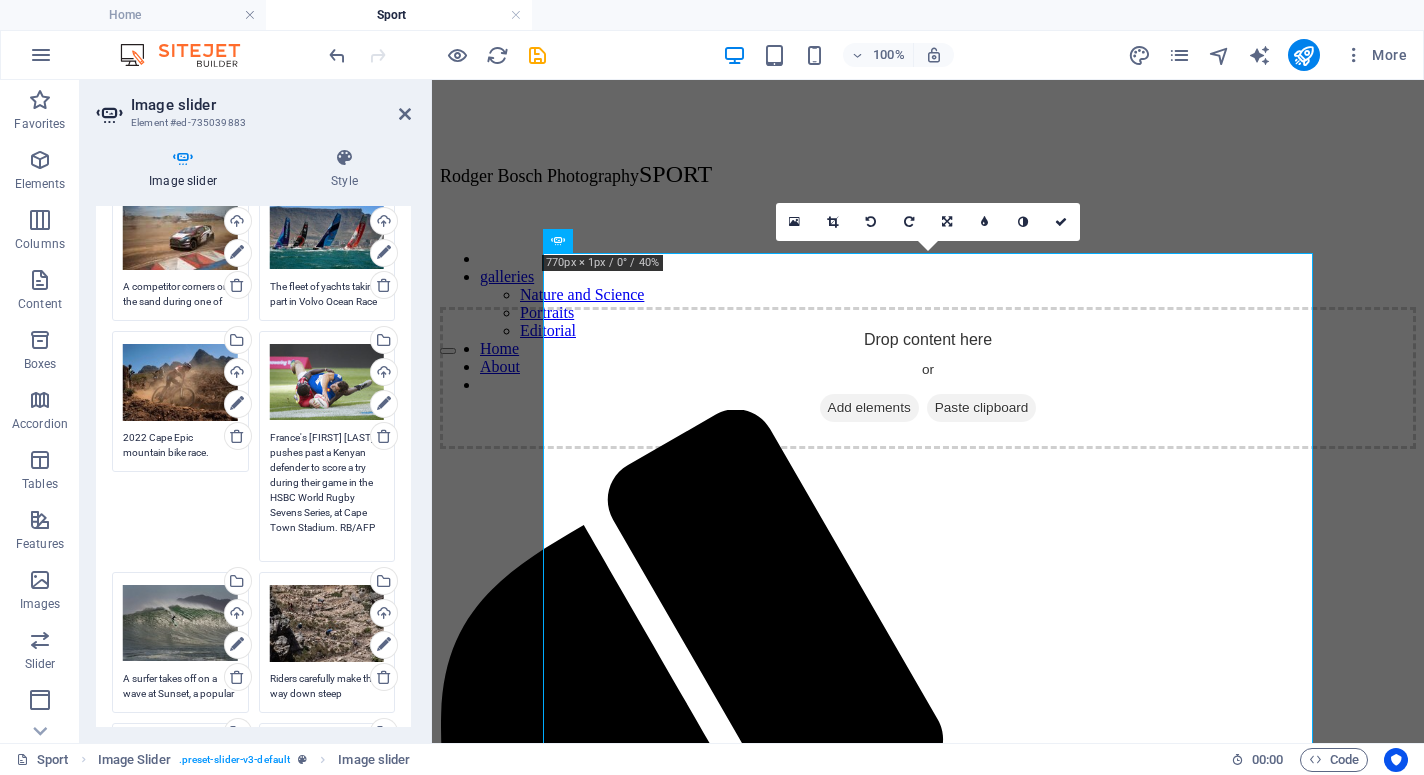 click on "Drag files here, click to choose files or select files from Files or our free stock photos & videos Select files from the file manager, stock photos, or upload file(s) Upload [COUNTRY]'s [LAST] of [COUNTRY], one of the top ranked women riders, rides down a mountain during the prologue stage of the 2022 Cape Epic mountain bike race. RB/AFP" at bounding box center [327, 446] 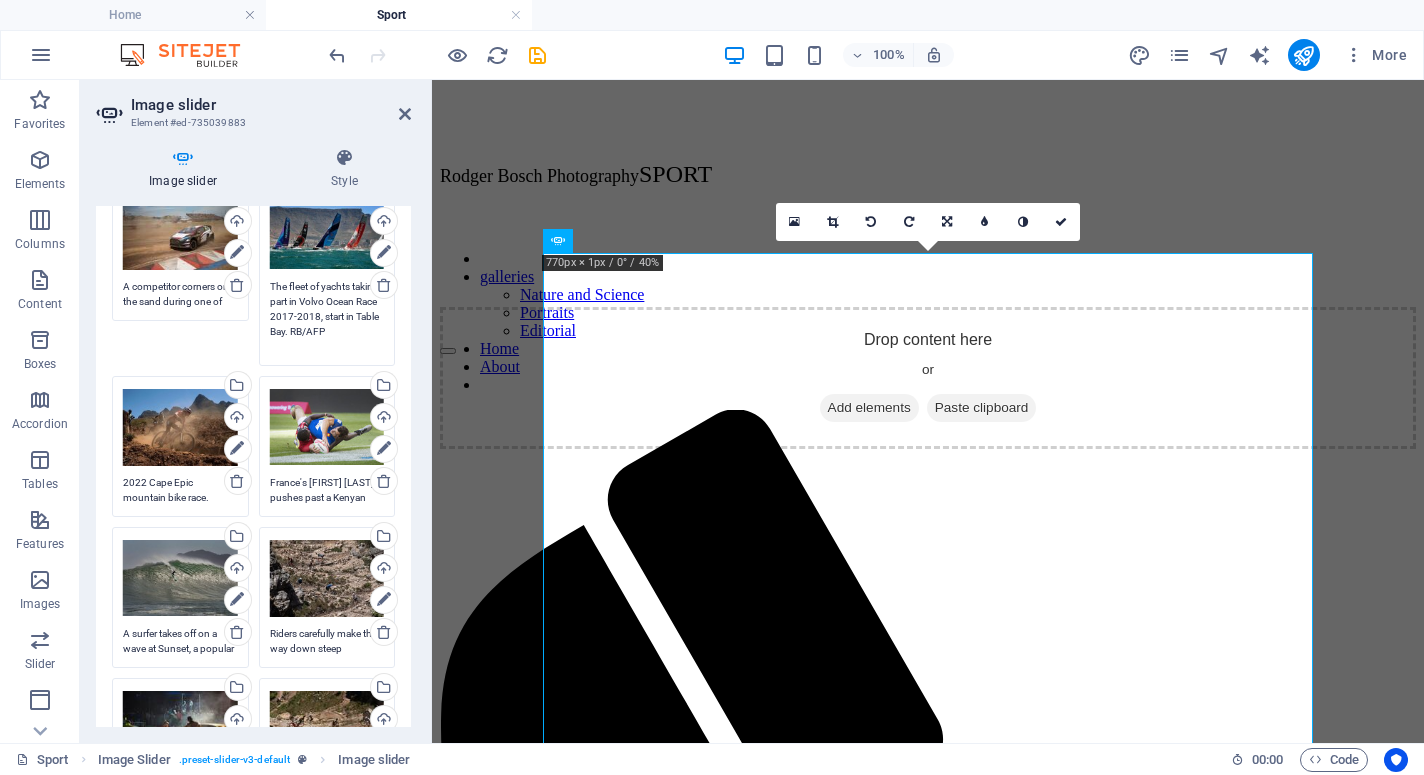 type on "The fleet of yachts taking part in Volvo Ocean Race 2017-2018, start in Table Bay. RB/AFP" 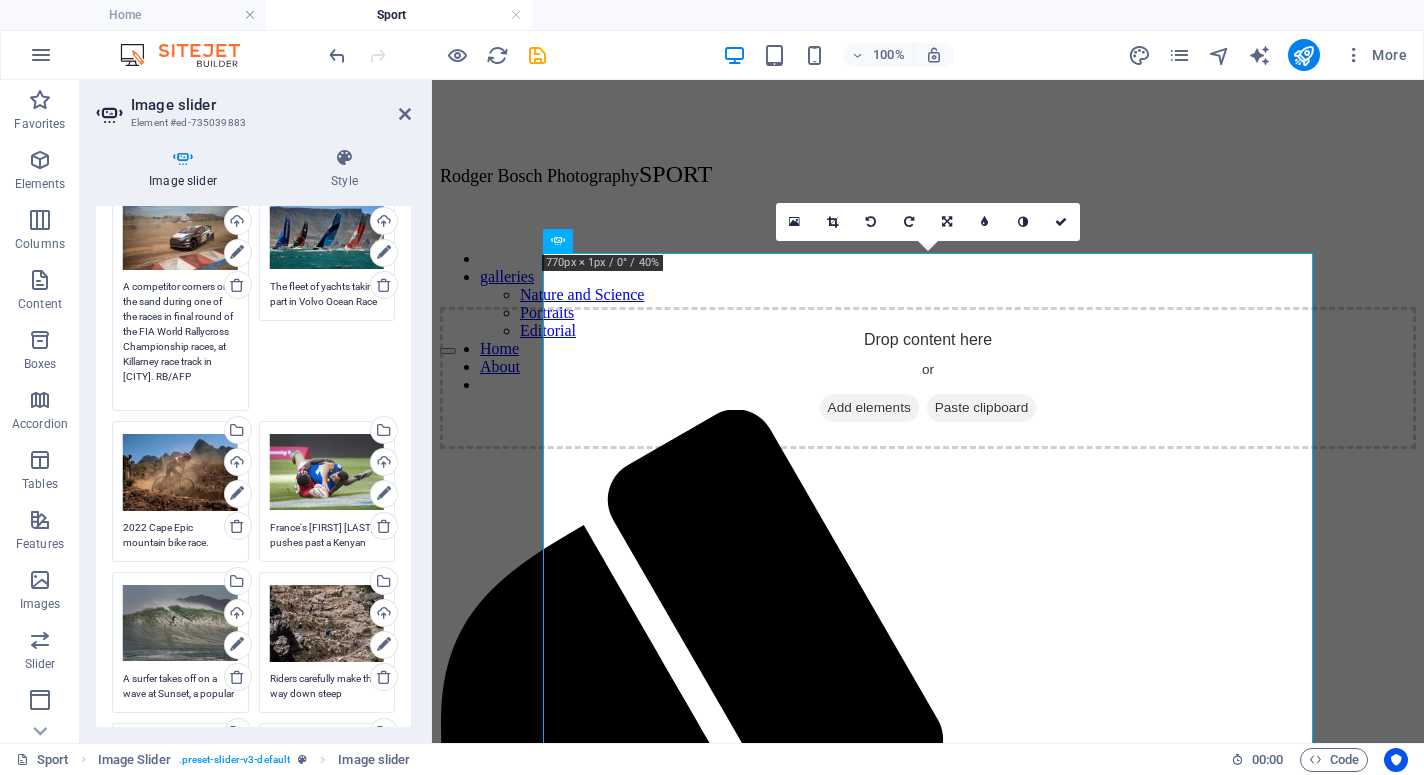 type on "A competitor corners on the sand during one of the races in final round of the FIA World Rallycross Championship races, at Killarney race track in [CITY]. RB/AFP" 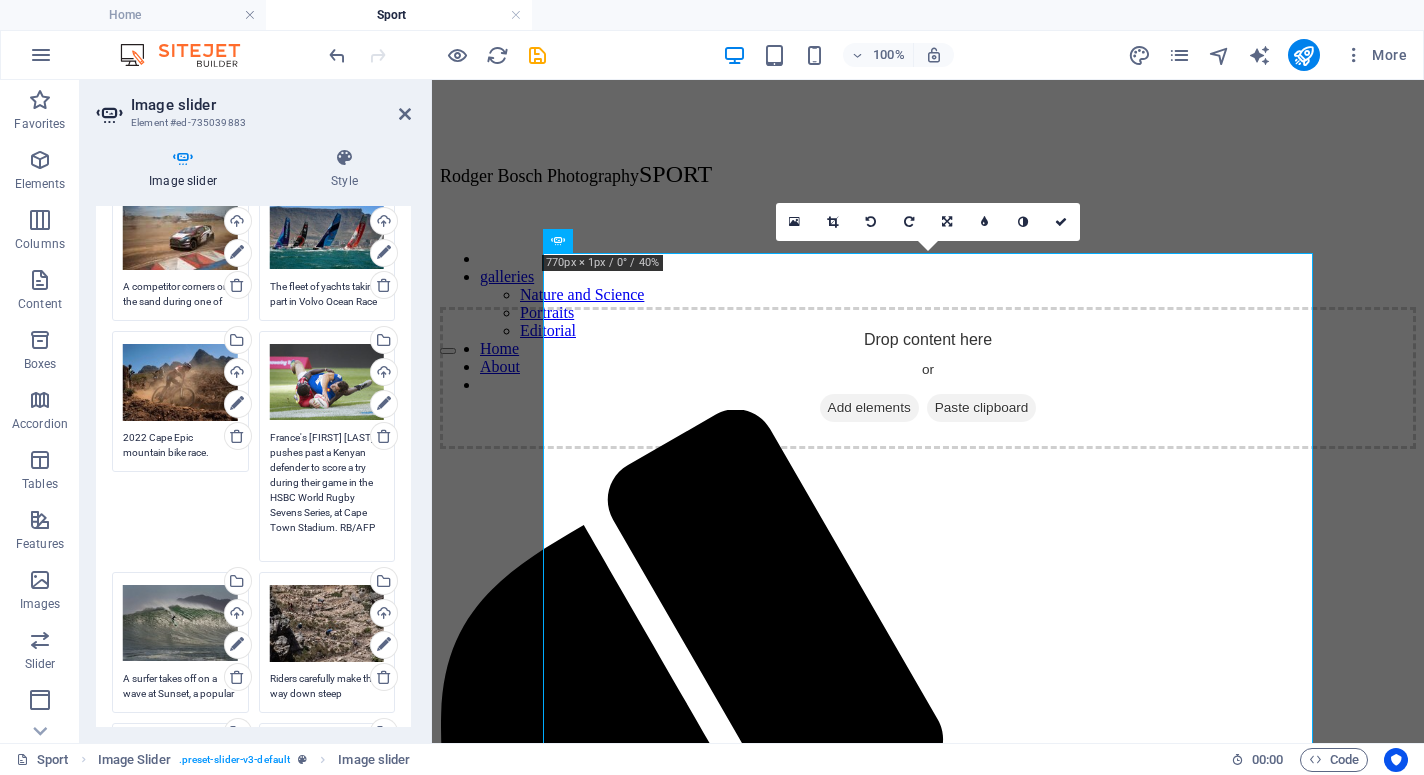 click on "Drag files here, click to choose files or select files from Files or our free stock photos & videos" at bounding box center (180, 623) 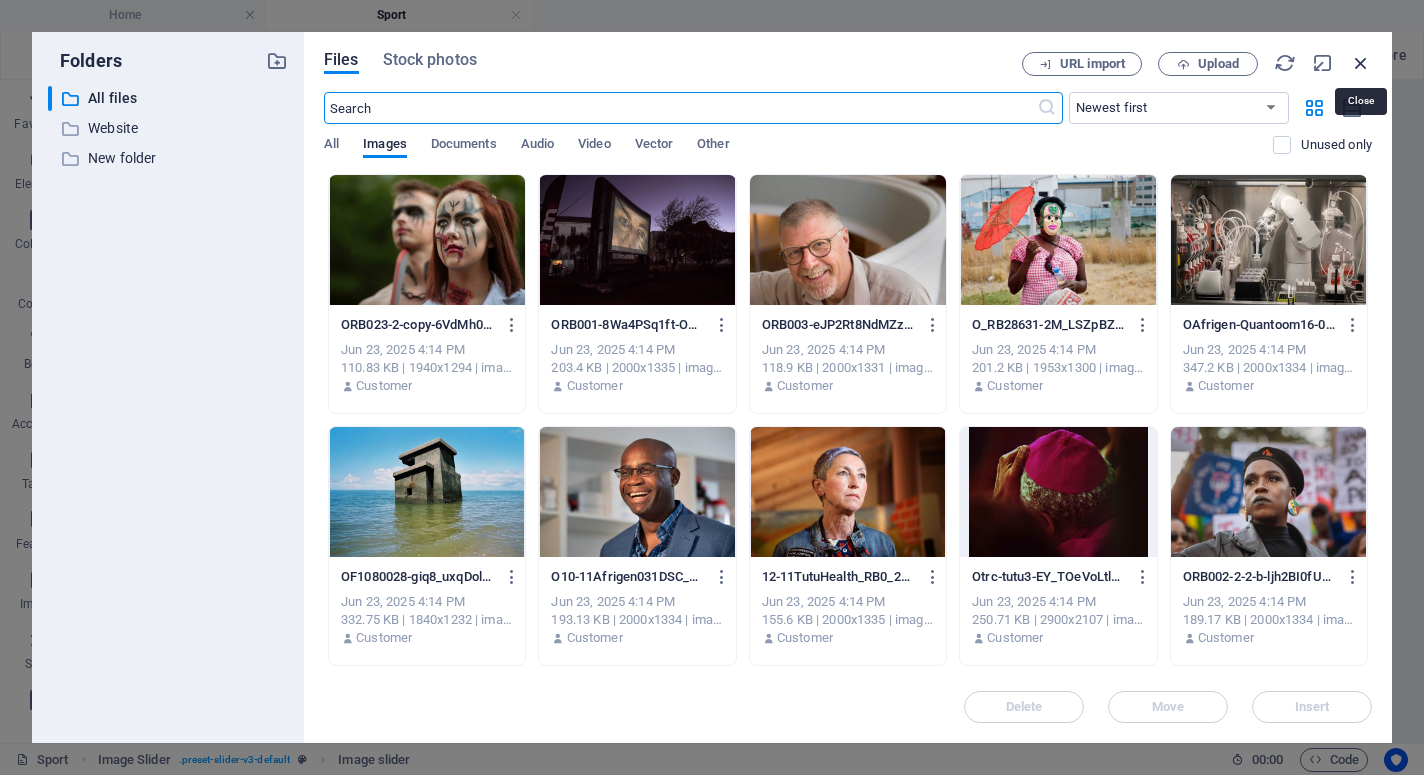 click at bounding box center (1361, 63) 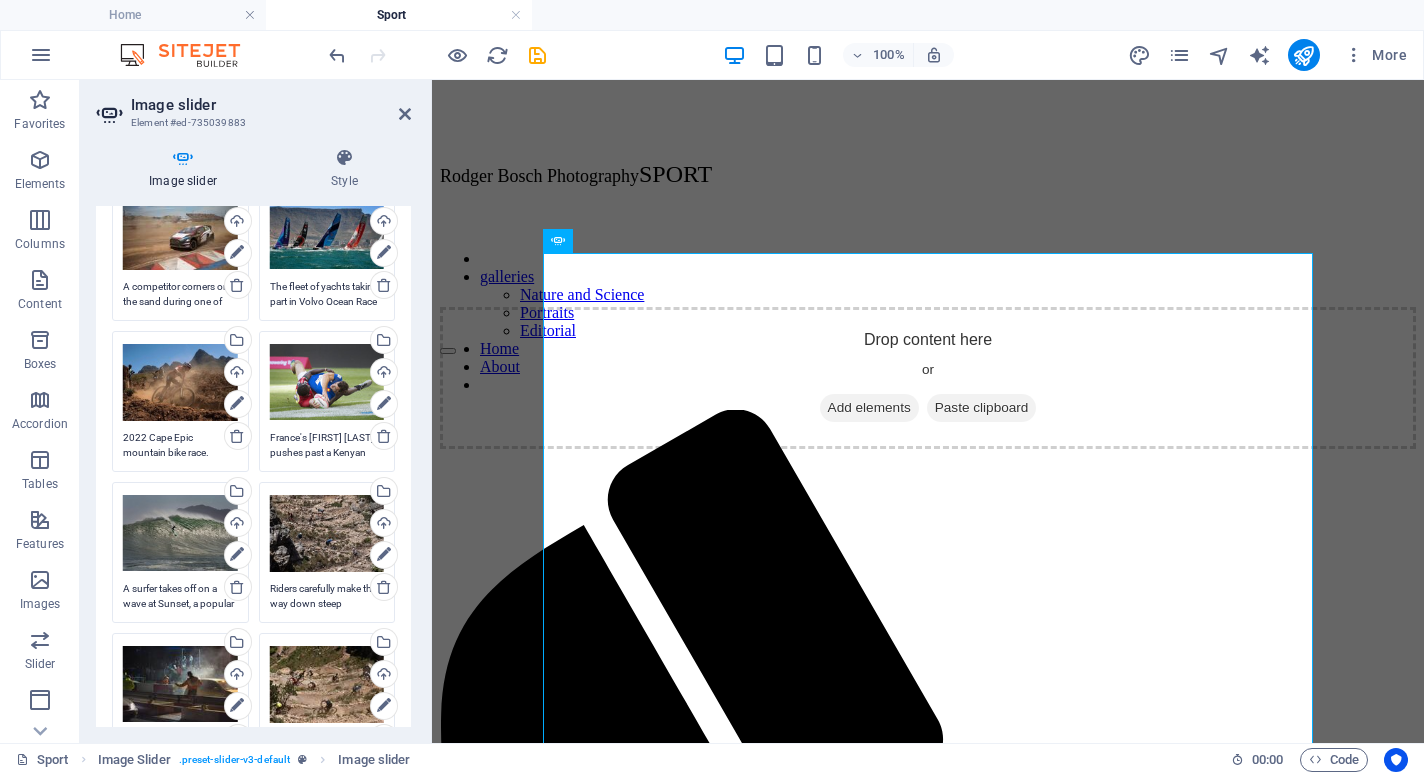 scroll, scrollTop: 30, scrollLeft: 0, axis: vertical 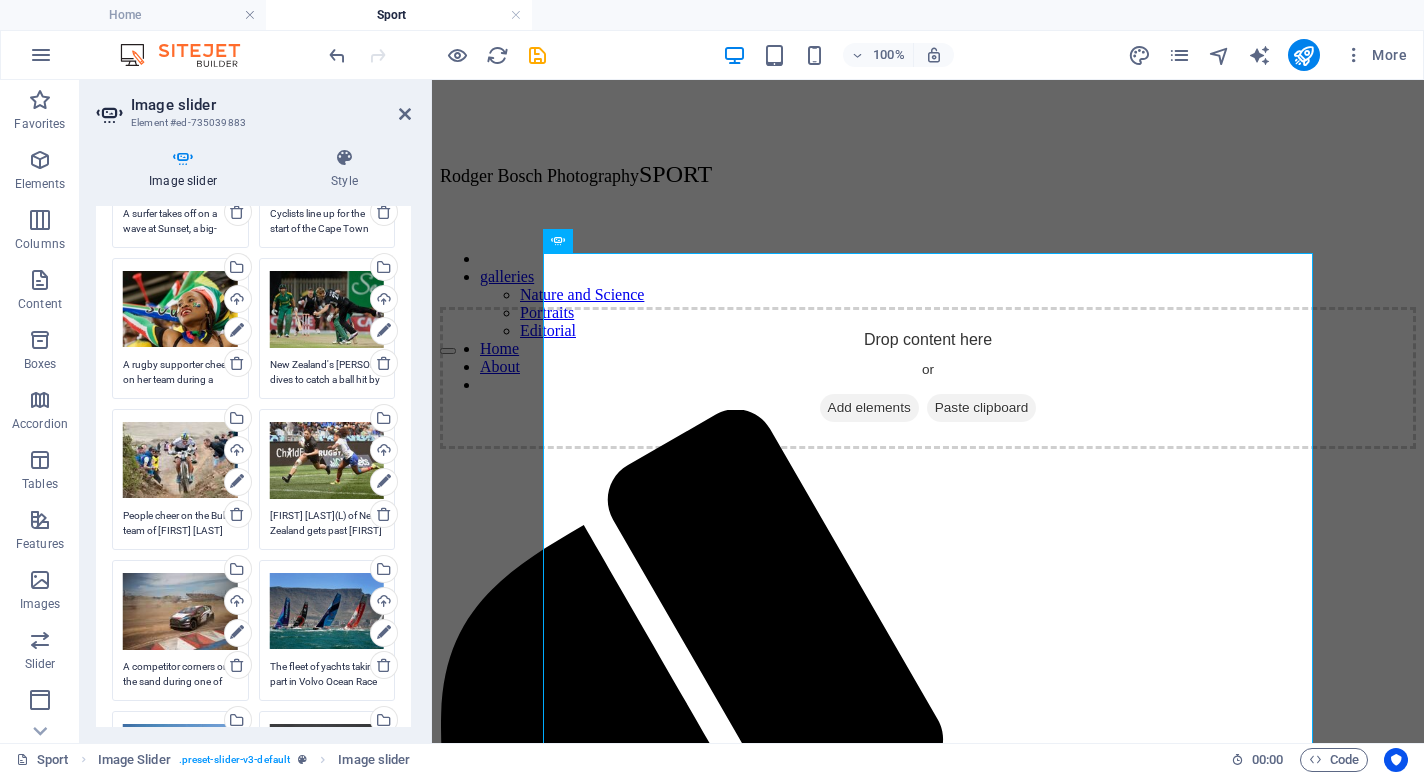 click on "[FIRST] [LAST](L) of New Zealand gets past [FIRST] [LAST] of [COUNTRY], to score a try during their 7s rugby match in the semi-finals of the Rugby World Cup 7s tournament." at bounding box center [327, 523] 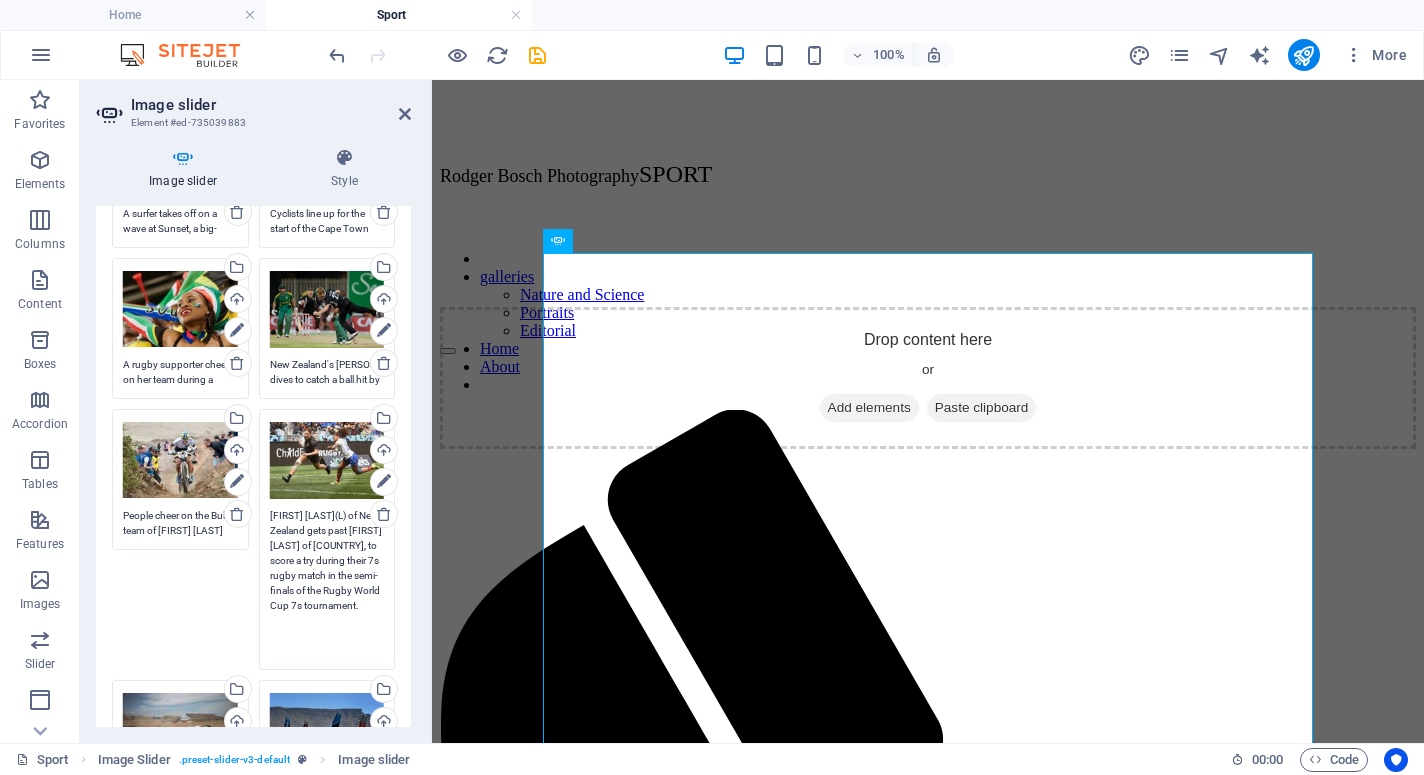 click on "[FIRST] [LAST](L) of New Zealand gets past [FIRST] [LAST] of [COUNTRY], to score a try during their 7s rugby match in the semi-finals of the Rugby World Cup 7s tournament." at bounding box center [327, 583] 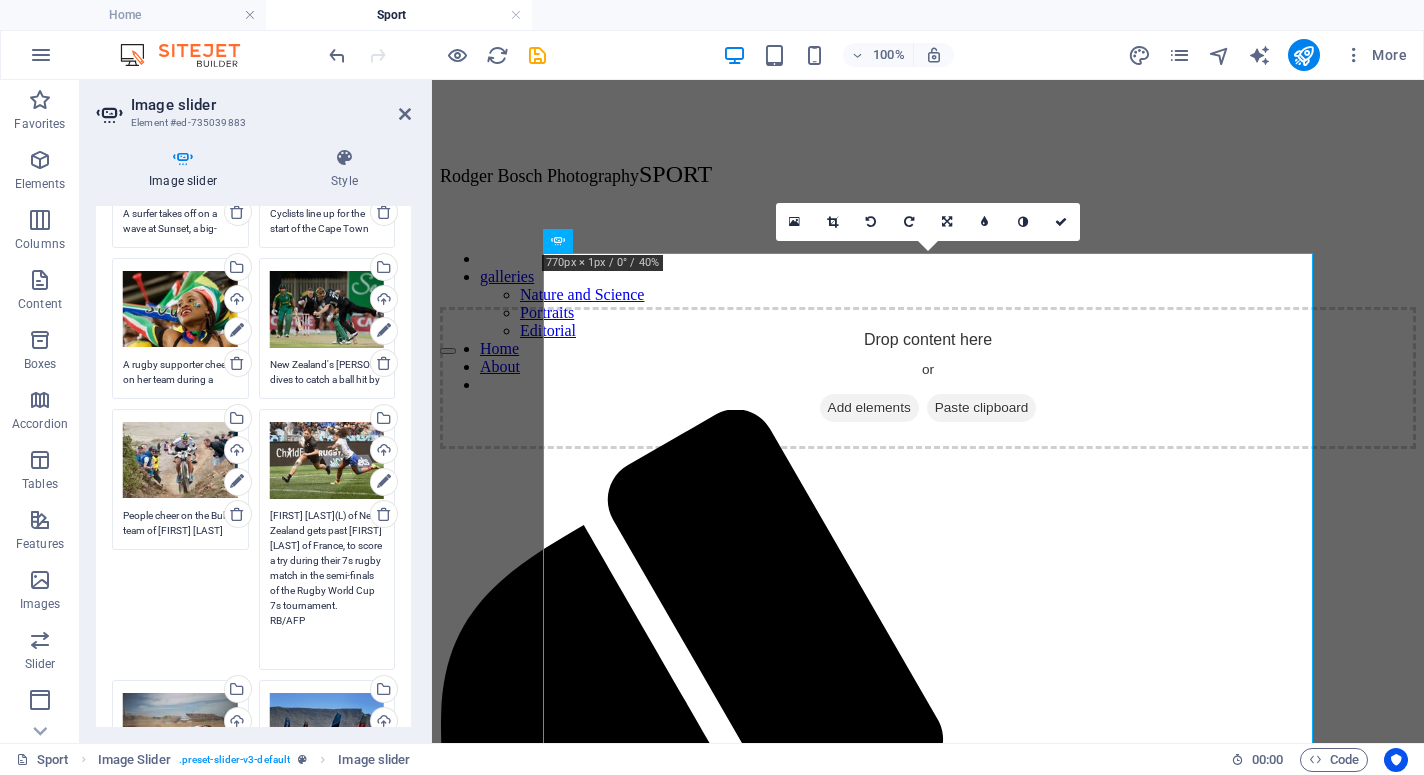 type on "[FIRST] [LAST](L) of New Zealand gets past [FIRST] [LAST] of France, to score a try during their 7s rugby match in the semi-finals of the Rugby World Cup 7s tournament.
RB/AFP" 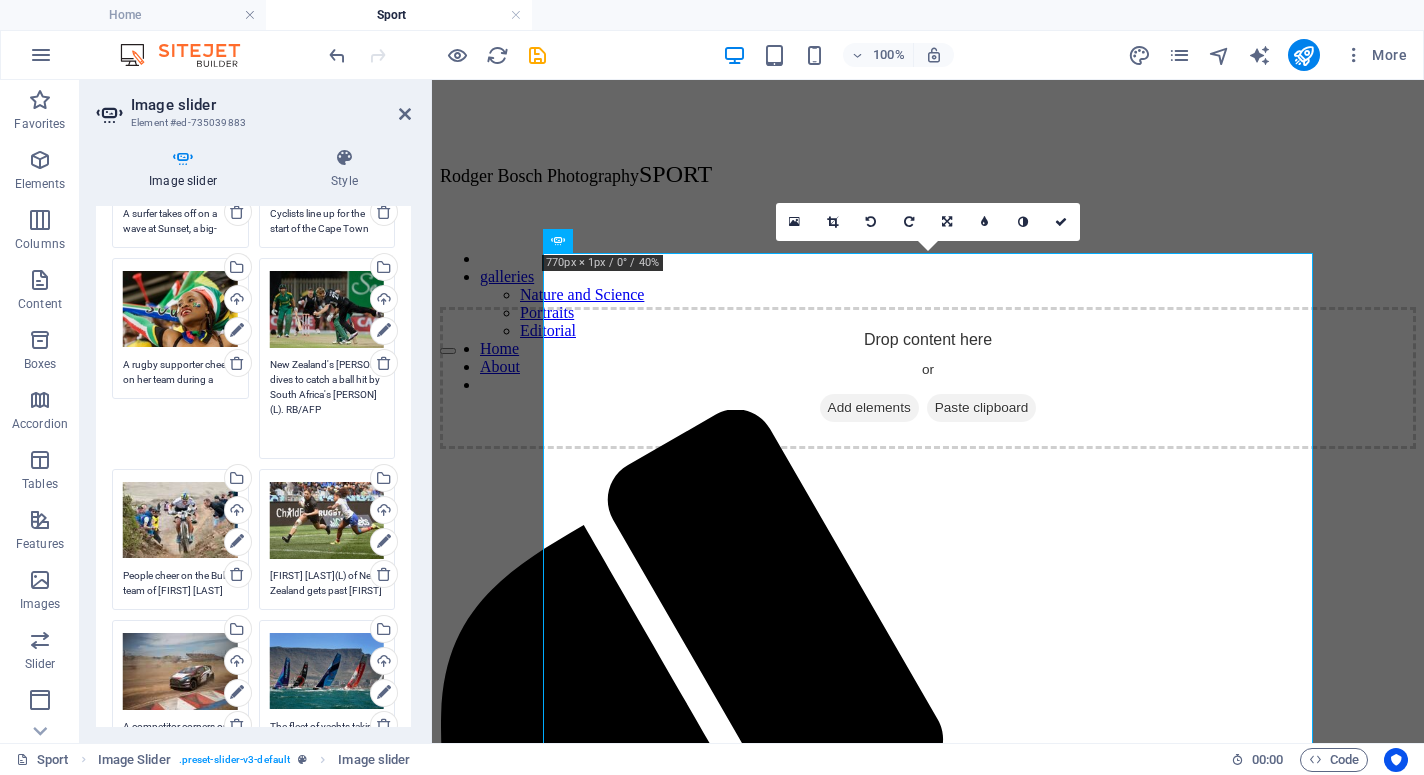 type on "New Zealand's [PERSON] dives to catch a ball hit by South Africa's [PERSON](L). RB/AFP" 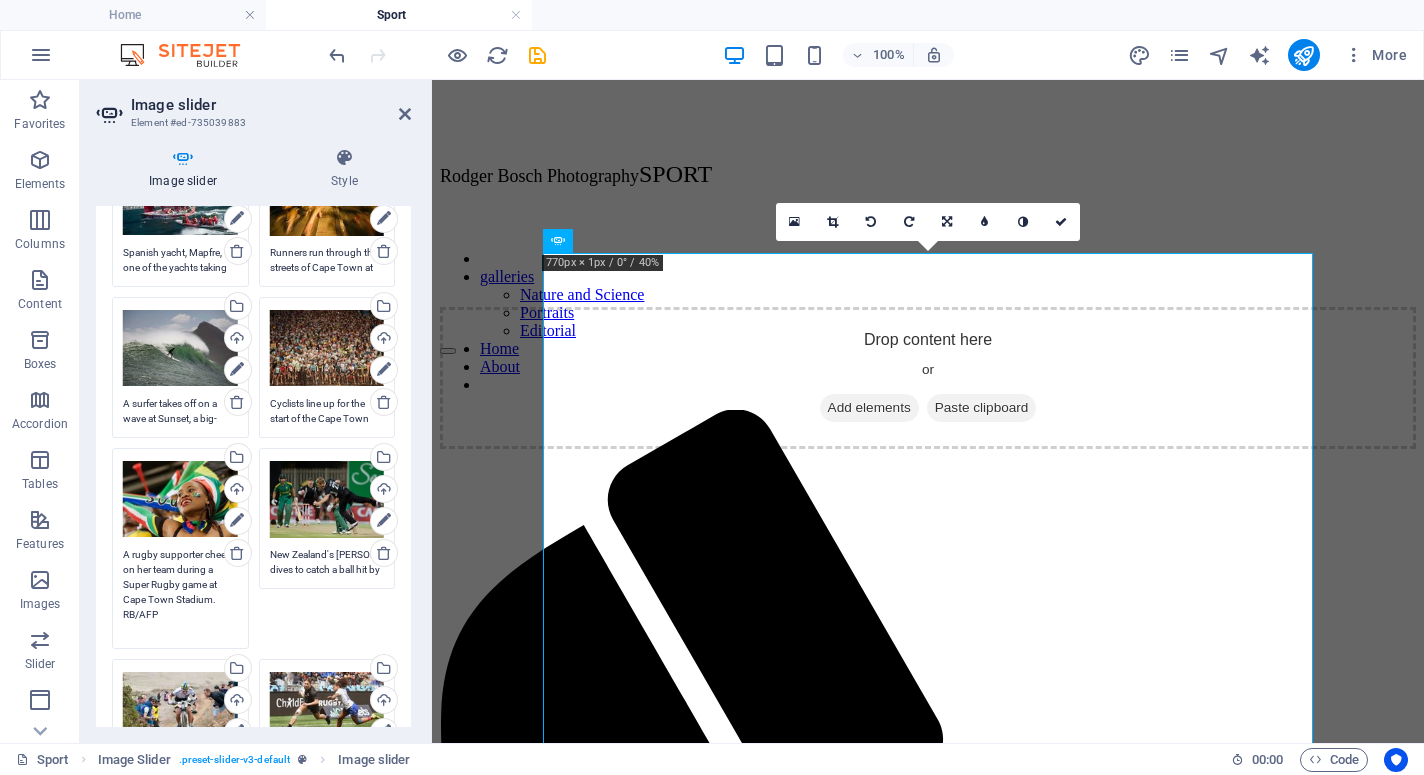 scroll, scrollTop: 342, scrollLeft: 0, axis: vertical 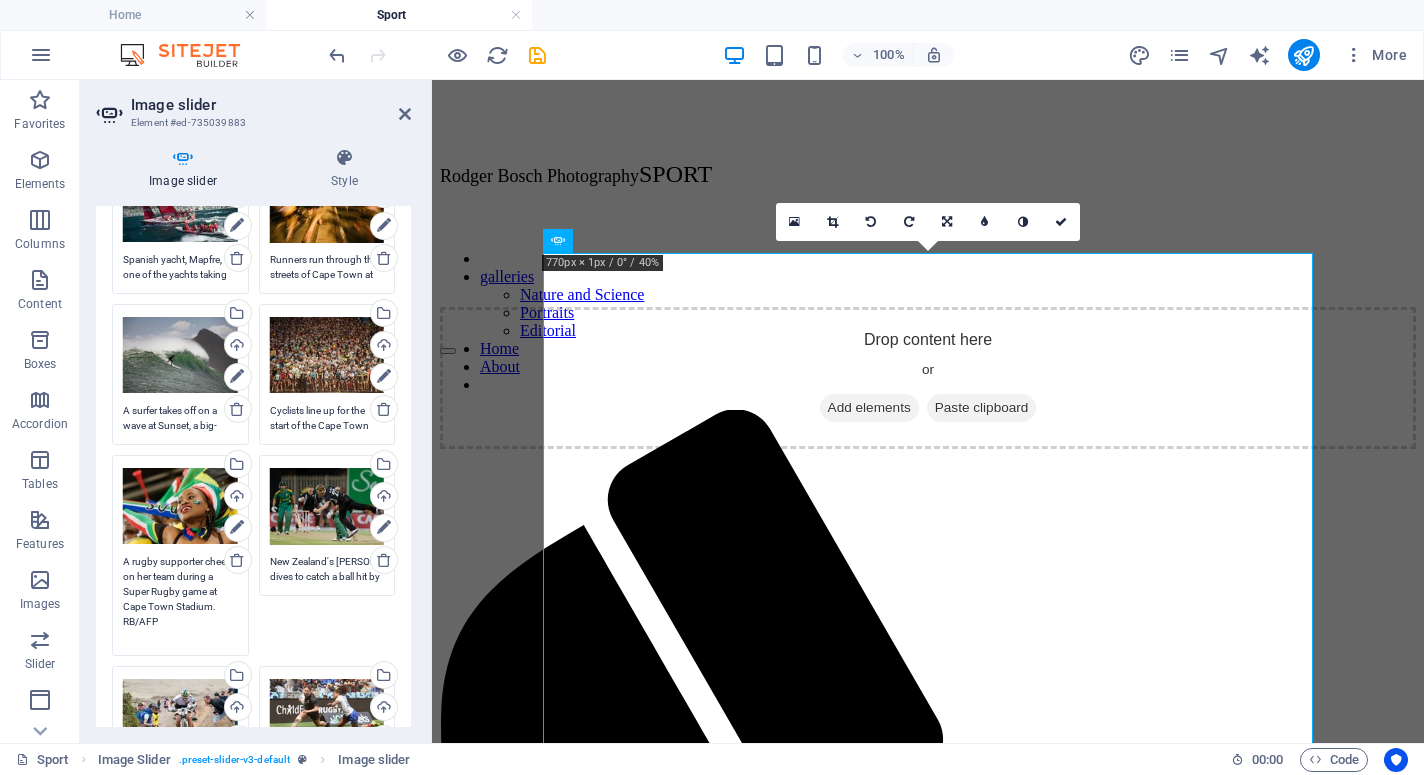 type on "A rugby supporter cheers on her team during a Super Rugby game at Cape Town Stadium. RB/AFP" 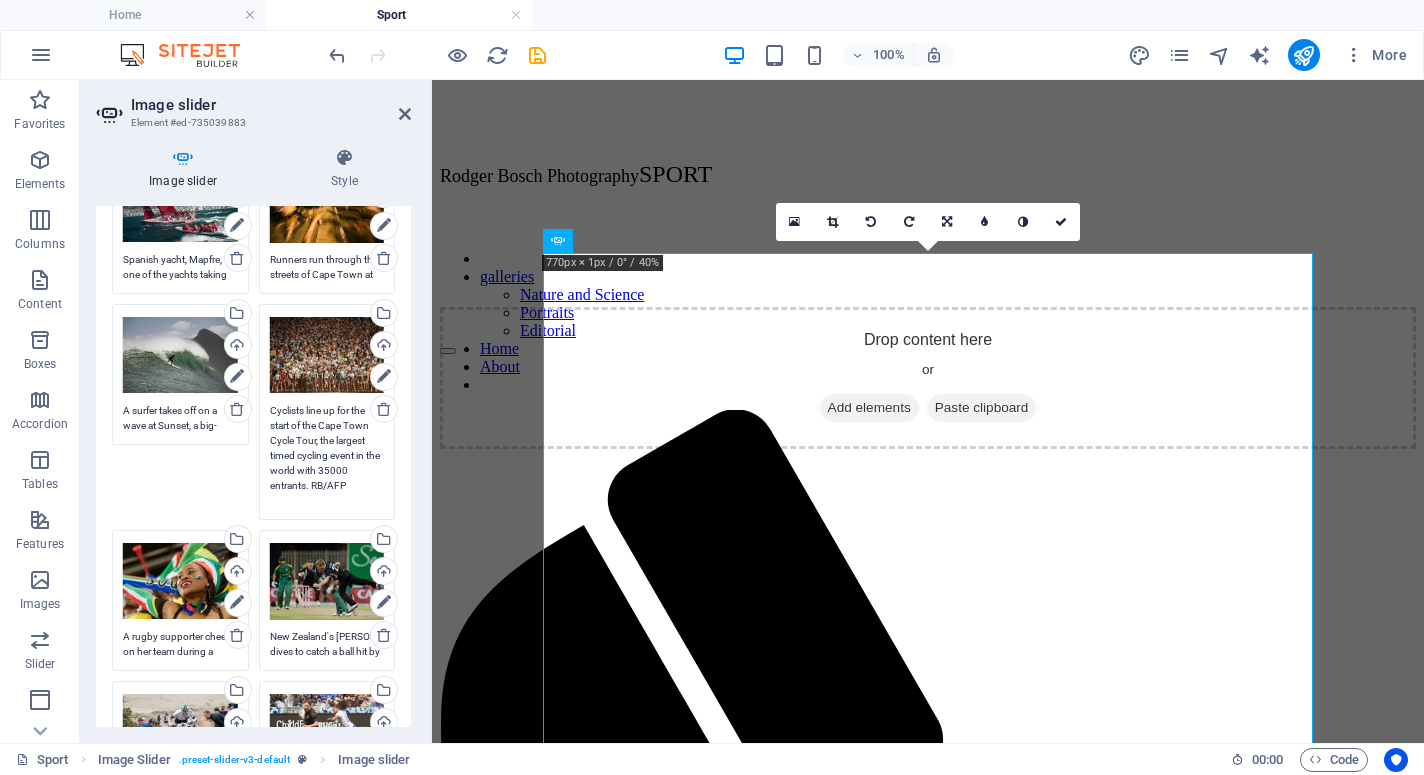 type on "Cyclists line up for the start of the Cape Town Cycle Tour, the largest timed cycling event in the world with 35000 entrants. RB/AFP" 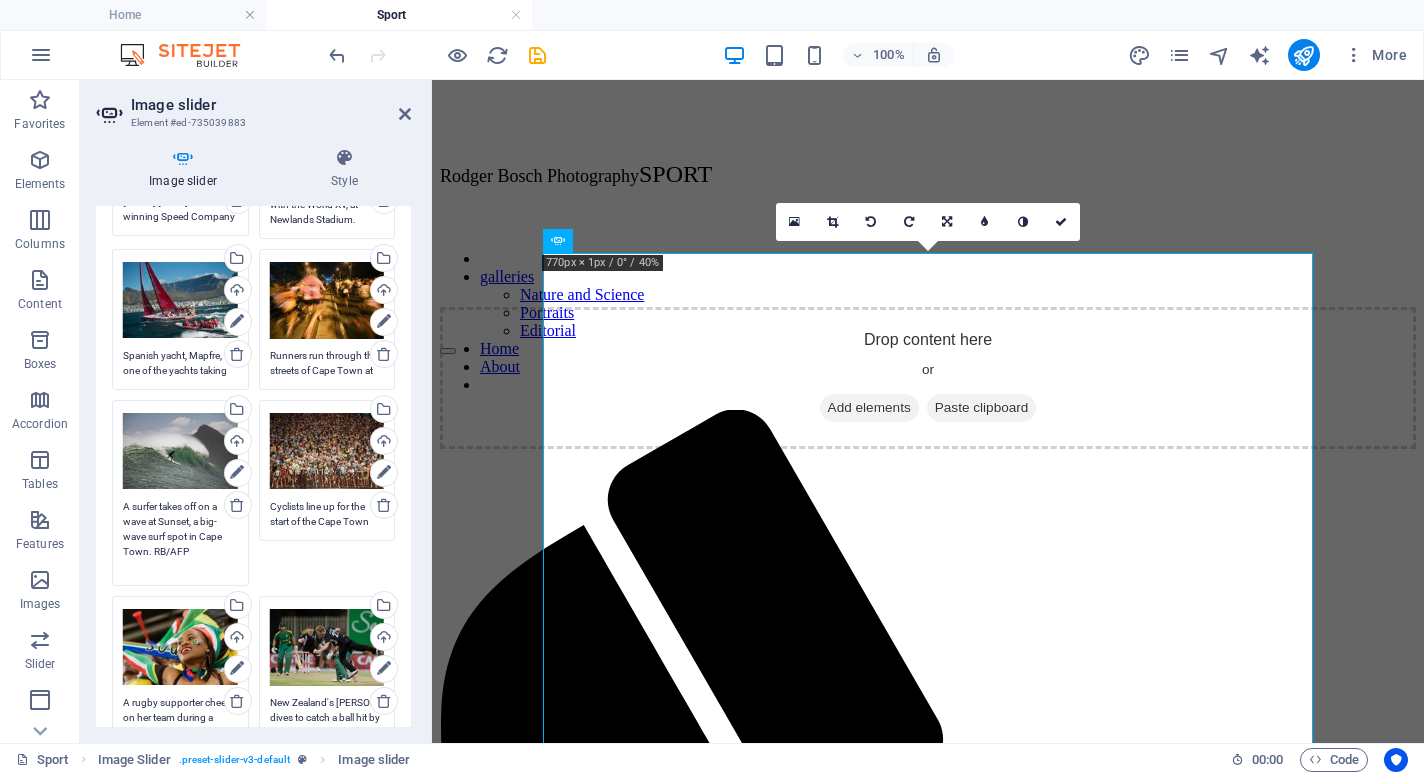 scroll, scrollTop: 217, scrollLeft: 0, axis: vertical 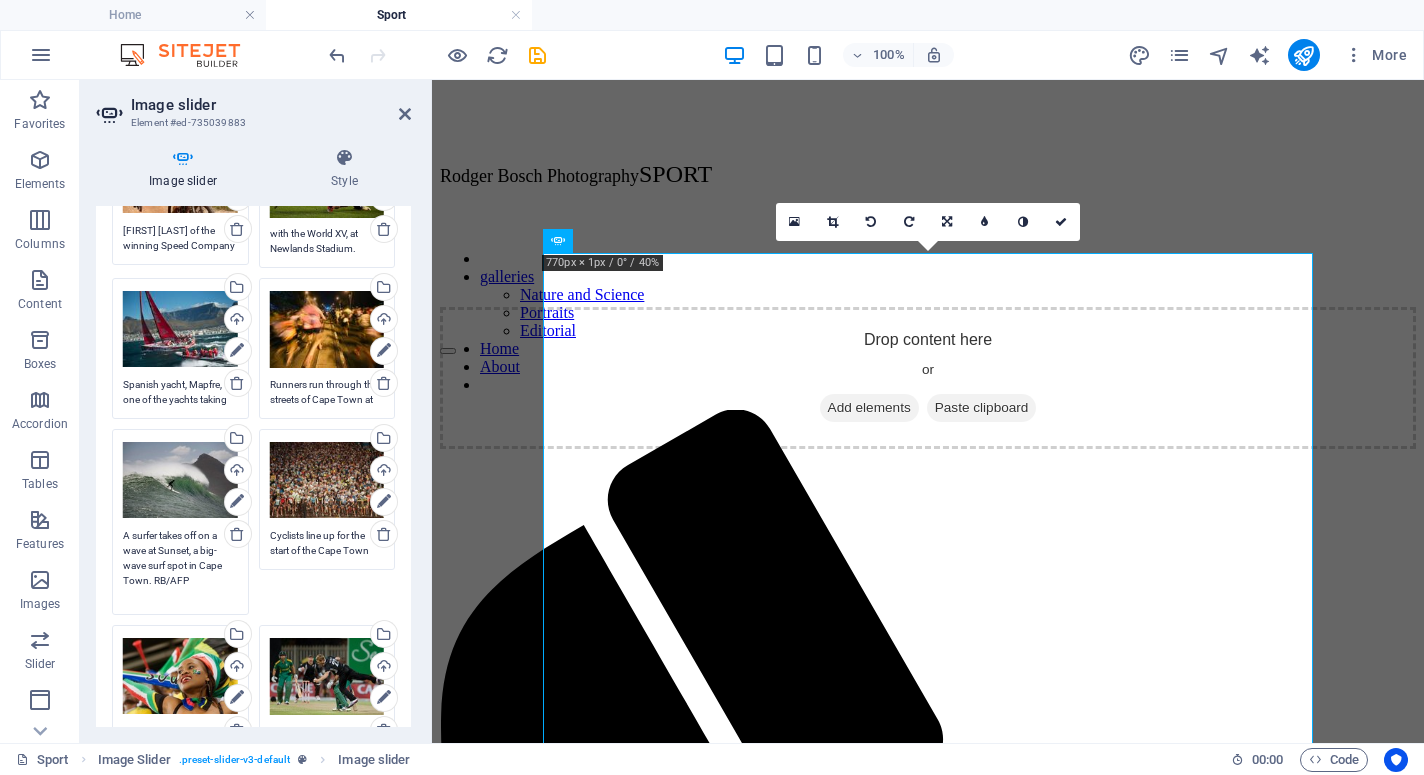 click on "Runners run through the streets of Cape Town at the start of the Two Oceans ultra marathon." at bounding box center [327, 392] 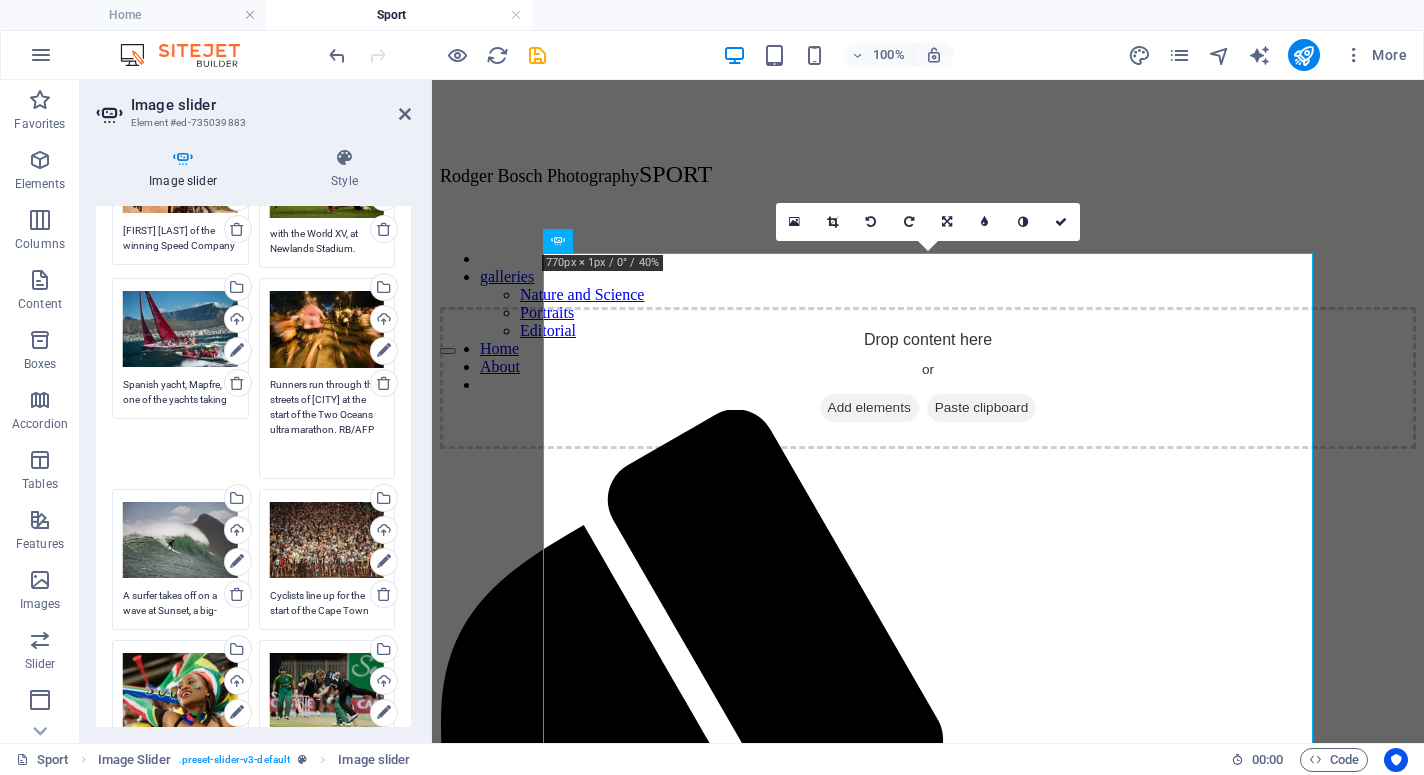 type on "Runners run through the streets of [CITY] at the start of the Two Oceans ultra marathon. RB/AFP" 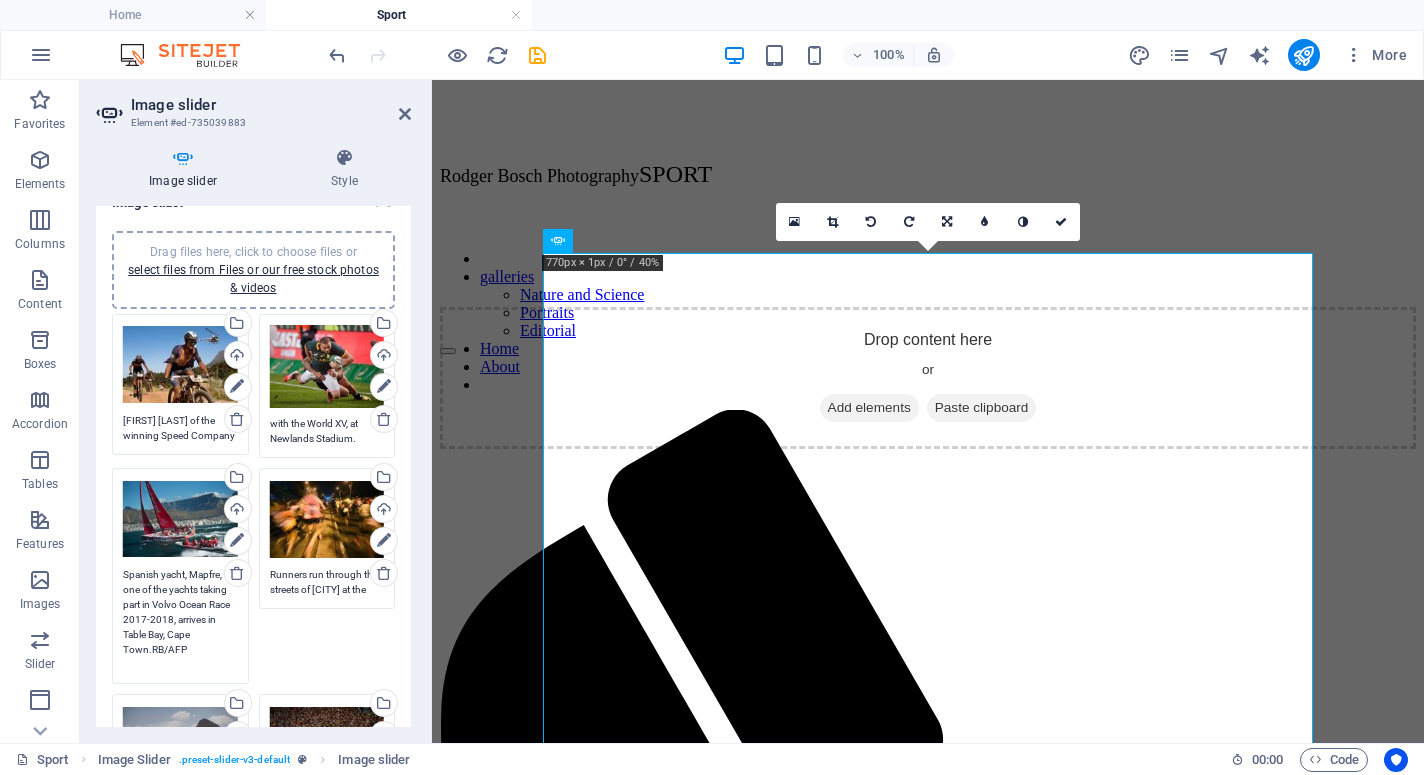 scroll, scrollTop: 0, scrollLeft: 0, axis: both 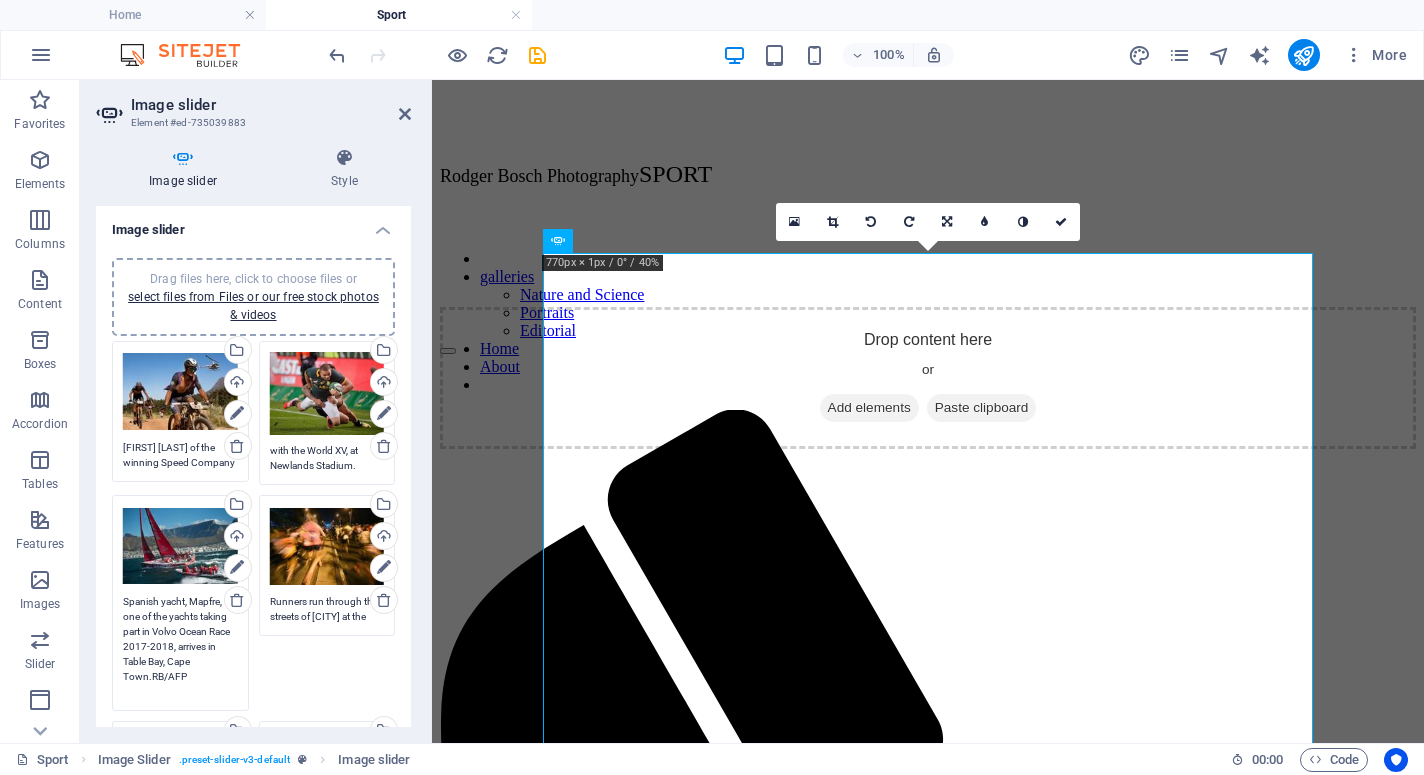 type on "Spanish yacht, Mapfre, one of the yachts taking part in Volvo Ocean Race 2017-2018, arrives in Table Bay, Cape Town.RB/AFP" 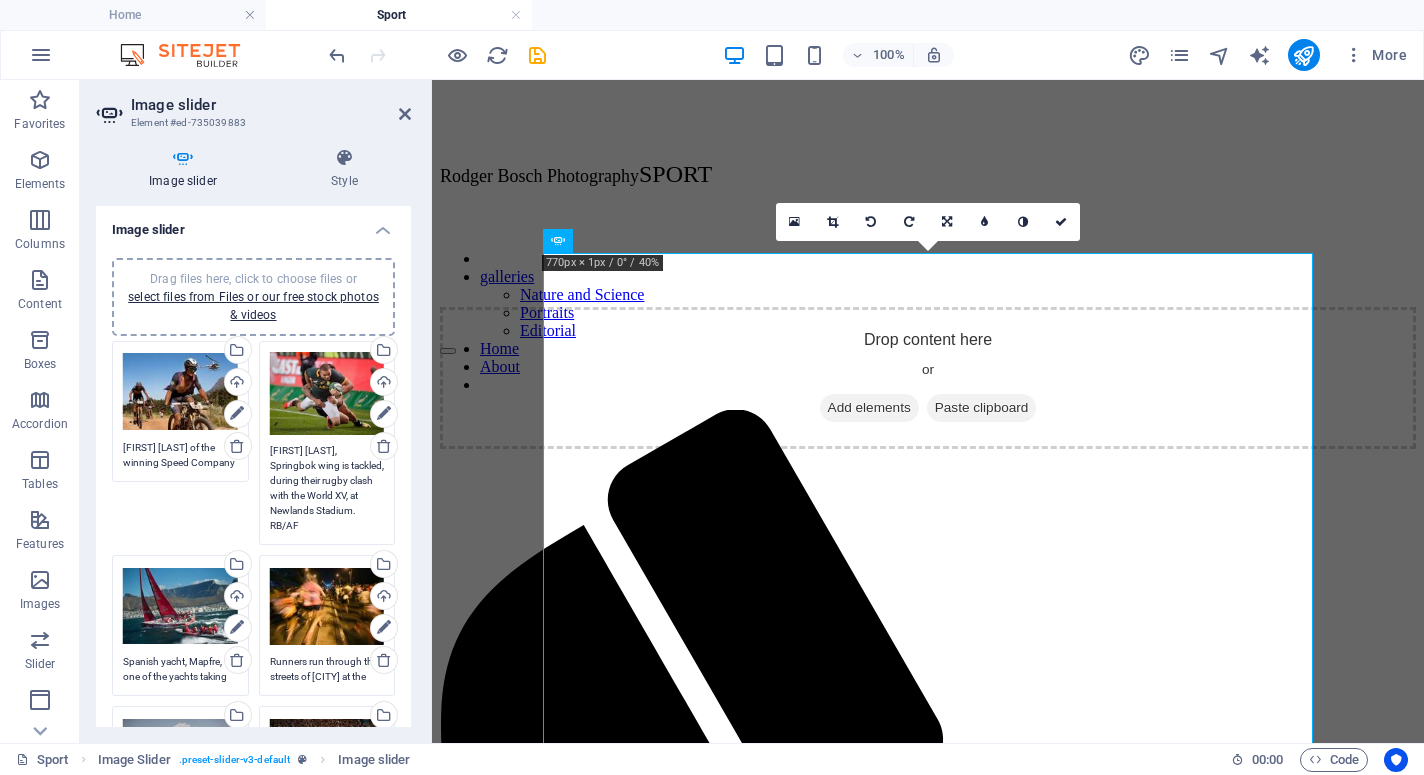 type on "[FIRST] [LAST], Springbok wing is tackled, during their rugby clash with the World XV, at Newlands Stadium. RB/AF" 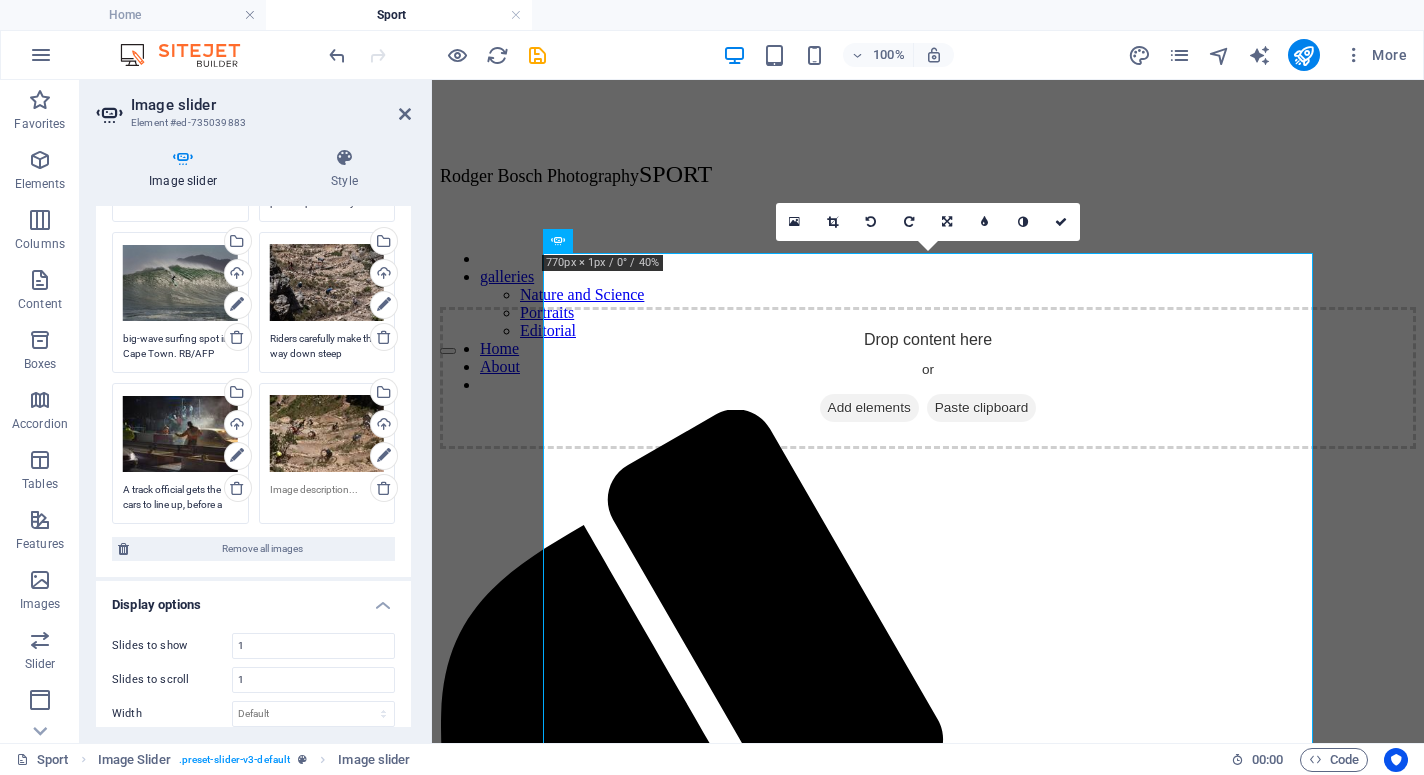scroll, scrollTop: 1247, scrollLeft: 0, axis: vertical 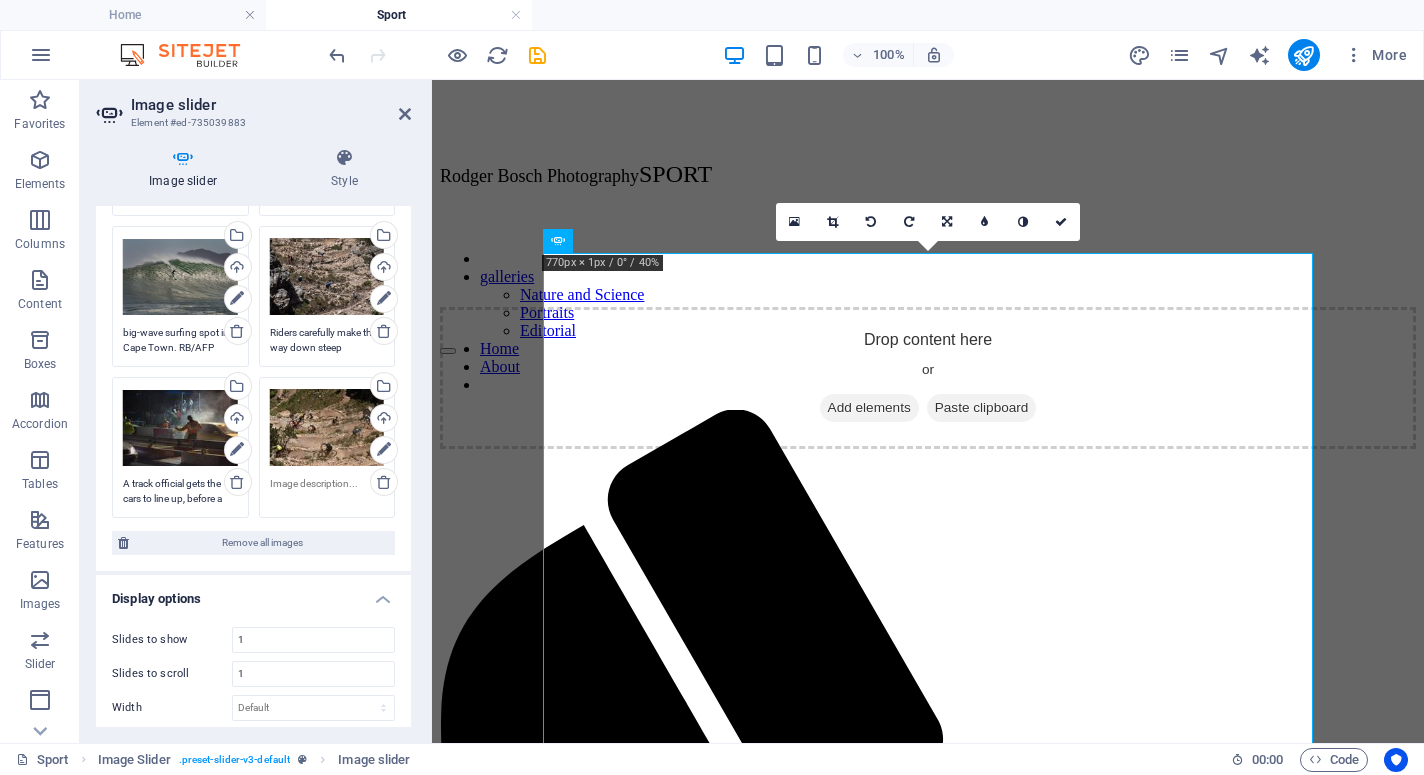 click on "A track official gets the cars to line up, before a legal drag race by street cars at Killarney race track in [CITY]. RB/AFP" at bounding box center [180, 491] 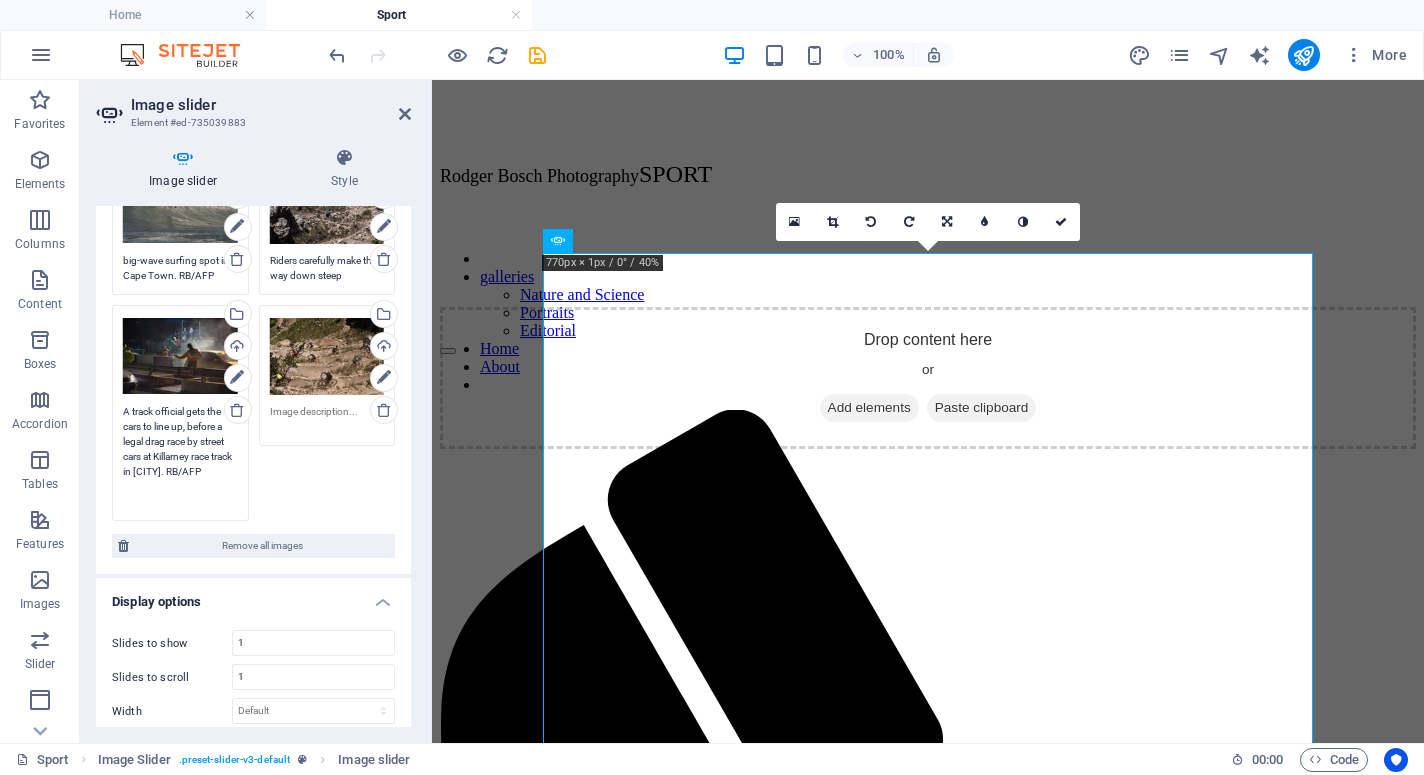 scroll, scrollTop: 1251, scrollLeft: 0, axis: vertical 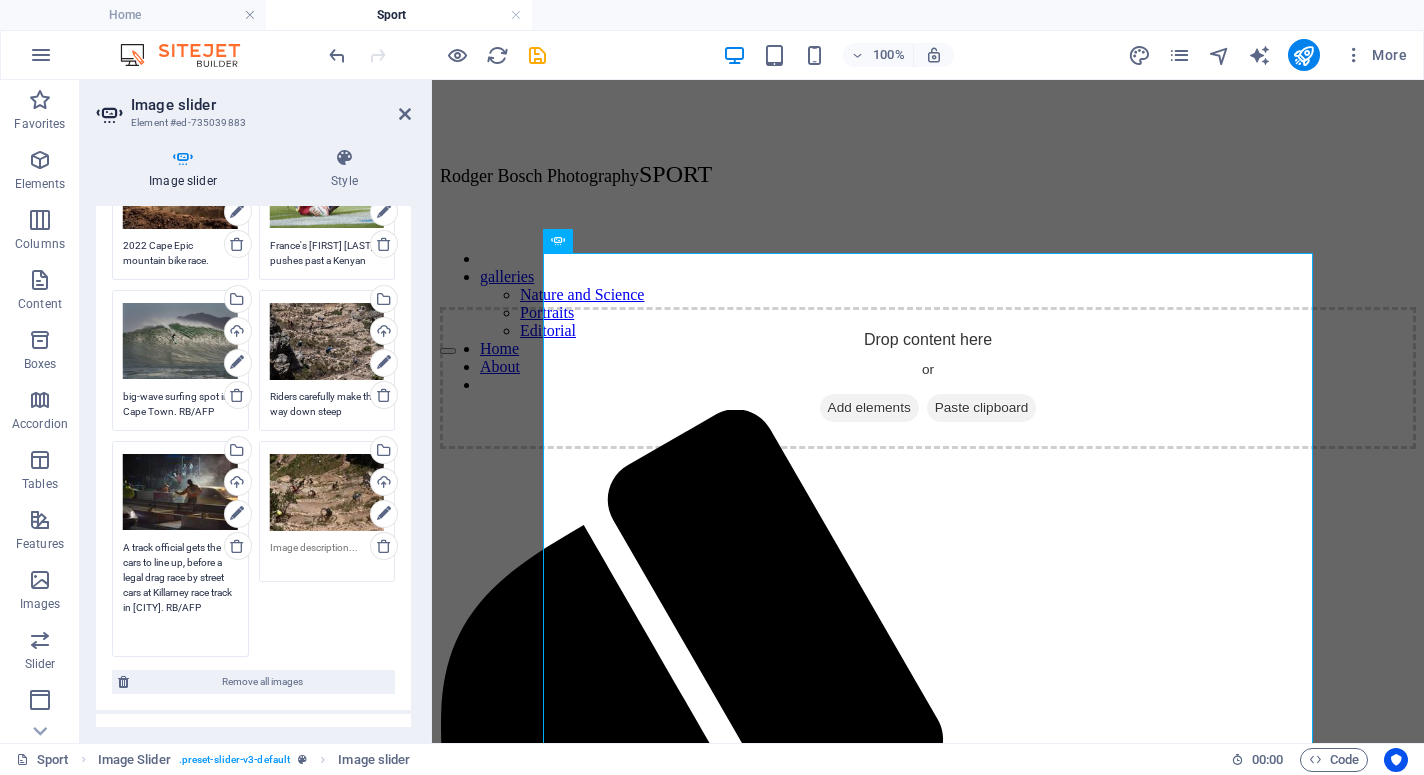 click on "Drag files here, click to choose files or select files from Files or our free stock photos & videos" at bounding box center [327, 341] 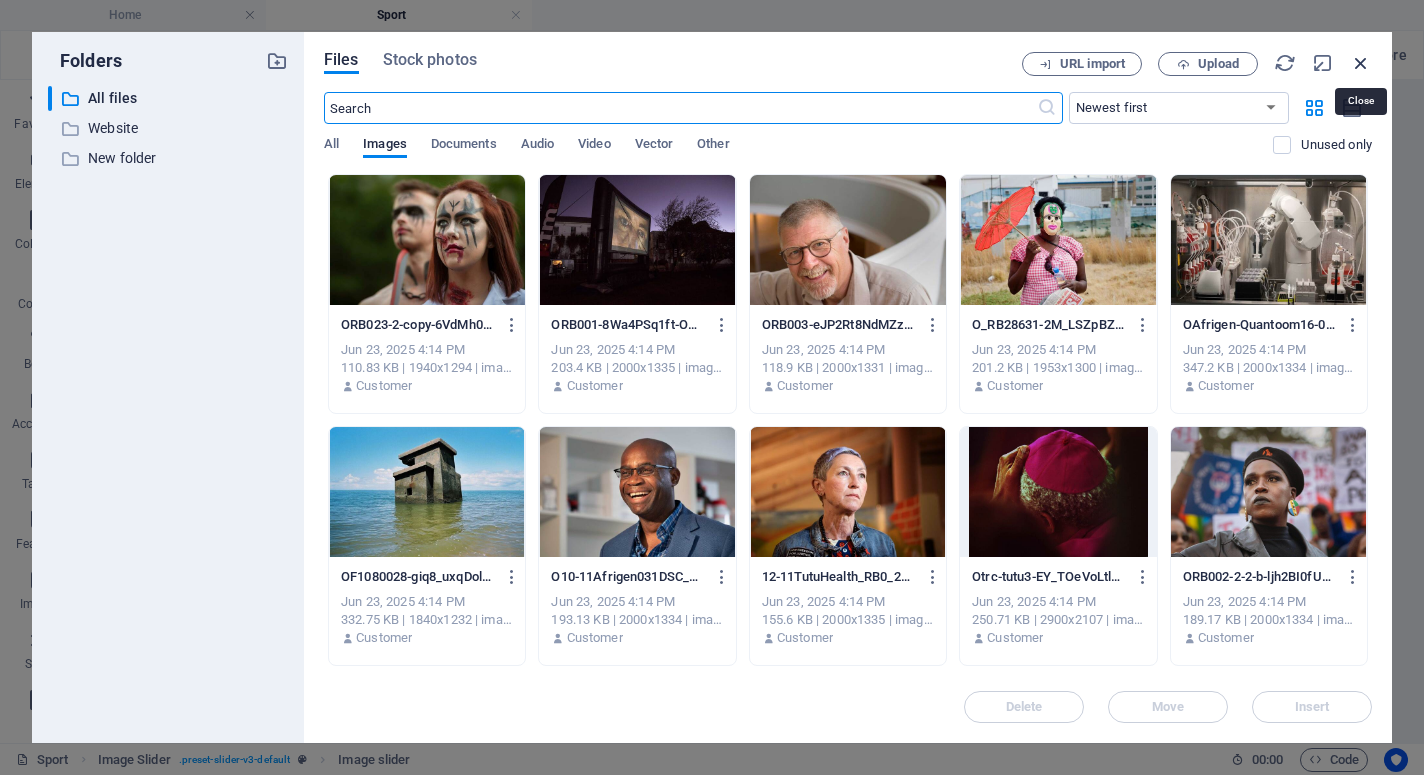 click at bounding box center [1361, 63] 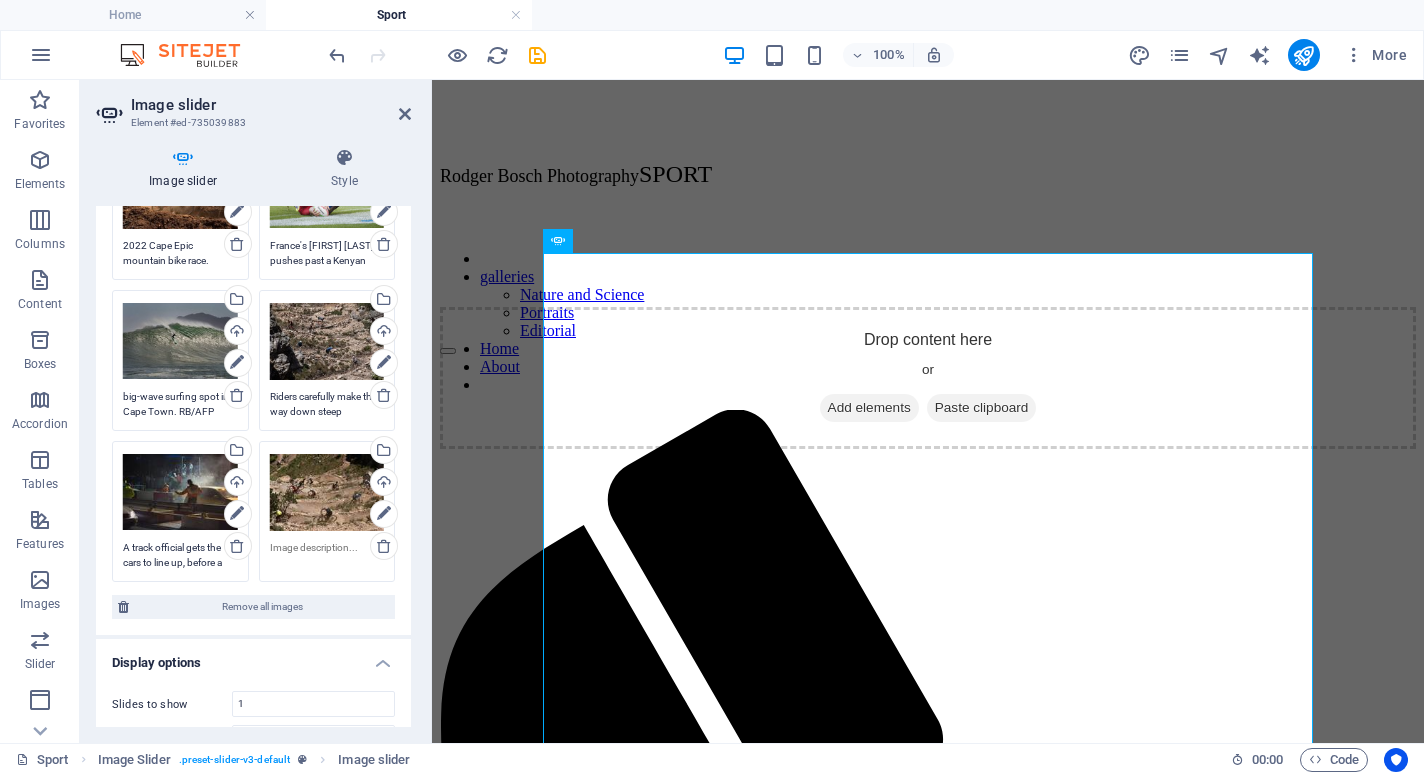 click on "Riders carefully make their way down steep switchbacks during the 2024 Cape Epic Mountain BIke race in Wellington, about 60km from Cape Town. RB/AFP" at bounding box center [327, 404] 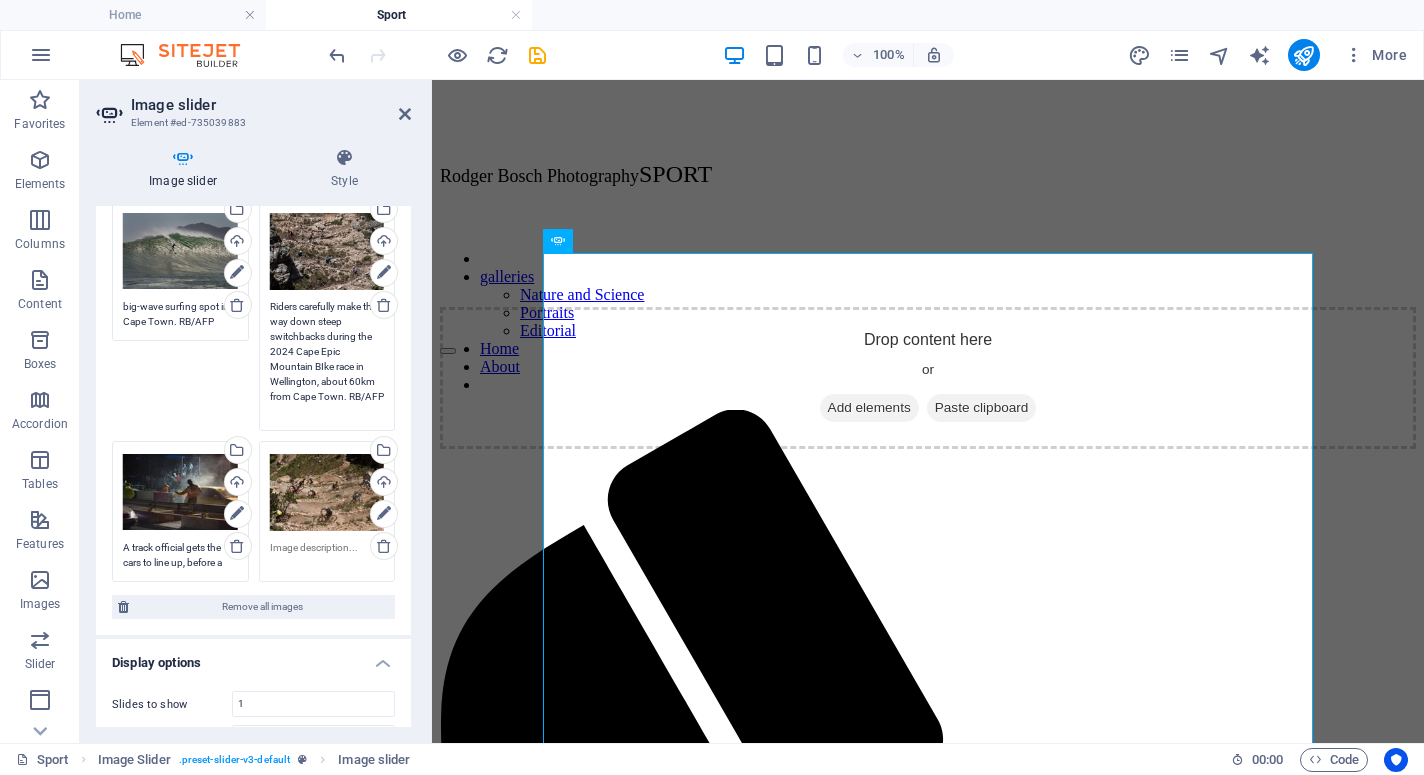 drag, startPoint x: 349, startPoint y: 398, endPoint x: 244, endPoint y: 350, distance: 115.45129 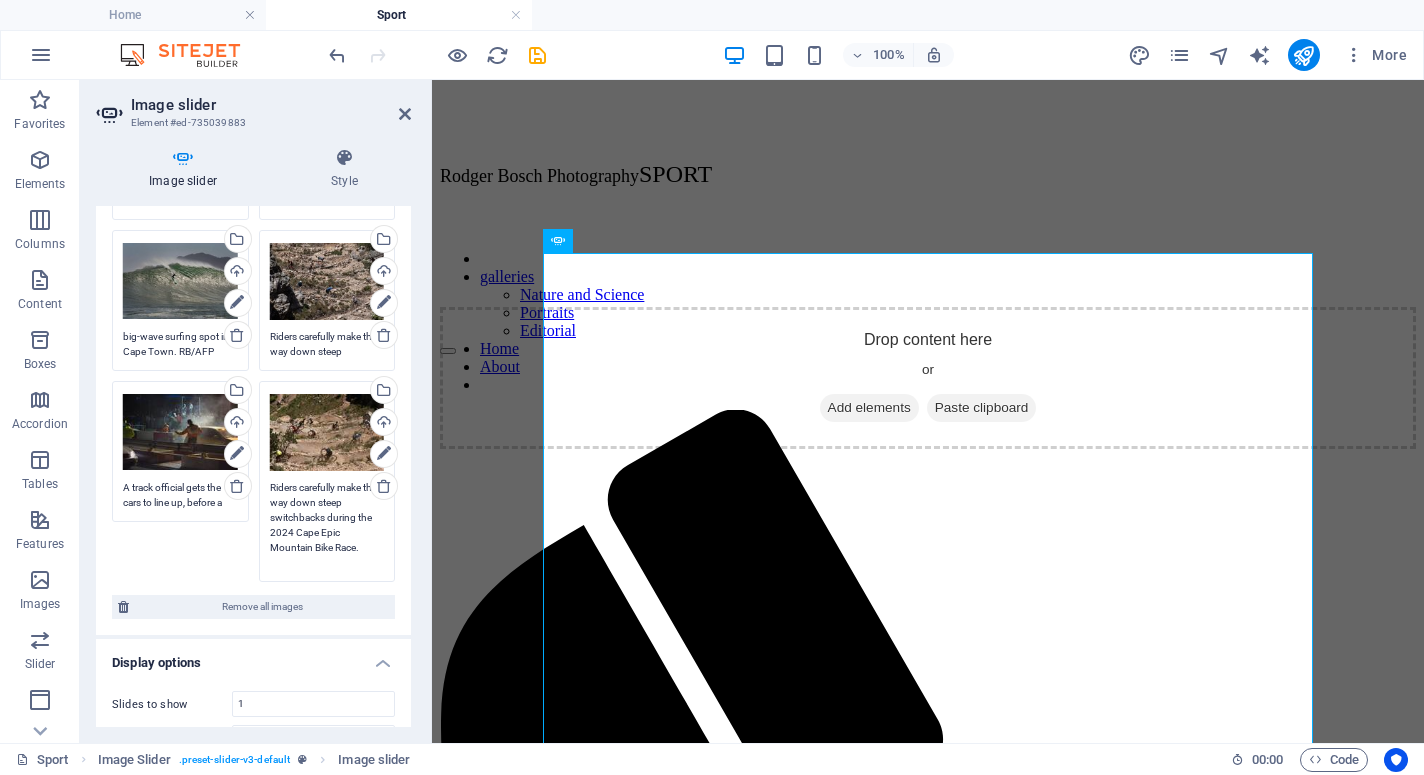 scroll, scrollTop: 1171, scrollLeft: 0, axis: vertical 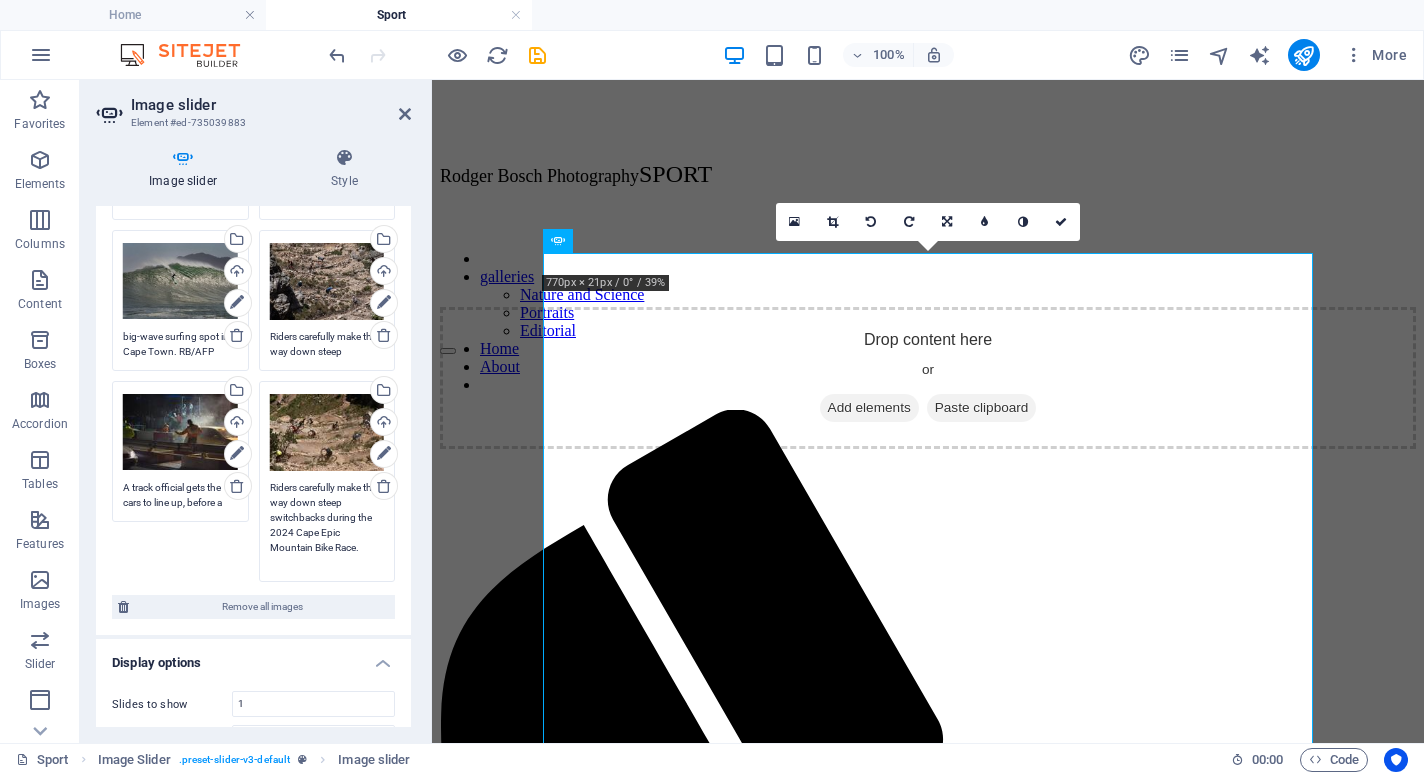 click on "Riders carefully make their way down steep switchbacks during the 2024 Cape Epic Mountain Bike Race." at bounding box center (327, 525) 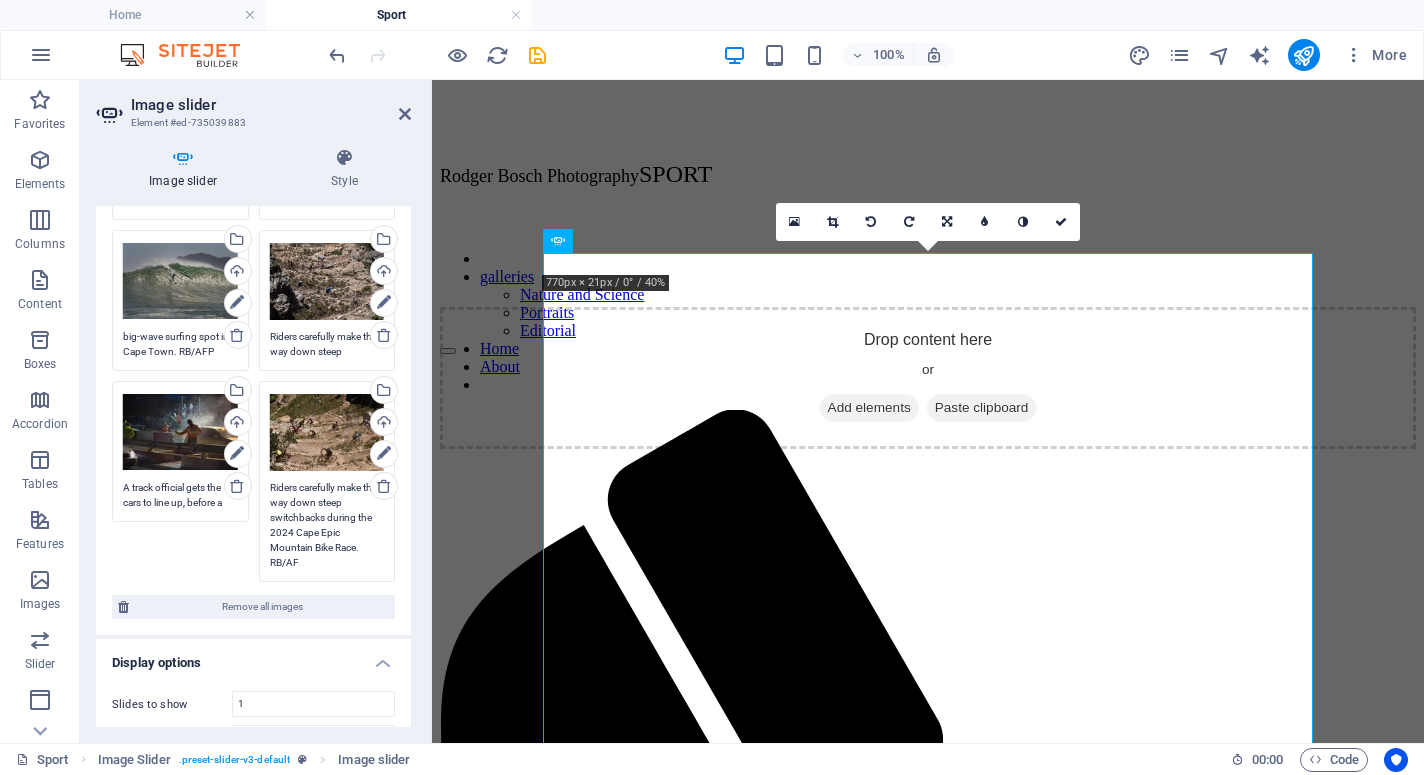 type on "Riders carefully make their way down steep switchbacks during the 2024 Cape Epic Mountain Bike Race. RB/AFP" 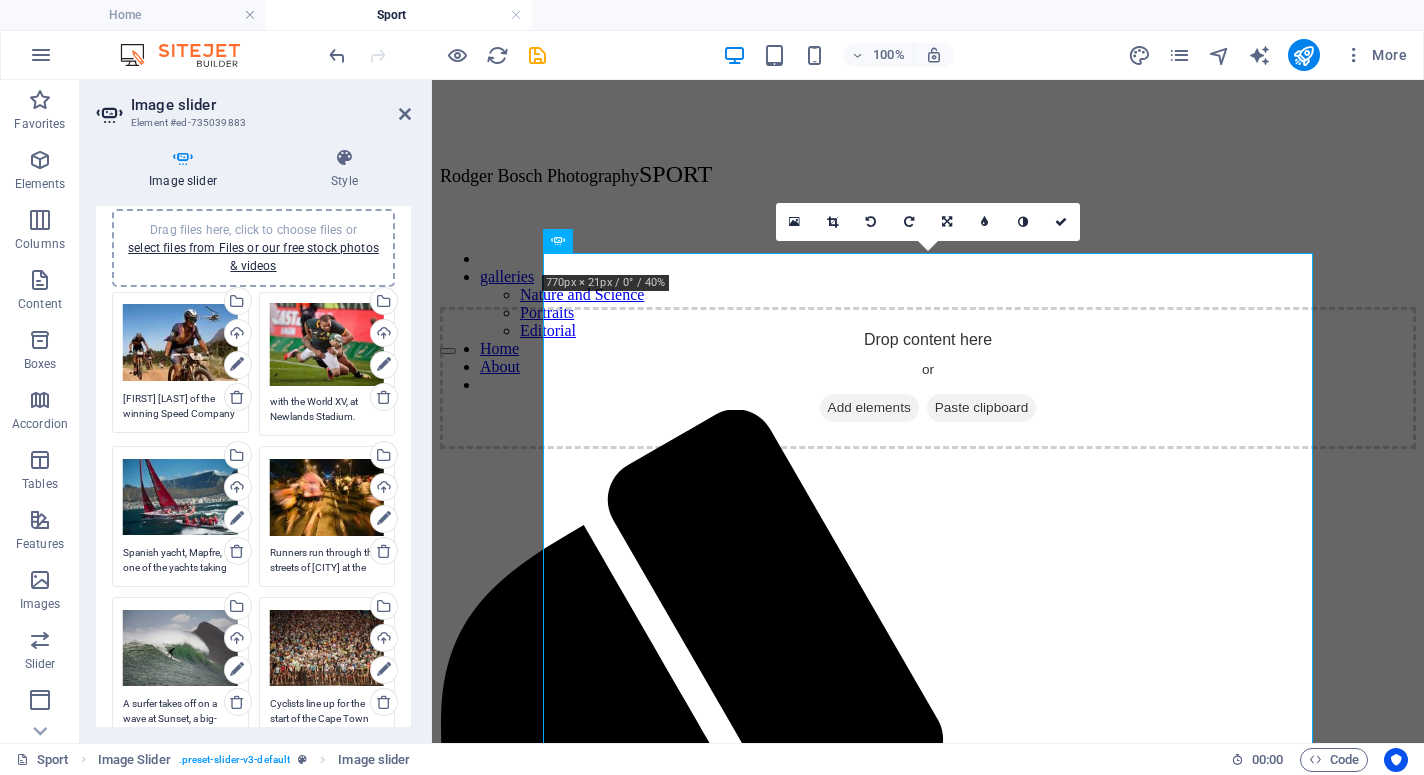 scroll, scrollTop: 0, scrollLeft: 0, axis: both 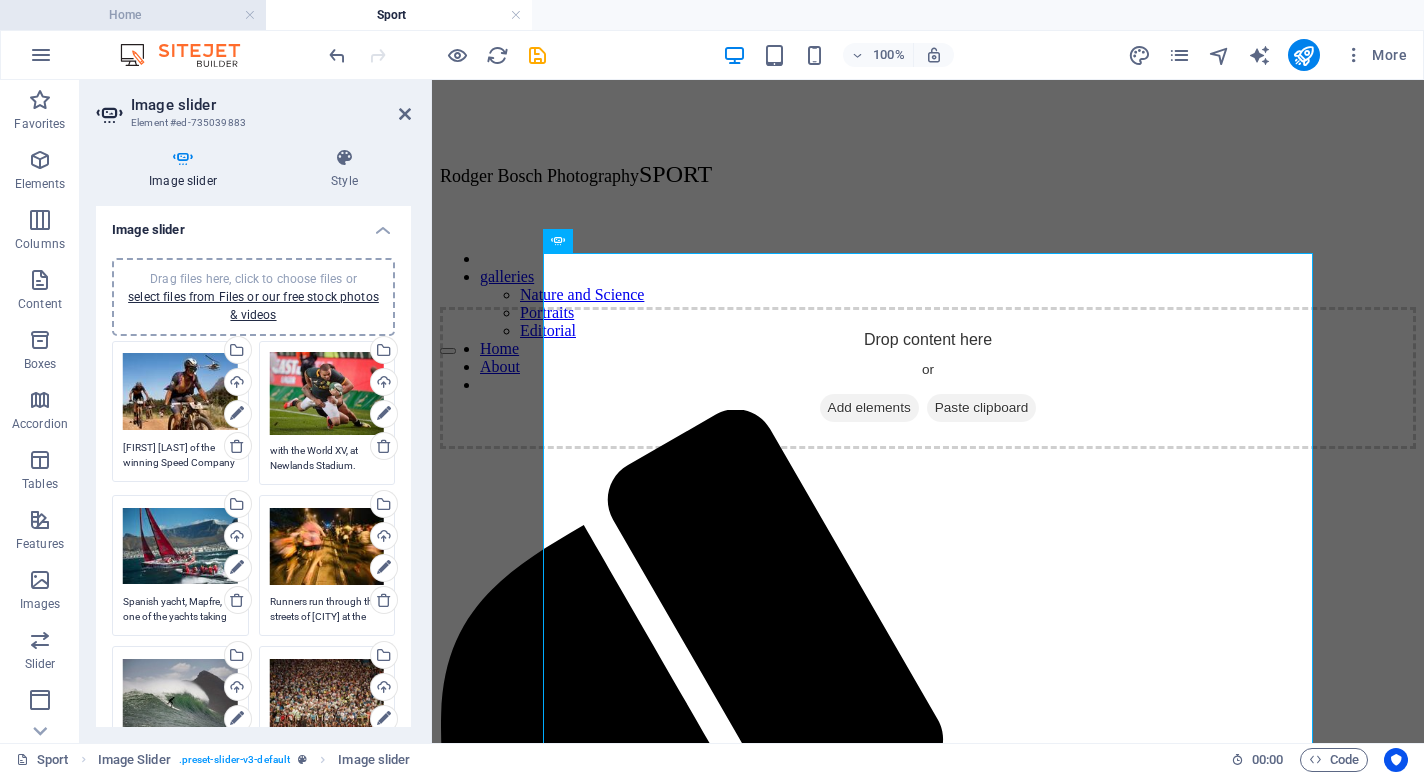click on "Home" at bounding box center [133, 15] 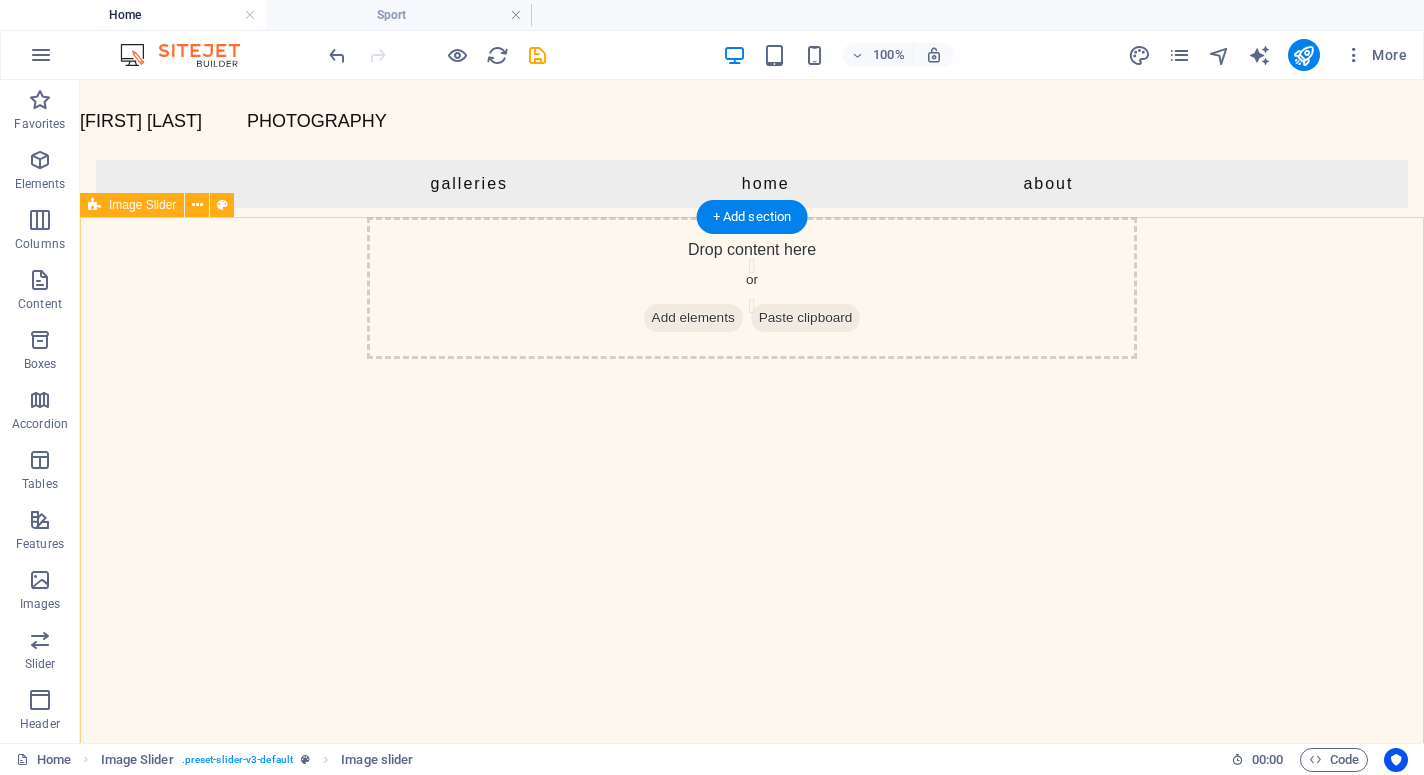 click on "Drop content here or  Add elements  Paste clipboard Reception. Cederberg, South Africa Child and grandmother, Kakuma, Kenya. Loading landmines for demolition, Xangongo, Angola. Vaccine laboratory in Cape Town. Gin distillary, Cape Town. Arum Lily Frog in Cape Town. Cape Epic mountain bike race, Wellington, South Africa. Mandela at the South African Parliament Minstrel Carnival in Cape Town. A delegate walks to the Convention Centre in Cape Town, to attend a WEF meeting. A movie shows on an outdoor cinema in Cape Twn. Firefighter battles vegetation fire in Cape Town. Refugee camp in Eastern Chad. Waterblommetjies, Aponogeton distachyos, an edible aquatic plant in Cape Town. Chickens for sale in Cape Town. A firefighter tries to douse the flames as a fire rages through the South Afican Parliament. Canola fields near Swellendam.. Harvesting carrots, close to Maseru, Lesotho. SA's [FIRST] [LAST] hits the ball during a Protease ODI cricket match. Reception. Cederberg, South Africa" at bounding box center (752, 512) 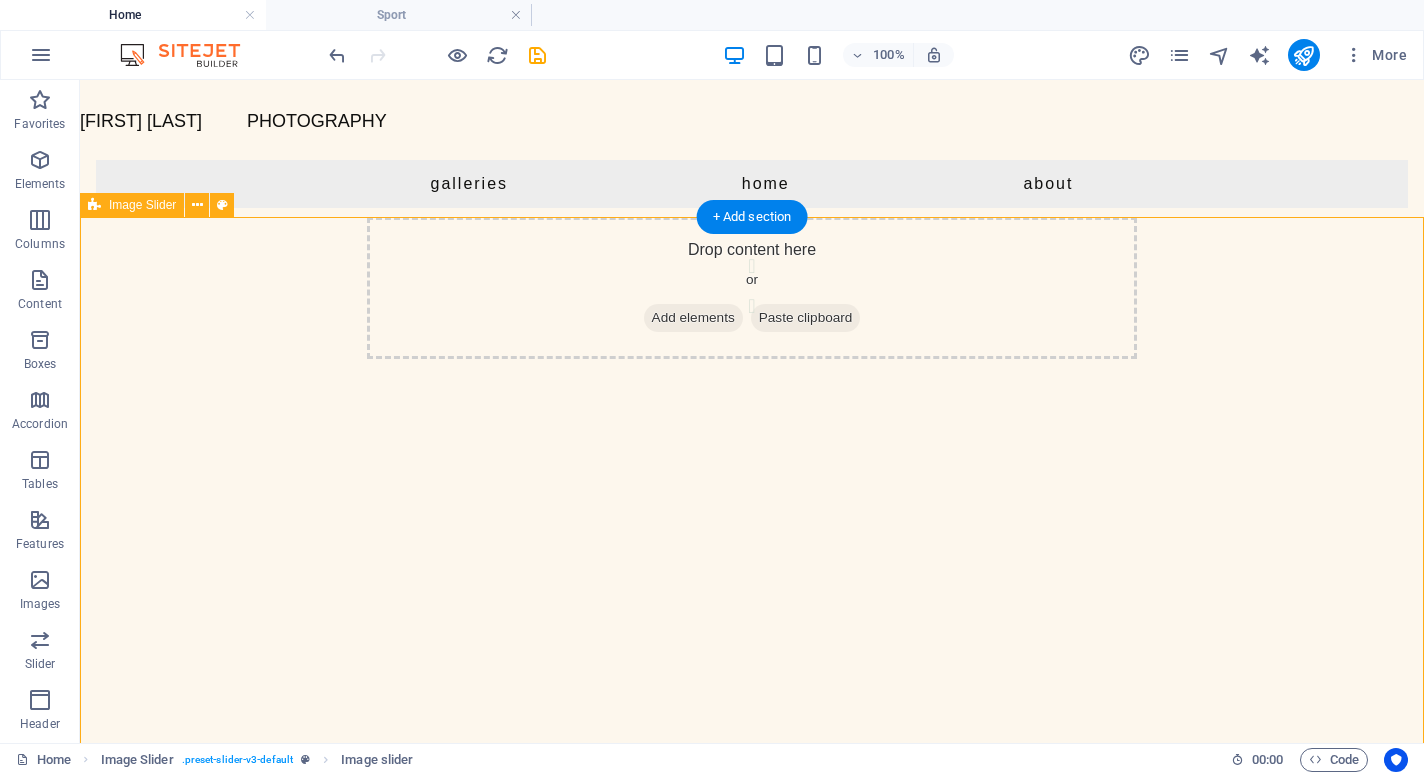 click on "Drop content here or  Add elements  Paste clipboard Reception. Cederberg, South Africa Child and grandmother, Kakuma, Kenya. Loading landmines for demolition, Xangongo, Angola. Vaccine laboratory in Cape Town. Gin distillary, Cape Town. Arum Lily Frog in Cape Town. Cape Epic mountain bike race, Wellington, South Africa. Mandela at the South African Parliament Minstrel Carnival in Cape Town. A delegate walks to the Convention Centre in Cape Town, to attend a WEF meeting. A movie shows on an outdoor cinema in Cape Twn. Firefighter battles vegetation fire in Cape Town. Refugee camp in Eastern Chad. Waterblommetjies, Aponogeton distachyos, an edible aquatic plant in Cape Town. Chickens for sale in Cape Town. A firefighter tries to douse the flames as a fire rages through the South Afican Parliament. Canola fields near Swellendam.. Harvesting carrots, close to Maseru, Lesotho. SA's [FIRST] [LAST] hits the ball during a Protease ODI cricket match. Reception. Cederberg, South Africa" at bounding box center [752, 512] 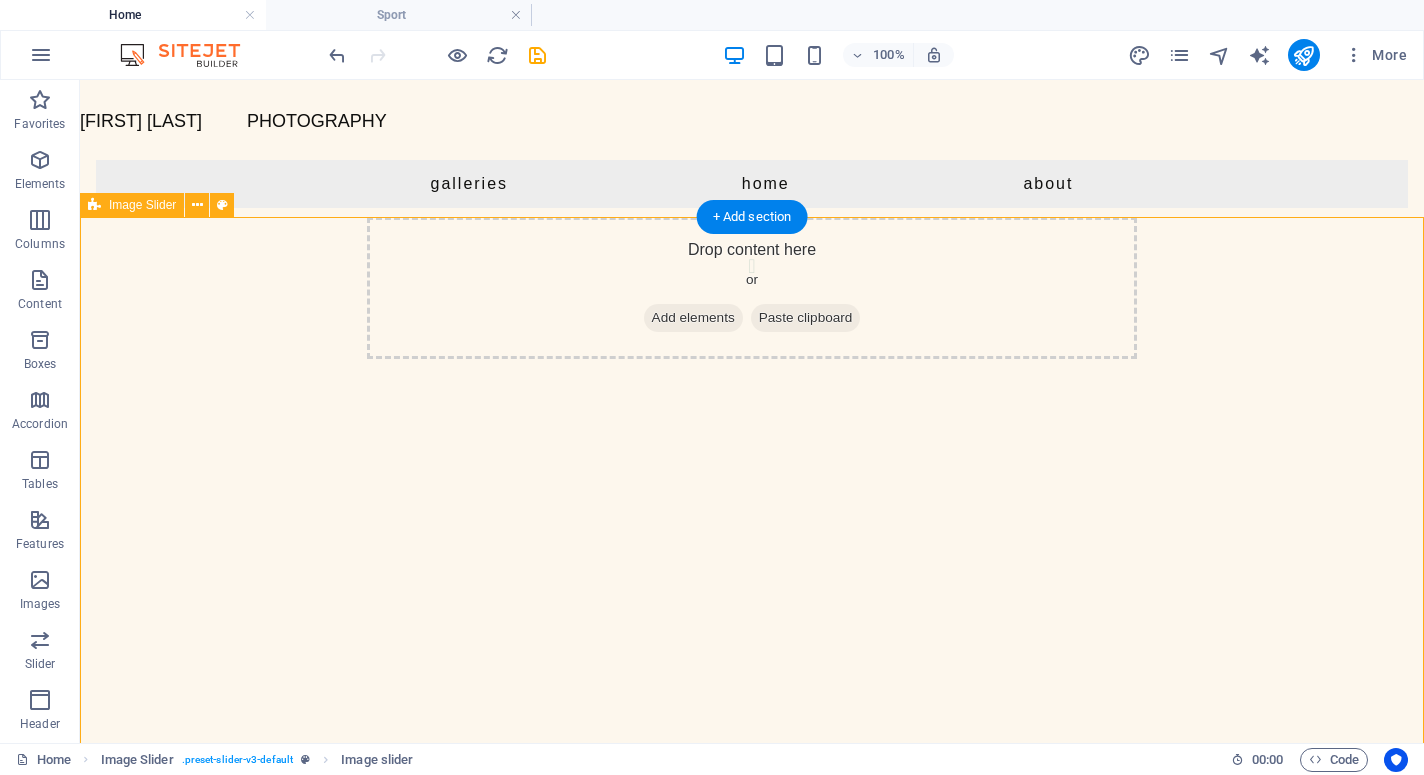 select on "px" 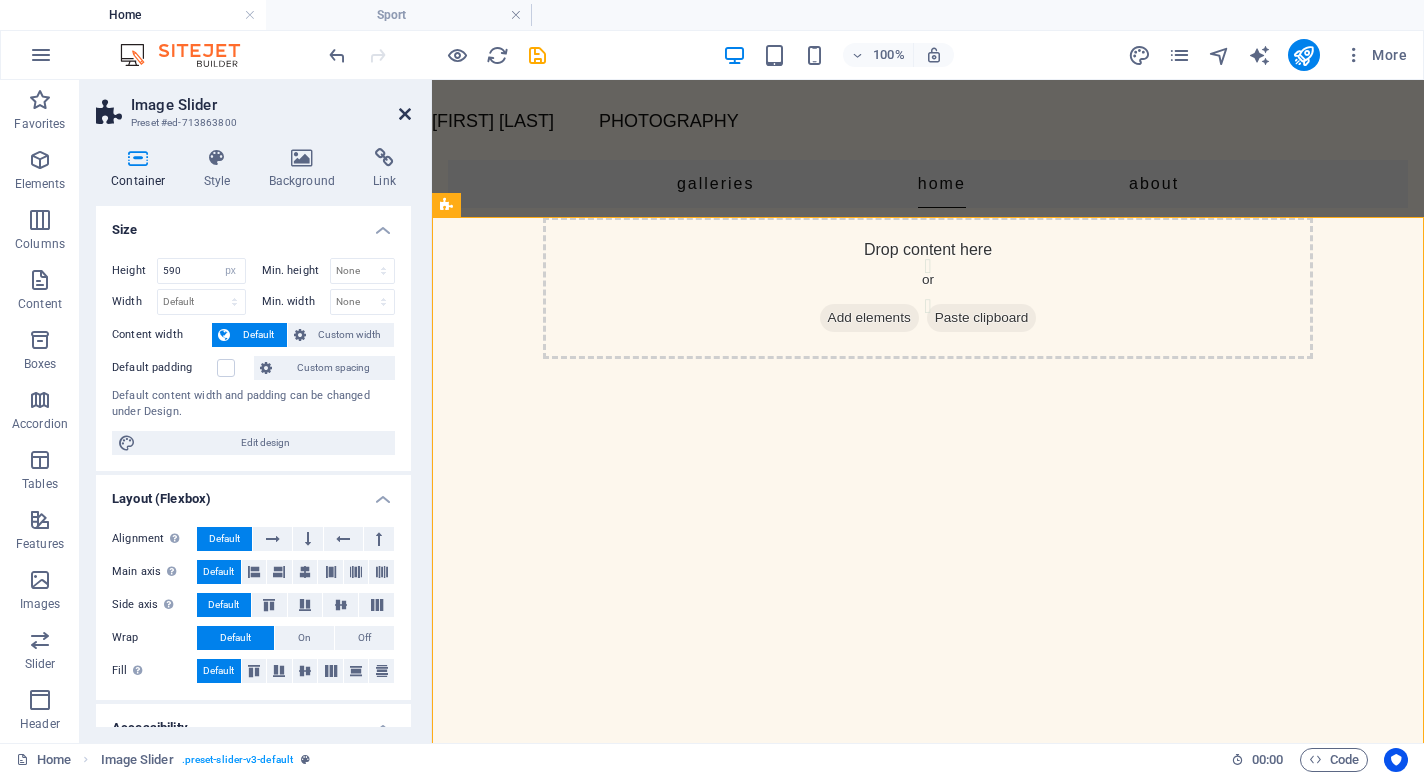 click at bounding box center (405, 114) 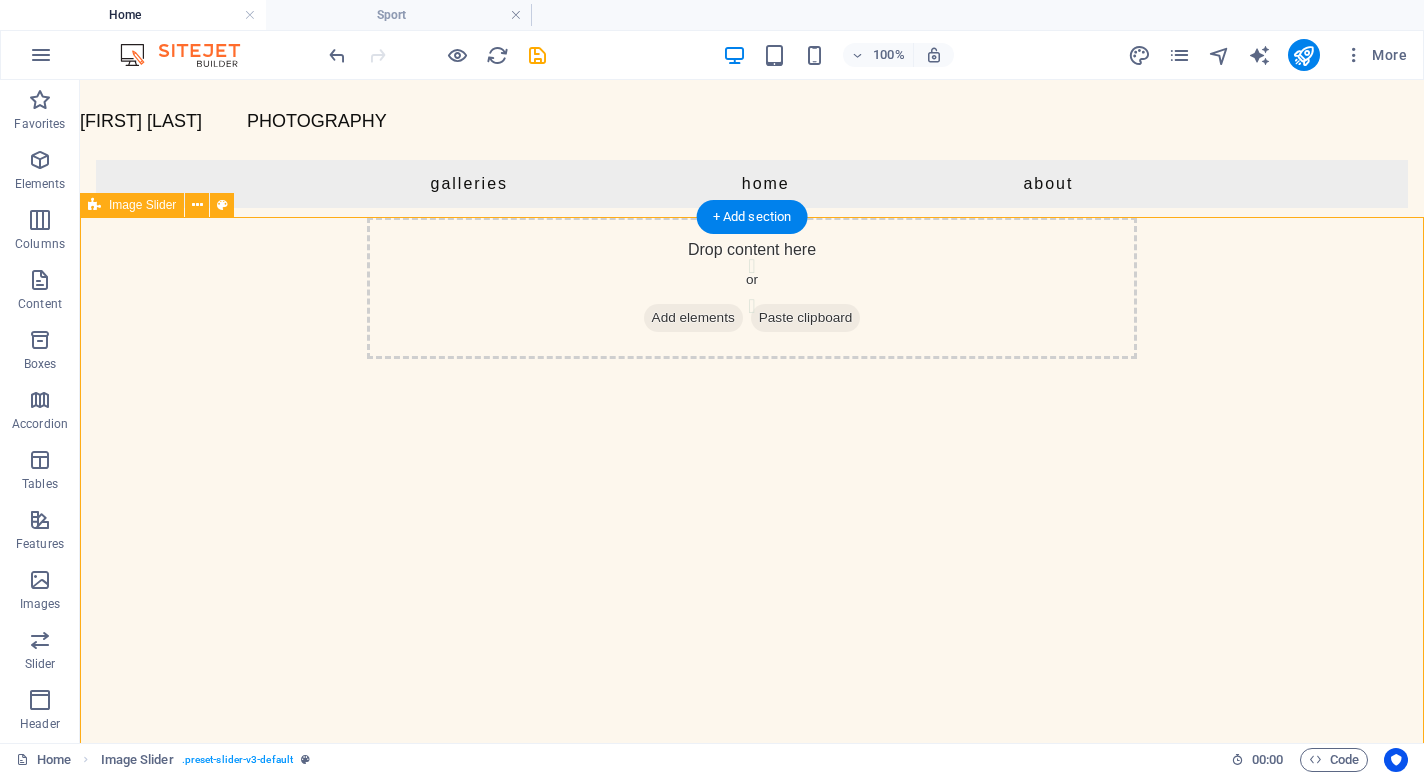 click on "Drop content here or  Add elements  Paste clipboard Reception. Cederberg, South Africa Child and grandmother, Kakuma, Kenya. Loading landmines for demolition, Xangongo, Angola. Vaccine laboratory in Cape Town. Gin distillary, Cape Town. Arum Lily Frog in Cape Town. Cape Epic mountain bike race, Wellington, South Africa. Mandela at the South African Parliament Minstrel Carnival in Cape Town. A delegate walks to the Convention Centre in Cape Town, to attend a WEF meeting. A movie shows on an outdoor cinema in Cape Twn. Firefighter battles vegetation fire in Cape Town. Refugee camp in Eastern Chad. Waterblommetjies, Aponogeton distachyos, an edible aquatic plant in Cape Town. Chickens for sale in Cape Town. A firefighter tries to douse the flames as a fire rages through the South Afican Parliament. Canola fields near Swellendam.. Harvesting carrots, close to Maseru, Lesotho. SA's [FIRST] [LAST] hits the ball during a Protease ODI cricket match. Reception. Cederberg, South Africa" at bounding box center (752, 512) 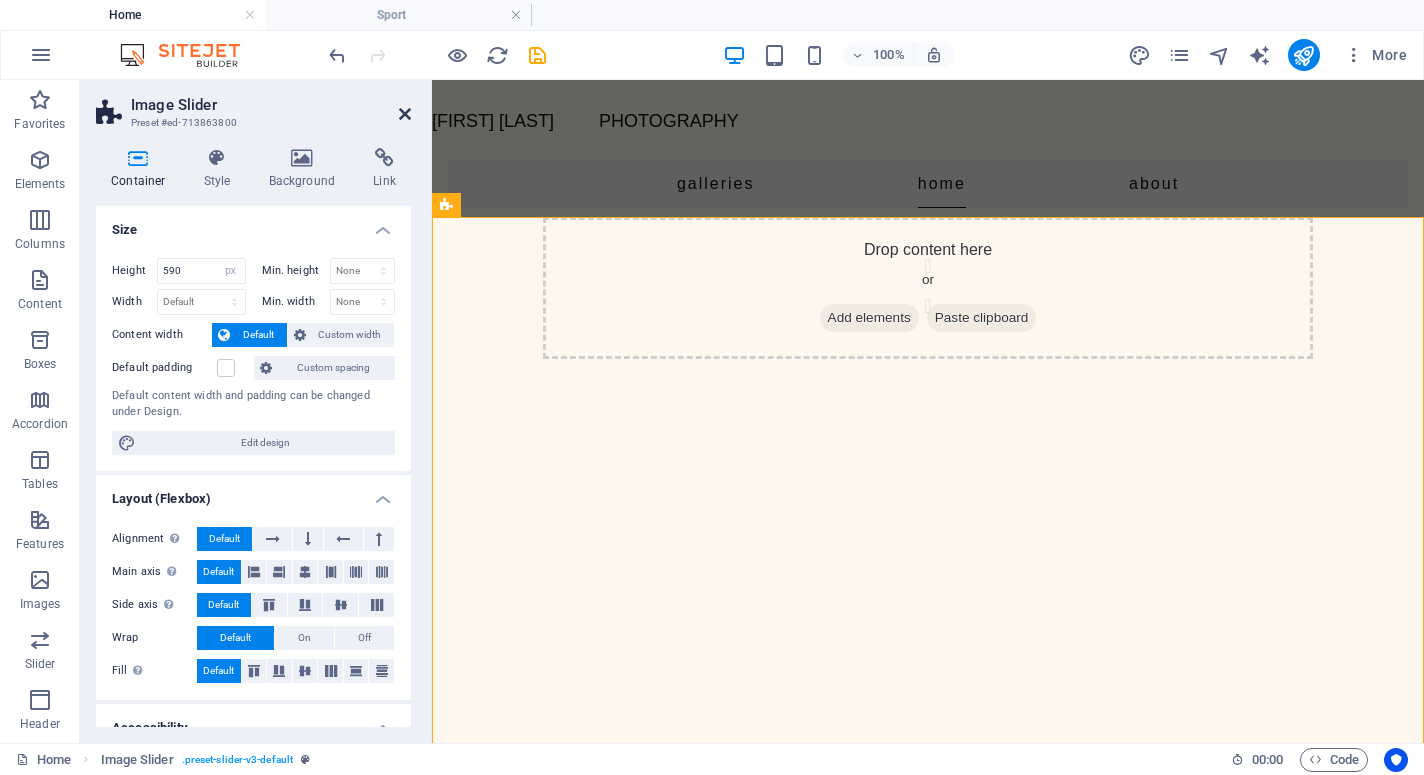 click at bounding box center (405, 114) 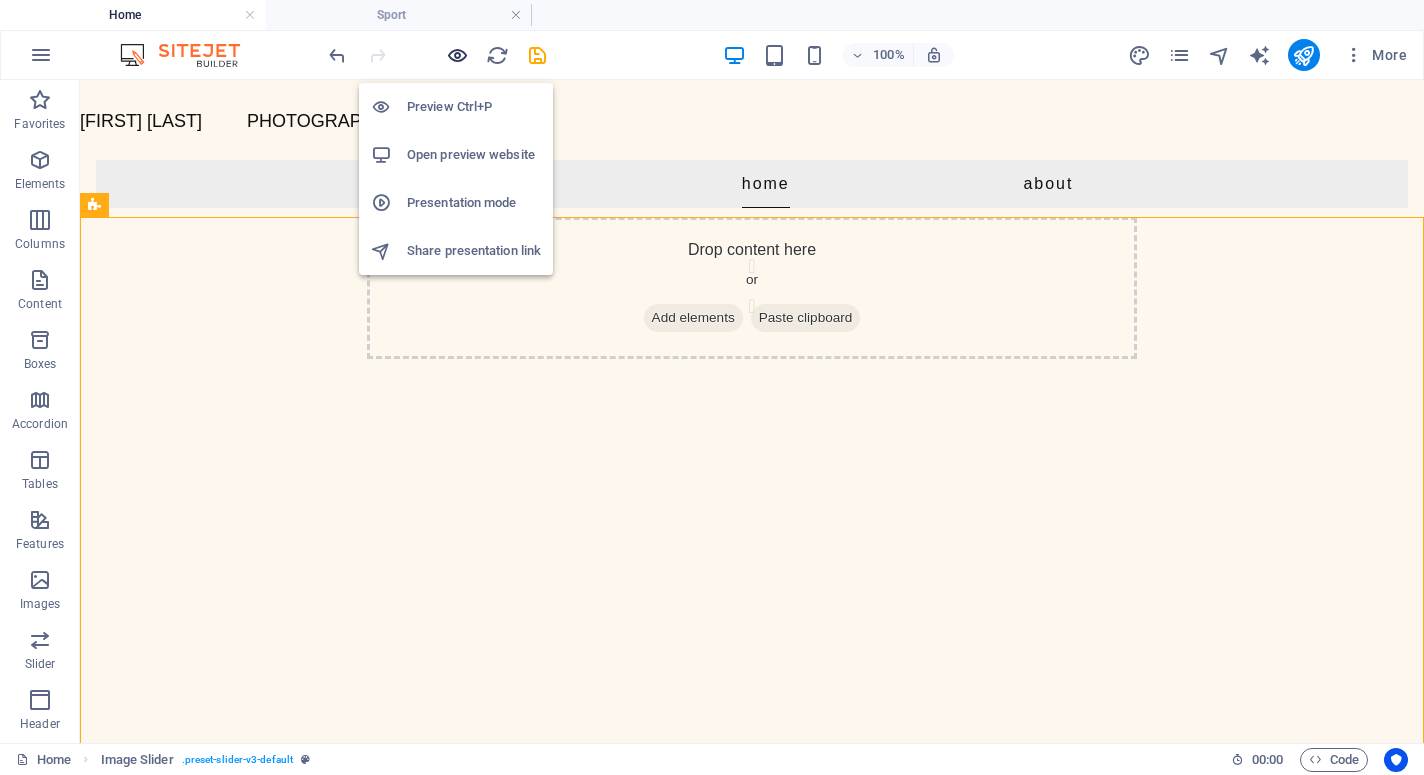 click at bounding box center (457, 55) 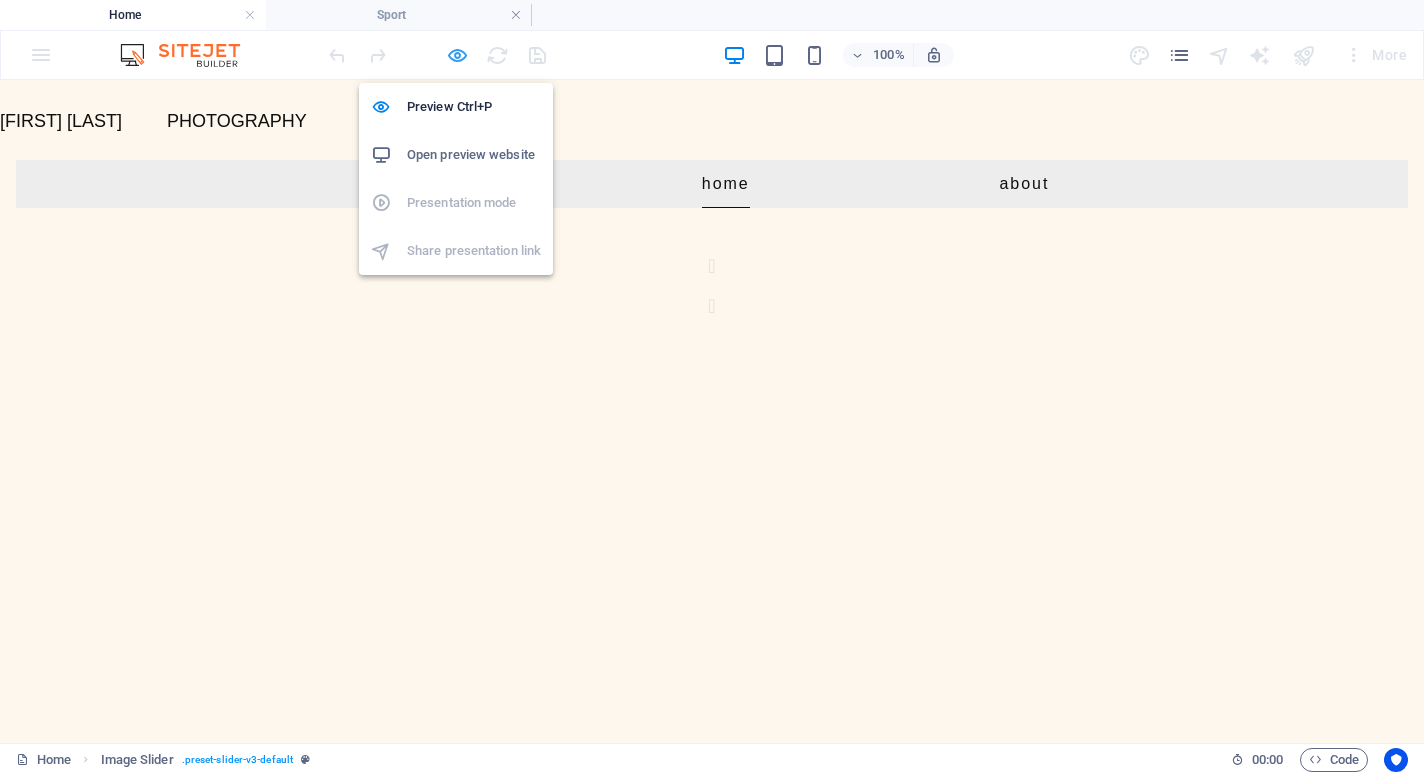 click at bounding box center (457, 55) 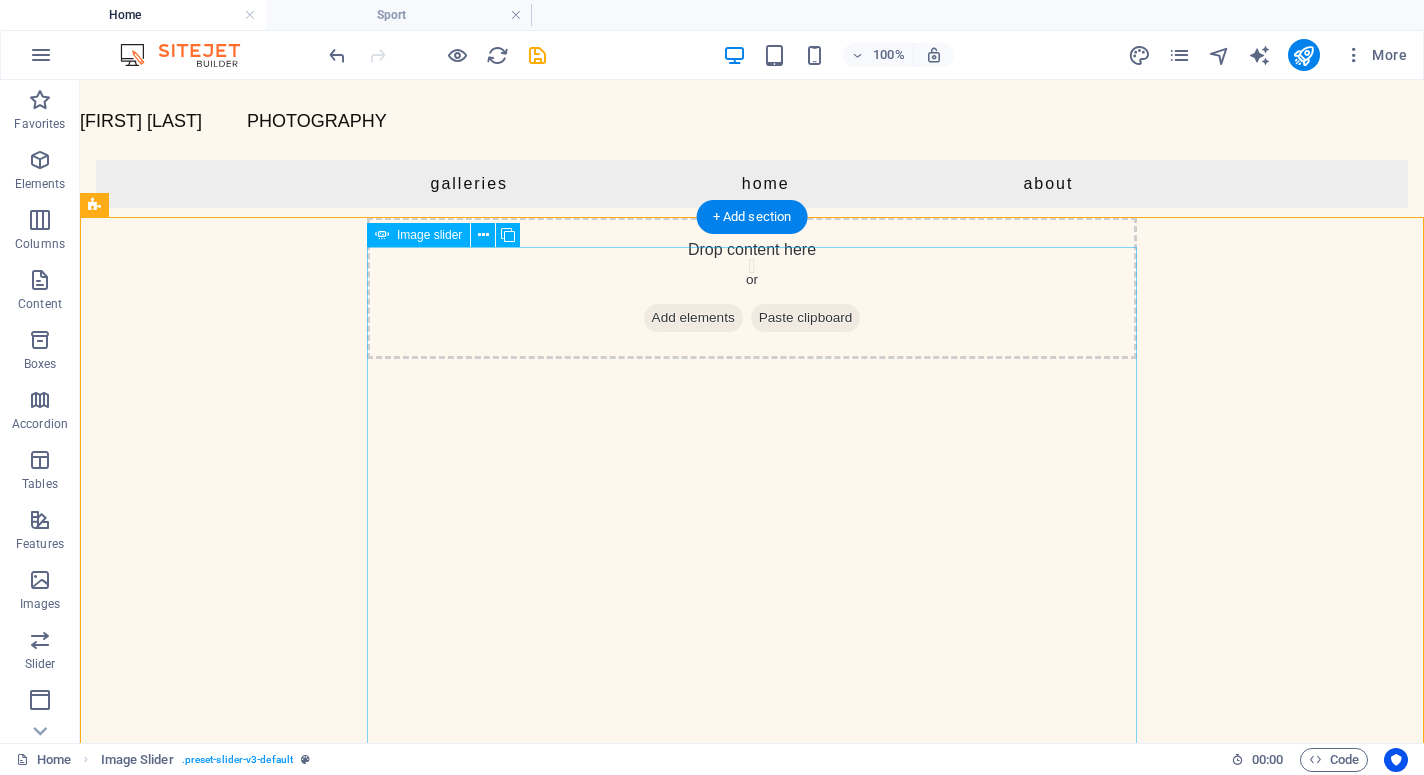 click at bounding box center [-9131, 9499] 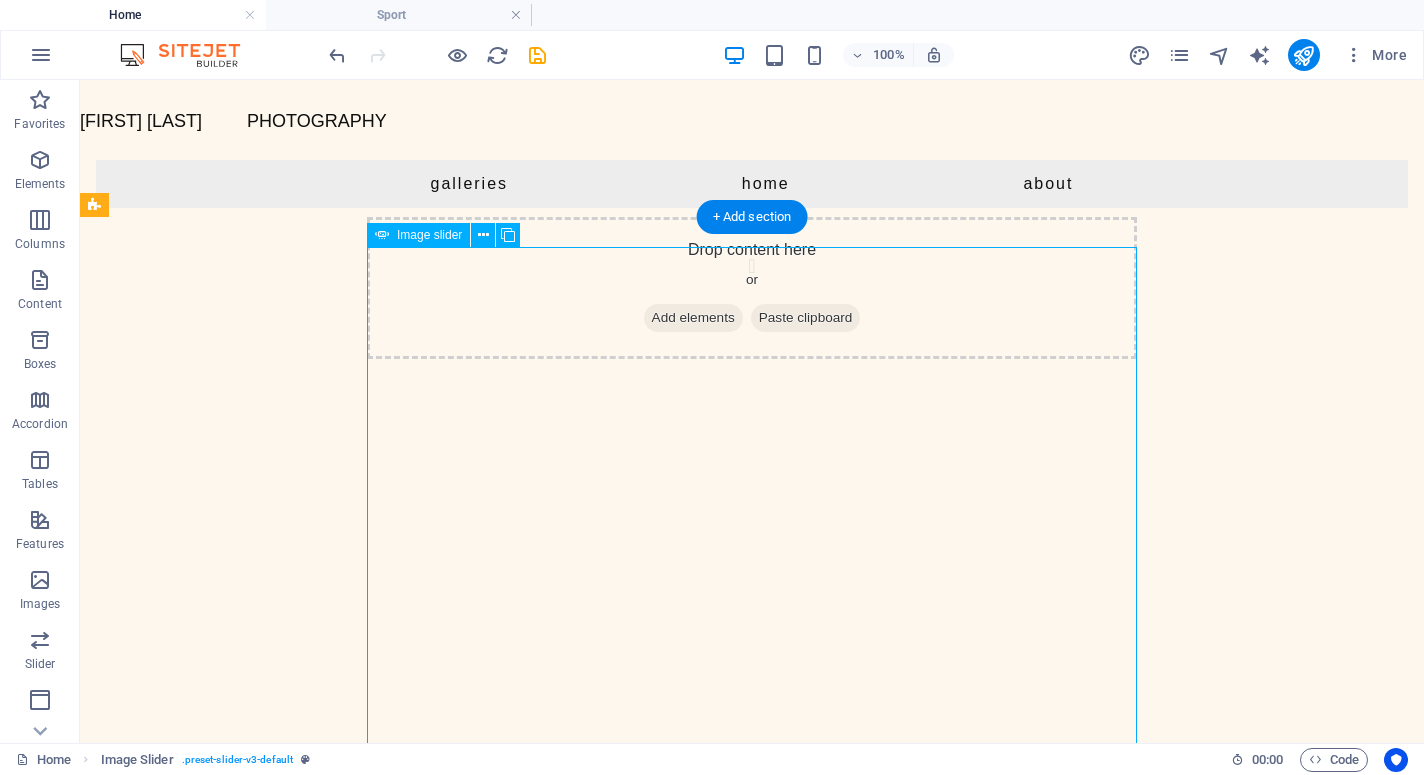 click at bounding box center [-9131, 9499] 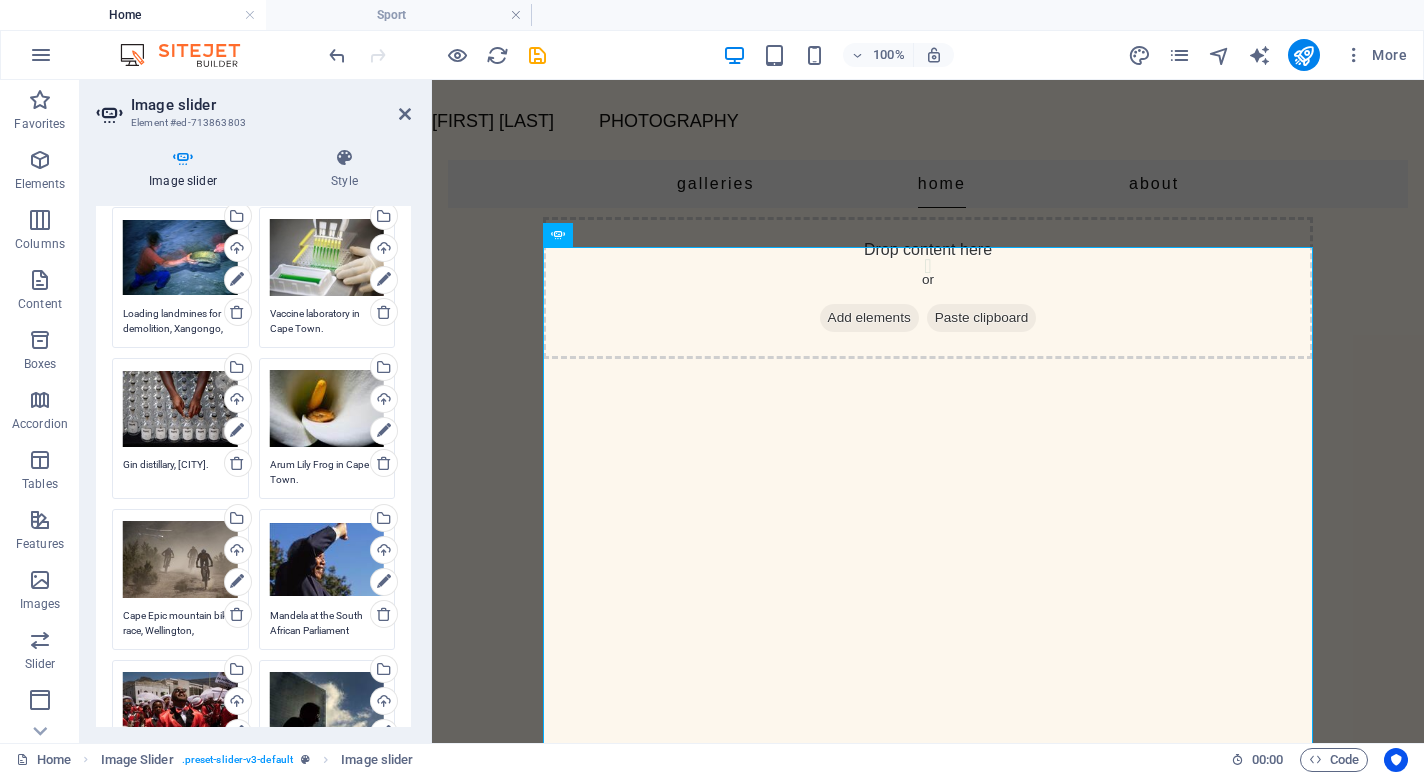 scroll, scrollTop: 290, scrollLeft: 0, axis: vertical 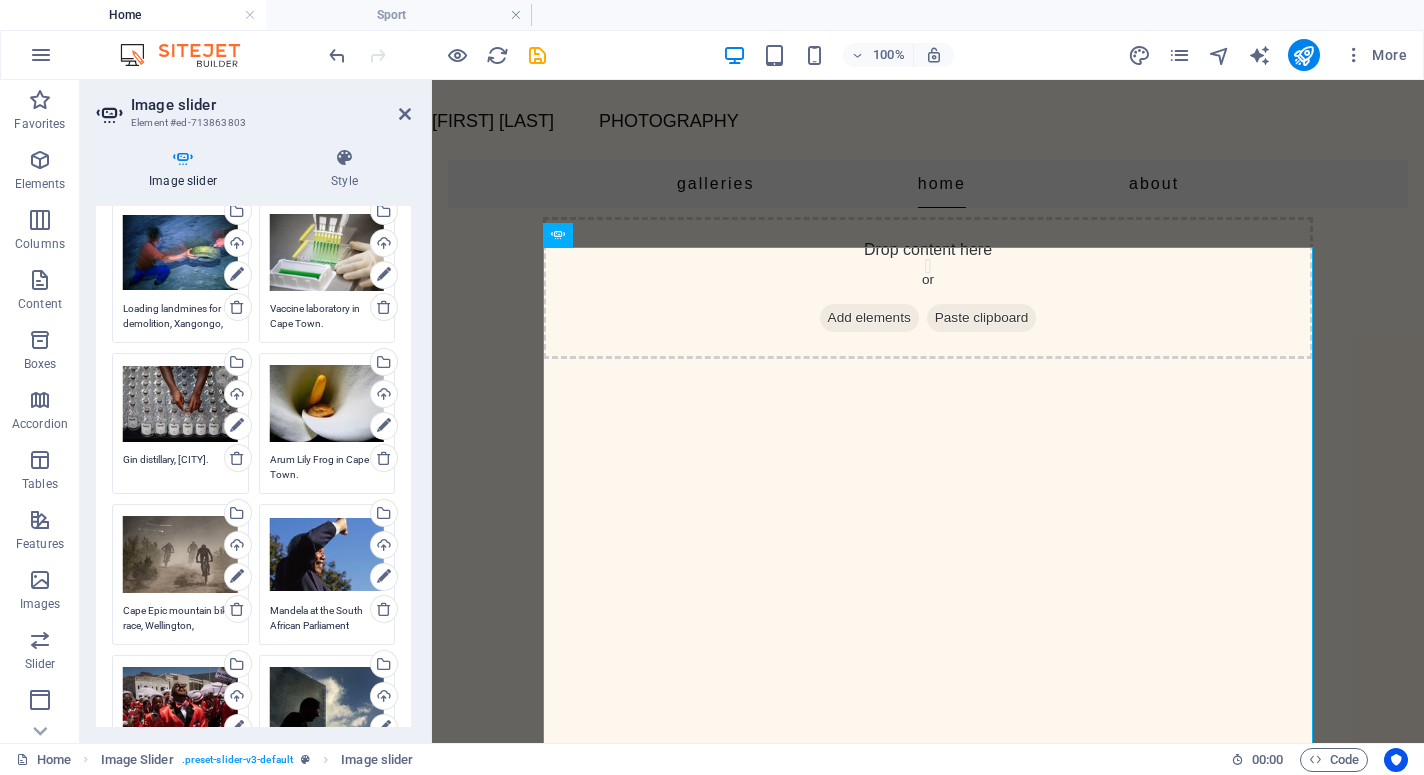 click on "Gin distillary, [CITY]." at bounding box center (180, 467) 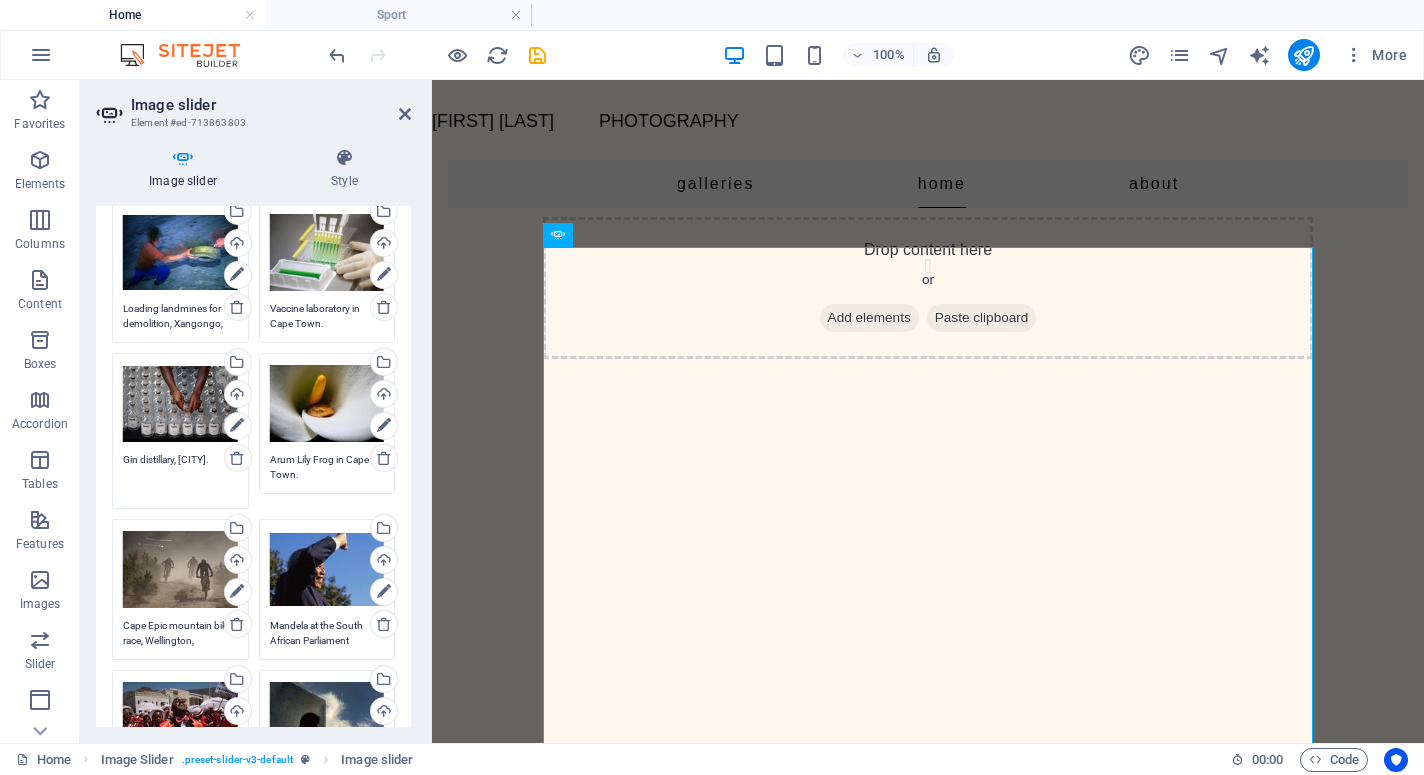 click on "Gin distillary, [CITY]." at bounding box center (180, 474) 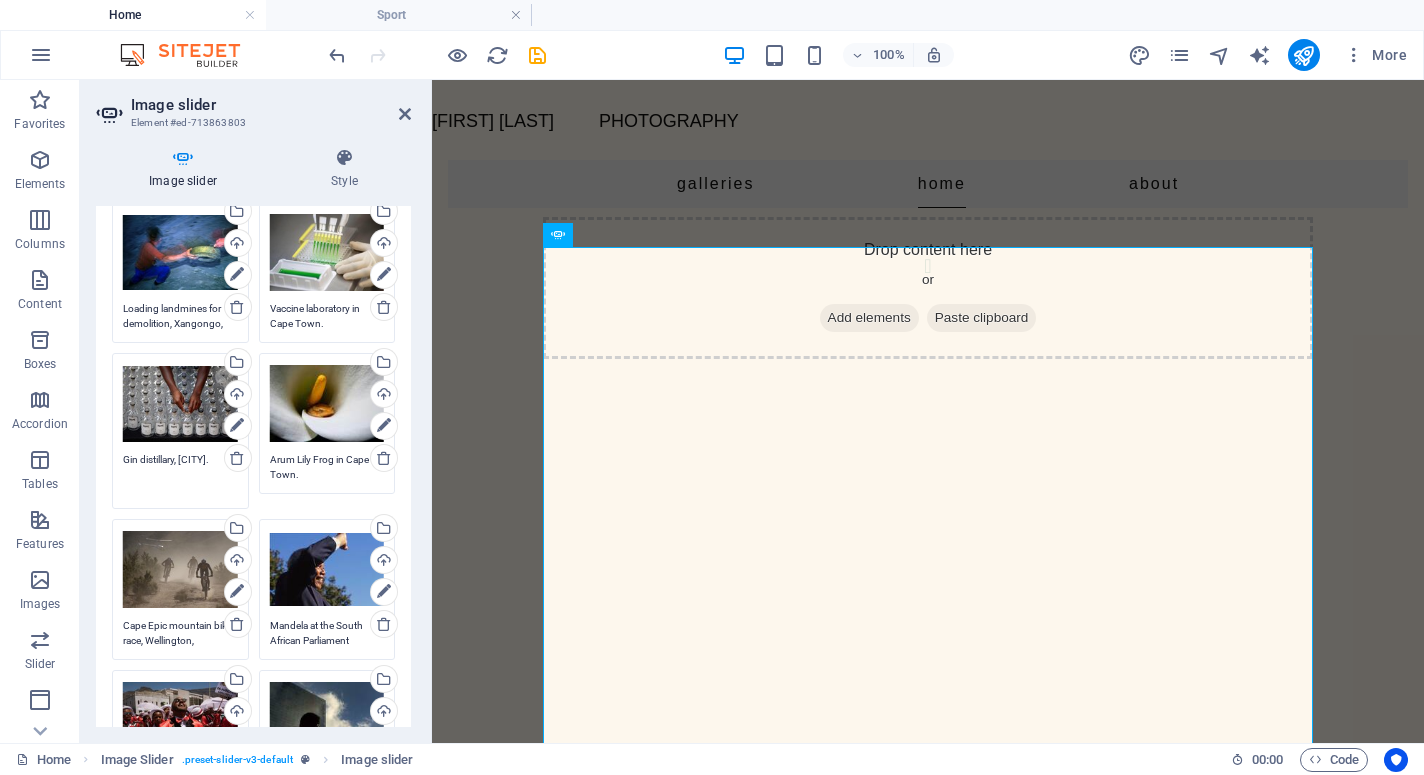 click on "Gin distillary, [CITY]." at bounding box center [180, 474] 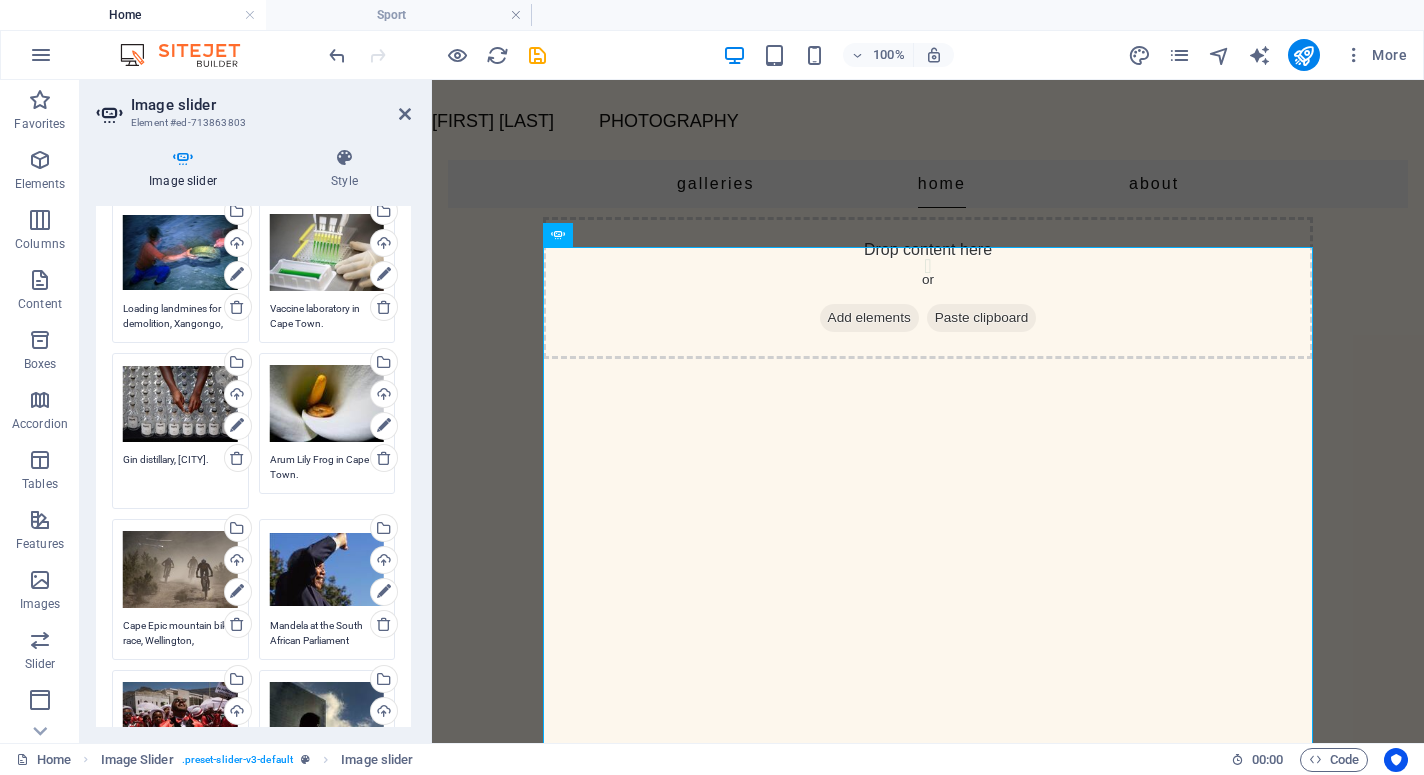 click on "Gin distillary, [CITY]." at bounding box center (180, 474) 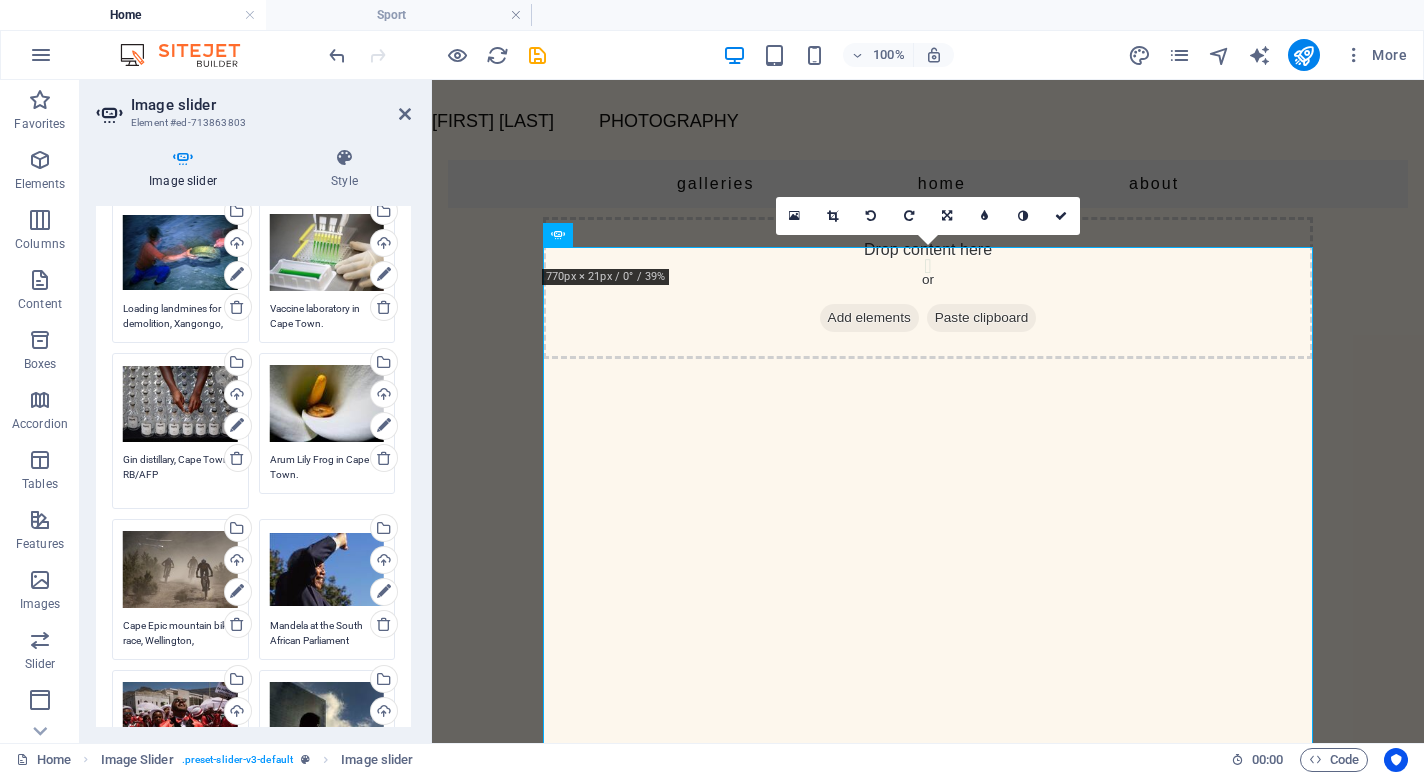 type on "Gin distillary, Cape Town. RB/AFP" 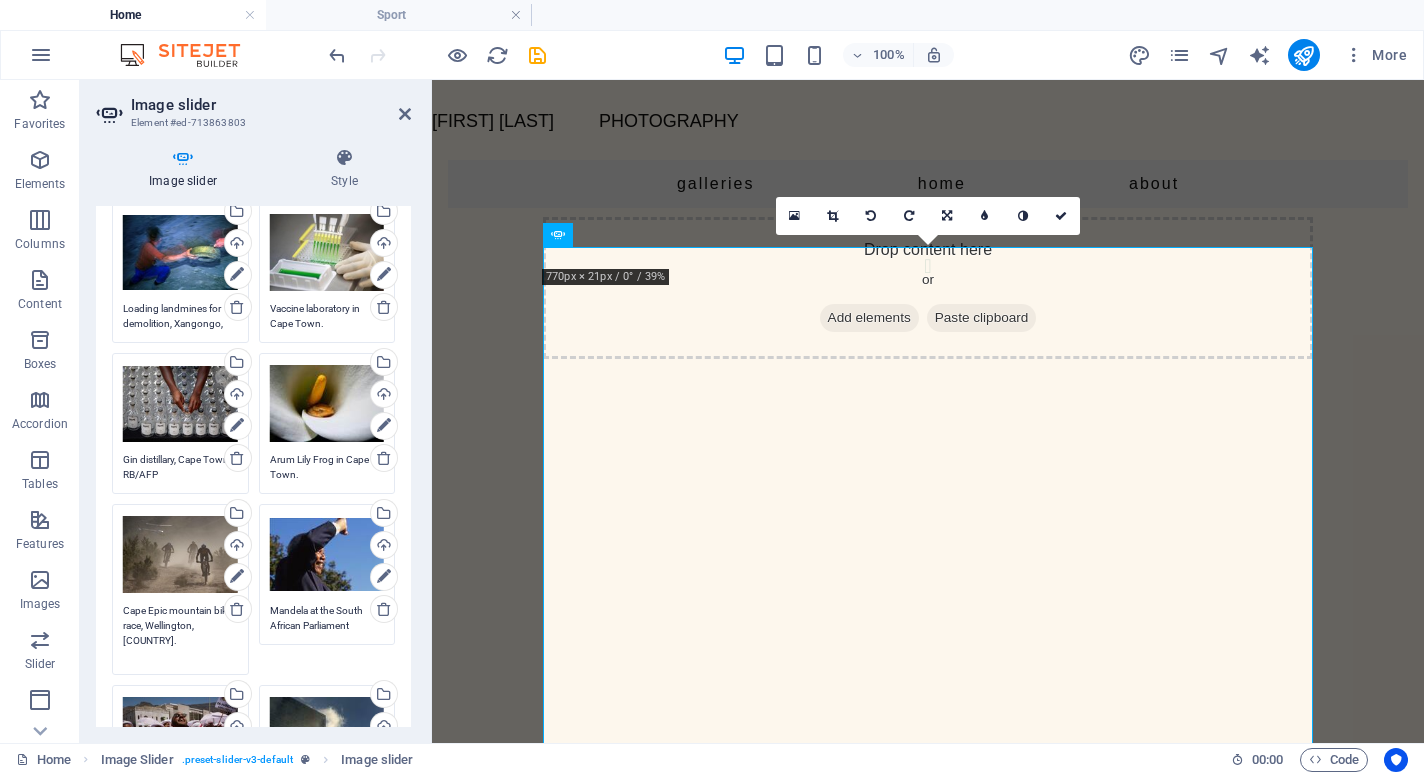 click on "Cape Epic mountain bike race, Wellington, [COUNTRY]." at bounding box center (180, 633) 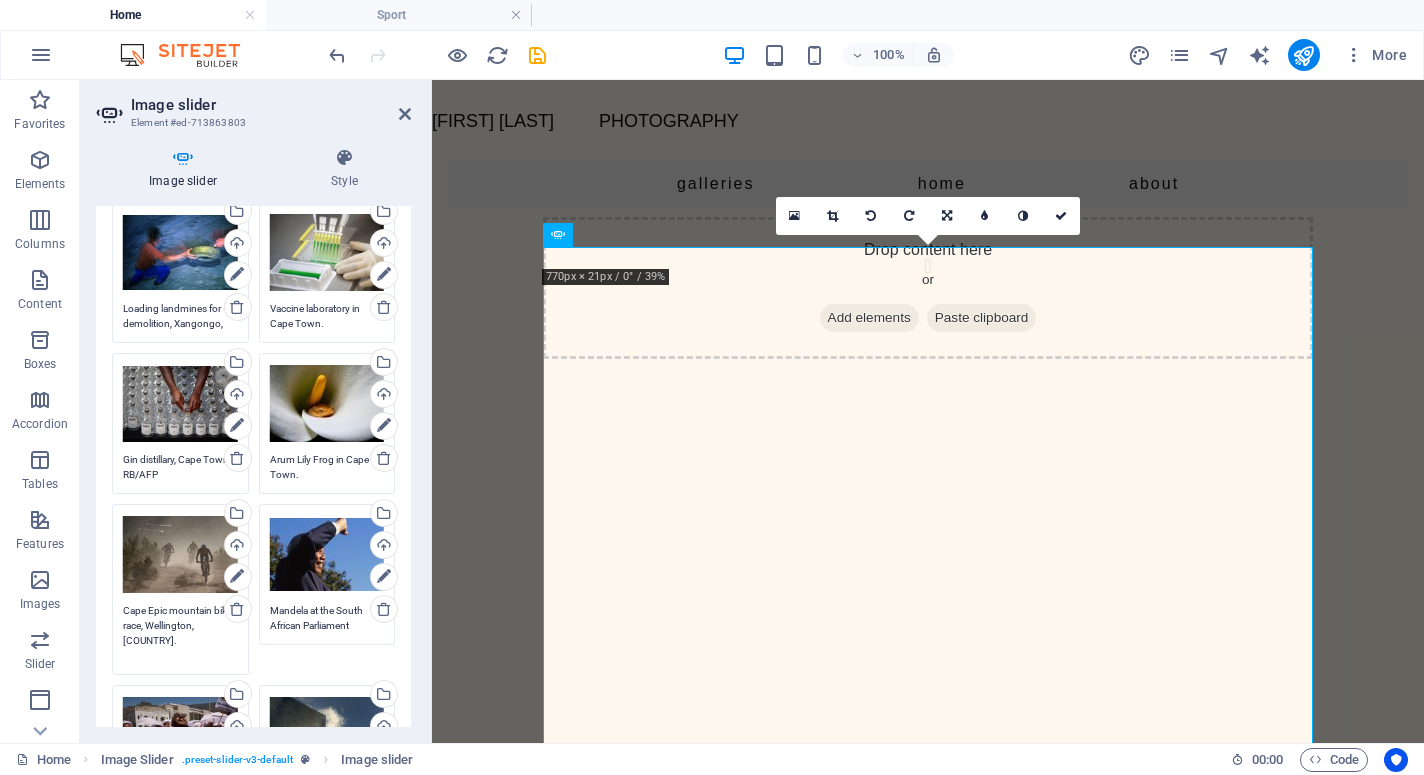 paste on "RB/AFP" 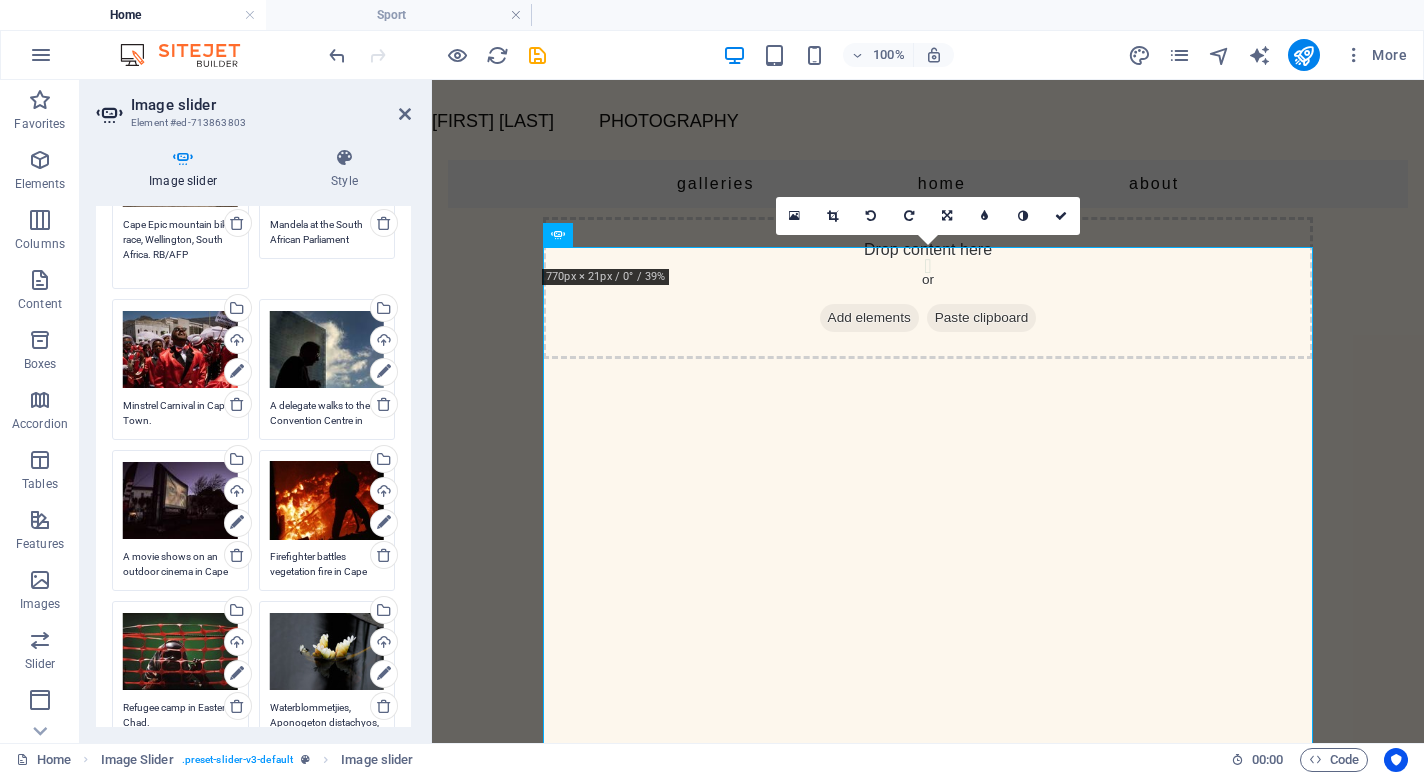 scroll, scrollTop: 680, scrollLeft: 0, axis: vertical 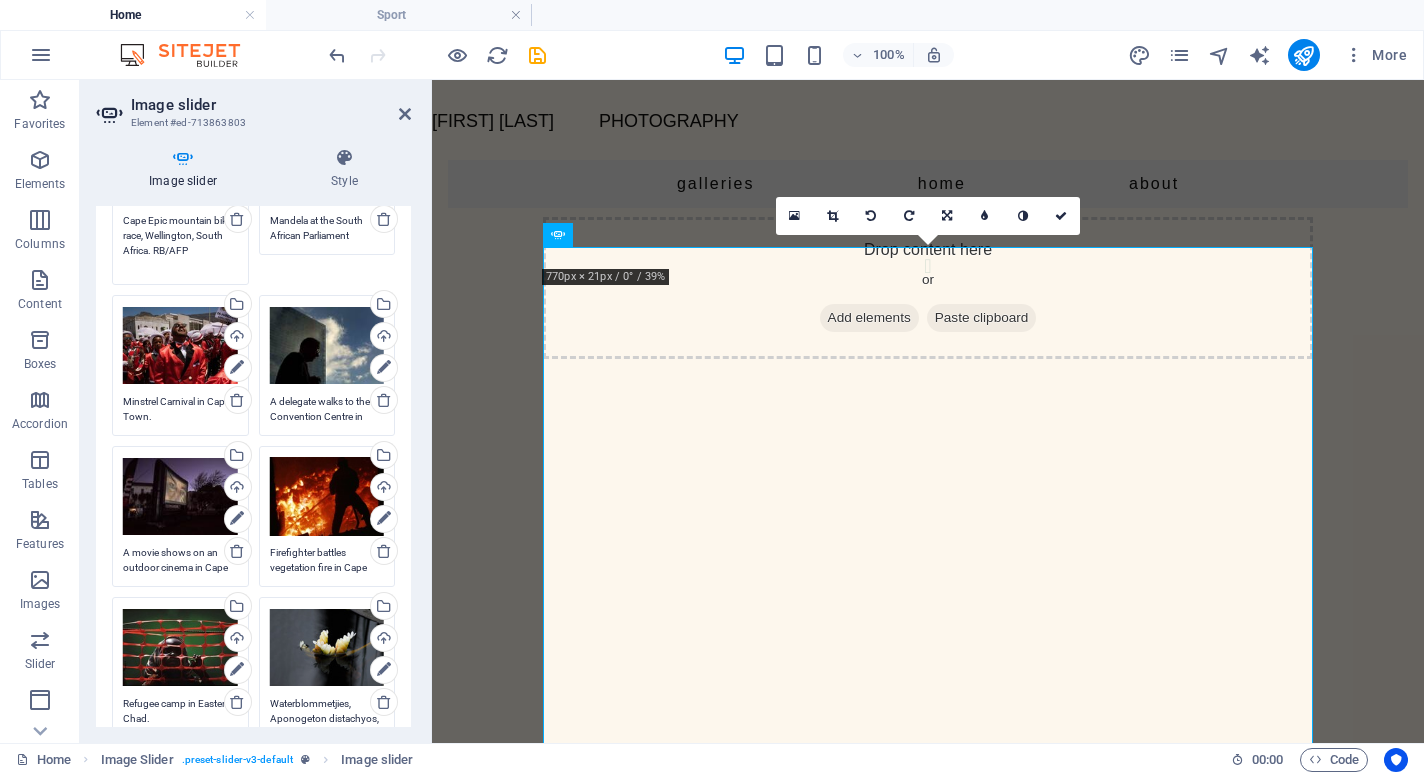 type on "Cape Epic mountain bike race, Wellington, South Africa. RB/AFP" 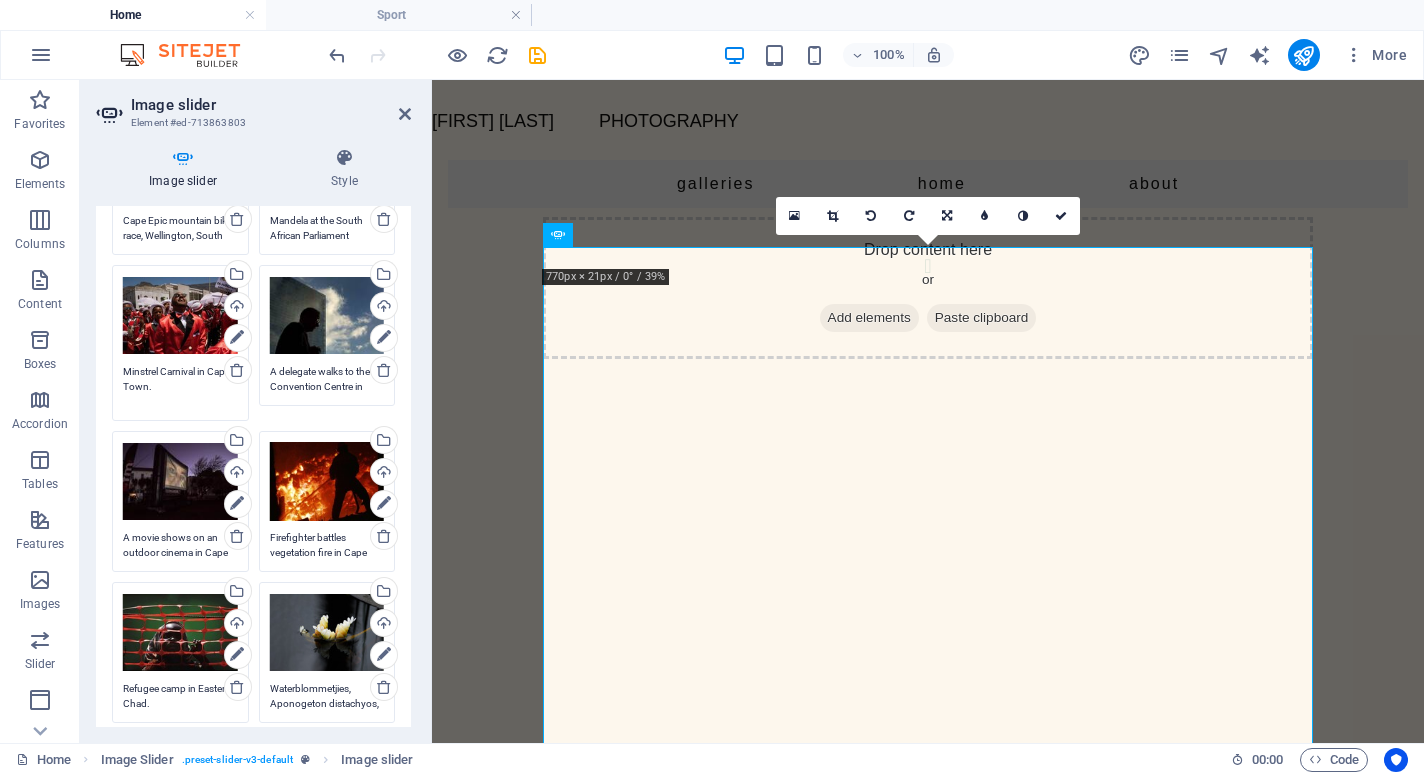 paste on "RB/AFP" 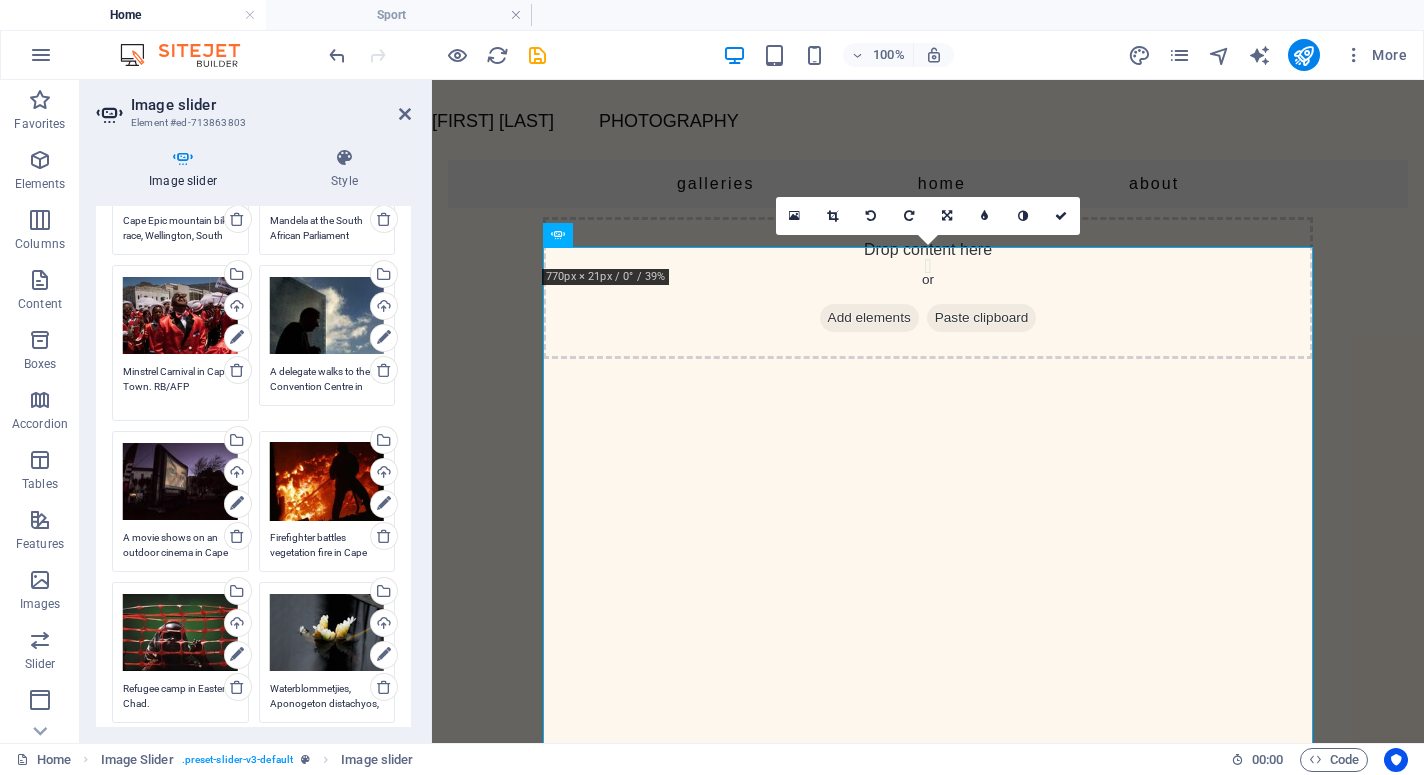 type on "Minstrel Carnival in Cape Town. RB/AFP" 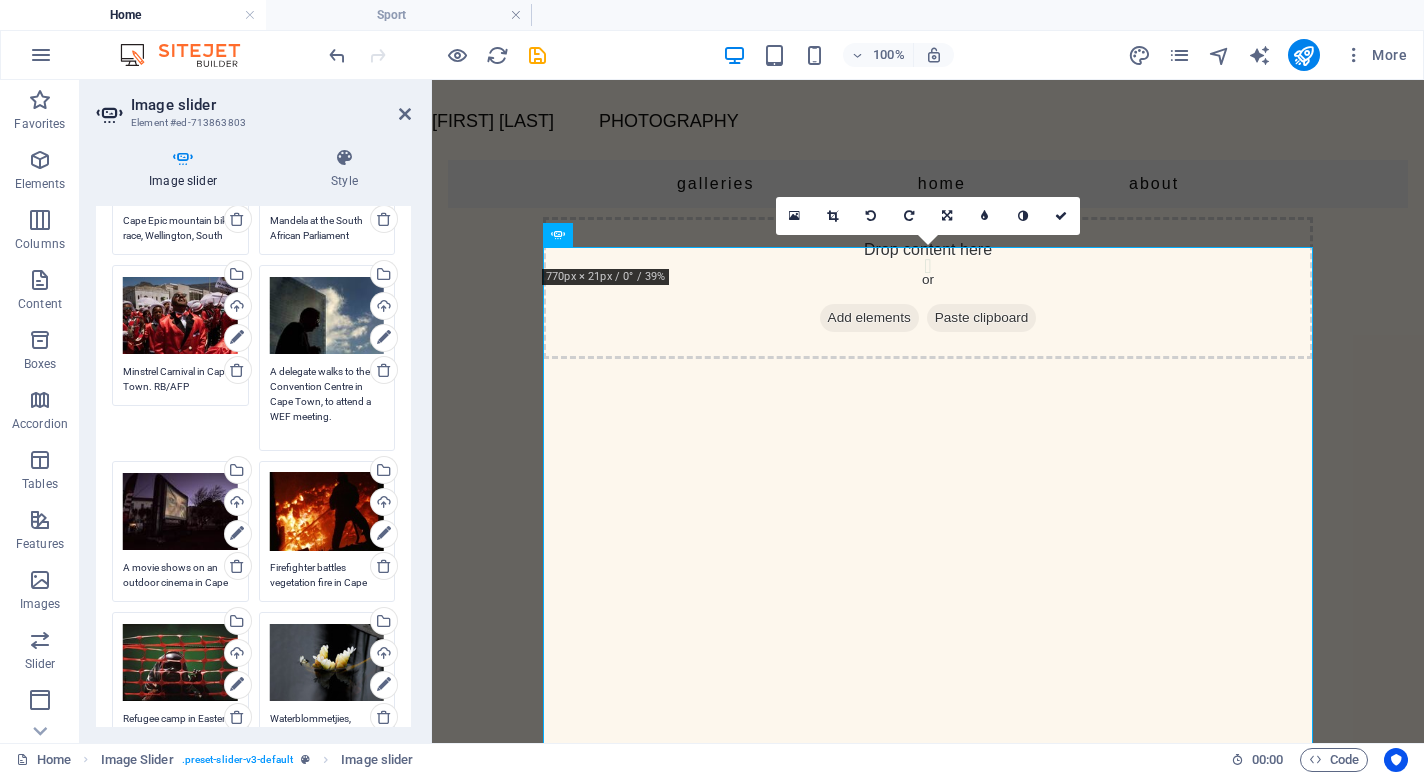 paste on "RB/AFP" 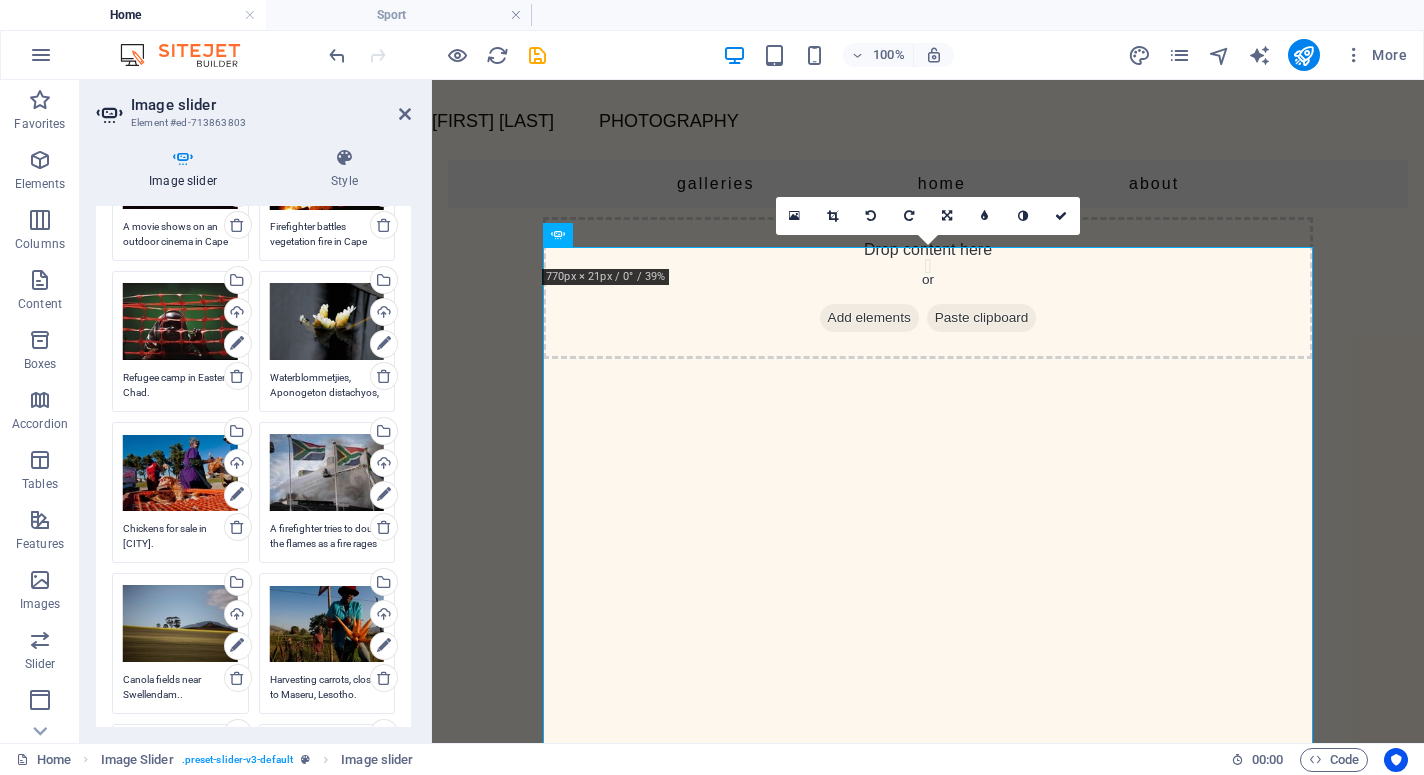 scroll, scrollTop: 1022, scrollLeft: 0, axis: vertical 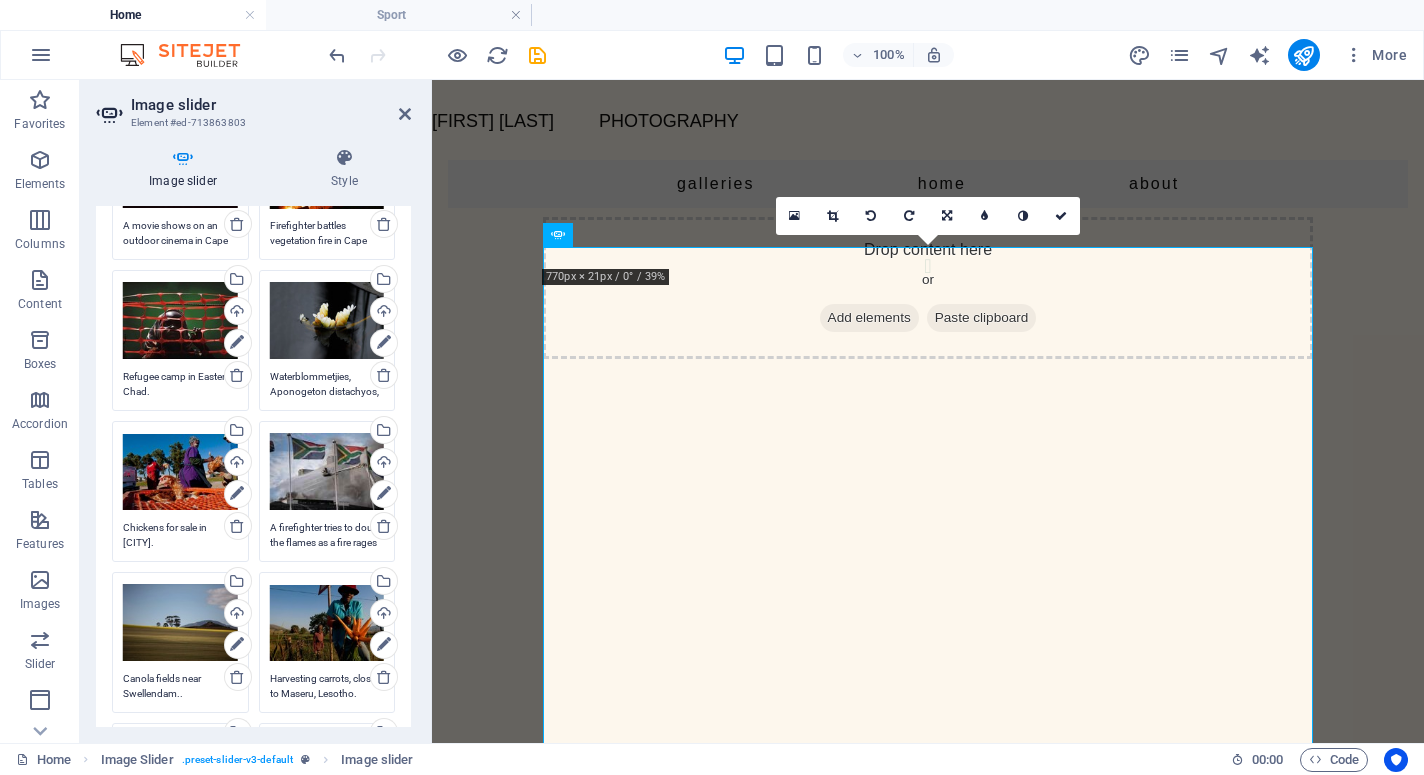 type on "A delegate walks to the Convention Centre in Cape Town, to attend a WEF meeting. RB/AFP" 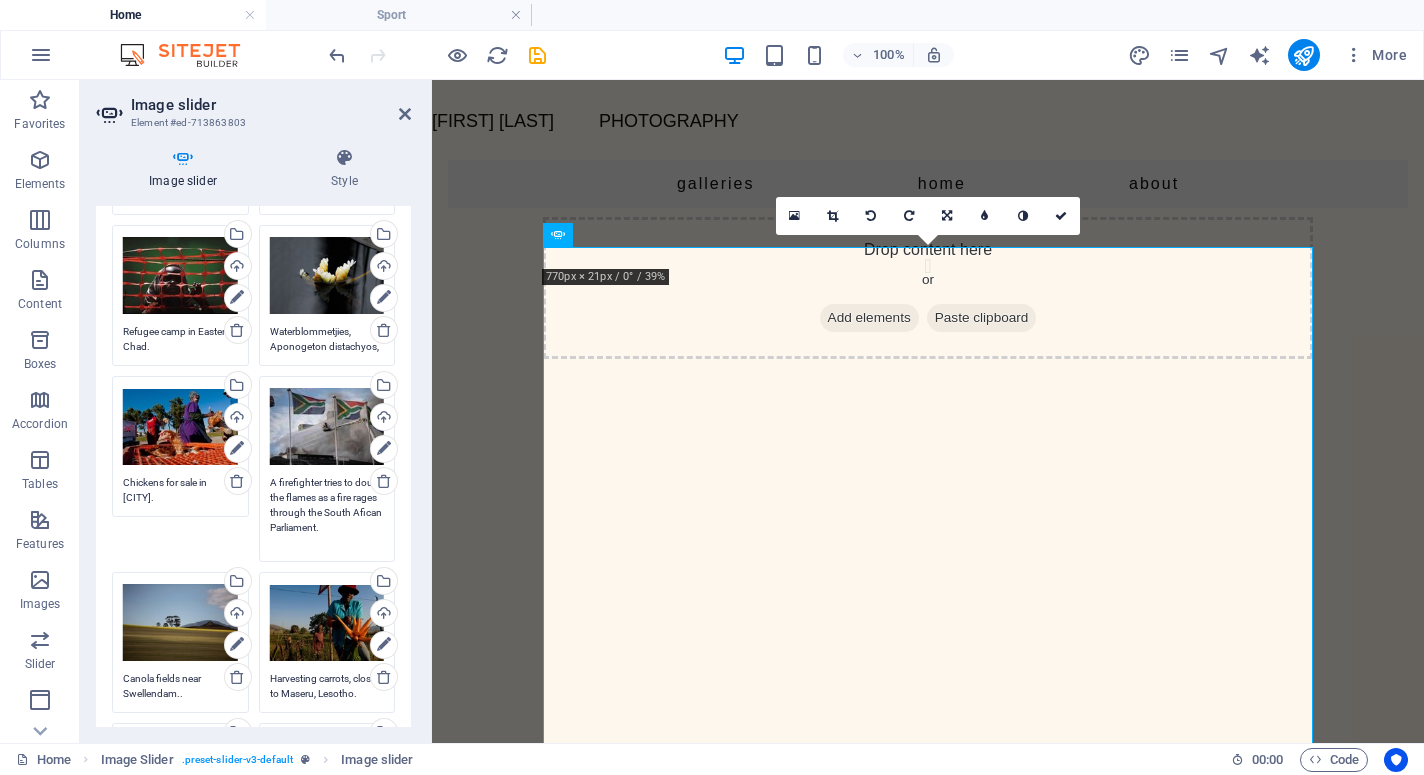 scroll, scrollTop: 977, scrollLeft: 0, axis: vertical 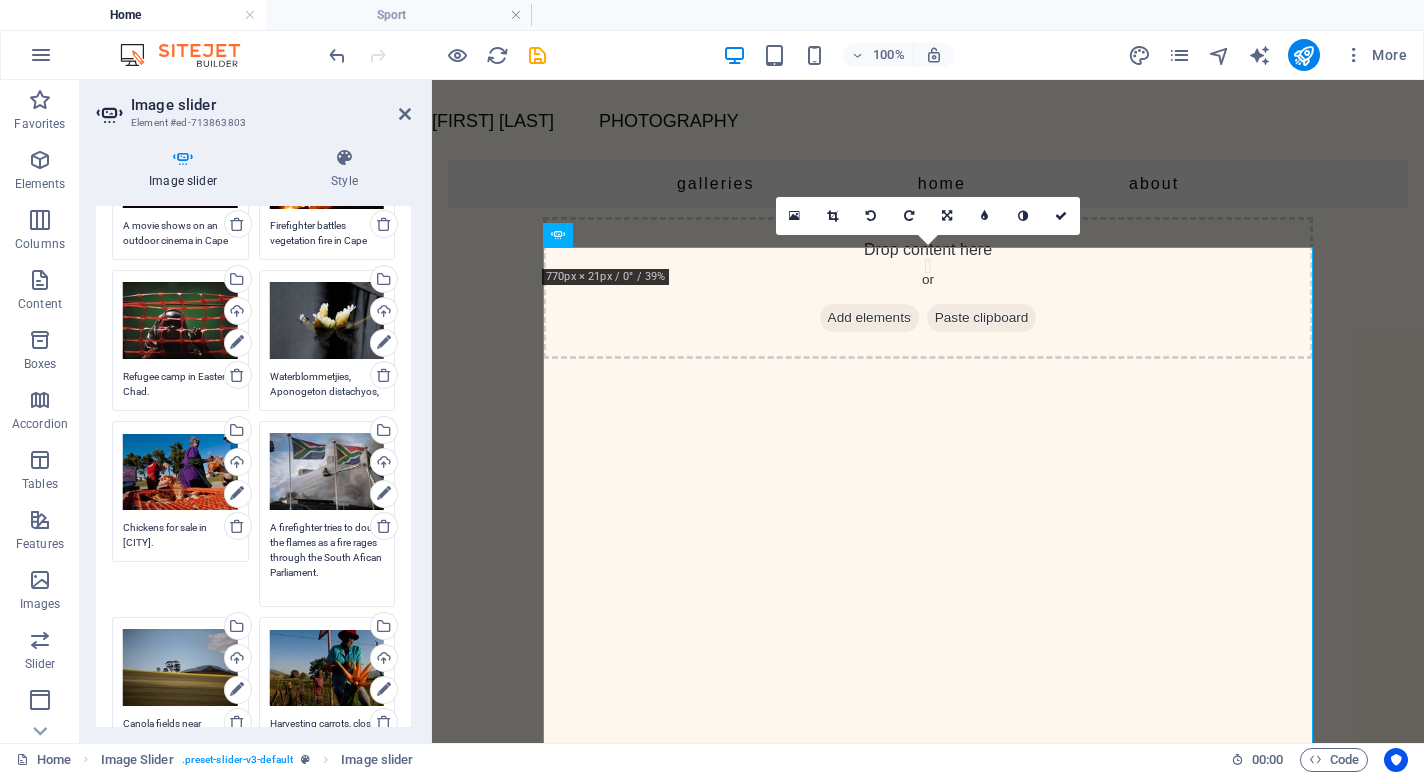paste on "RB/AFP" 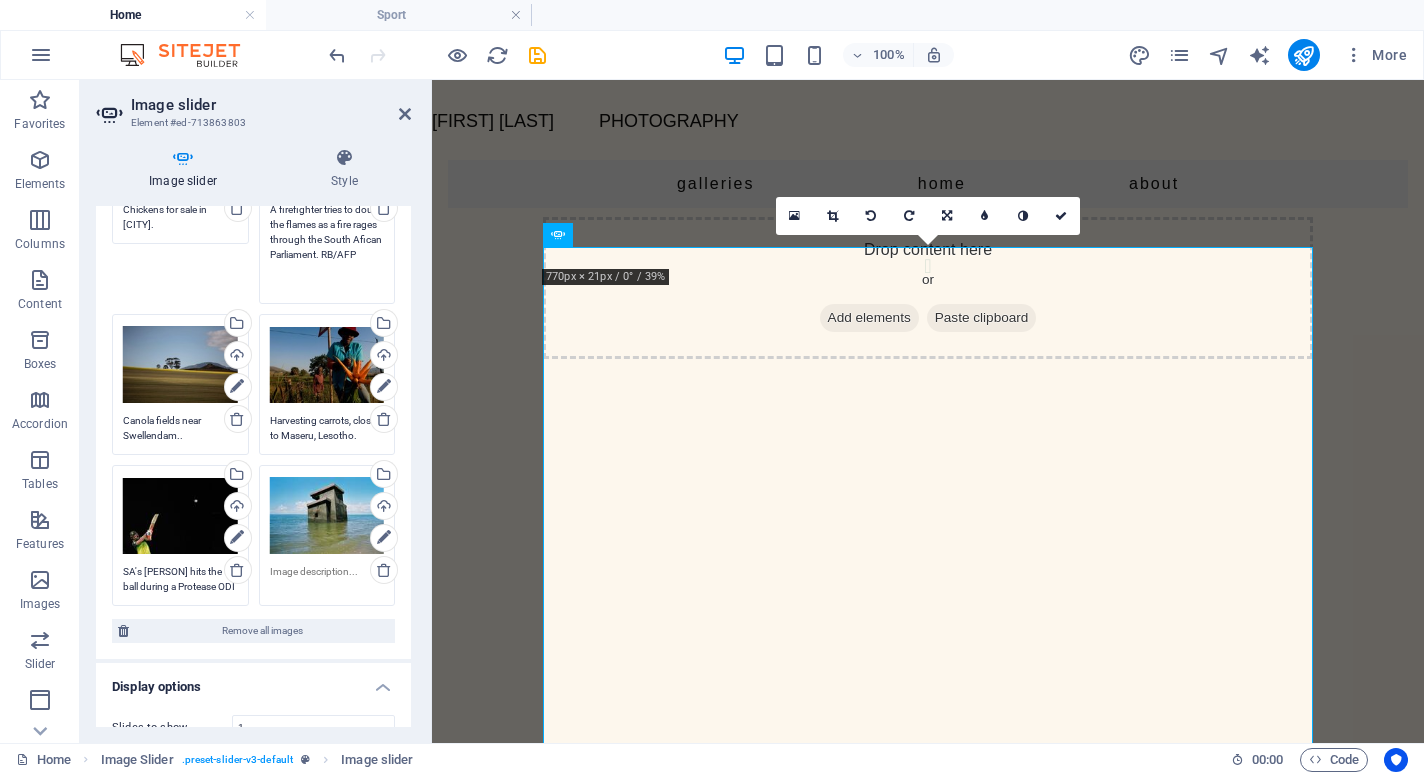 scroll, scrollTop: 1333, scrollLeft: 0, axis: vertical 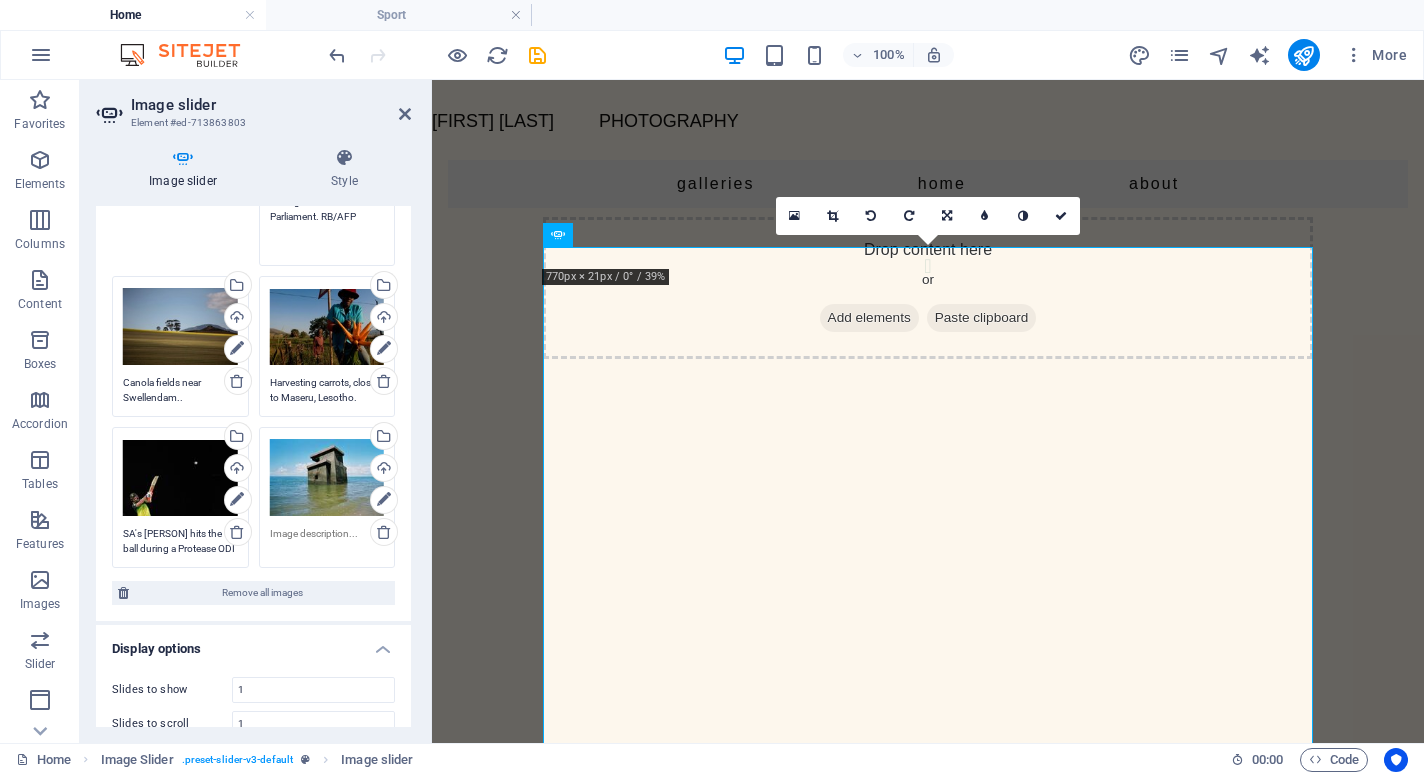 type on "A firefighter tries to douse the flames as a fire rages through the South Afican Parliament. RB/AFP" 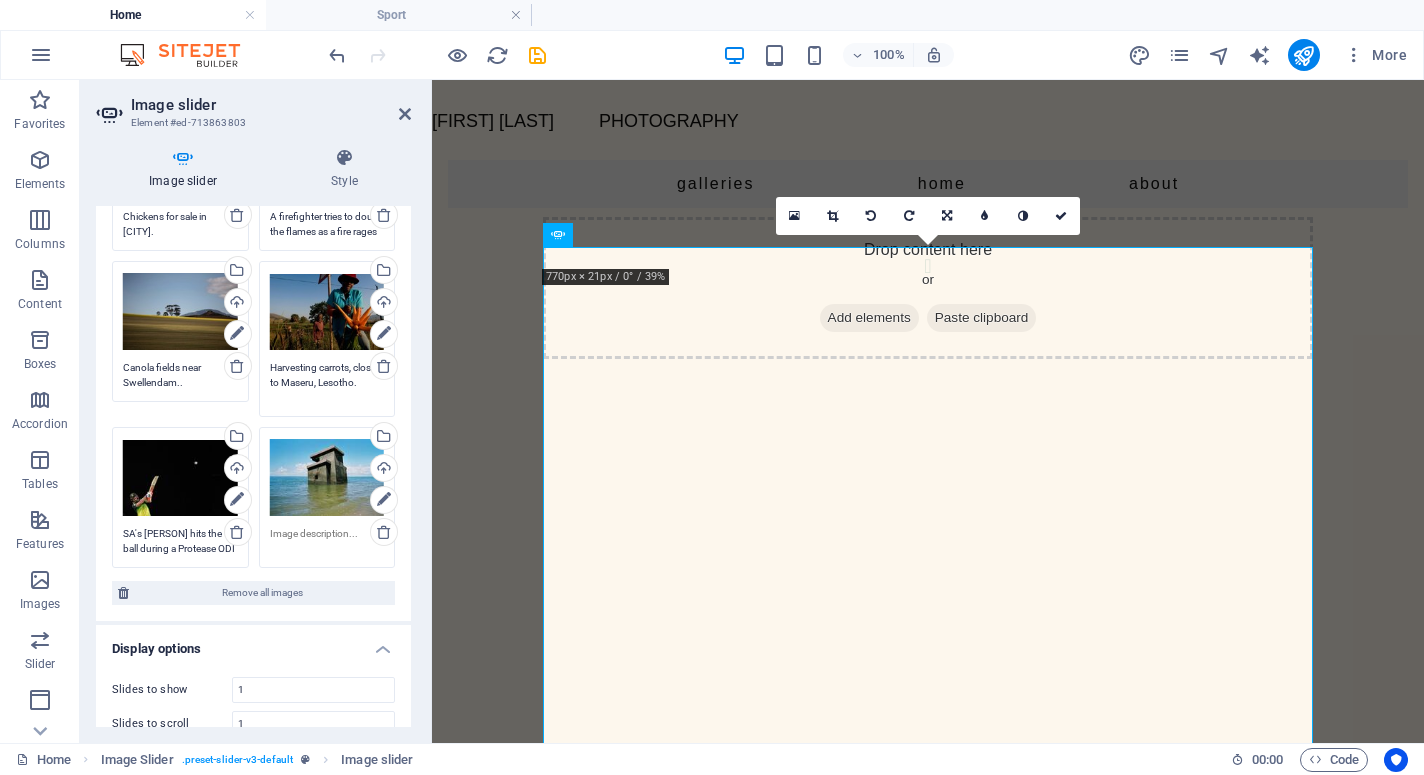 paste on "RB/AFP" 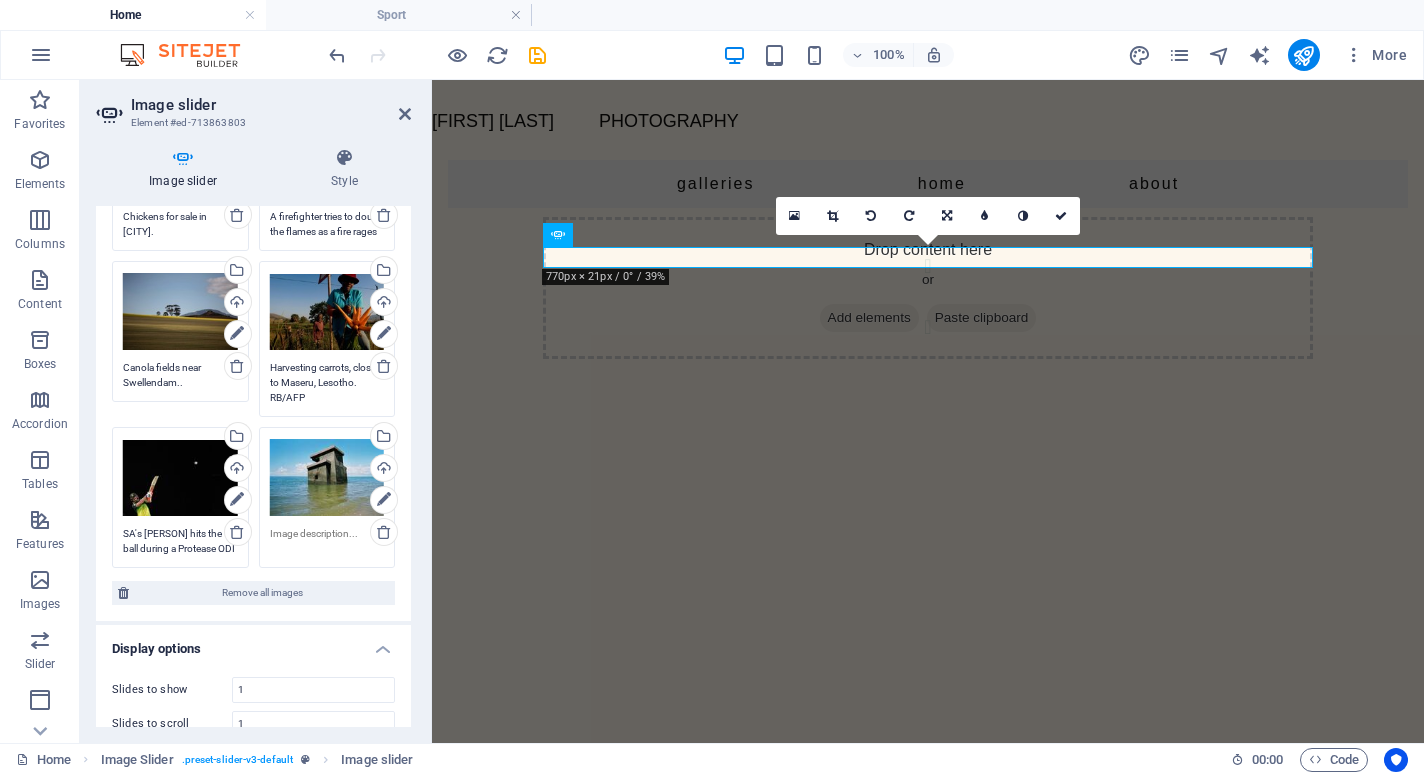 scroll, scrollTop: 1303, scrollLeft: 0, axis: vertical 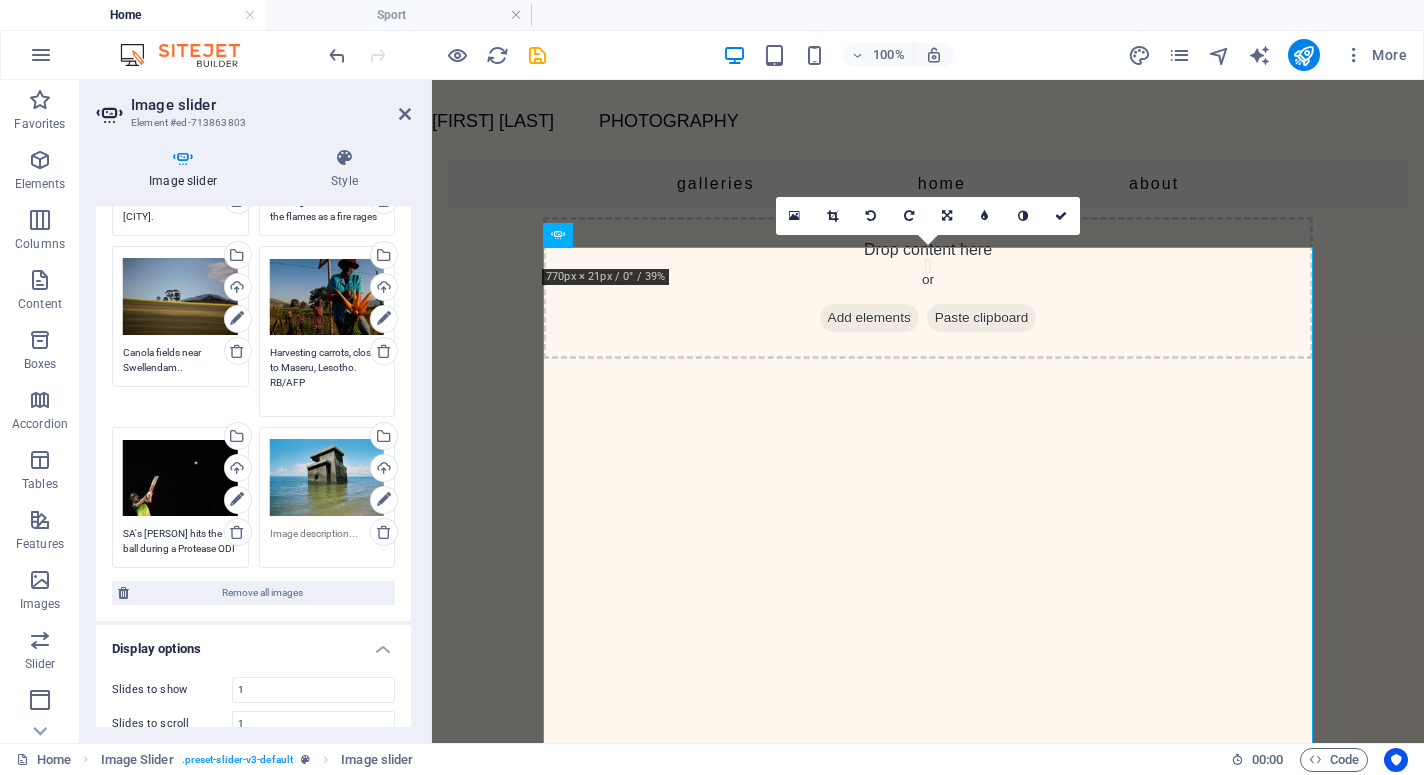 type on "Harvesting carrots, close to Maseru, Lesotho. RB/AFP" 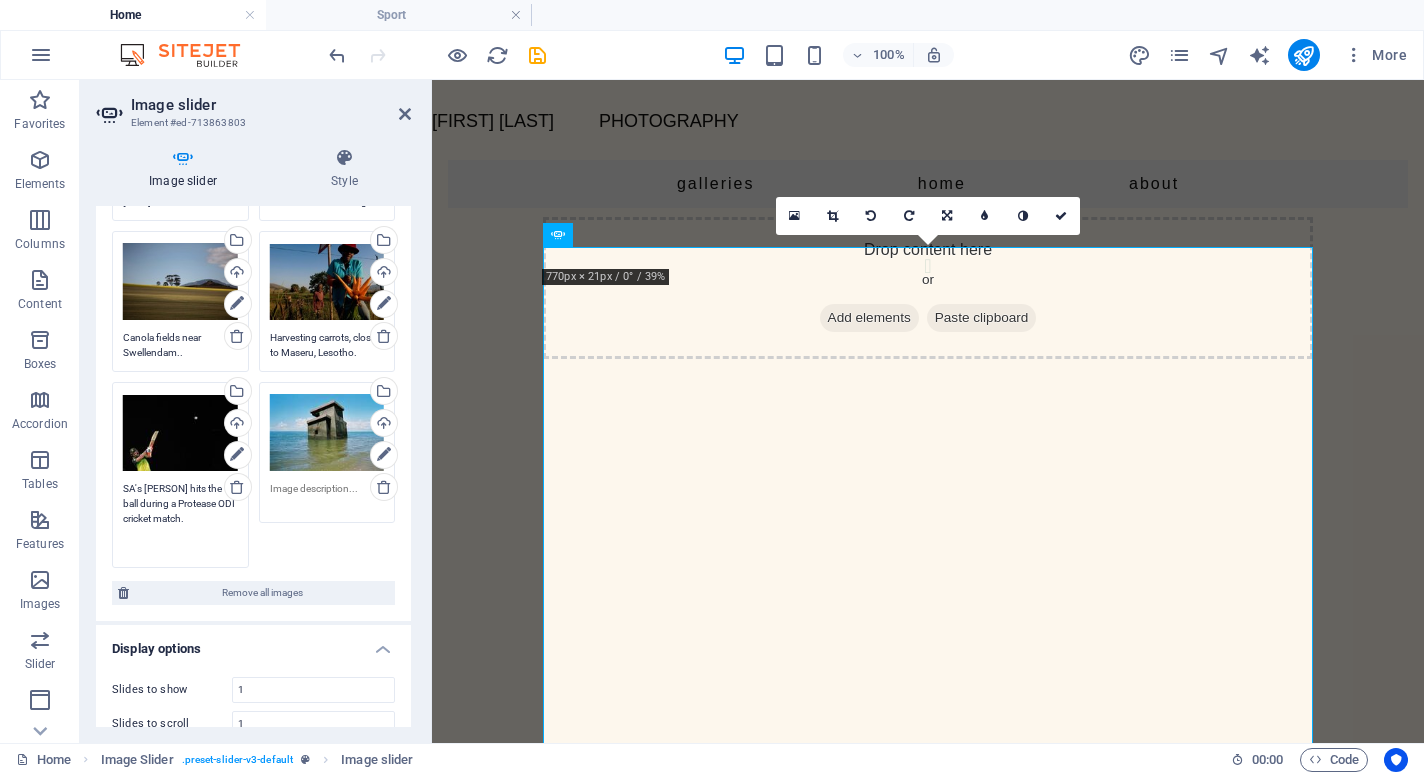 scroll, scrollTop: 1318, scrollLeft: 0, axis: vertical 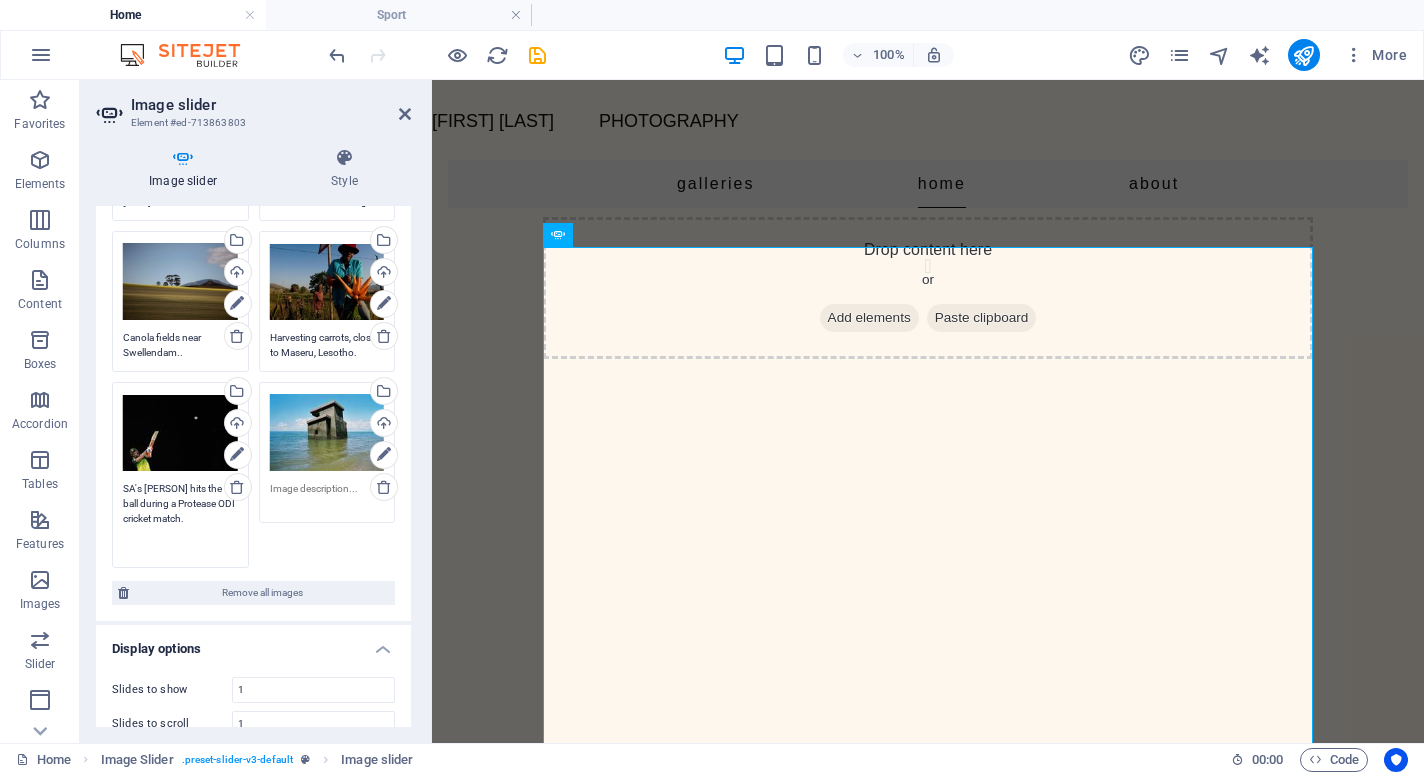 click on "SA's [PERSON] hits the ball during a Protease ODI cricket match." at bounding box center (180, 518) 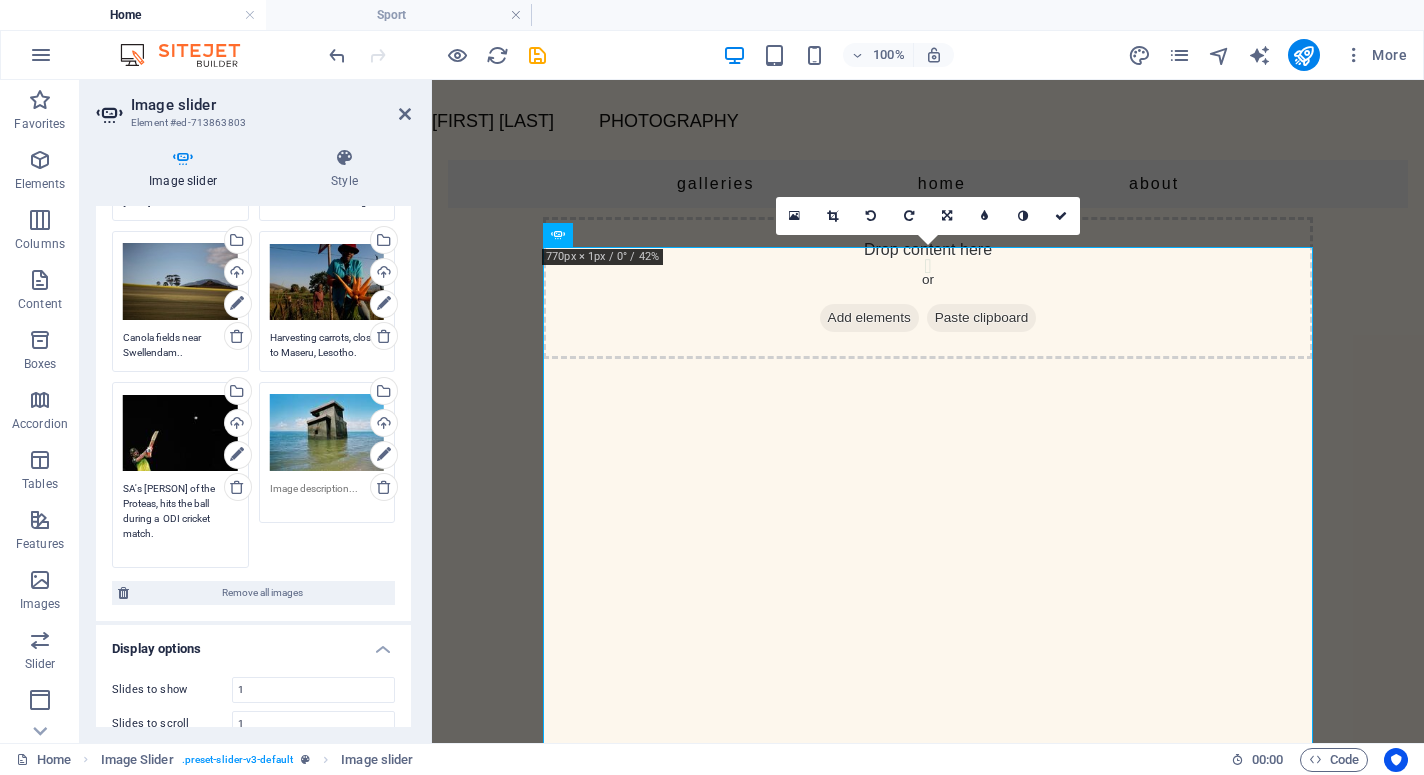 scroll, scrollTop: 1318, scrollLeft: 0, axis: vertical 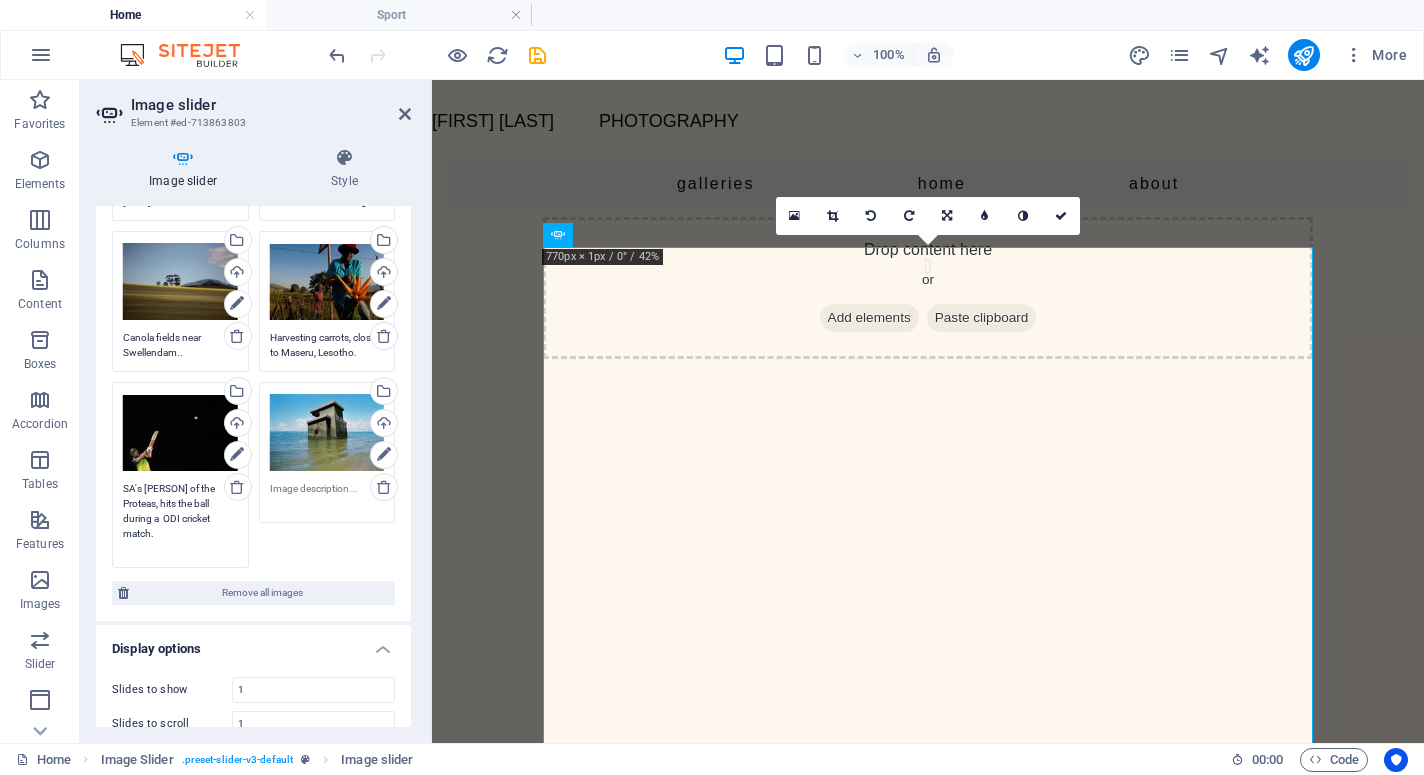 click on "SA's [PERSON] of the Proteas, hits the ball during a  ODI cricket match." at bounding box center (180, 518) 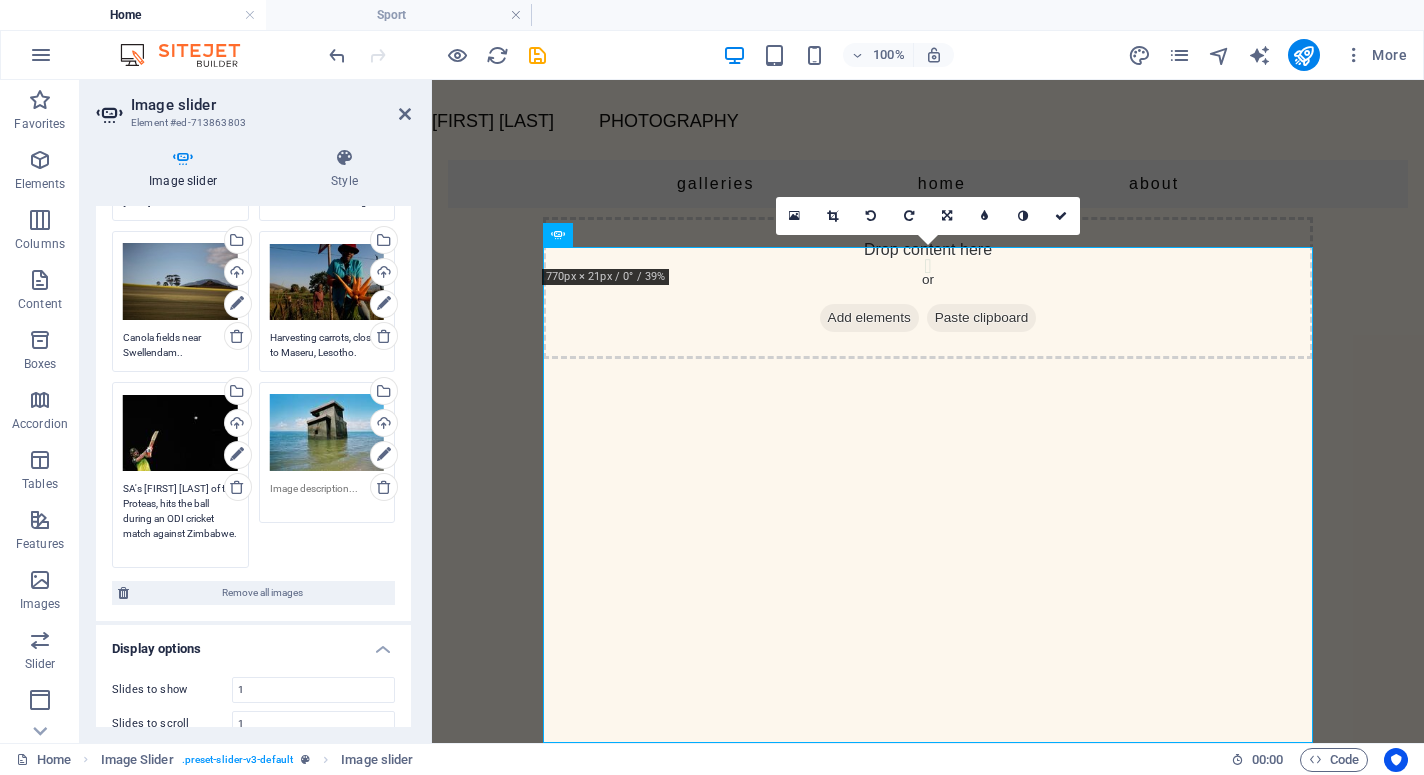 scroll, scrollTop: 1333, scrollLeft: 0, axis: vertical 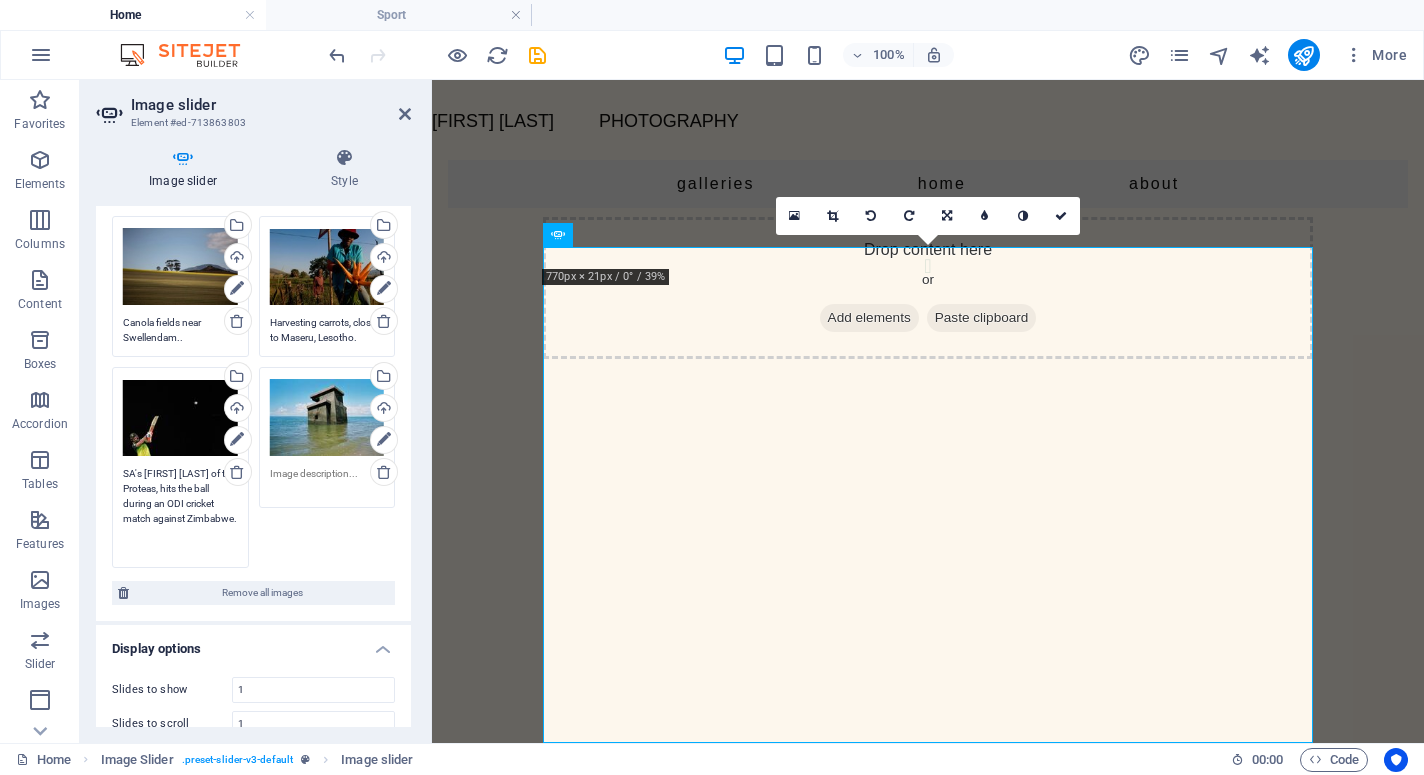 type on "SA's [FIRST] [LAST] of the Proteas, hits the ball during an ODI cricket match against Zimbabwe." 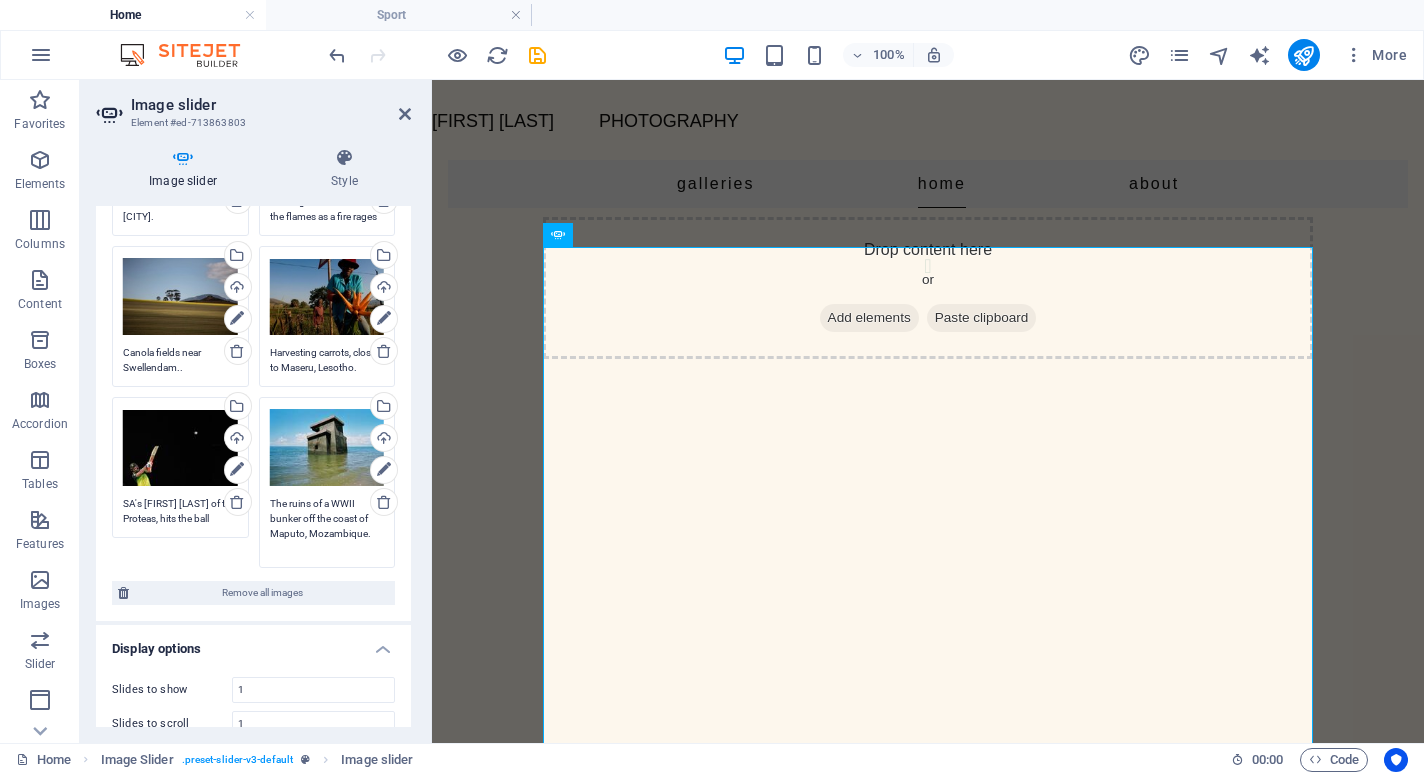 scroll, scrollTop: 1303, scrollLeft: 0, axis: vertical 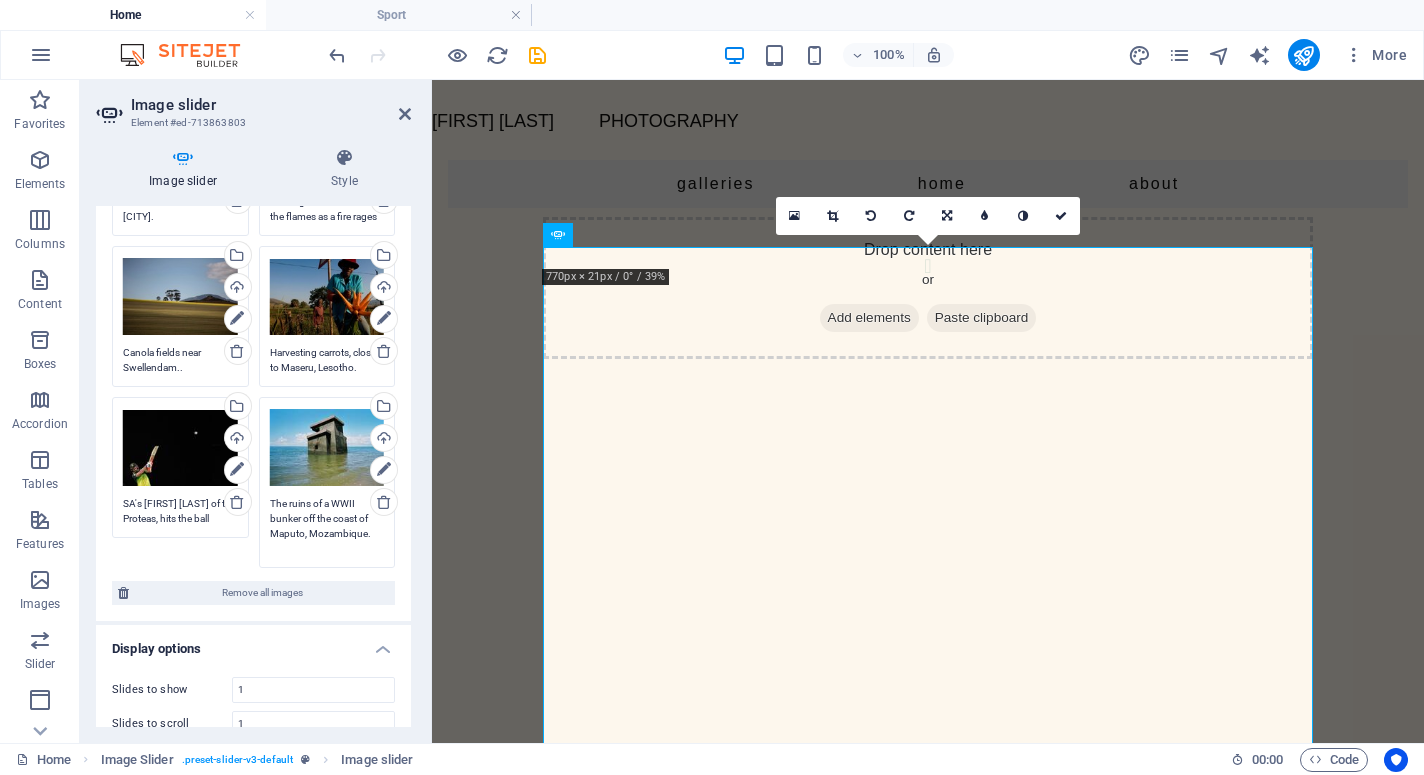 type on "The ruins of a WWII bunker off the coast of Maputo, Mozambique." 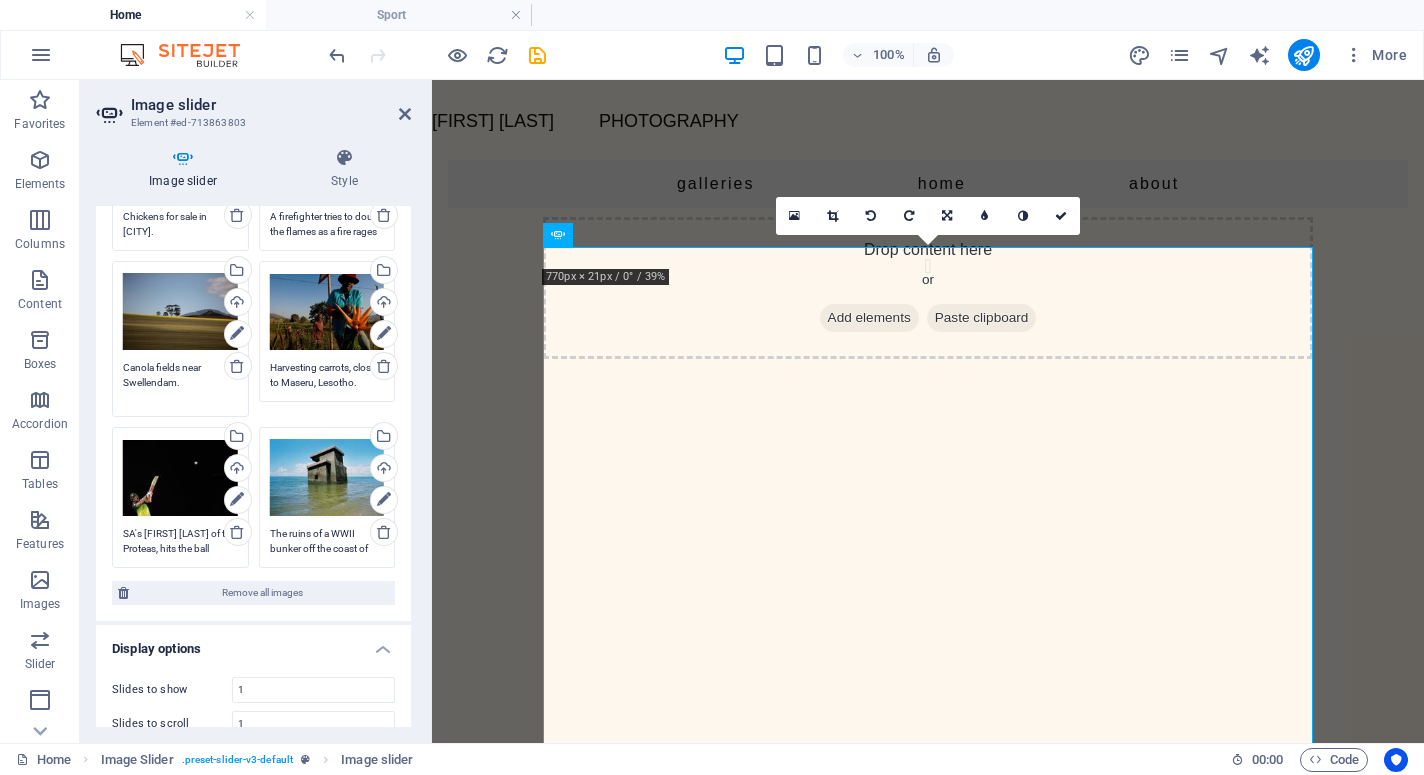 scroll, scrollTop: 1288, scrollLeft: 0, axis: vertical 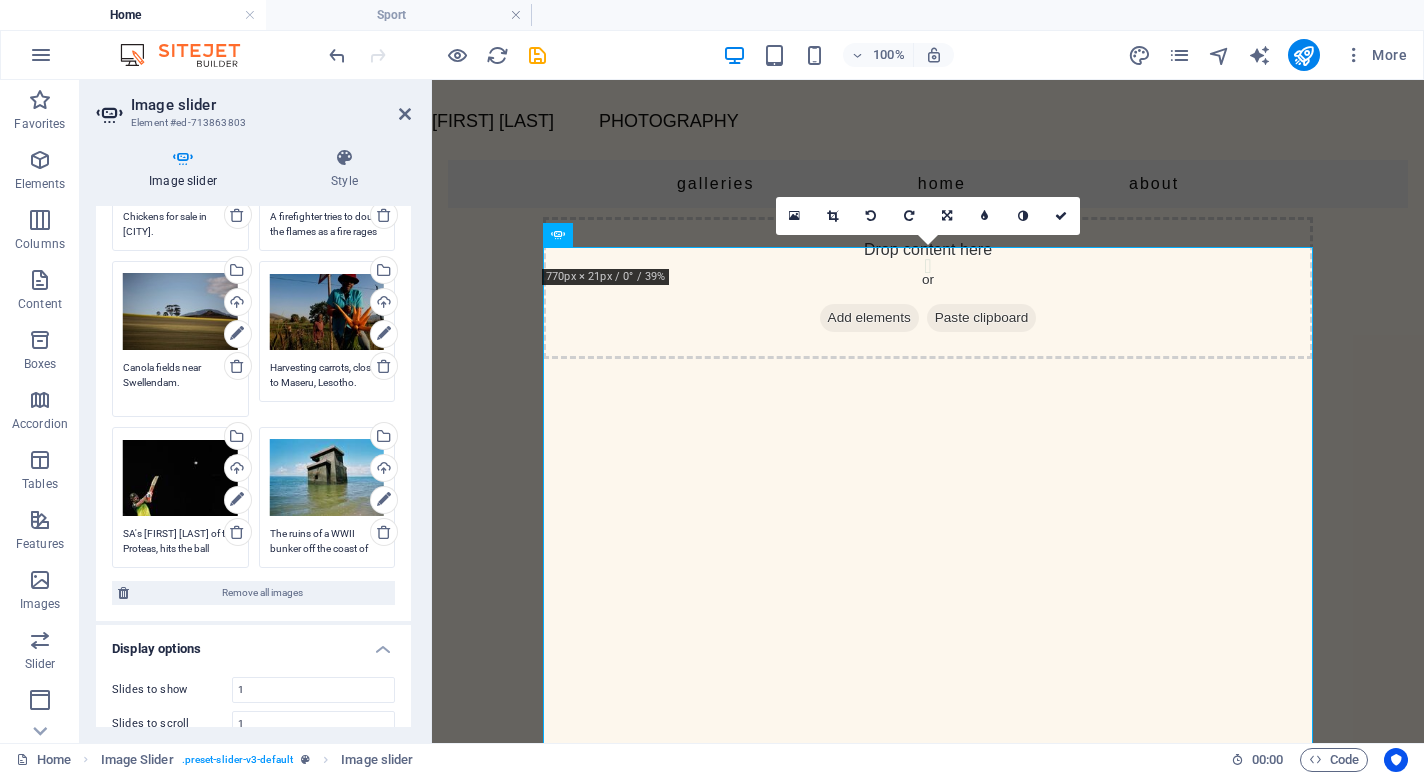 paste on "RB/AFP" 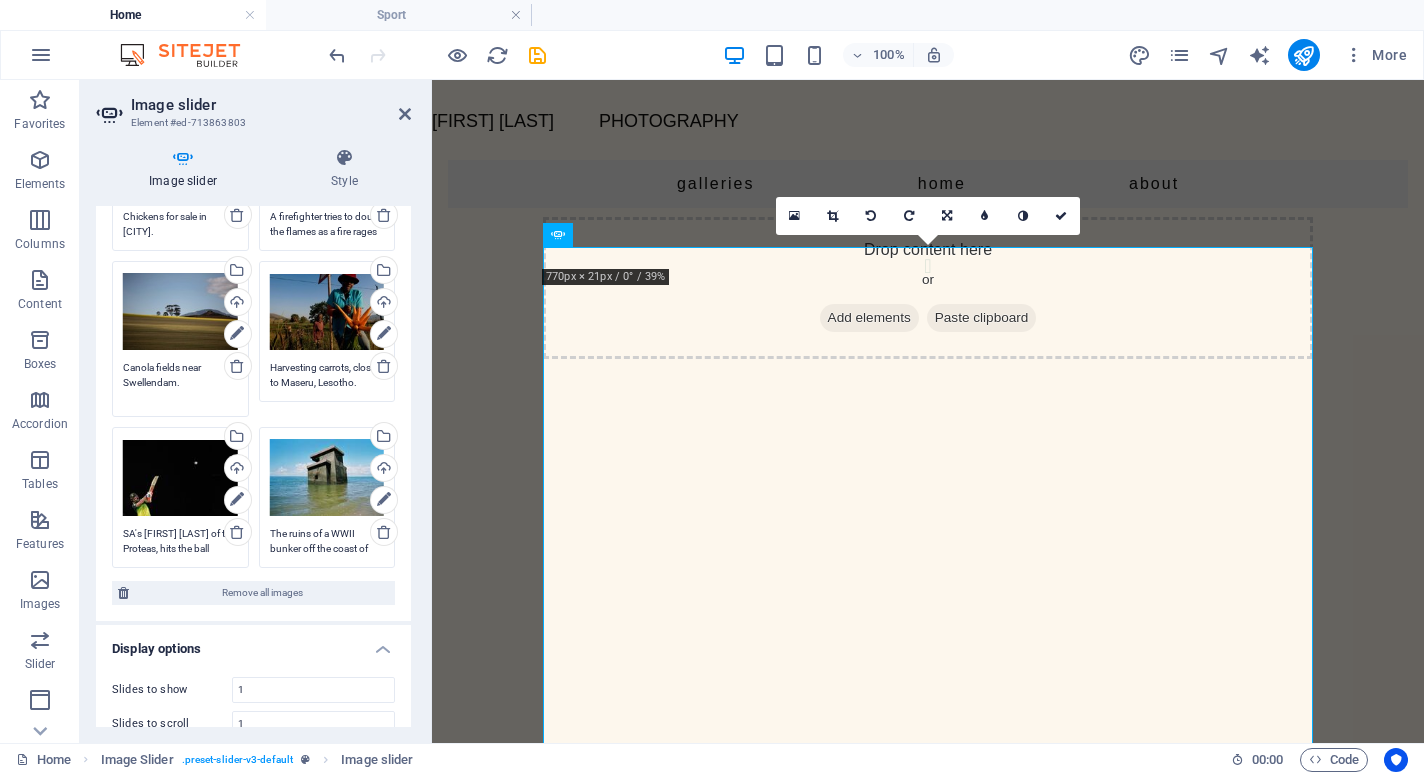 type on "Canola fields near Swellendam. RB/AFP" 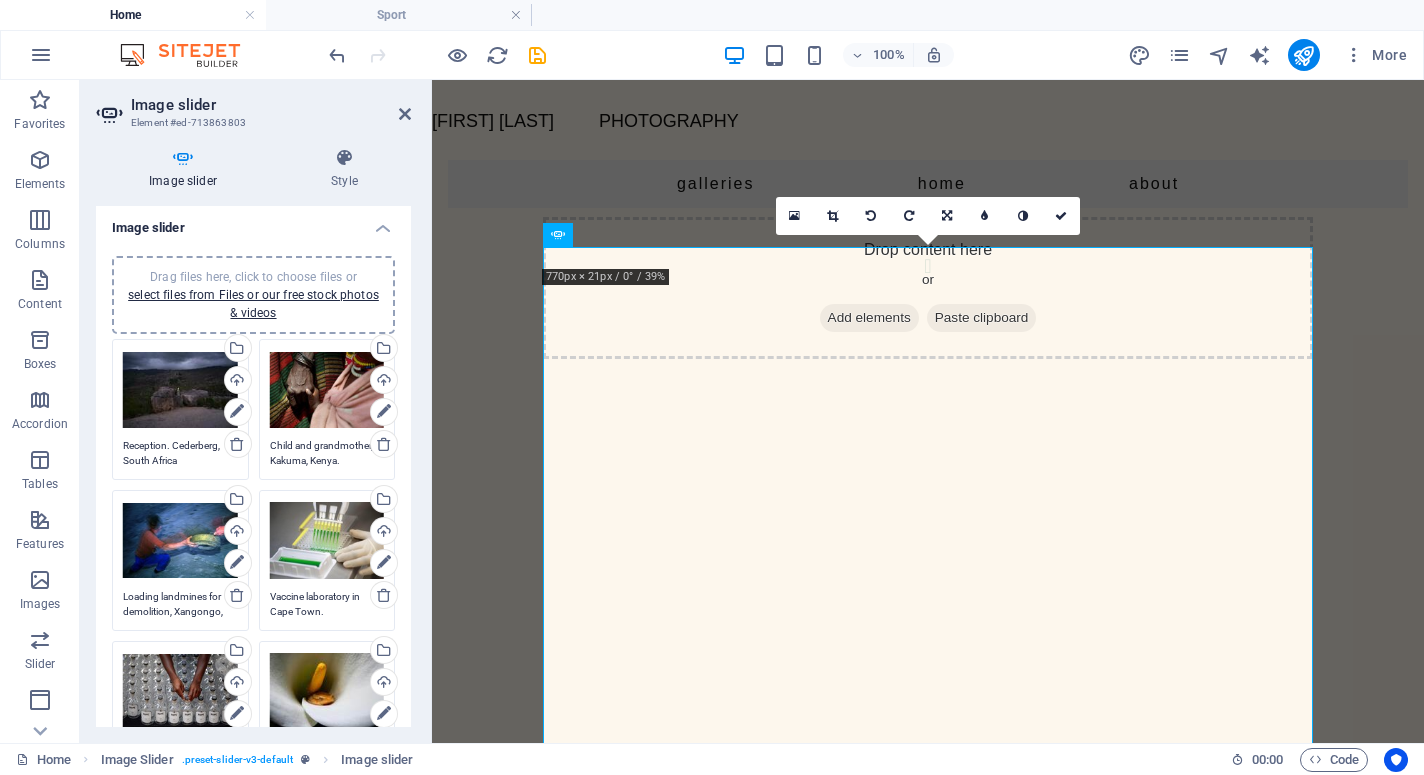 scroll, scrollTop: 0, scrollLeft: 0, axis: both 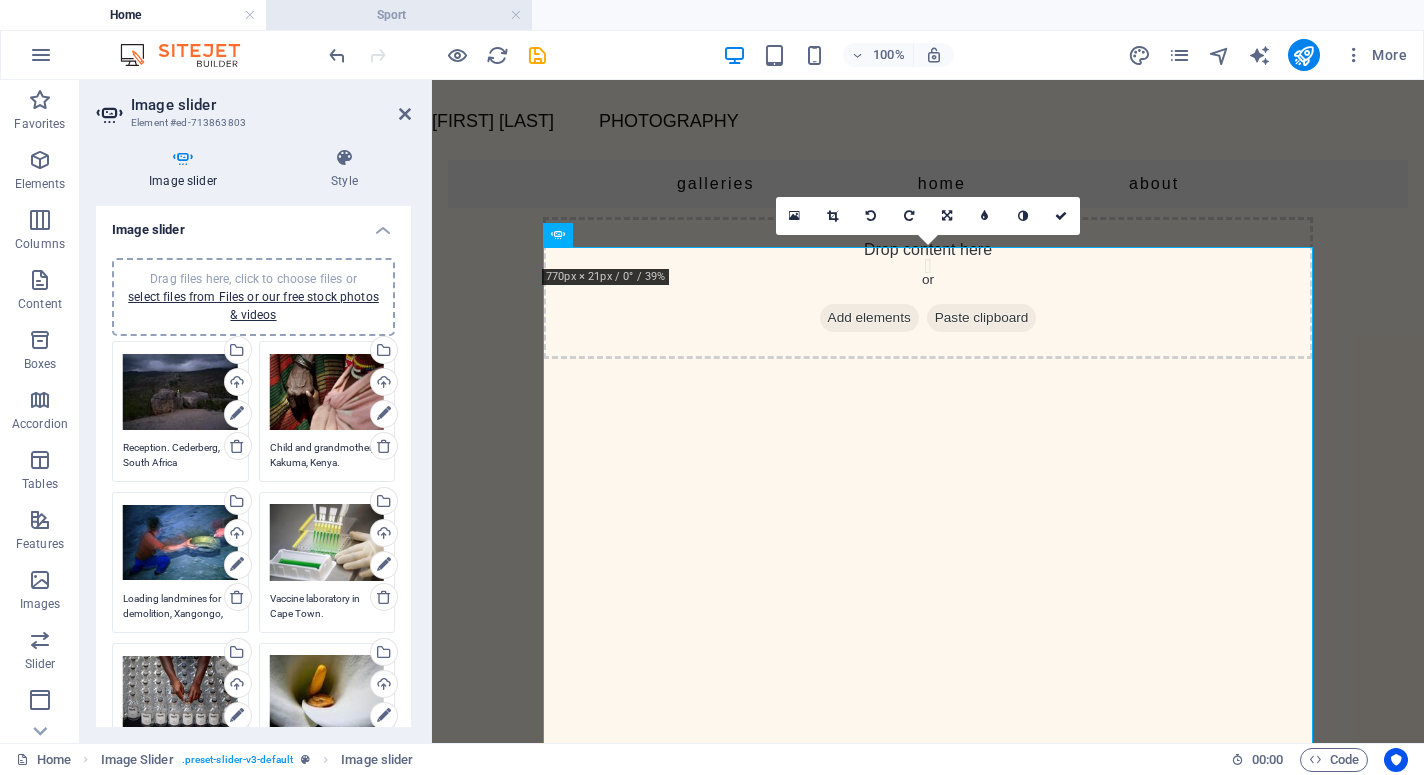 click on "Sport" at bounding box center (399, 15) 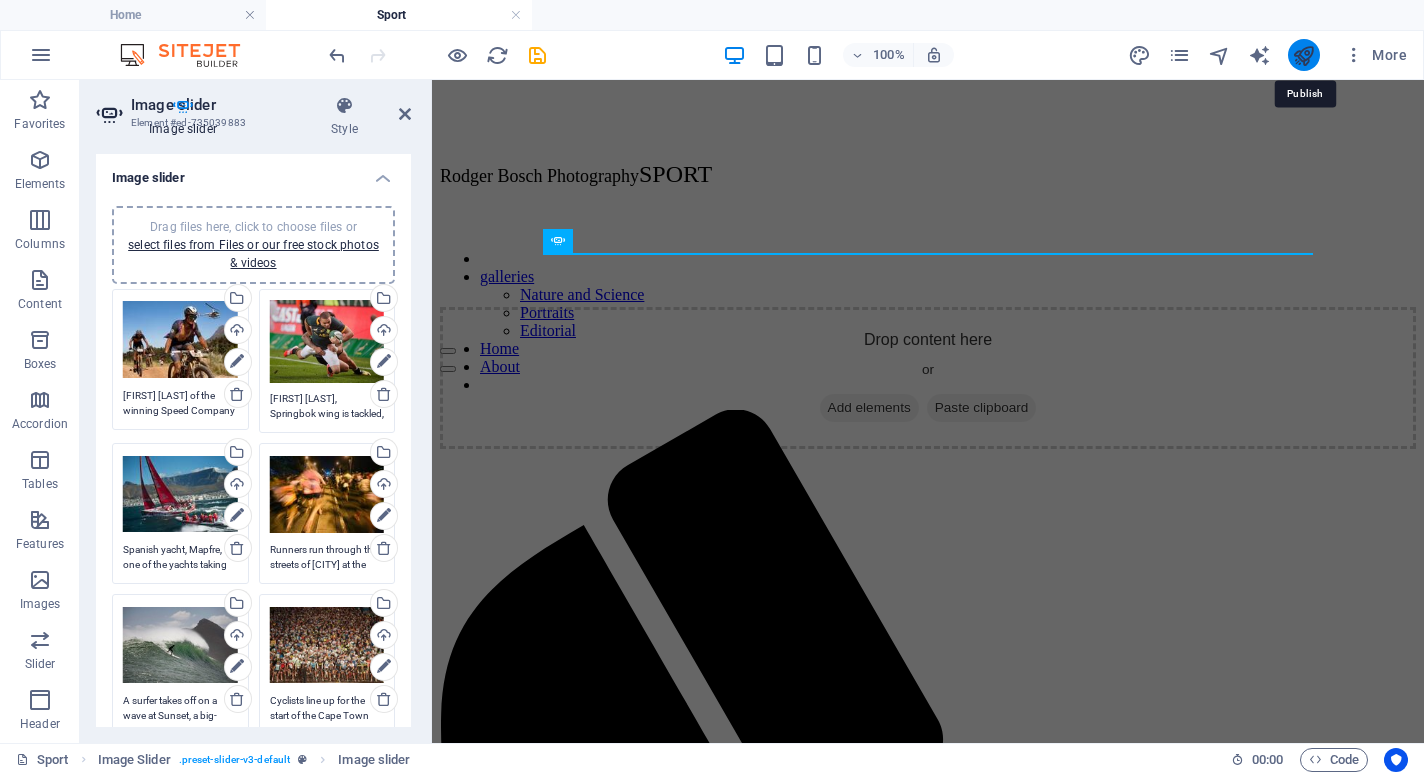 click at bounding box center [1303, 55] 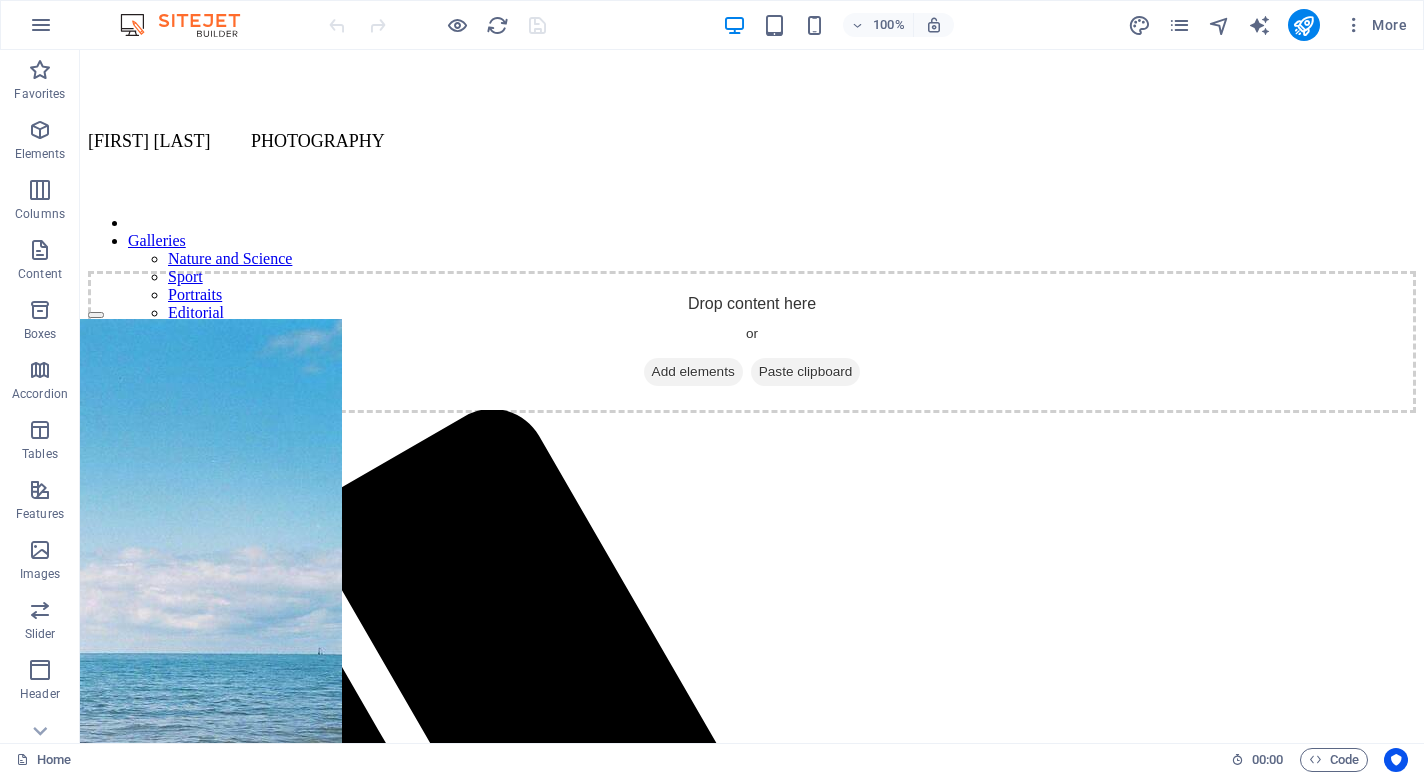 scroll, scrollTop: 0, scrollLeft: 0, axis: both 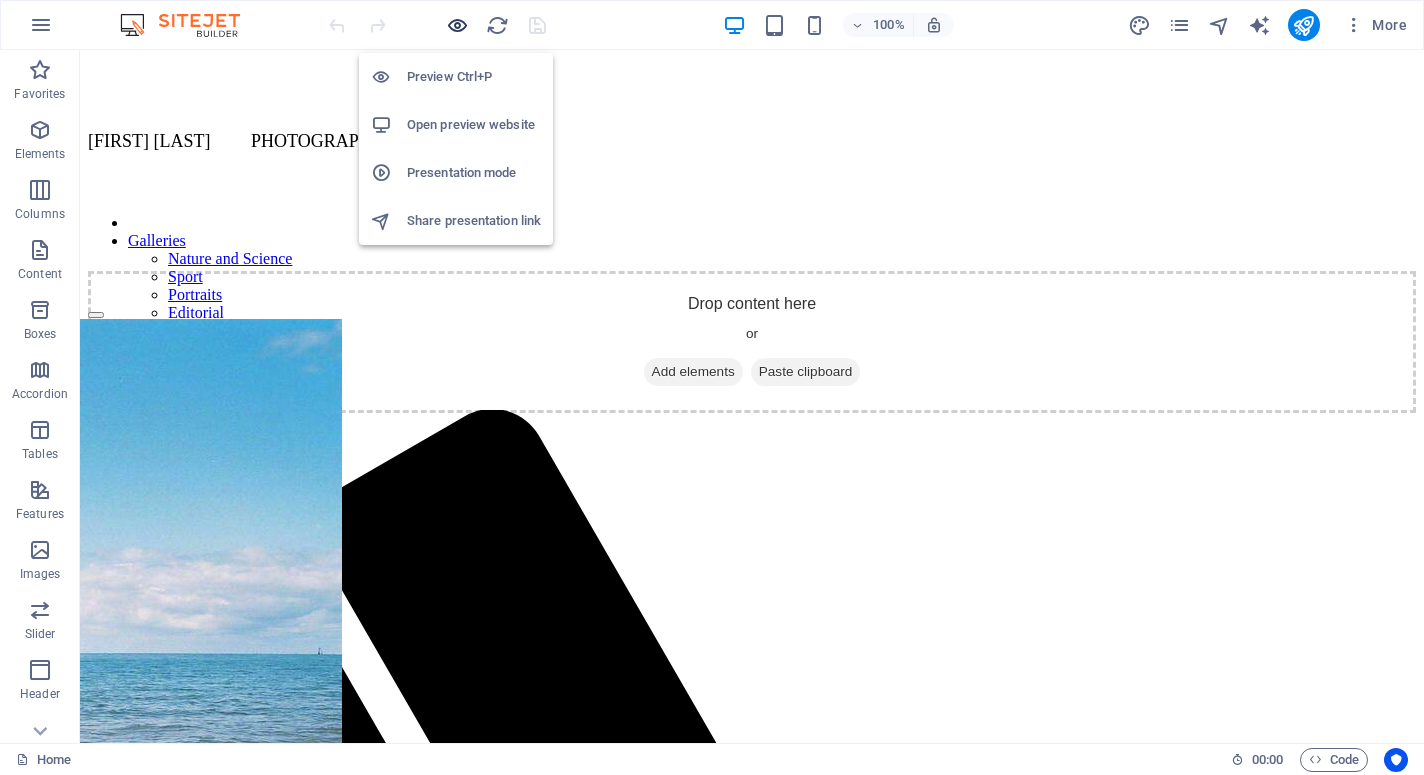 click at bounding box center [457, 25] 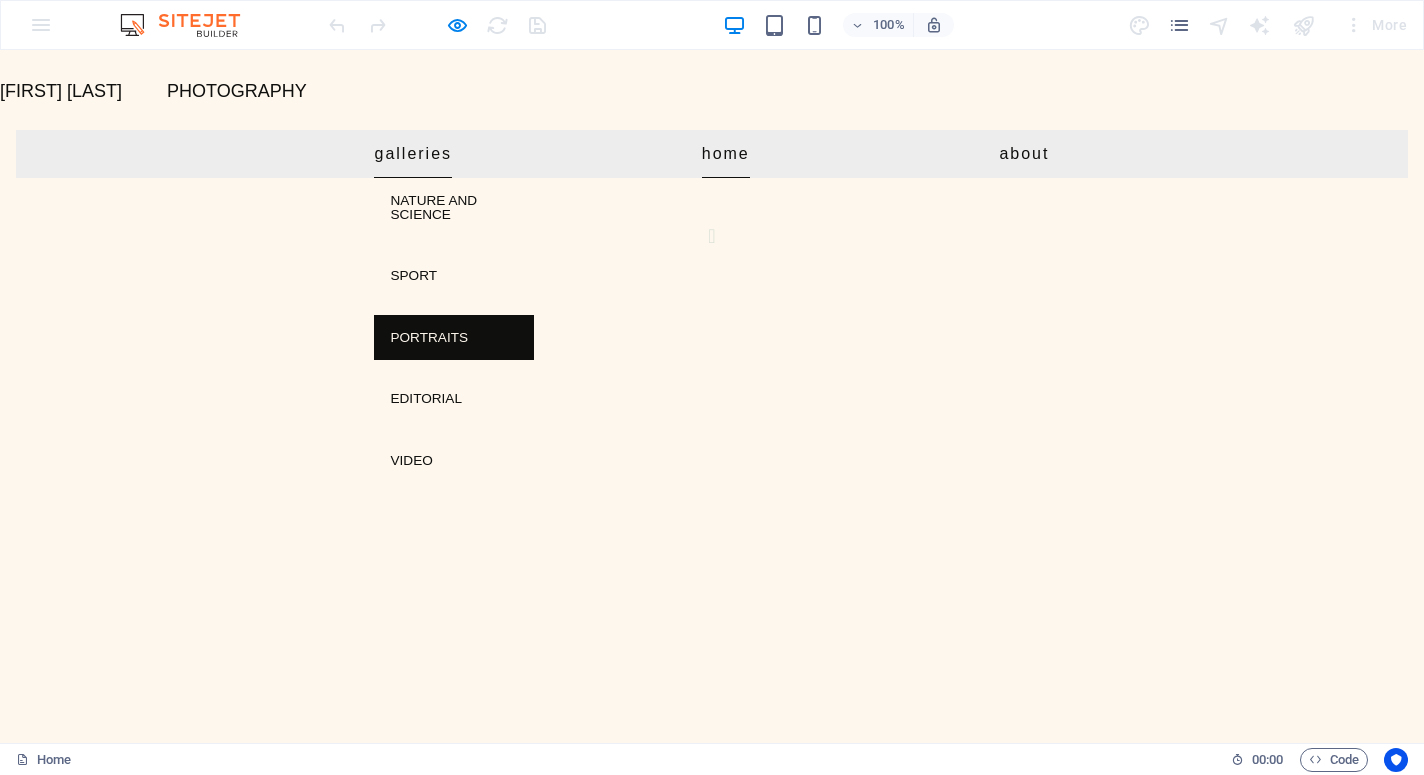 click on "Portraits" at bounding box center (454, 338) 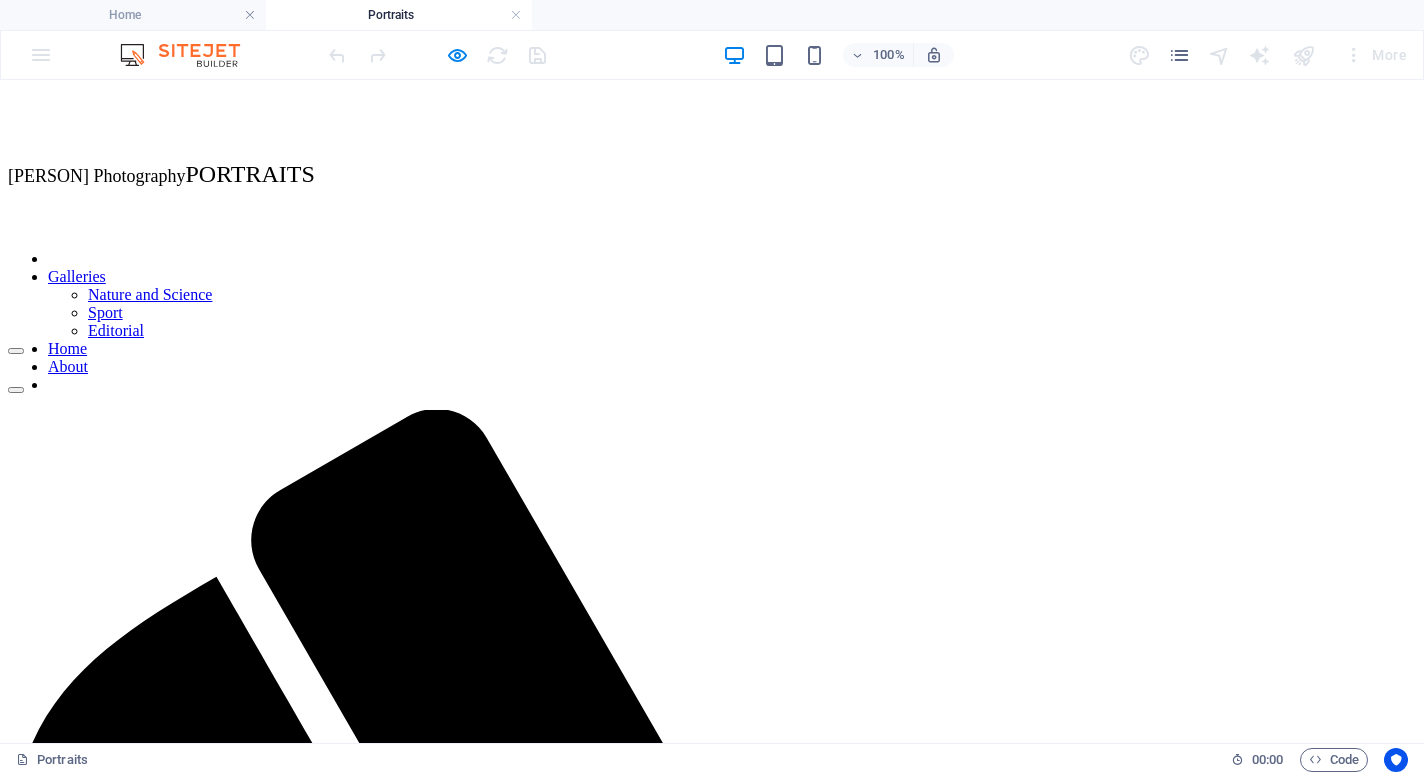 scroll, scrollTop: 0, scrollLeft: 0, axis: both 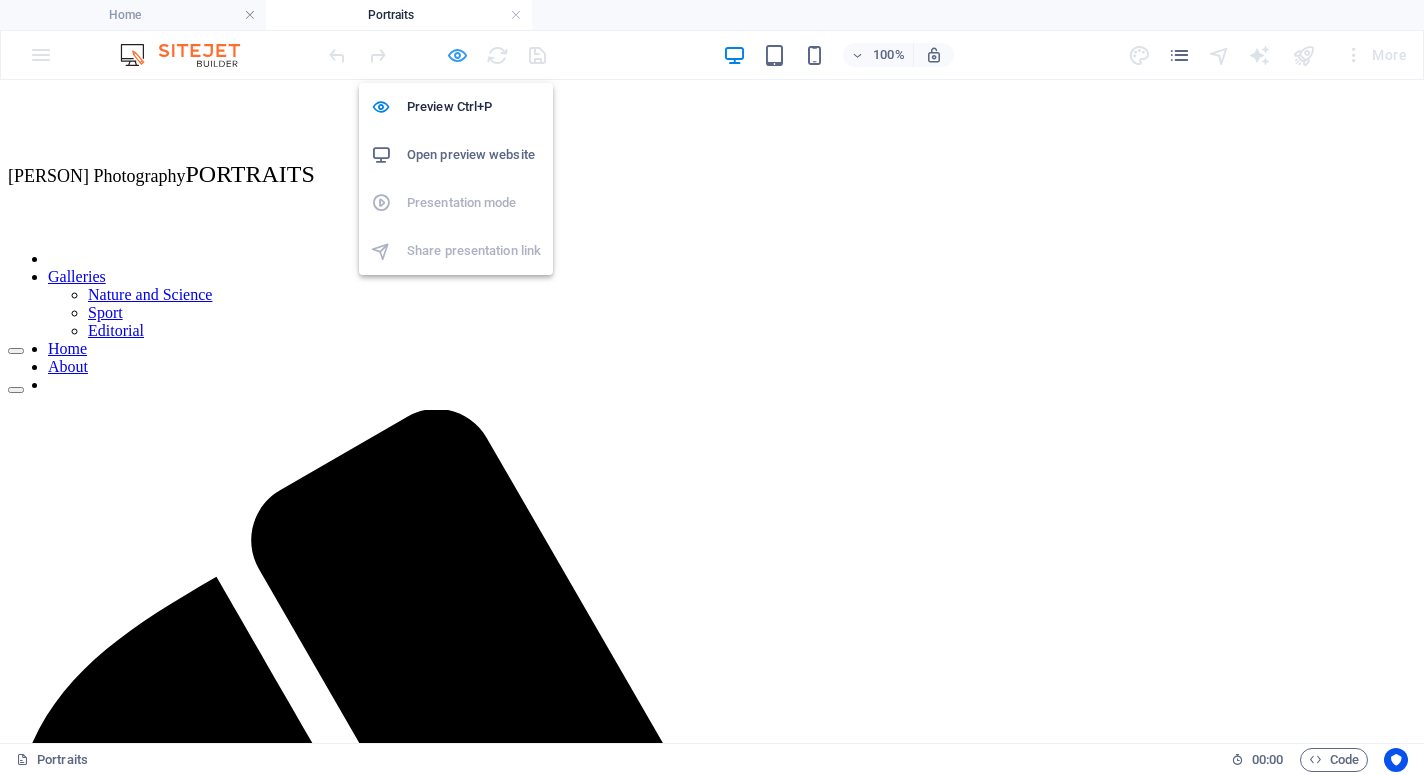 click at bounding box center [457, 55] 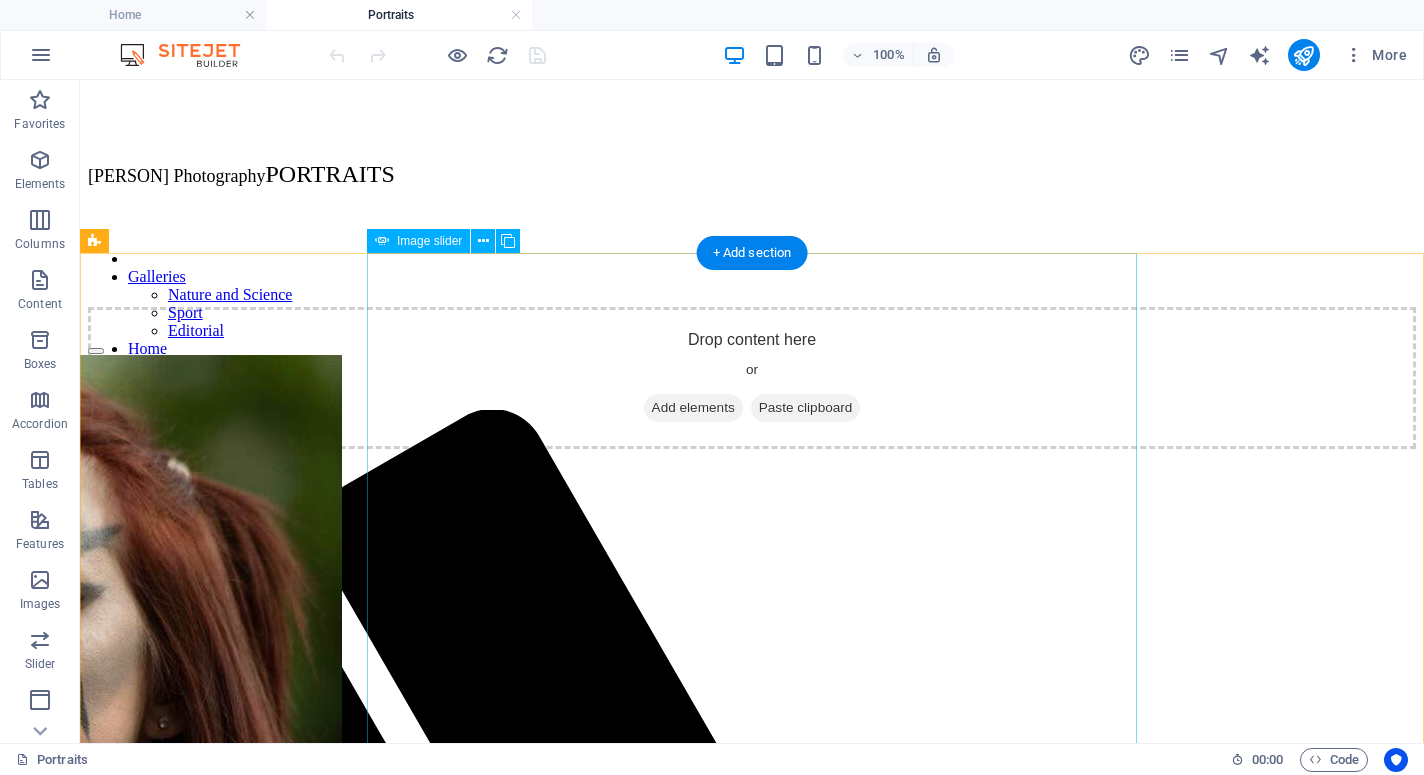 click at bounding box center [-170, 1417] 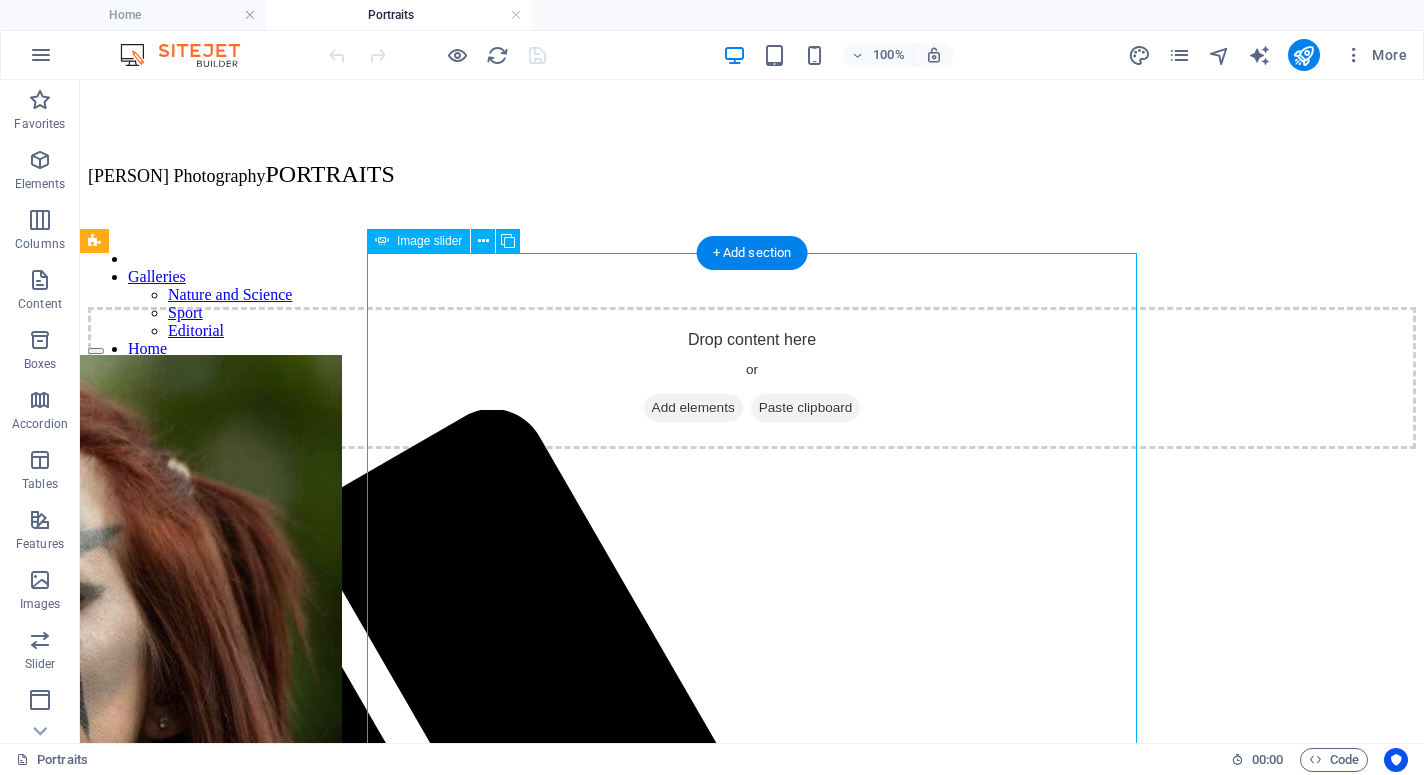 click at bounding box center [-170, 1417] 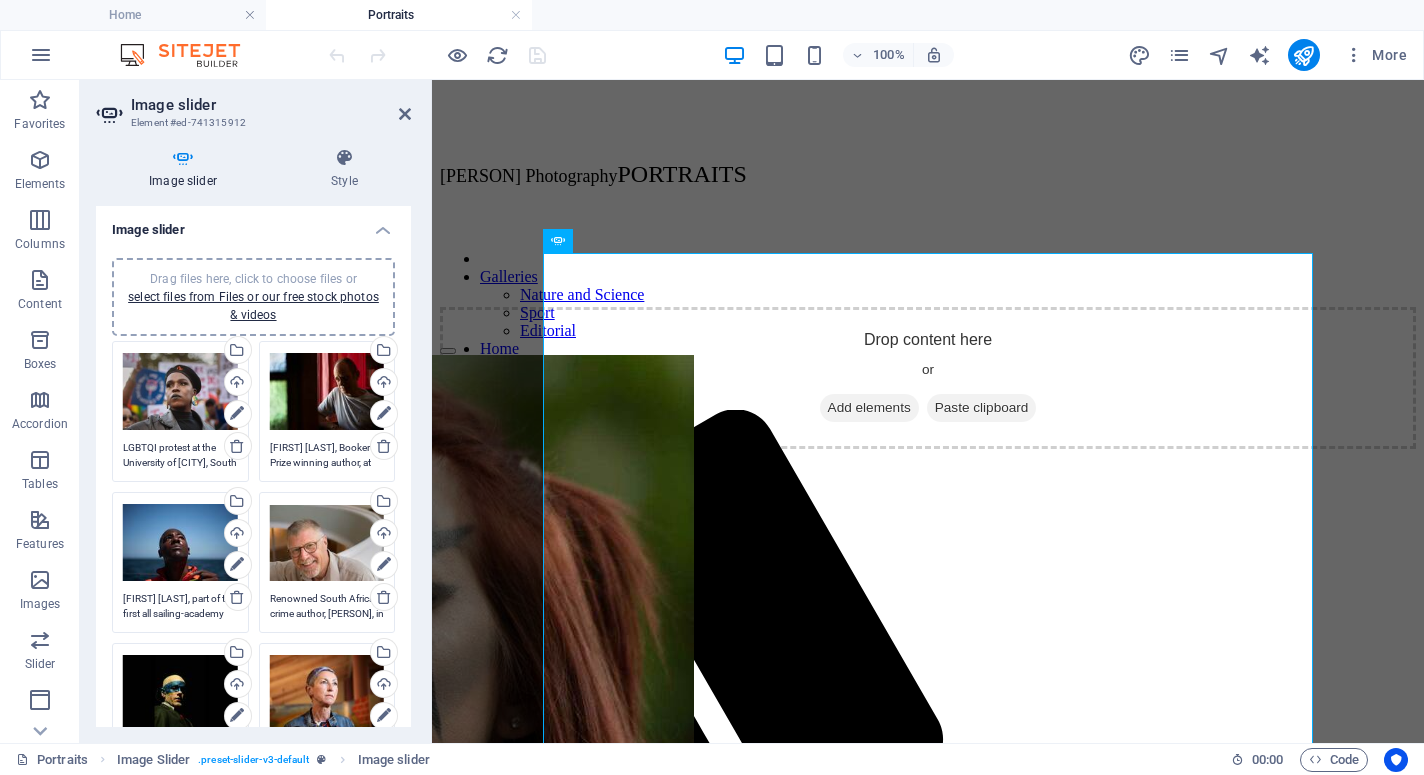 click on "LGBTQI protest at the University of Cape Town, South Africa." at bounding box center (180, 455) 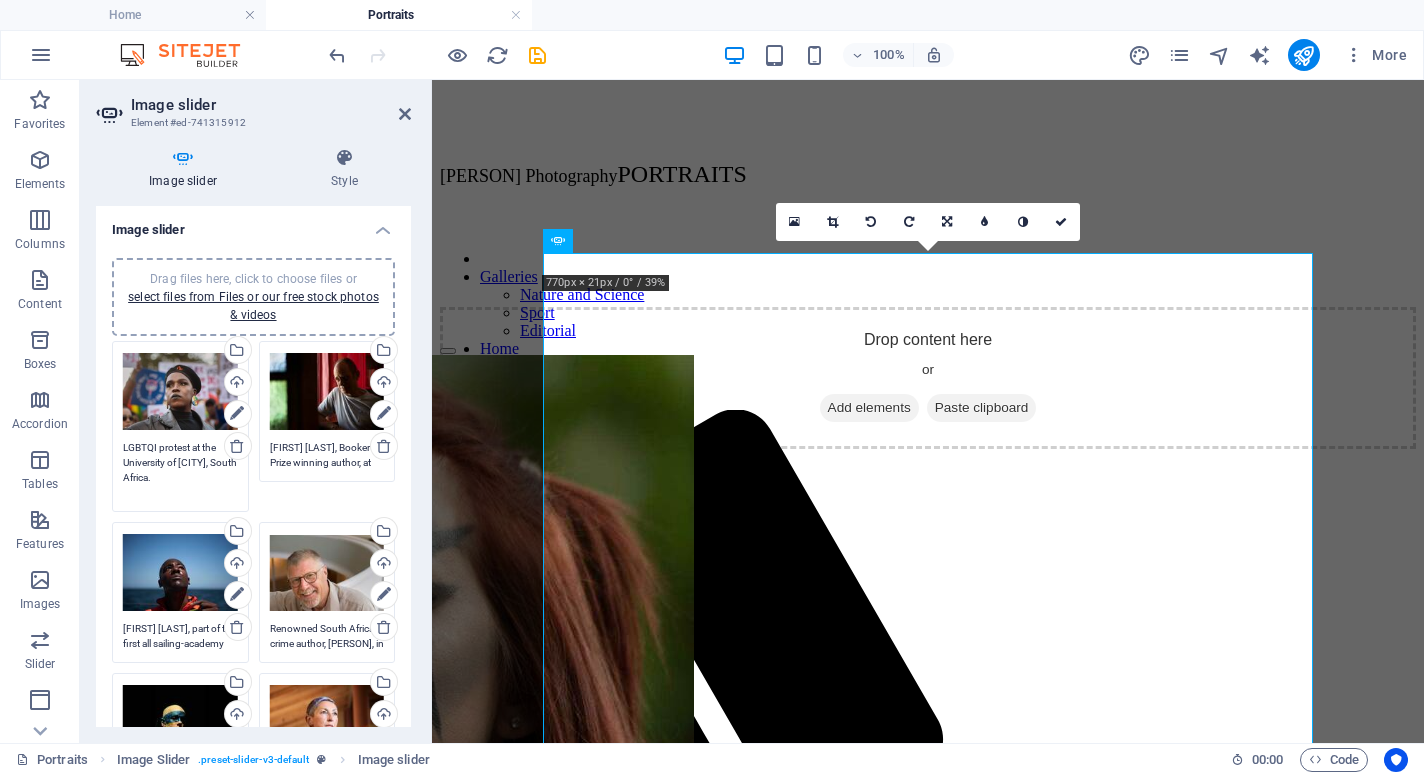 type on "LGBTQI protest at the University of Cape Town, South Africa. RB/AFP" 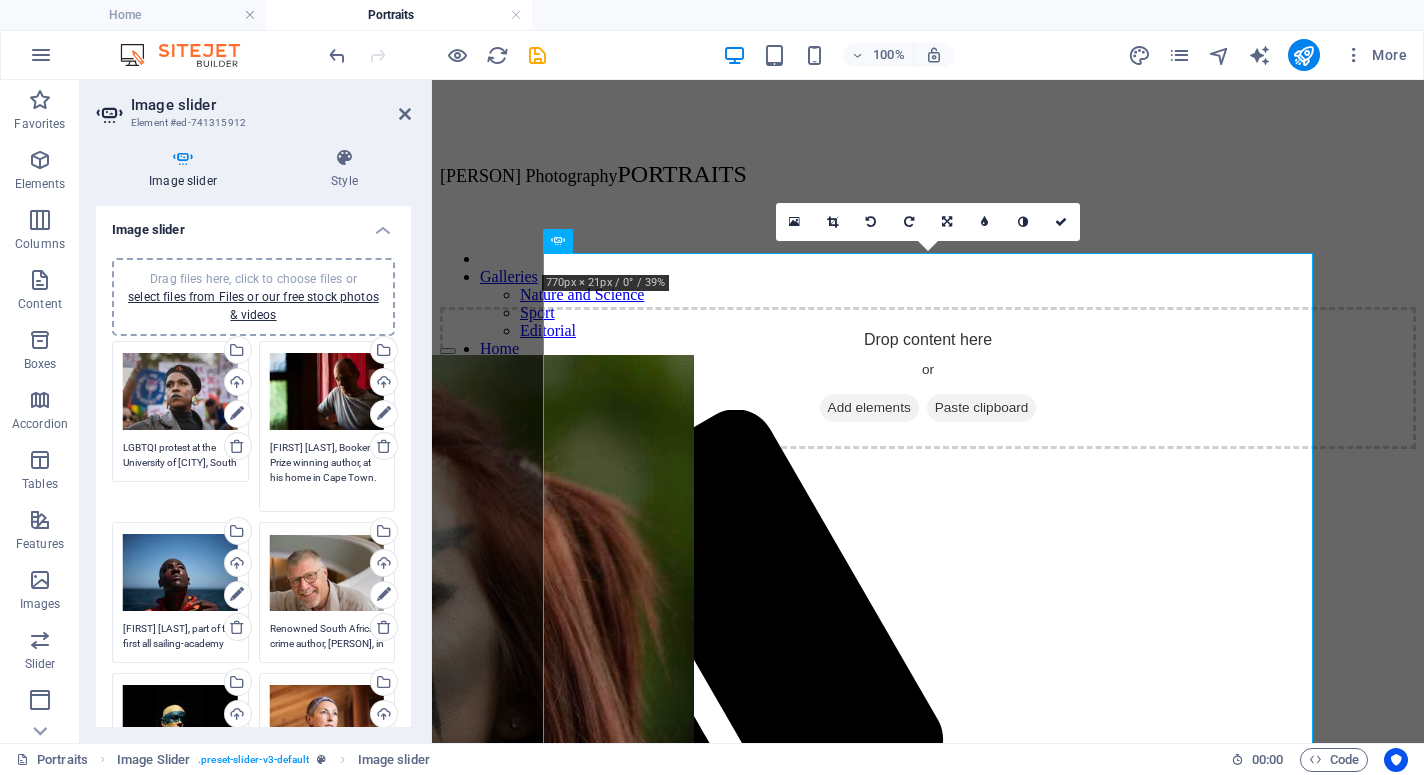 paste on "RB/AFP" 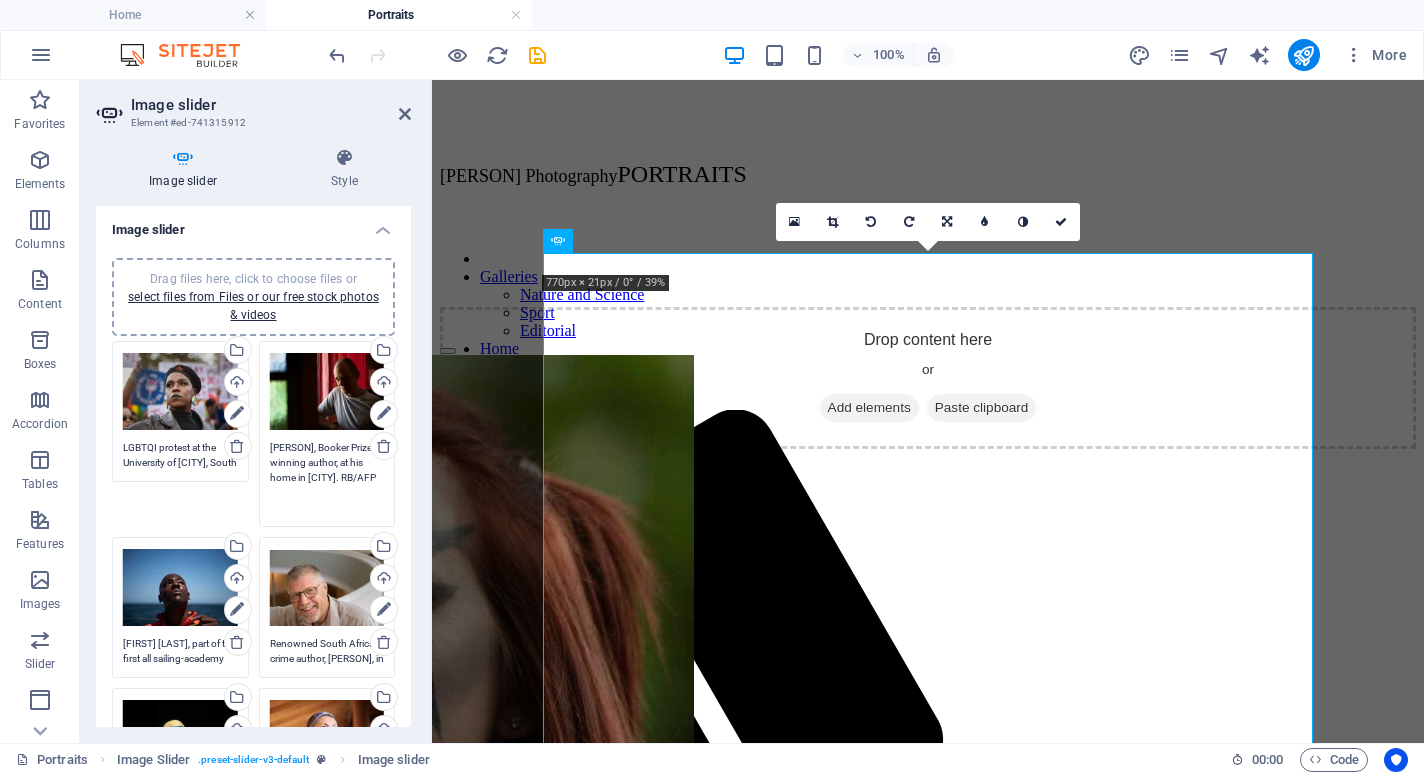 type on "Damon Galgut, Booker Prize winning author, at his home in Cape Town. RB/AFP" 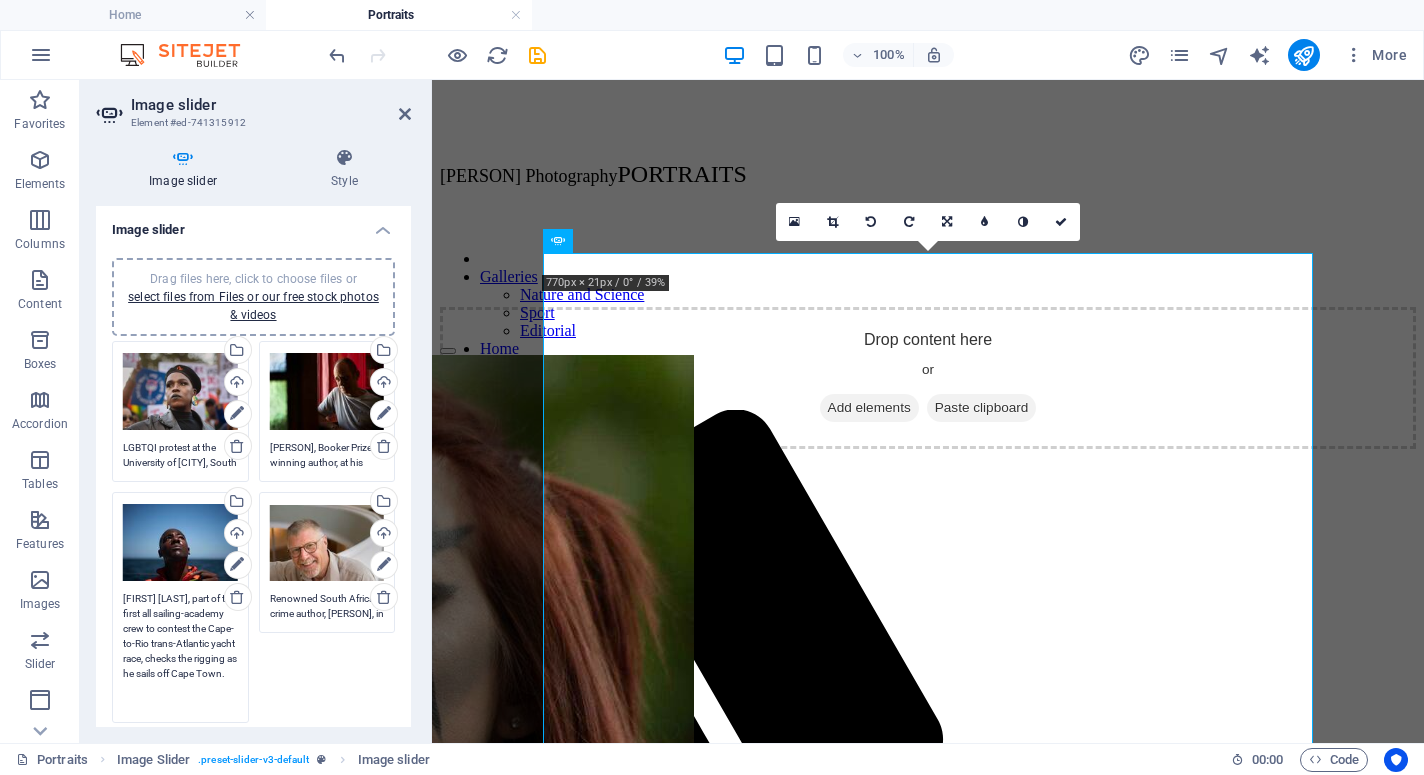 paste on "RB/AFP" 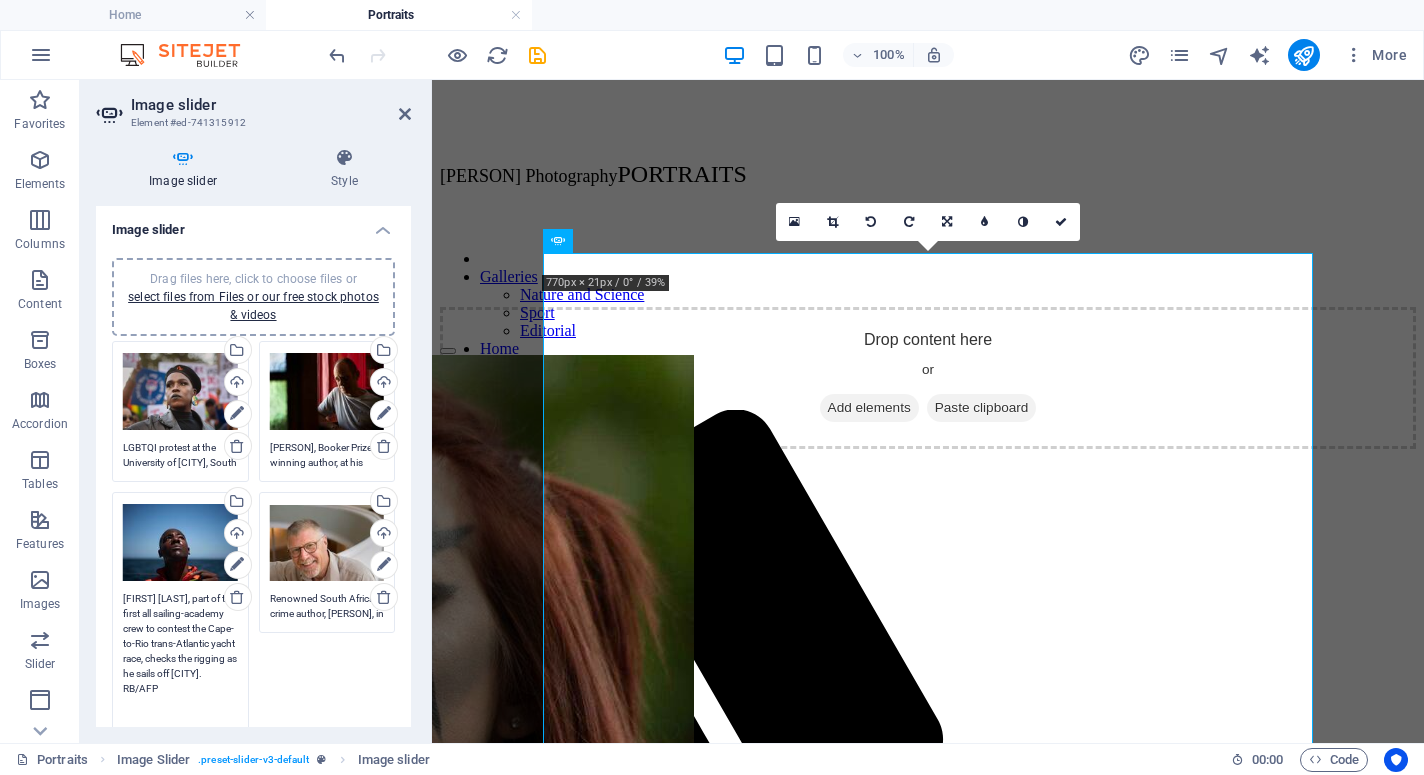 type on "Tshepo  Mohale, part of the first all sailing-academy crew to contest the Cape-to-Rio trans-Atlantic yacht race, checks the rigging as he sails off Cape Town. RB/AFP" 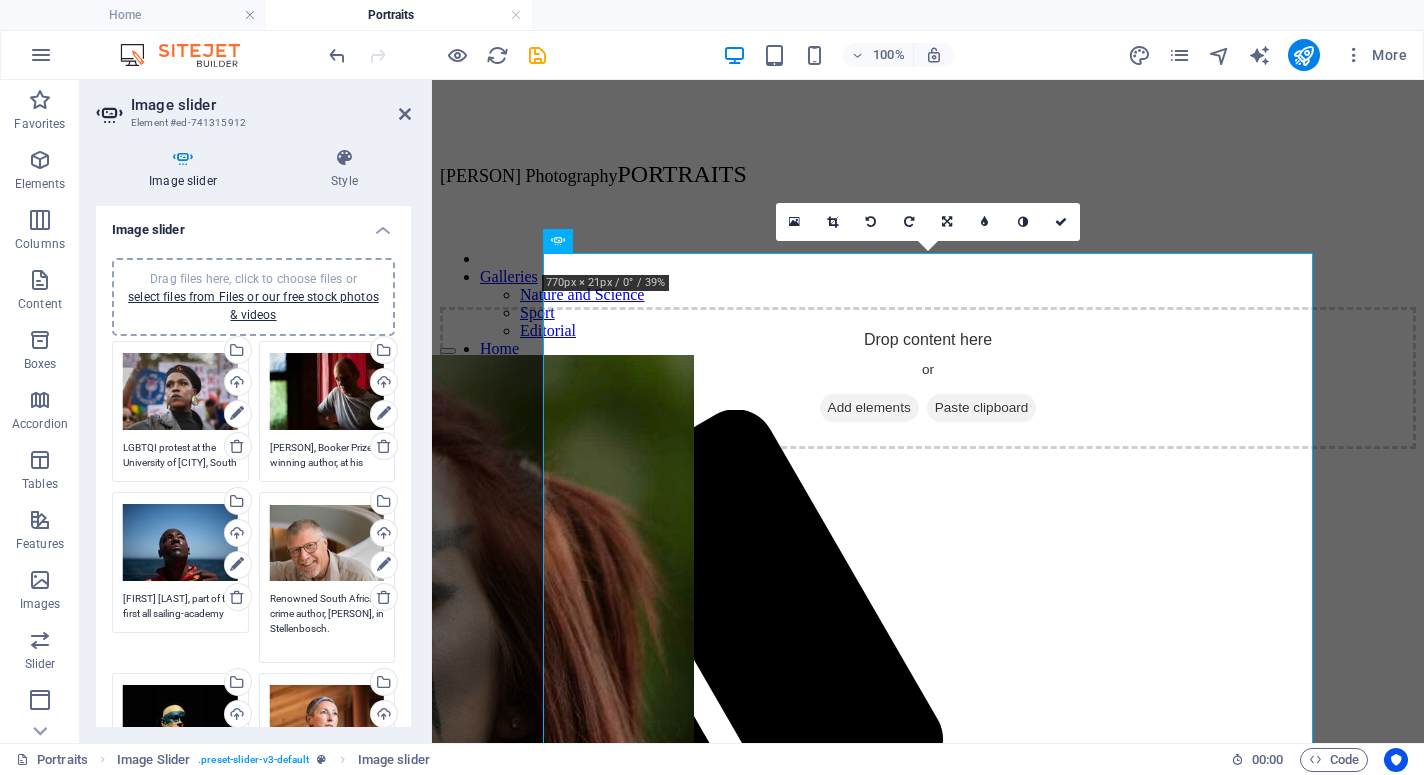 paste on "RB/AFP" 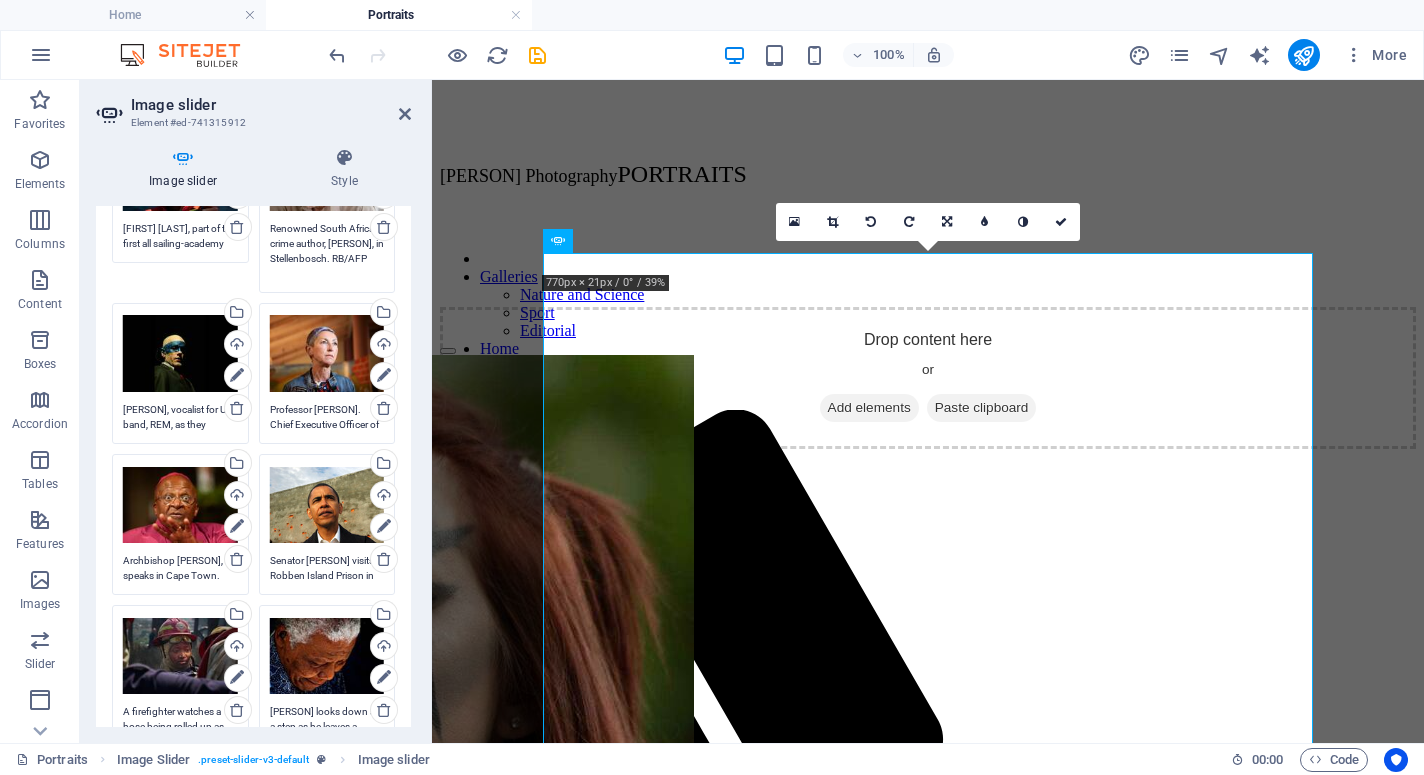 scroll, scrollTop: 379, scrollLeft: 0, axis: vertical 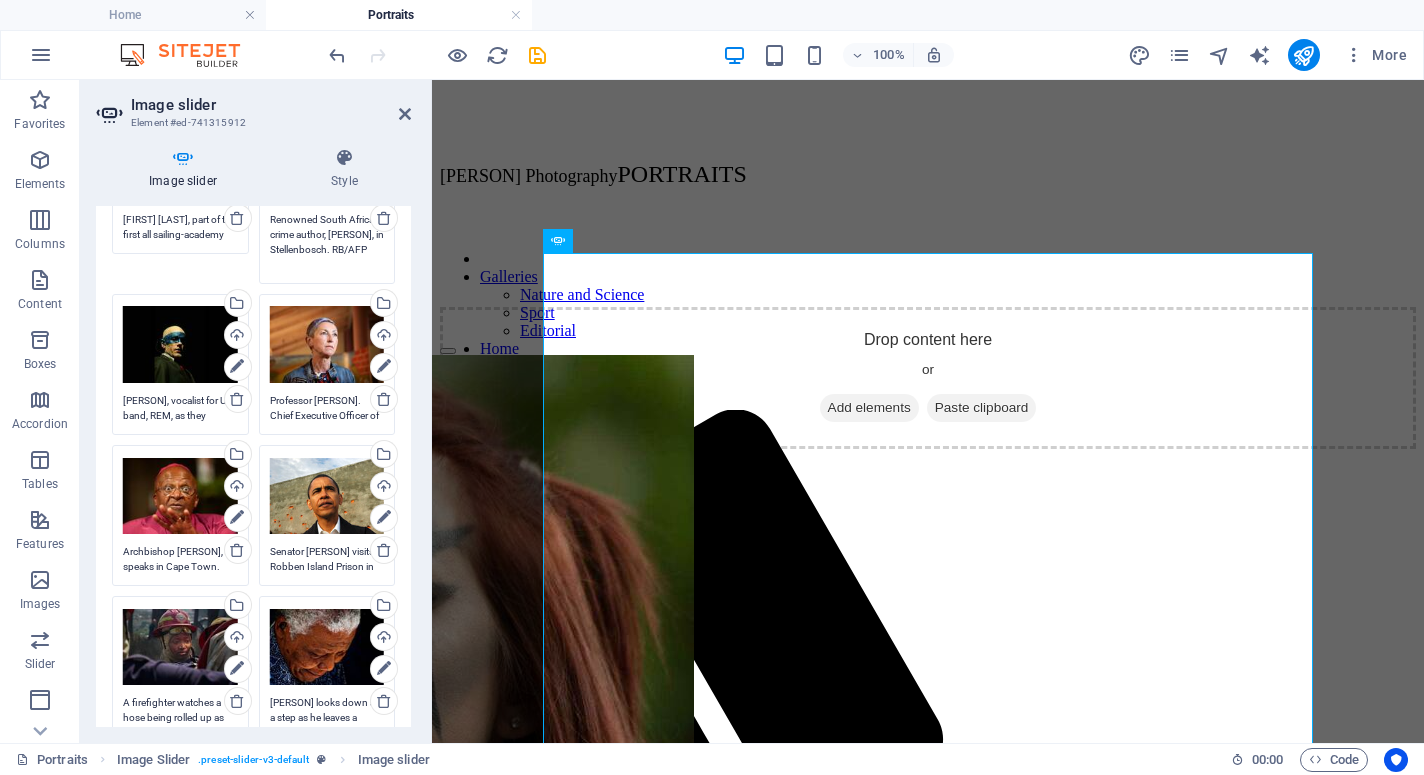 type on "Renowned South African crime author, Deon Meyer, in Stellenbosch. RB/AFP" 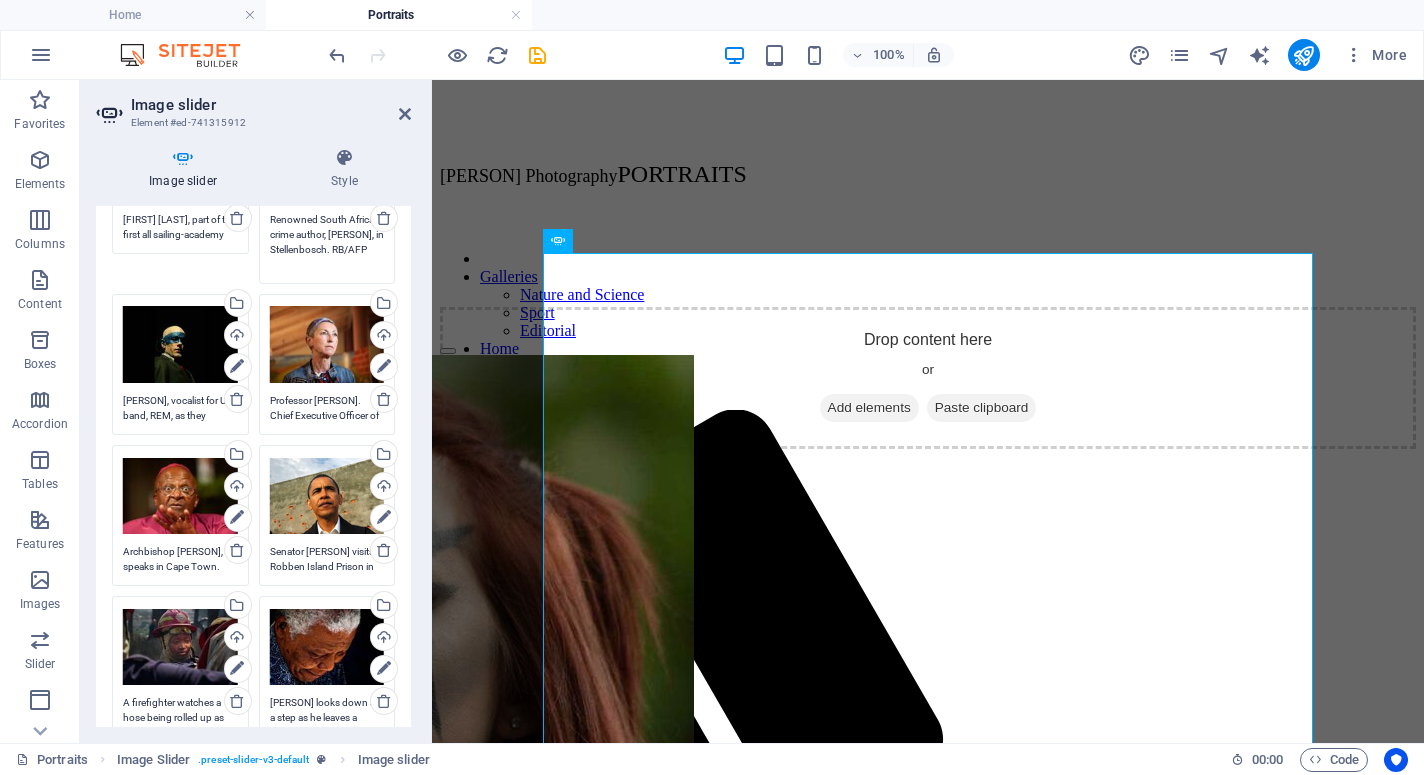 click on "Michael Stipe, vocalist for US band, REM, as they perform in Cape Town." at bounding box center (180, 408) 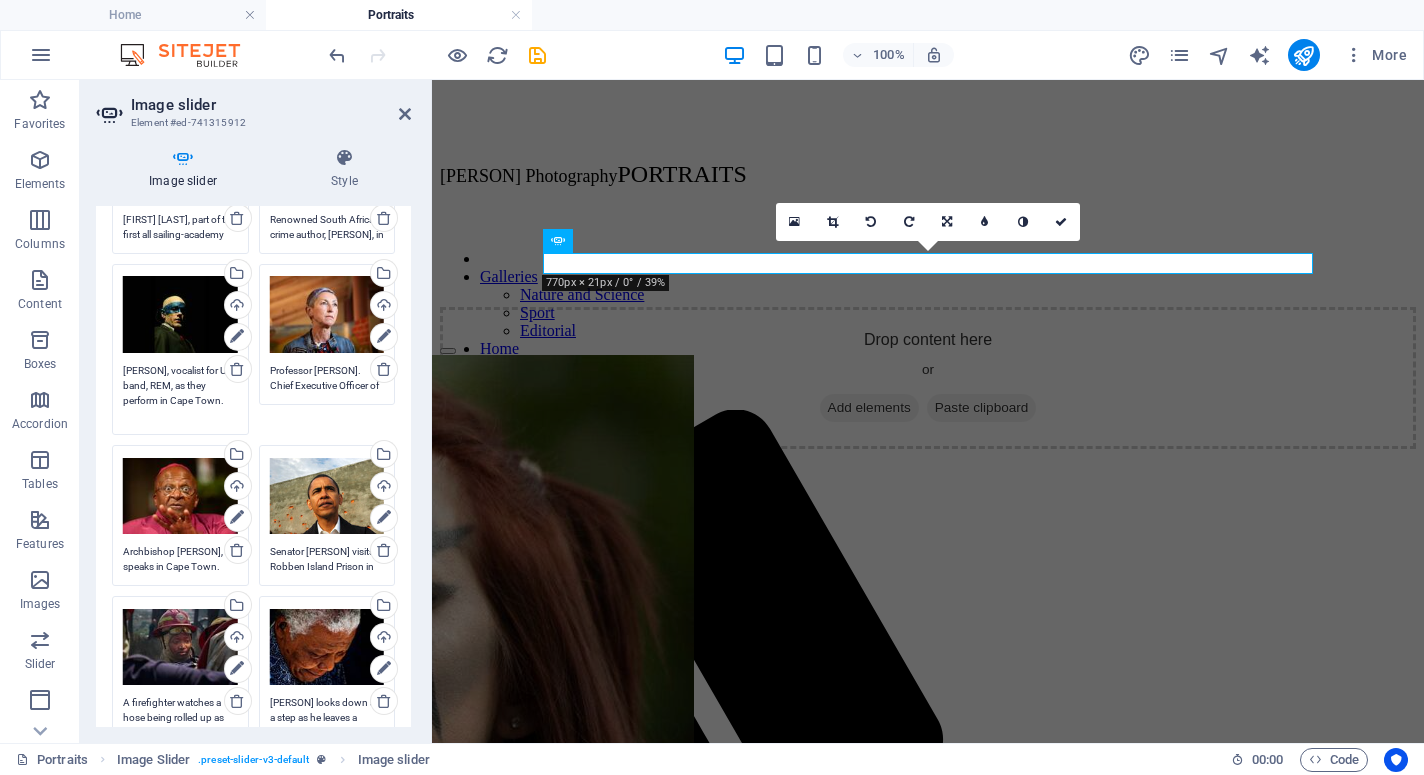 paste on "RB/AFP" 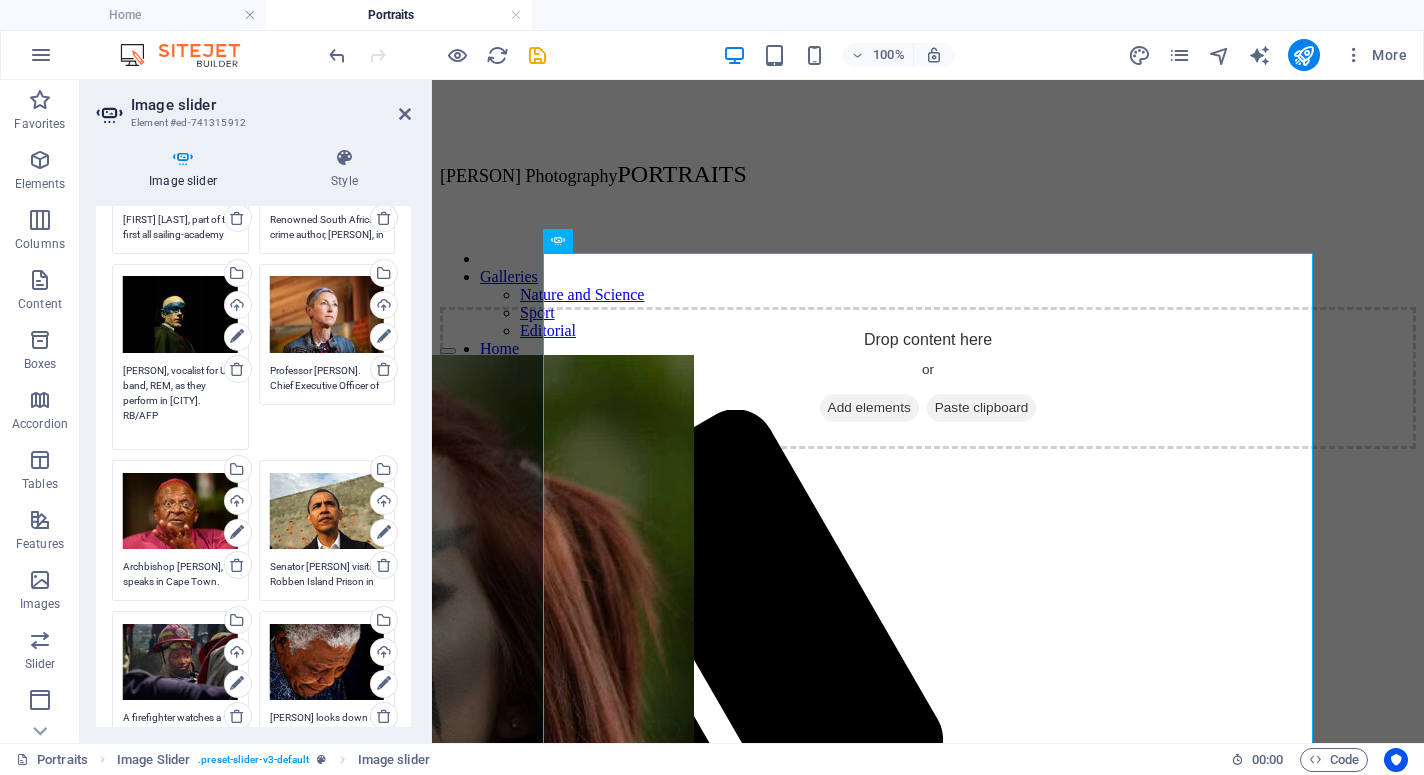 type on "Michael Stipe, vocalist for US band, REM, as they perform in Cape Town. RB/AFP" 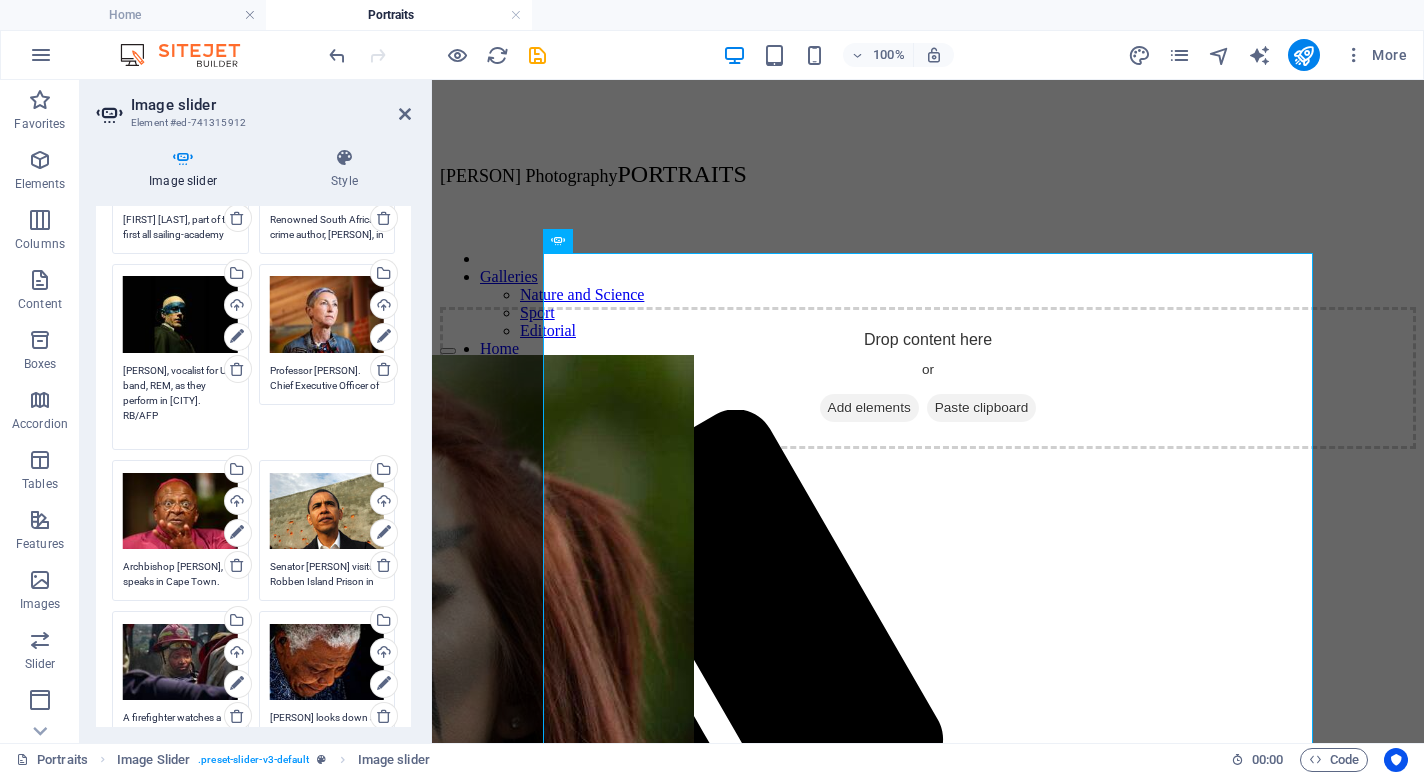 click on "Drag files here, click to choose files or select files from Files or our free stock photos & videos Select files from the file manager, stock photos, or upload file(s) Upload Senator Barack Obama visits Robben Island Prison in Cape Town." at bounding box center (327, 530) 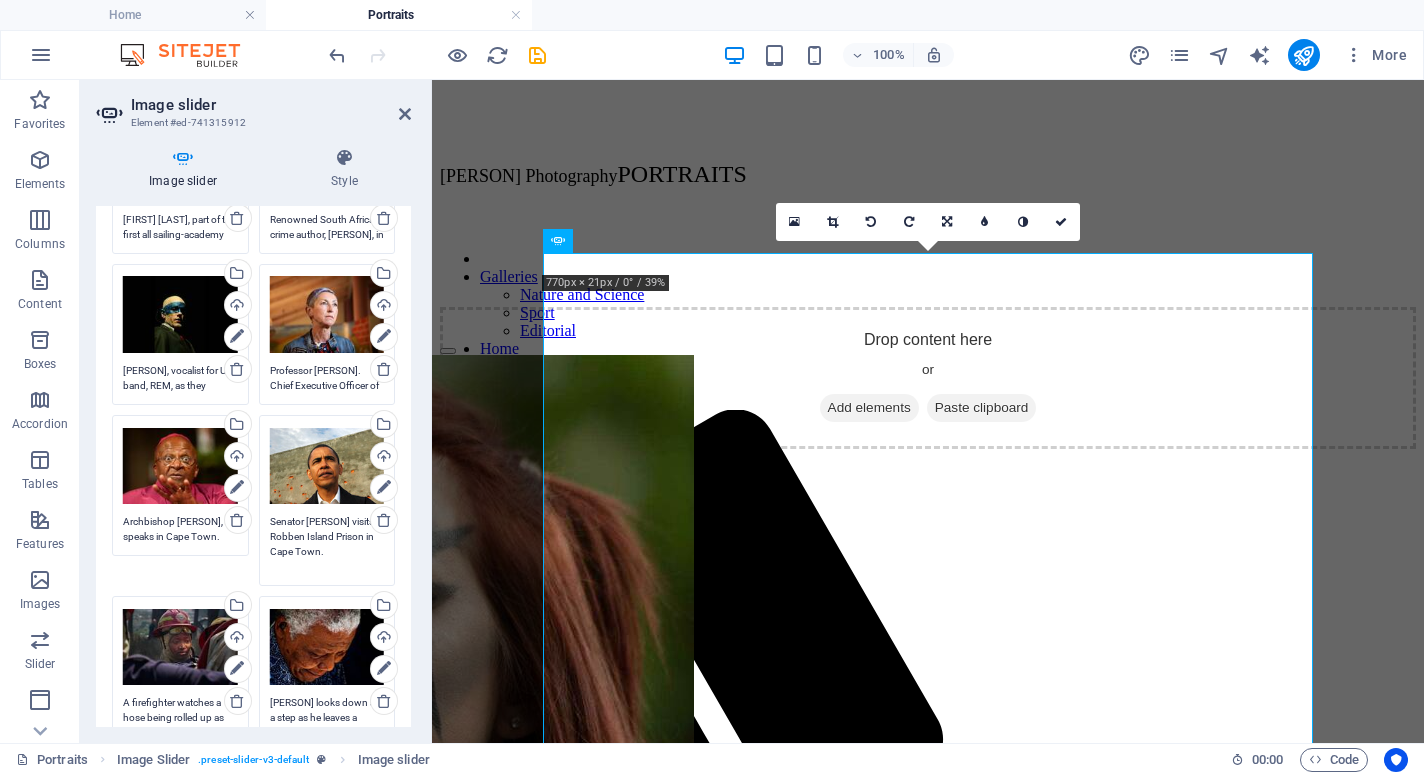 paste on "RB/AFP" 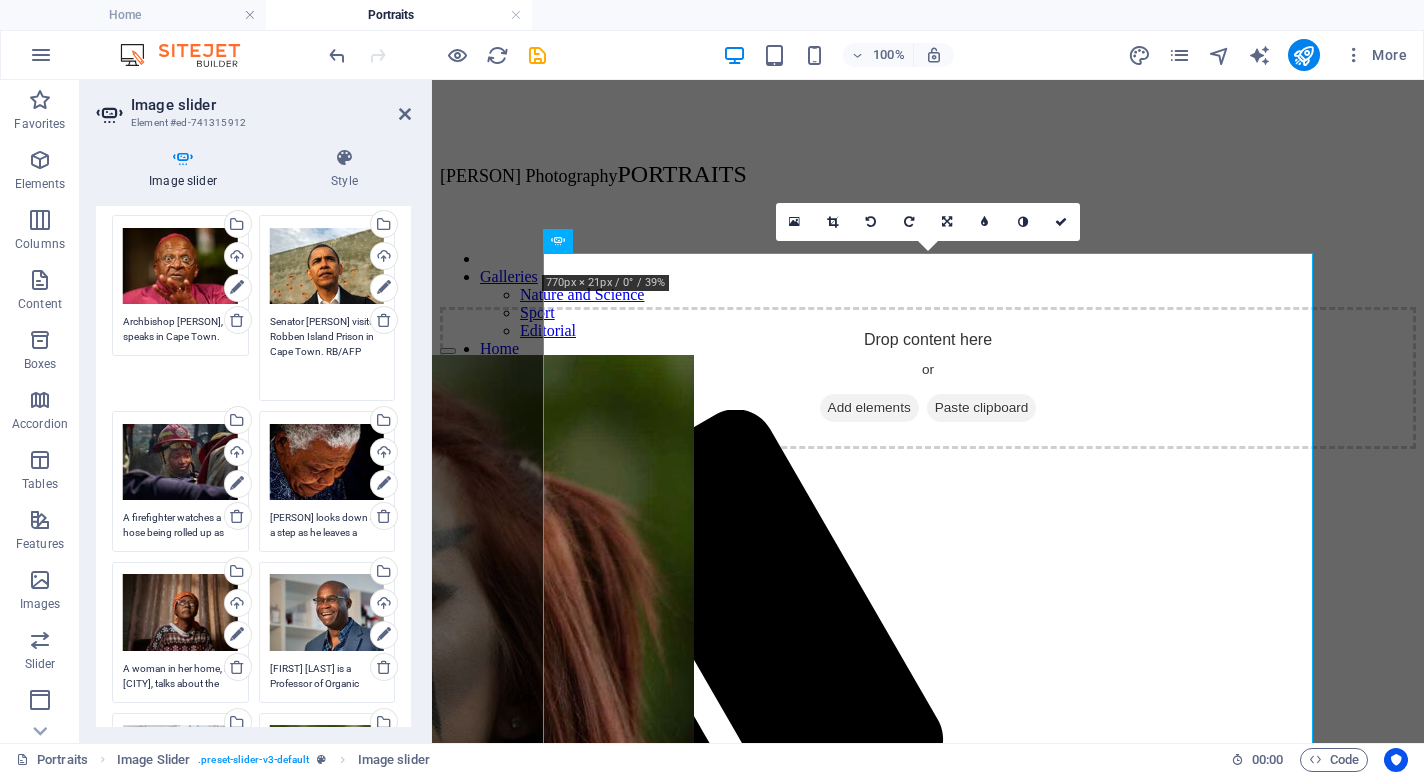 scroll, scrollTop: 618, scrollLeft: 0, axis: vertical 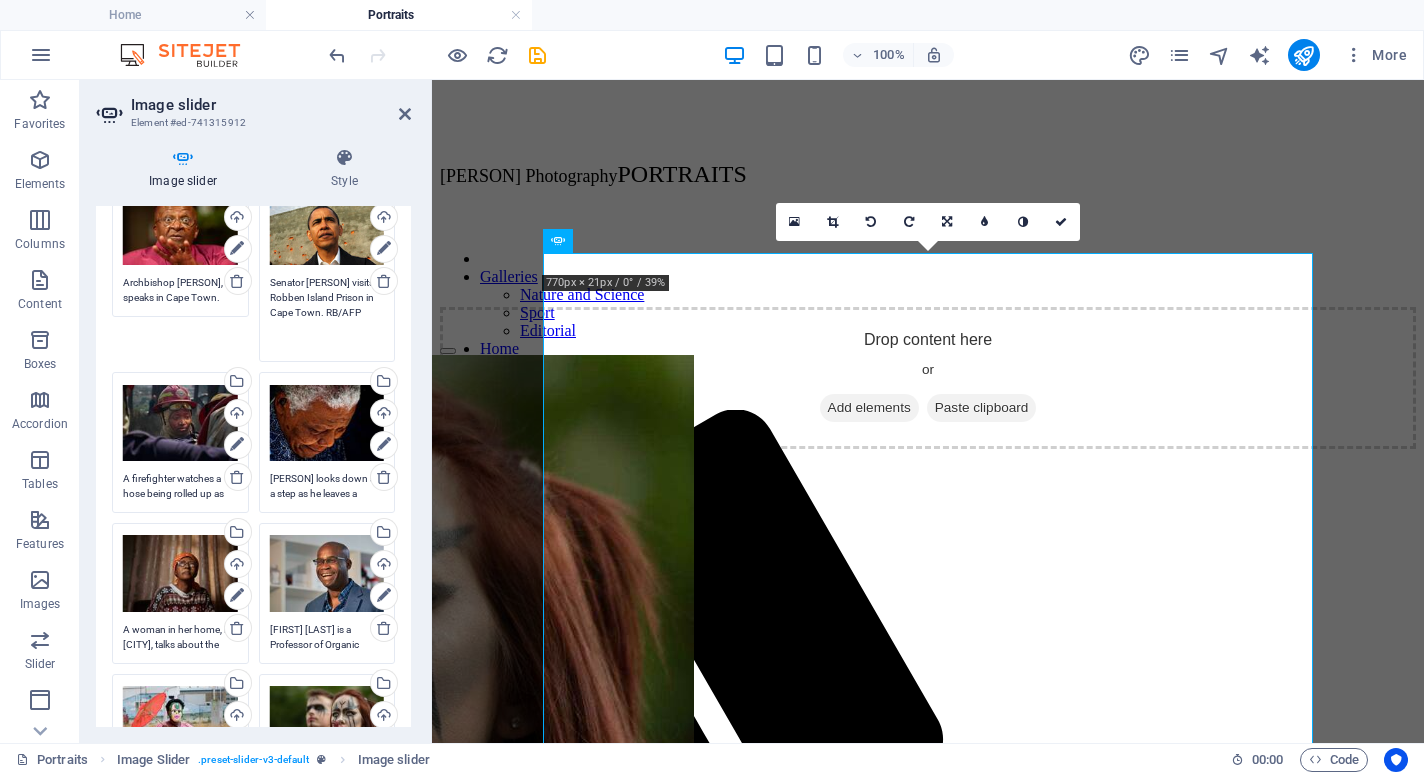 type on "Senator Barack Obama visits Robben Island Prison in Cape Town. RB/AFP" 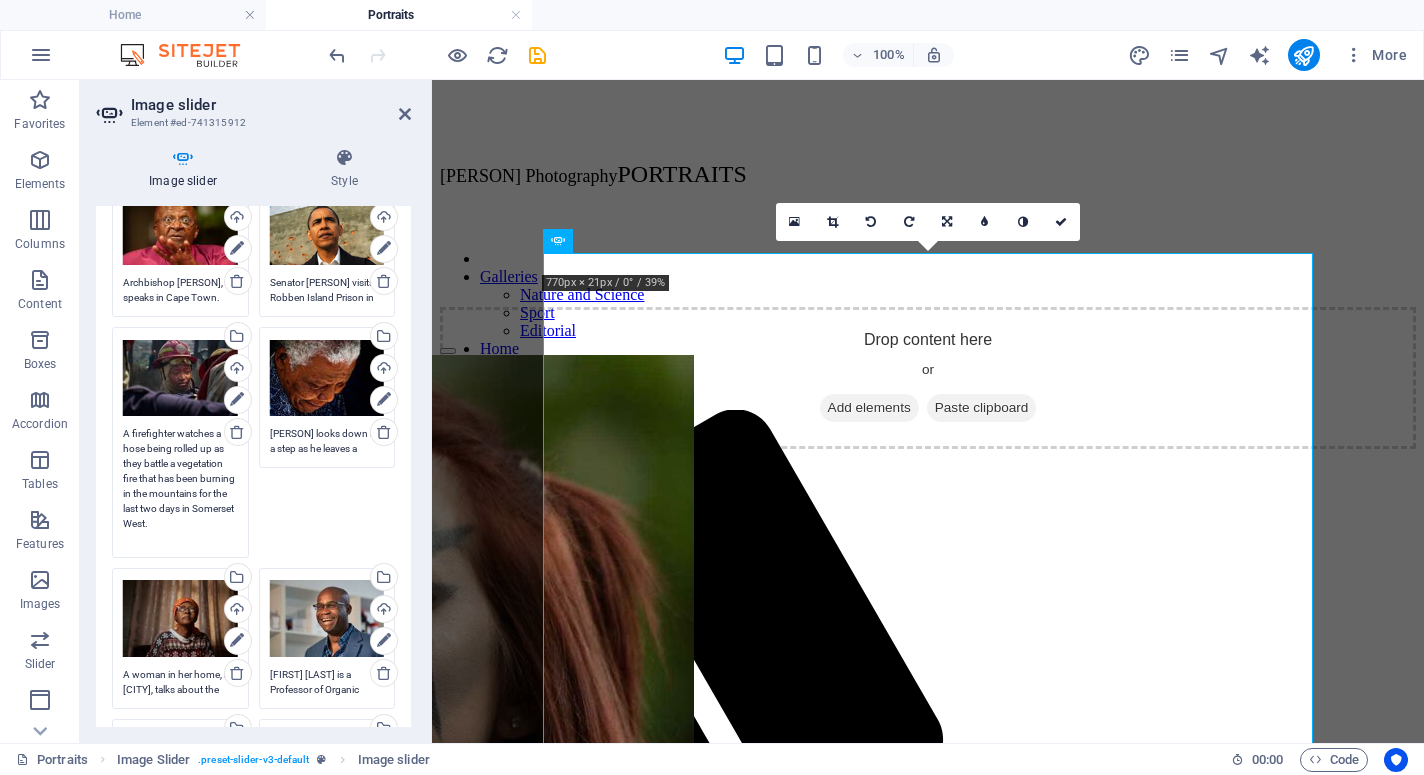 paste on "RB/AFP" 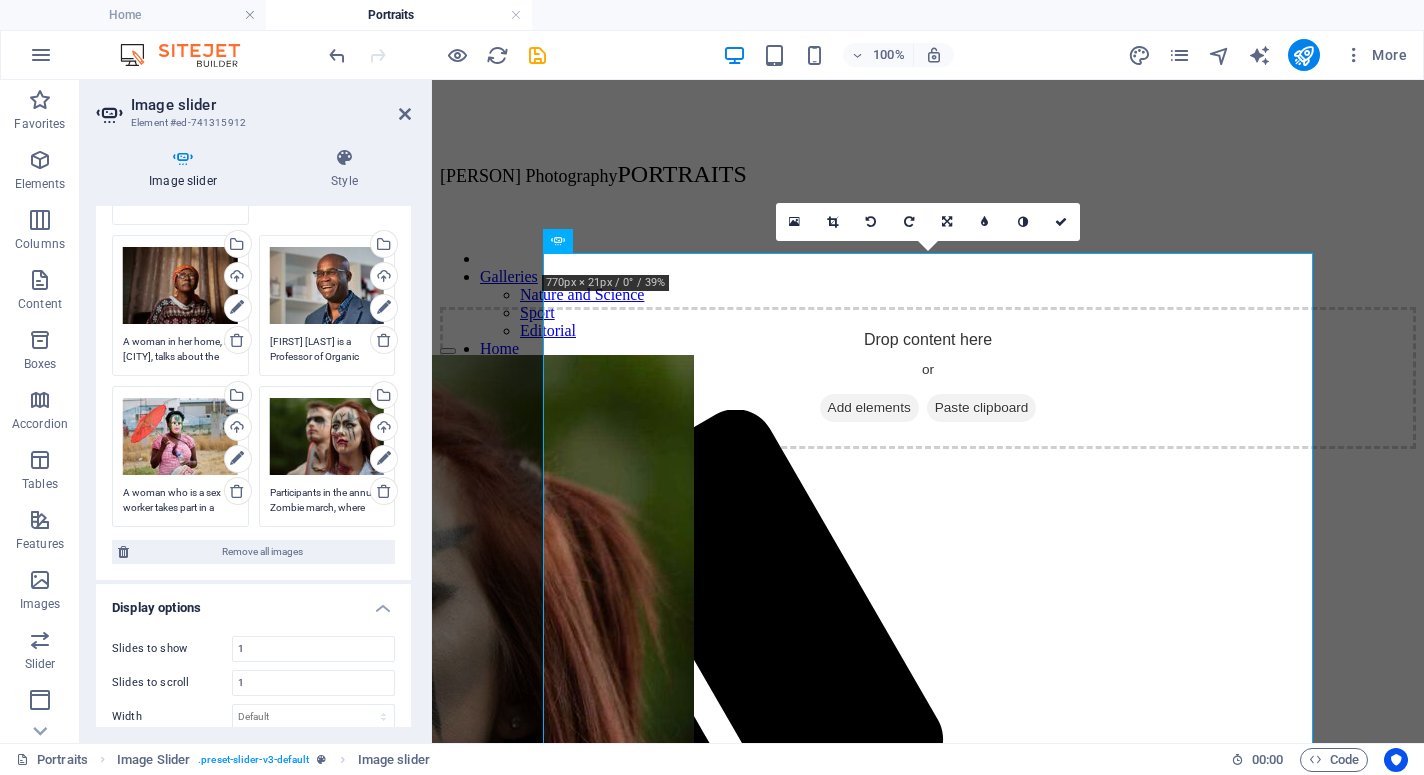 scroll, scrollTop: 957, scrollLeft: 0, axis: vertical 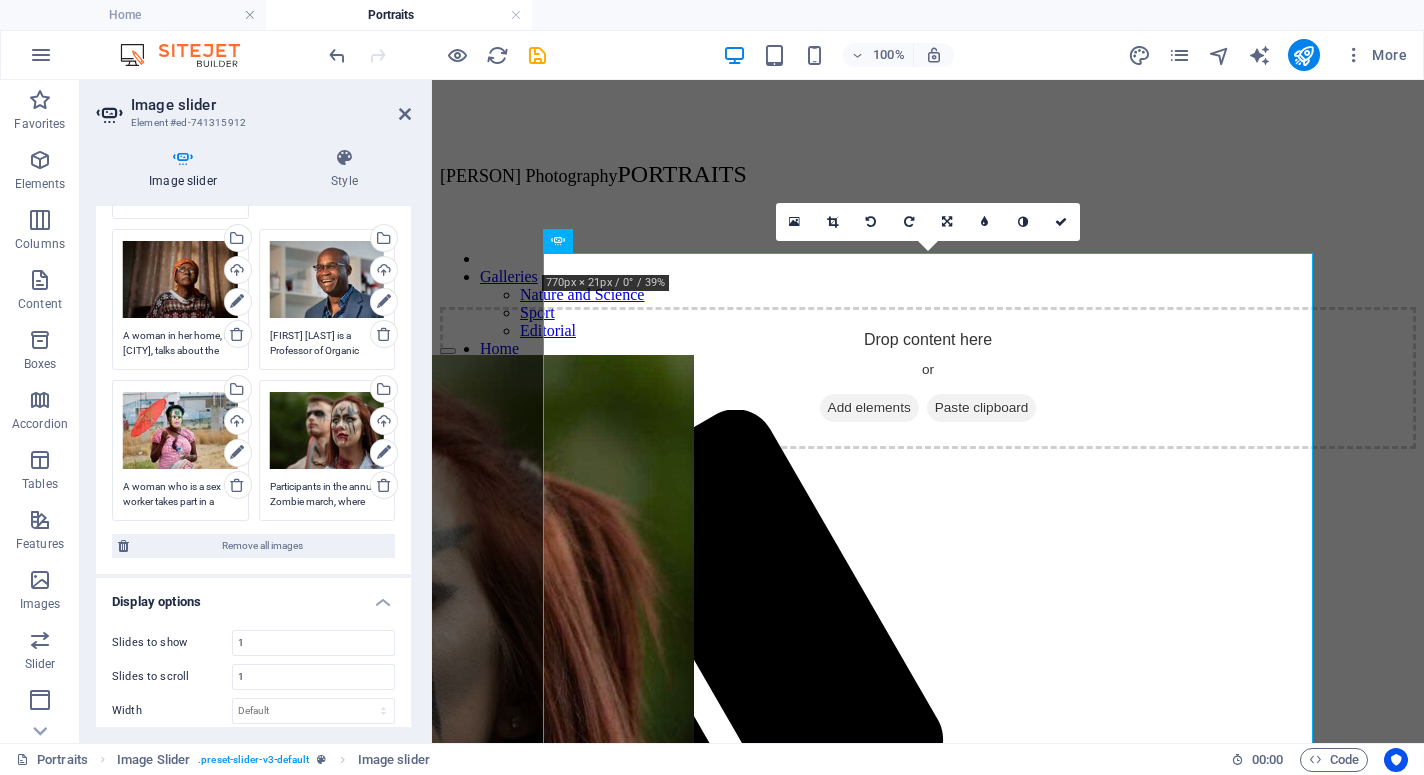 type on "A firefighter watches a hose being rolled up as they battle a vegetation fire that has been burning in the mountains for the last two days in Somerset West. RB/AFP" 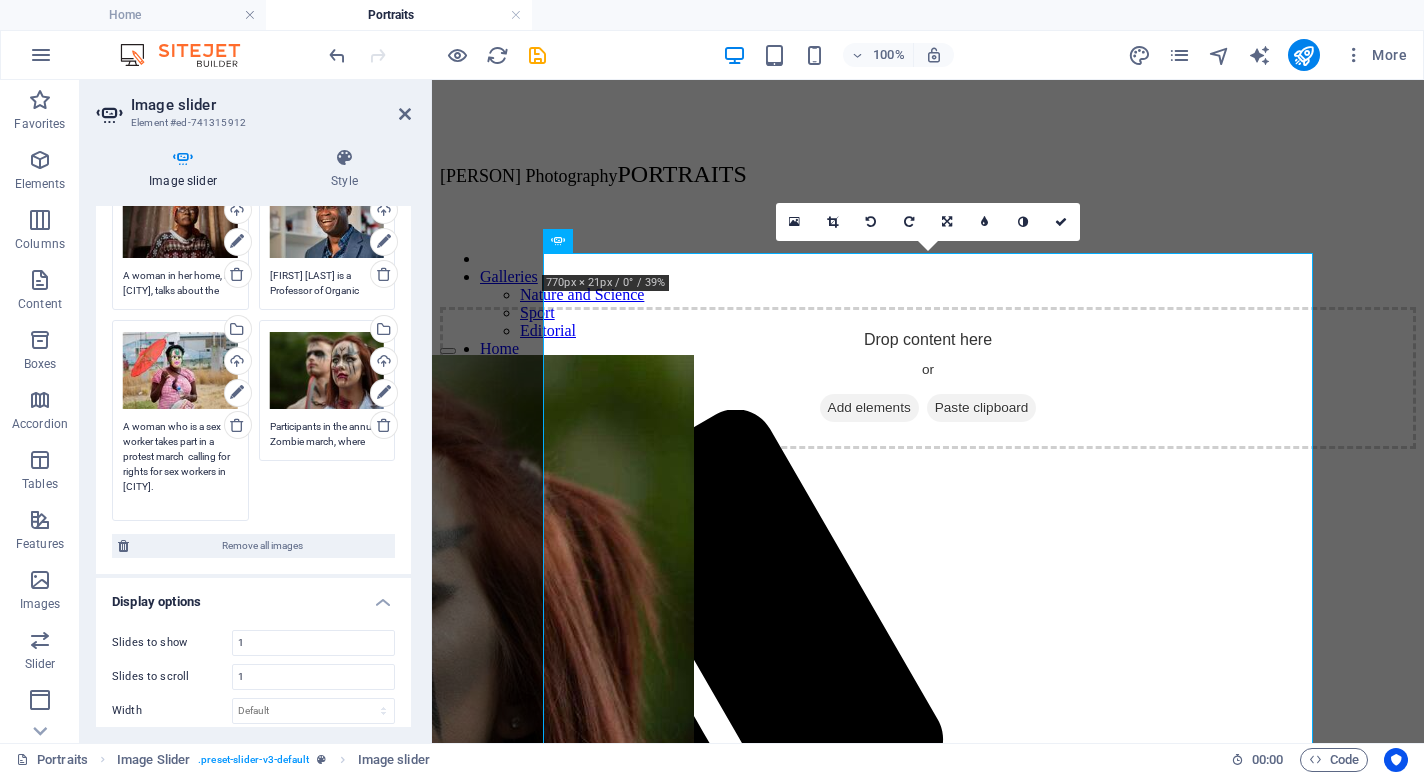paste on "RB/AFP" 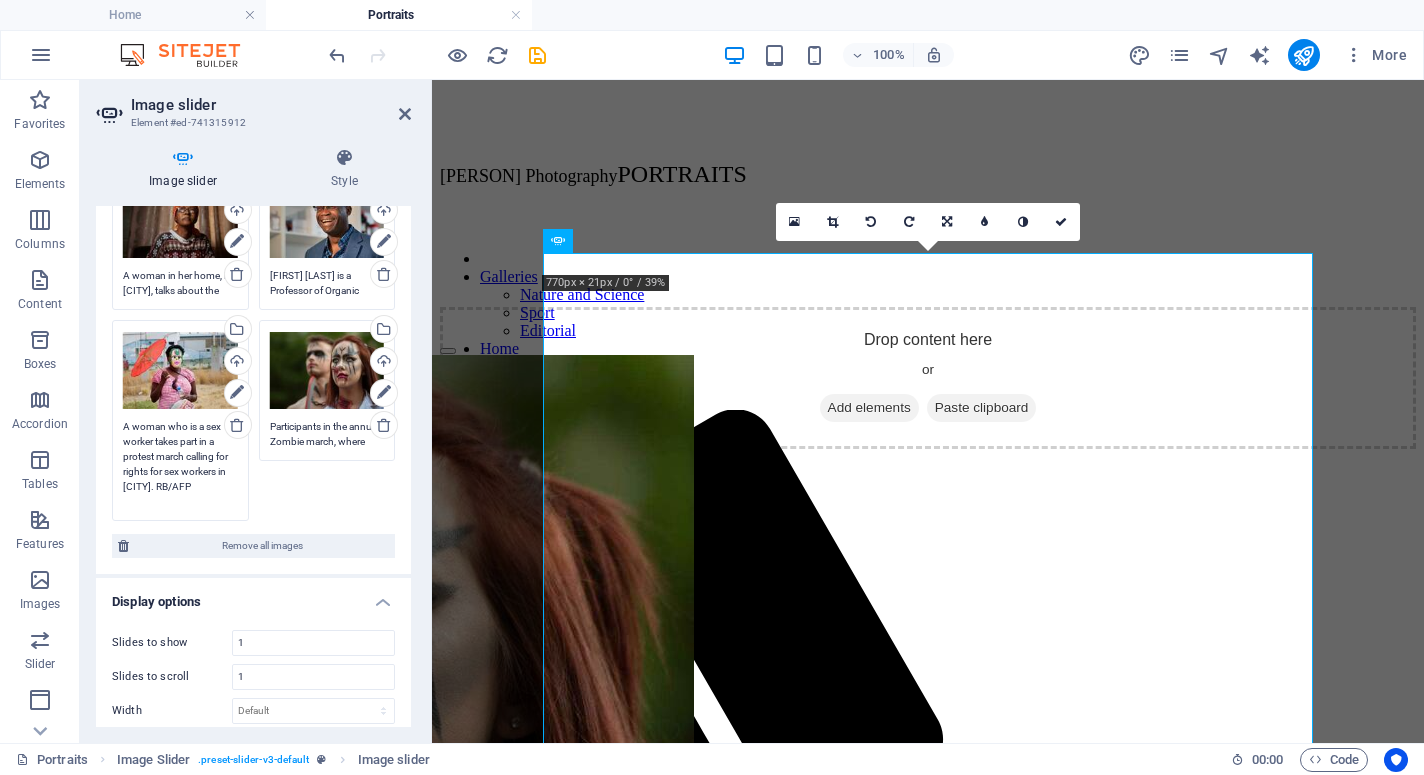 scroll, scrollTop: 927, scrollLeft: 0, axis: vertical 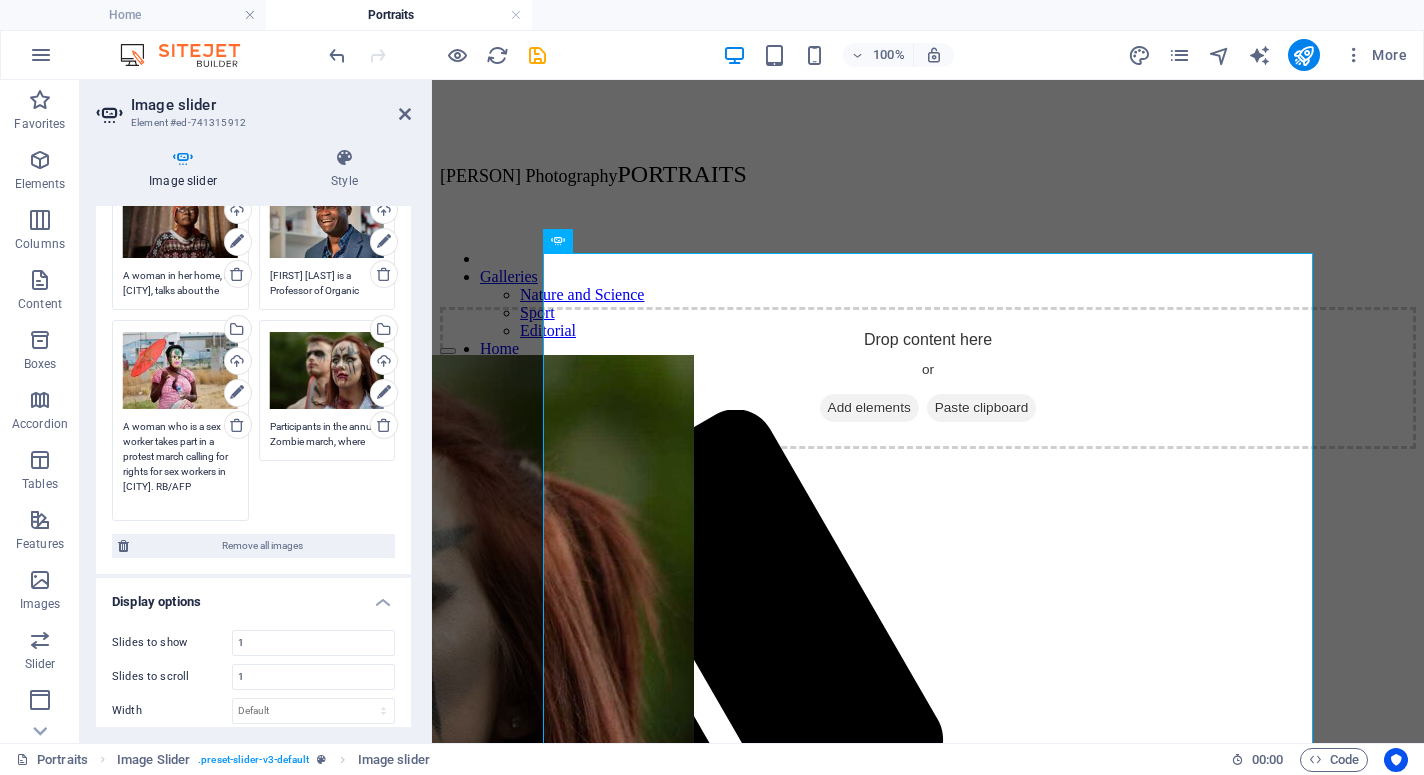 type on "A woman who is a sex worker takes part in a protest march  calling for rights for sex workers in Cape Town. RB/AFP" 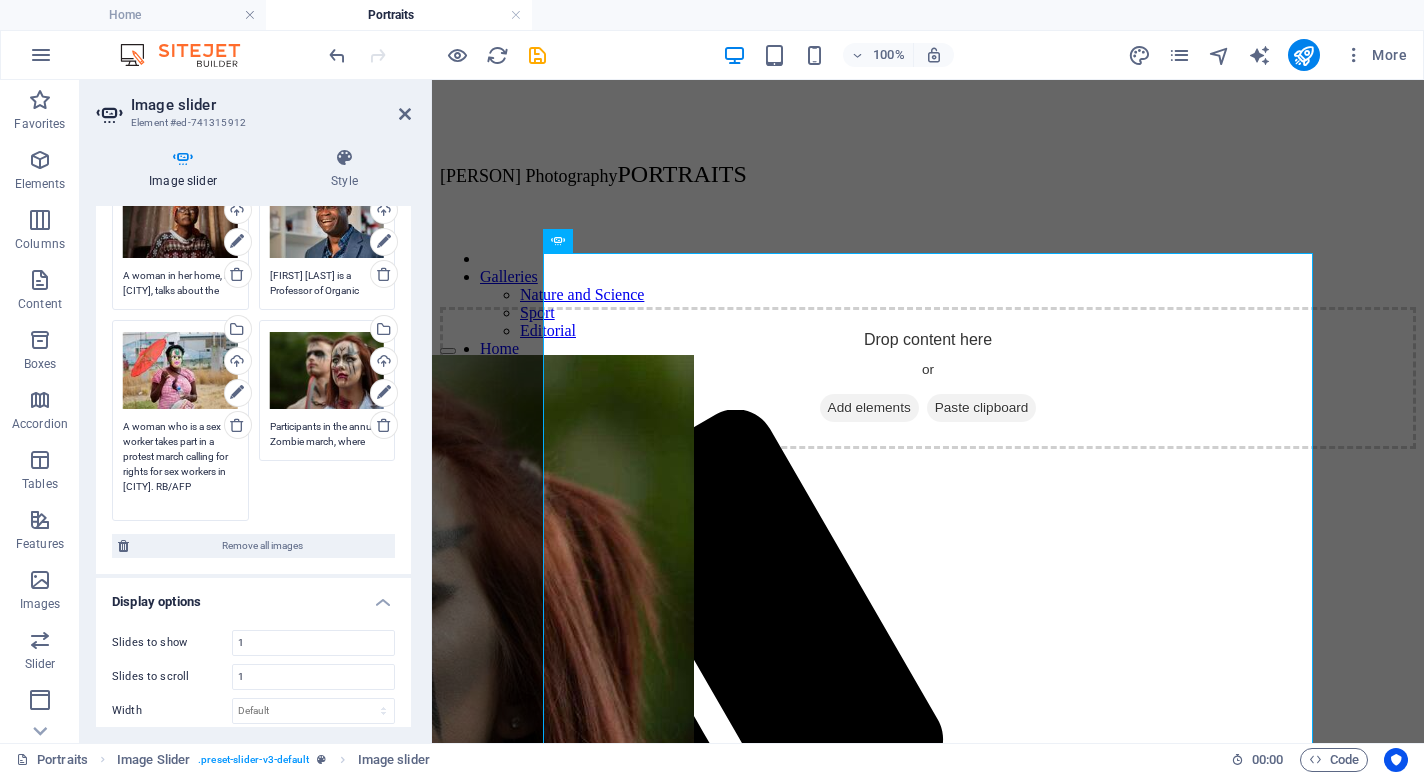 click on "Participants in the annual Zombie march, where people put on elaborate make up and masks to make themselves look horrific, in Cape Town." at bounding box center (327, 434) 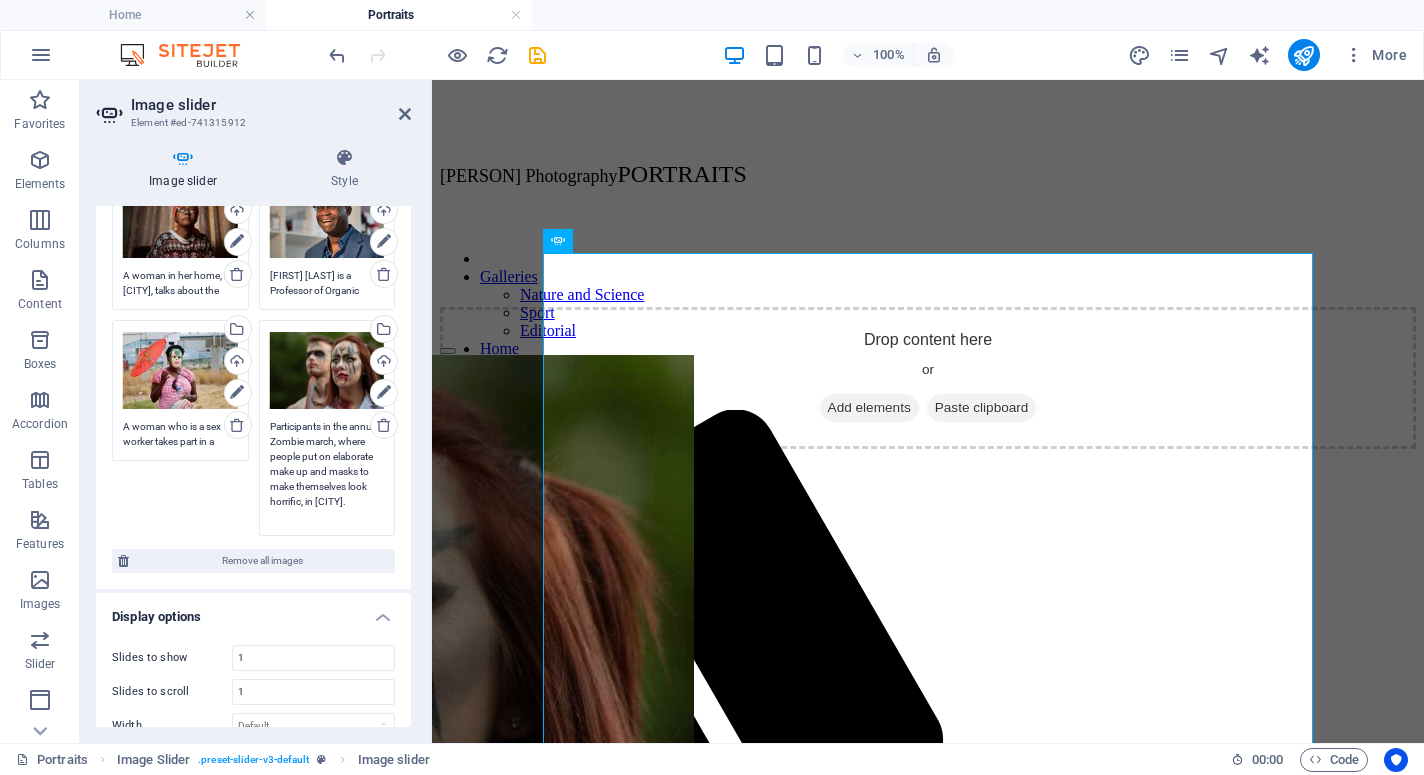 scroll, scrollTop: 942, scrollLeft: 0, axis: vertical 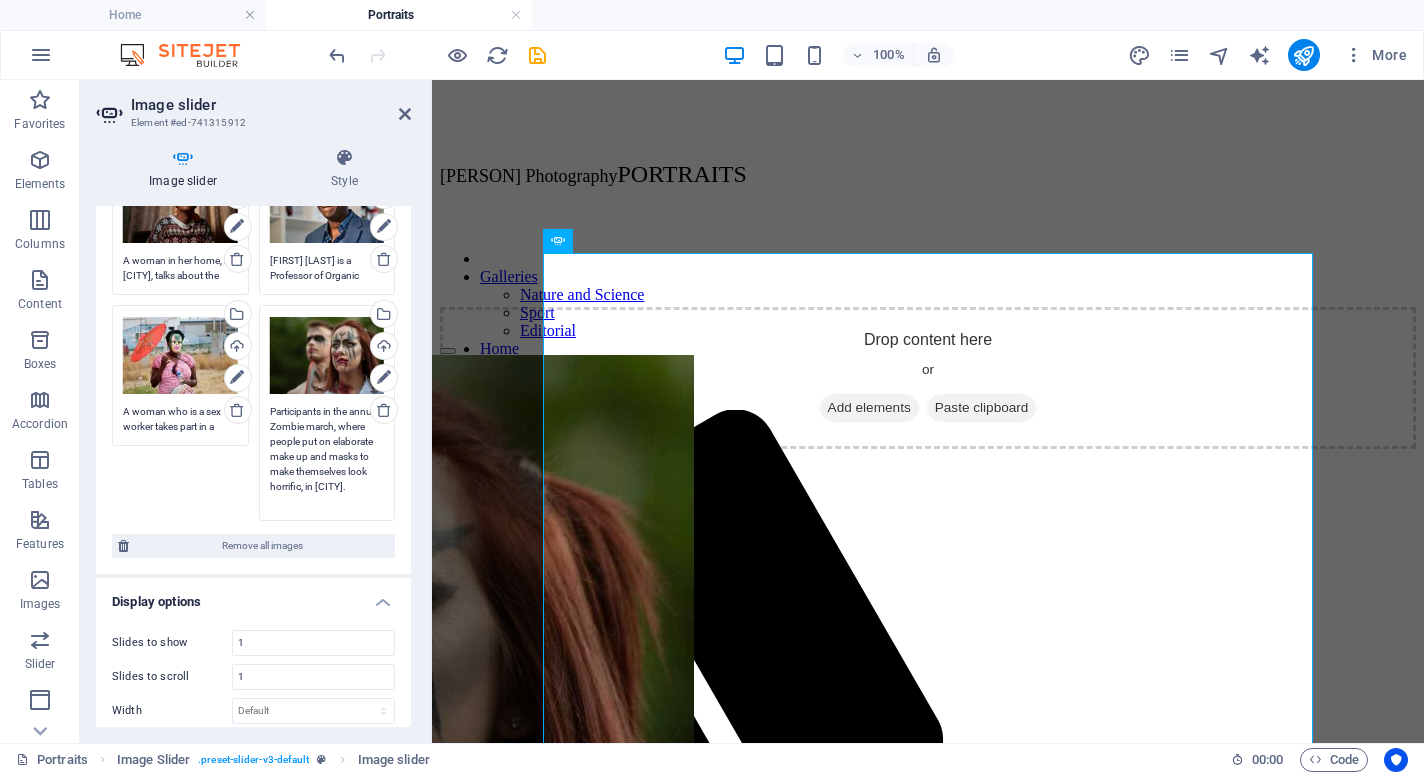 paste on "RB/AFP" 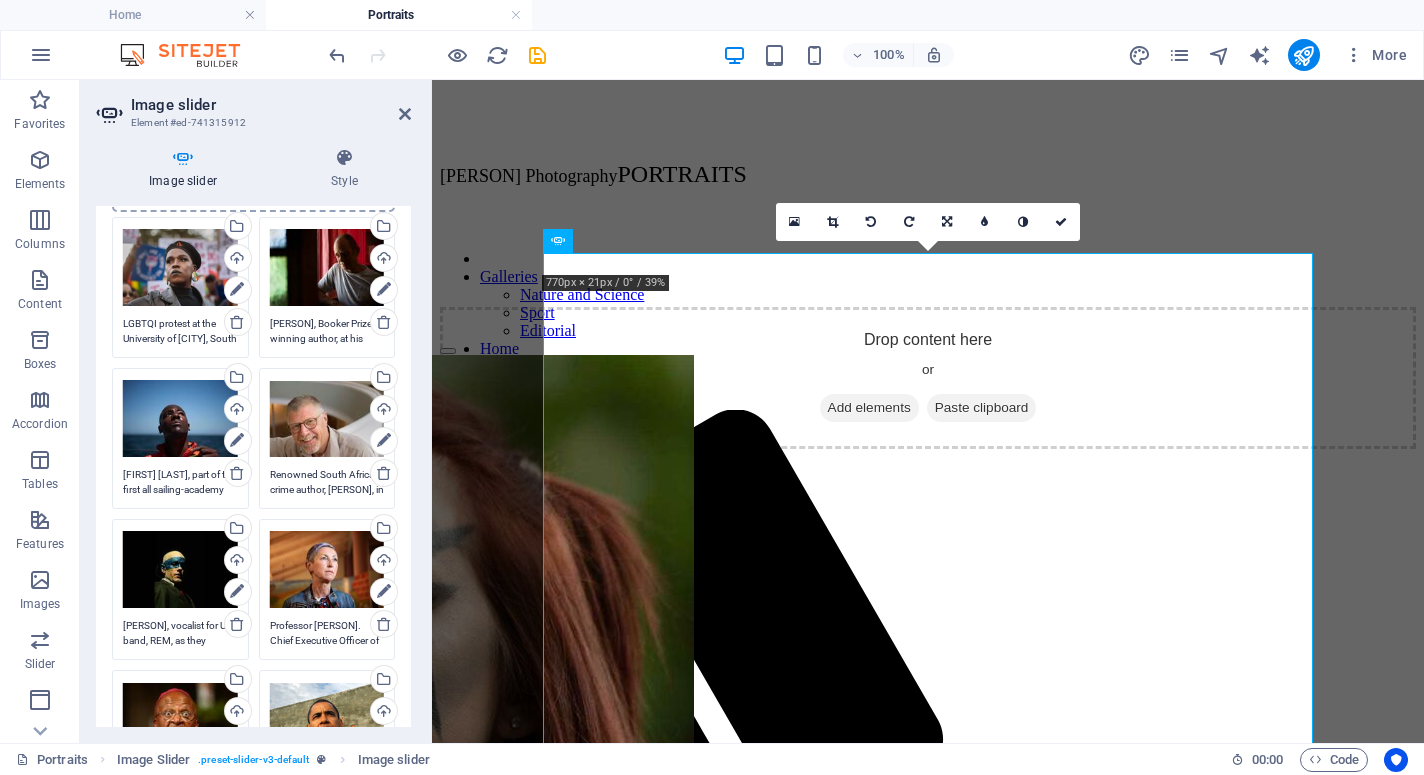scroll, scrollTop: 122, scrollLeft: 0, axis: vertical 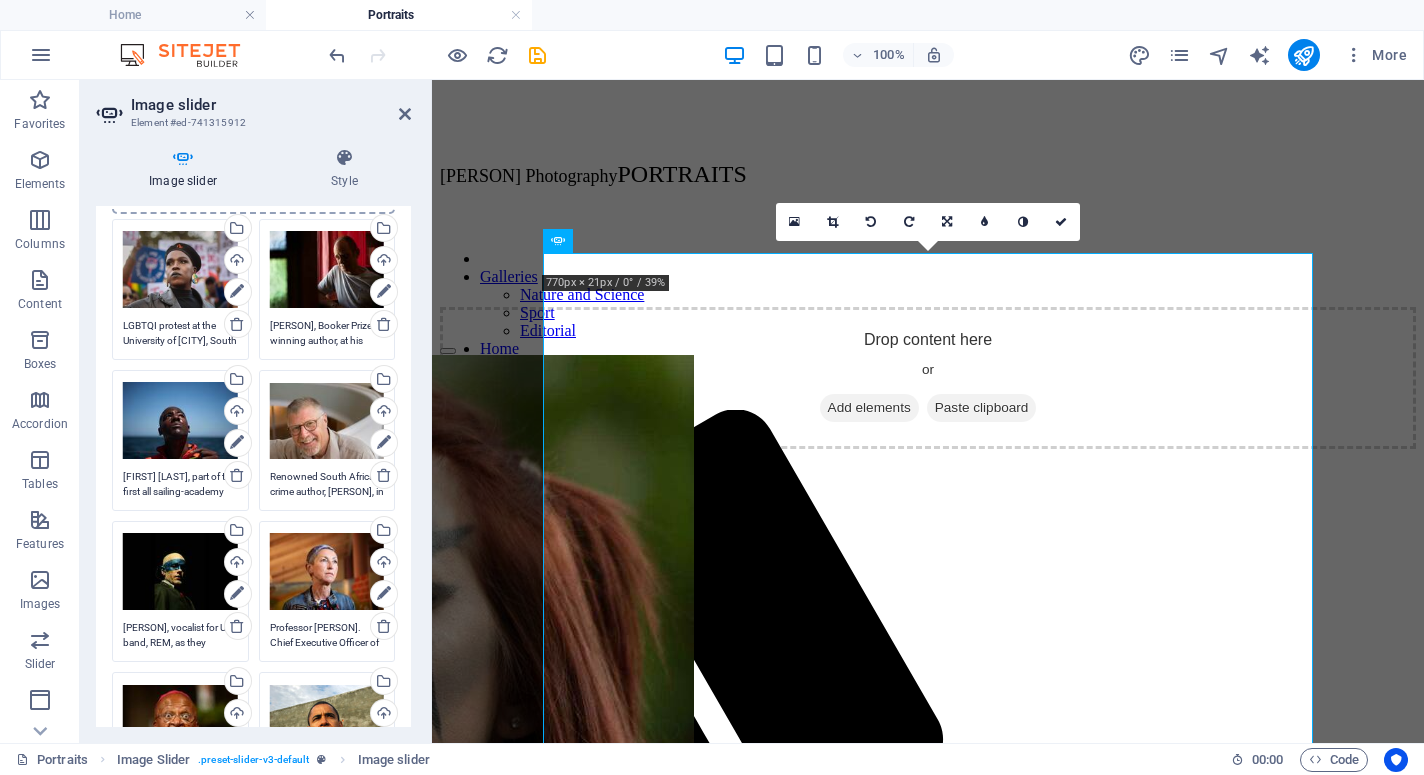 type on "Participants in the annual Zombie march, where people put on elaborate make up and masks to make themselves look horrific, in Cape Town. RB/AFP" 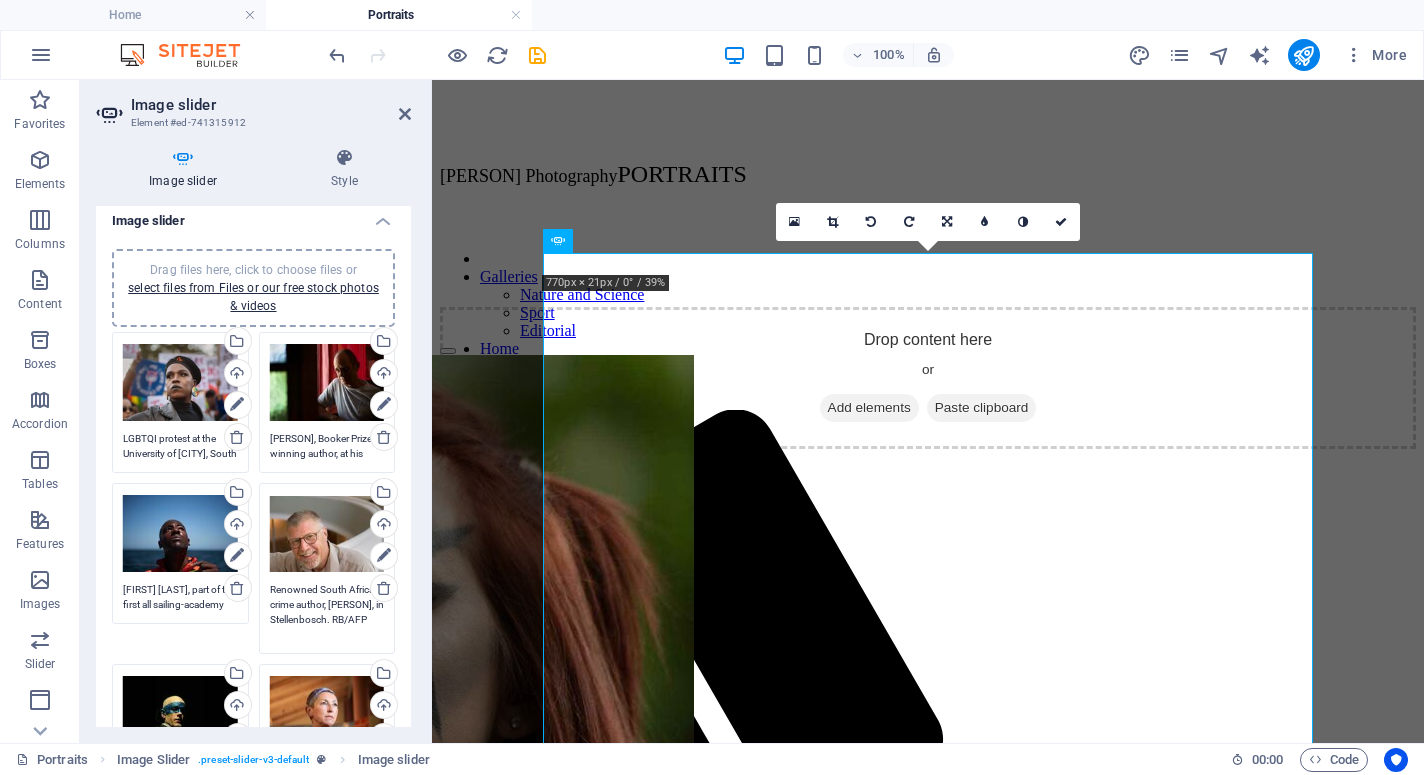 scroll, scrollTop: 0, scrollLeft: 0, axis: both 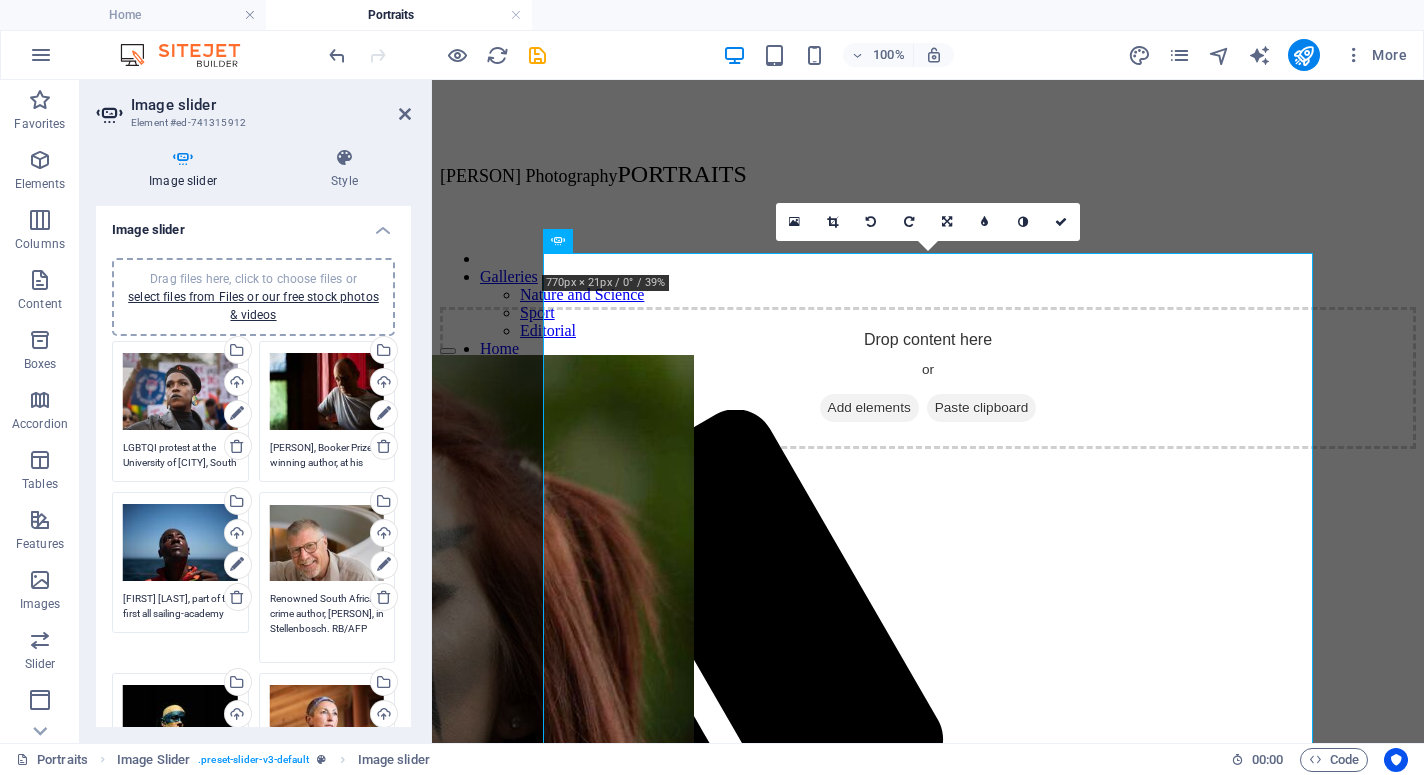 click on "Damon Galgut, Booker Prize winning author, at his home in Cape Town. RB/AFP" at bounding box center [327, 455] 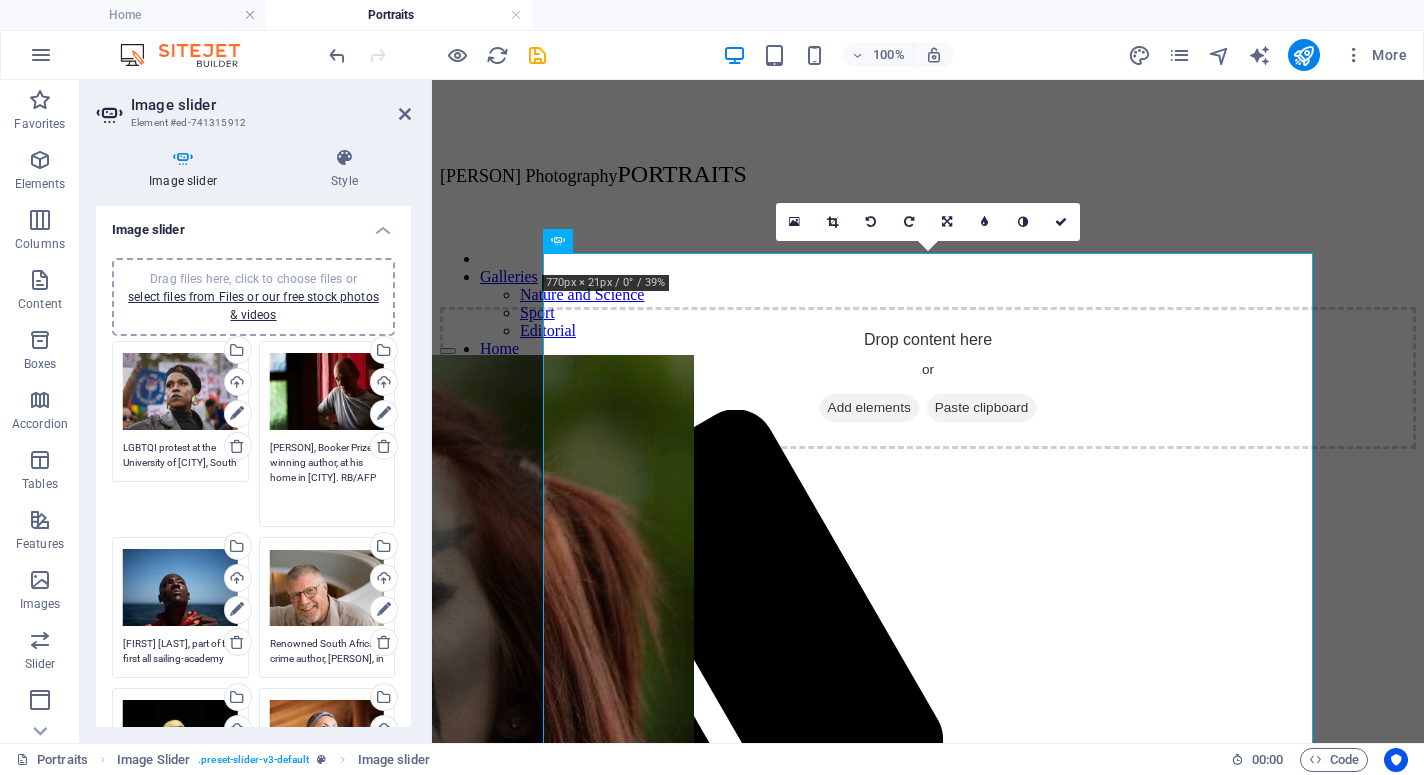 click on "LGBTQI protest at the University of Cape Town, South Africa. RB/AFP" at bounding box center (180, 455) 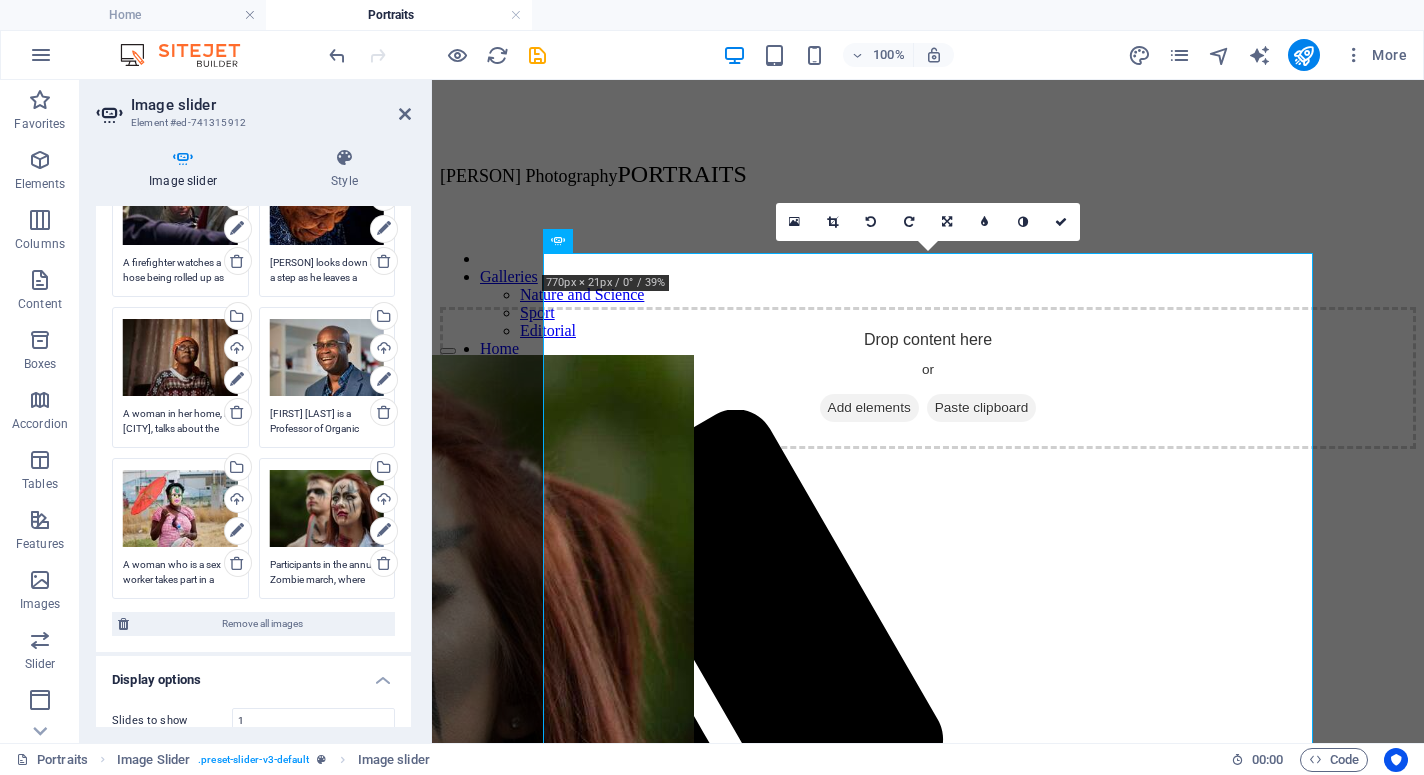 scroll, scrollTop: 789, scrollLeft: 0, axis: vertical 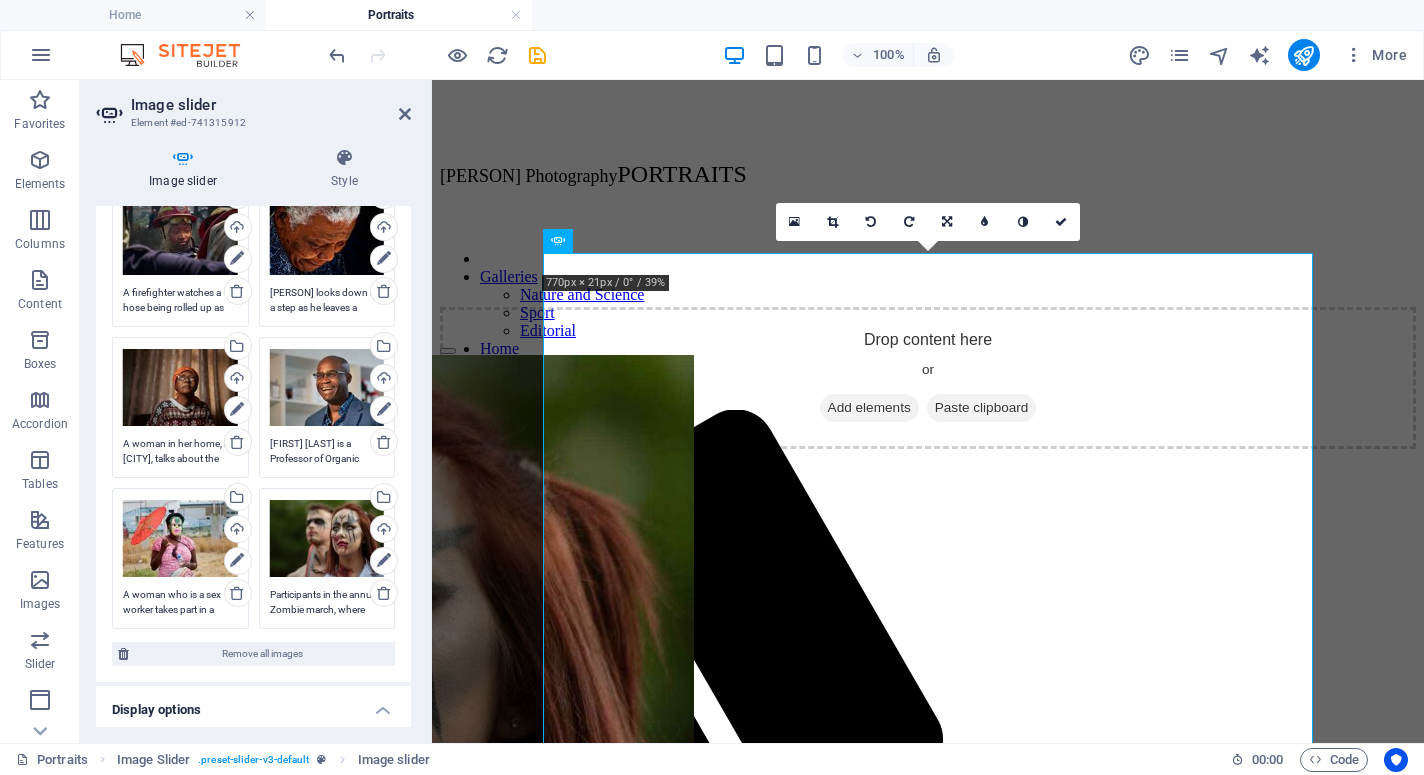 click on "Participants in the annual Zombie march, where people put on elaborate make up and masks to make themselves look horrific, in Cape Town. RB/AFP" at bounding box center [327, 602] 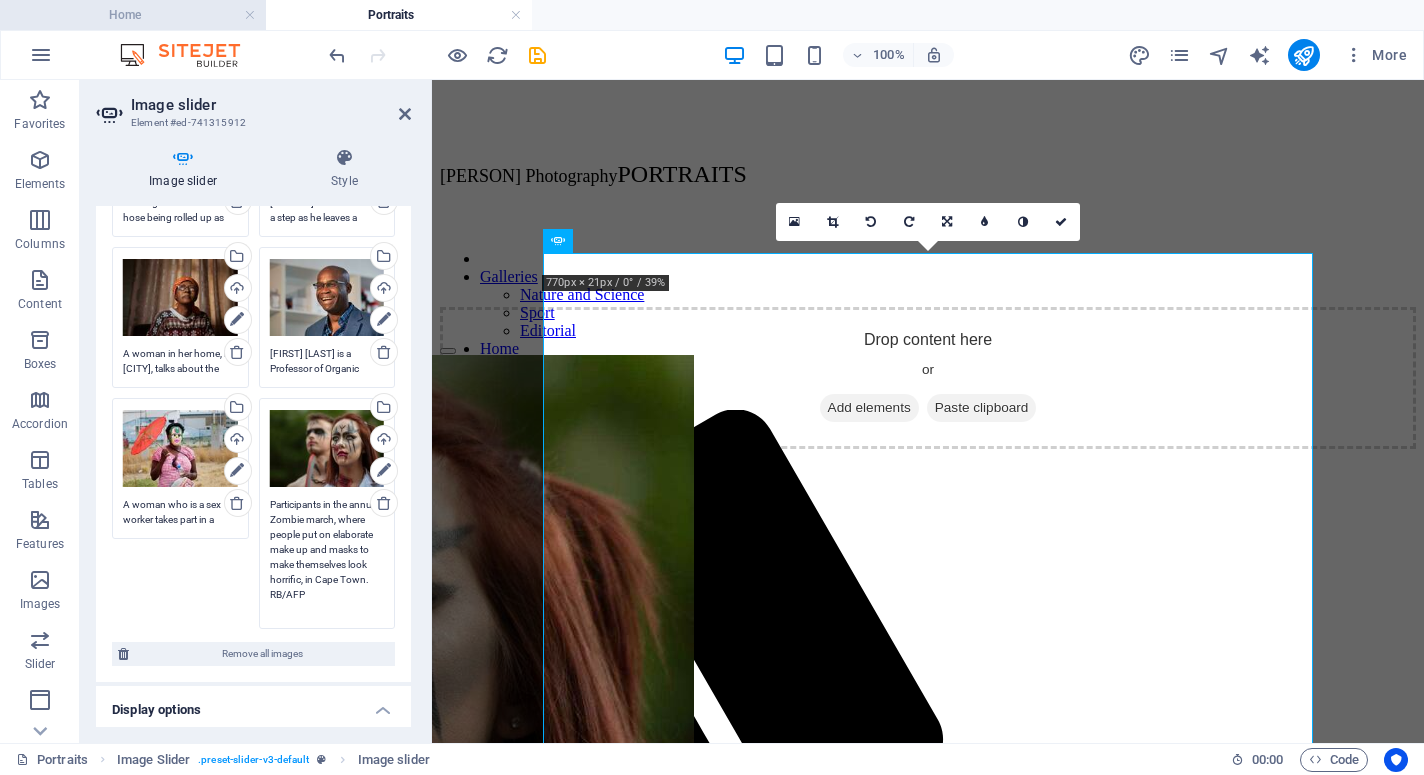 click on "Home" at bounding box center (133, 15) 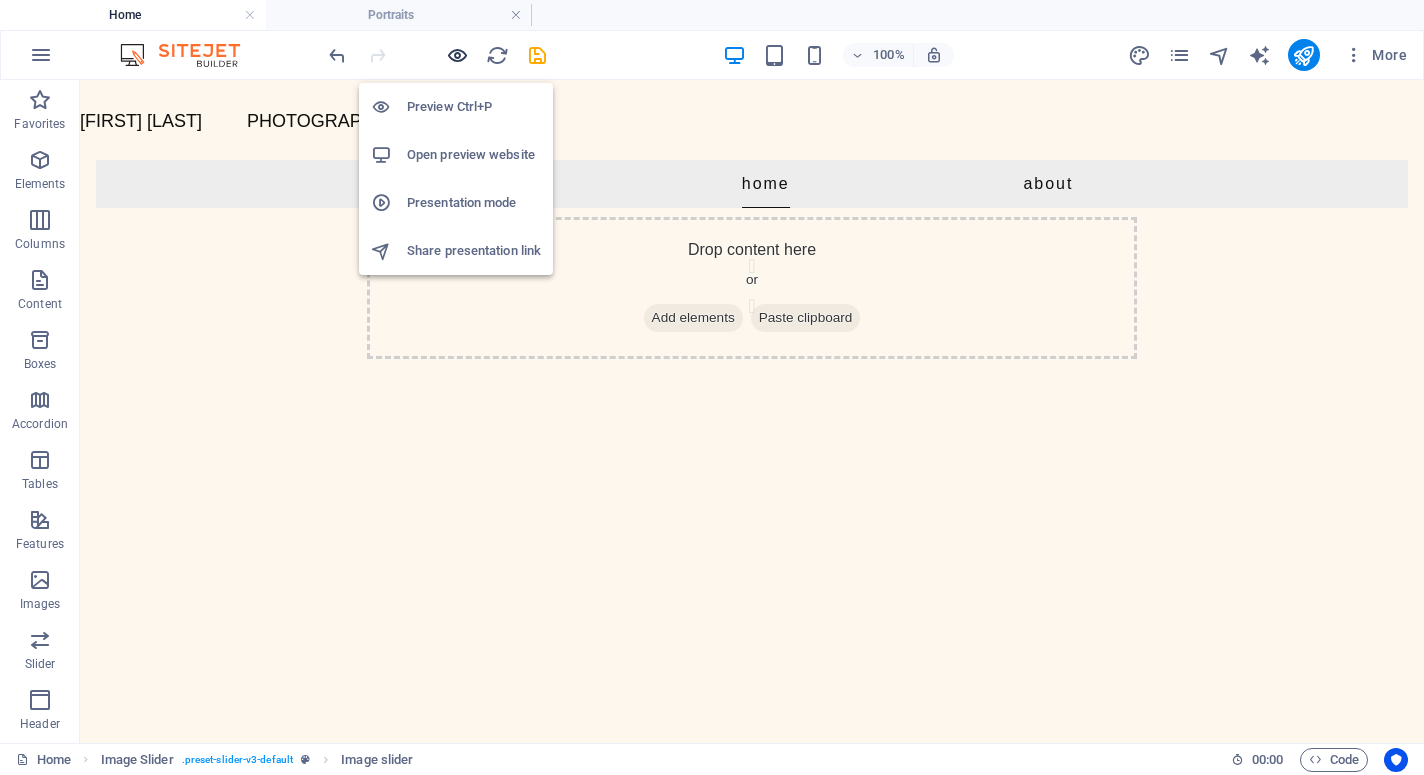click at bounding box center (457, 55) 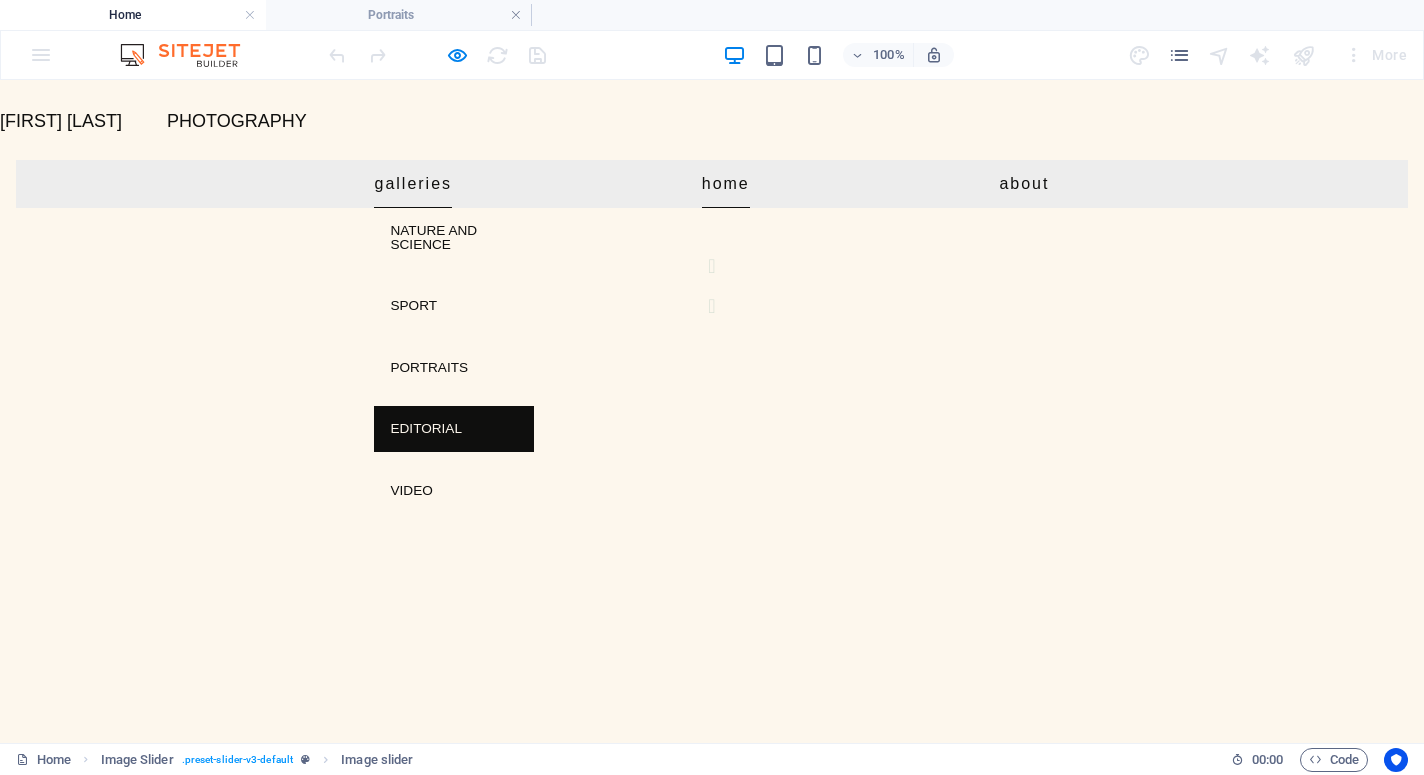 click on "Editorial" at bounding box center (454, 429) 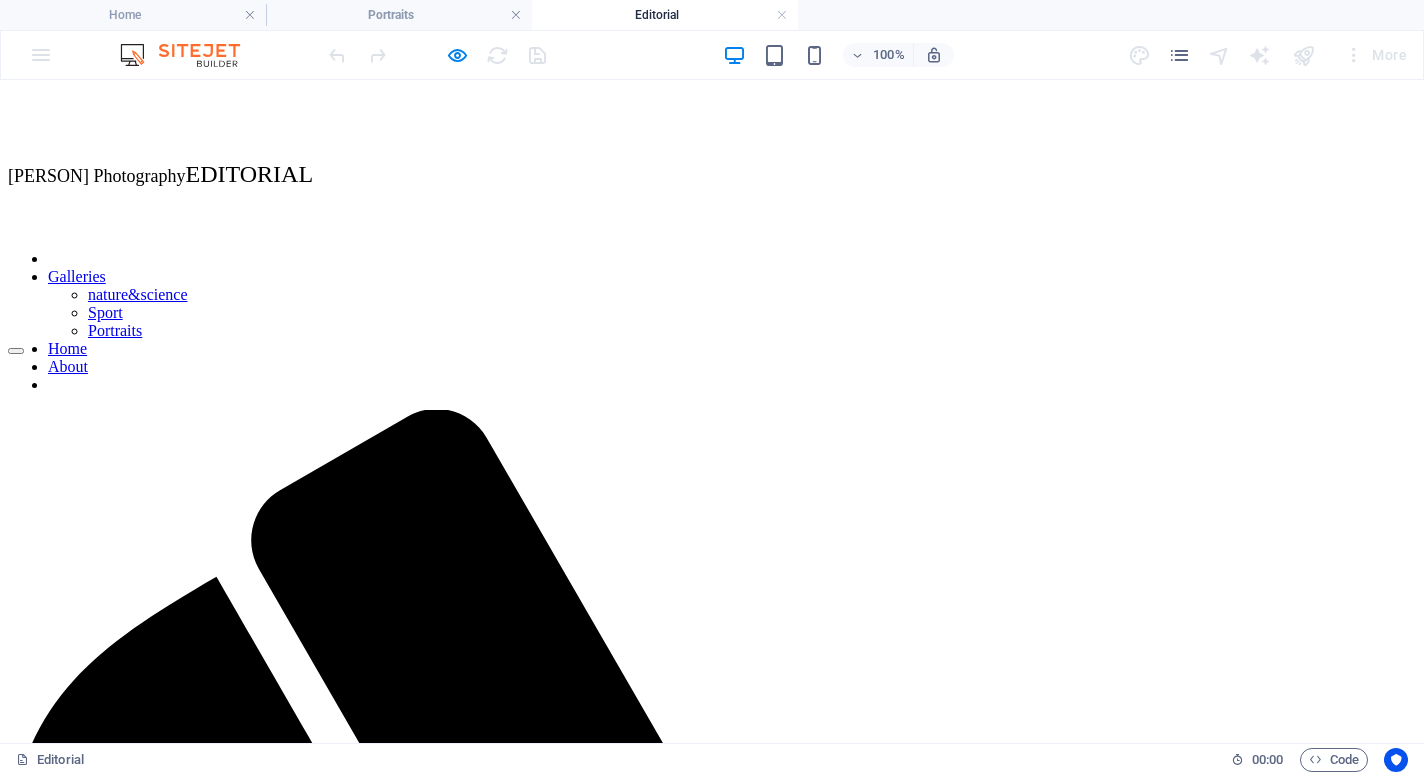 scroll, scrollTop: 22, scrollLeft: 0, axis: vertical 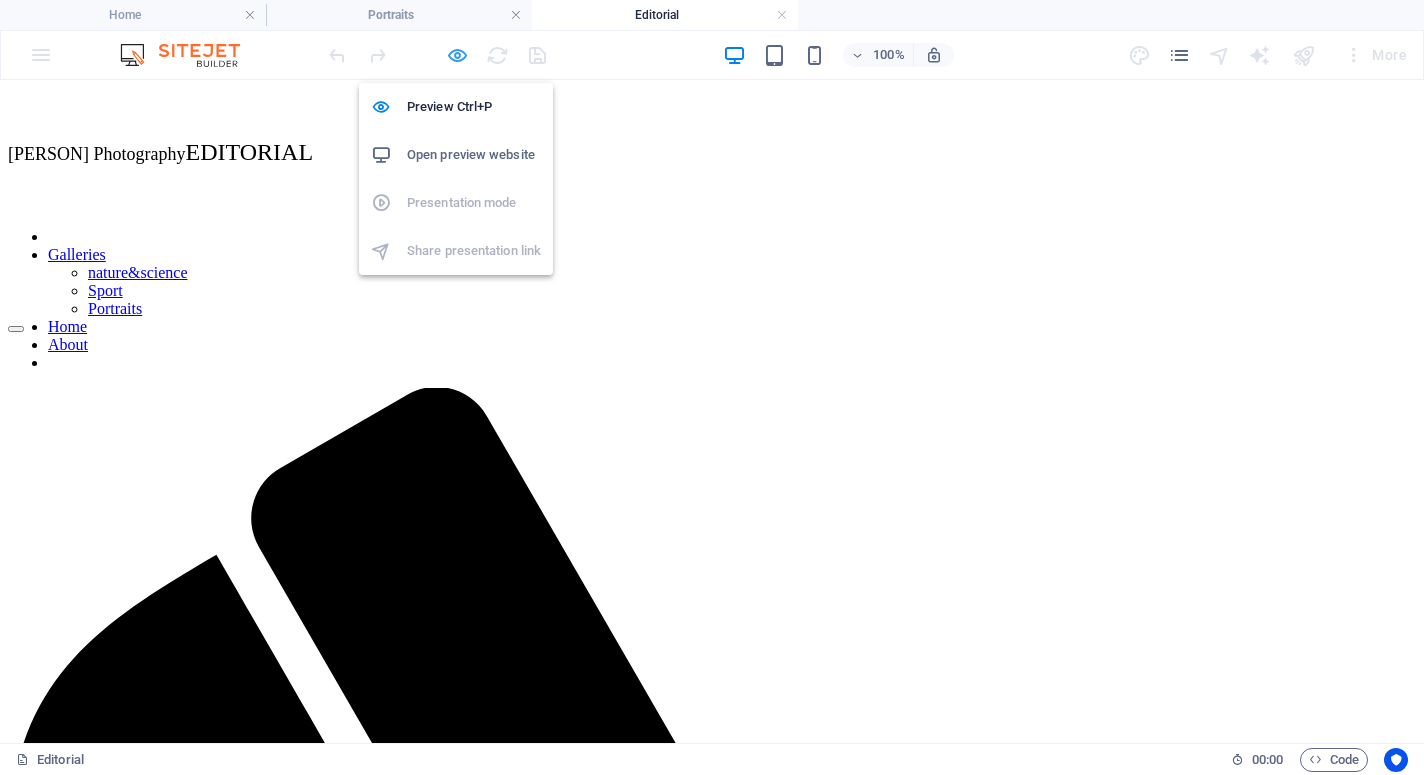 click at bounding box center [457, 55] 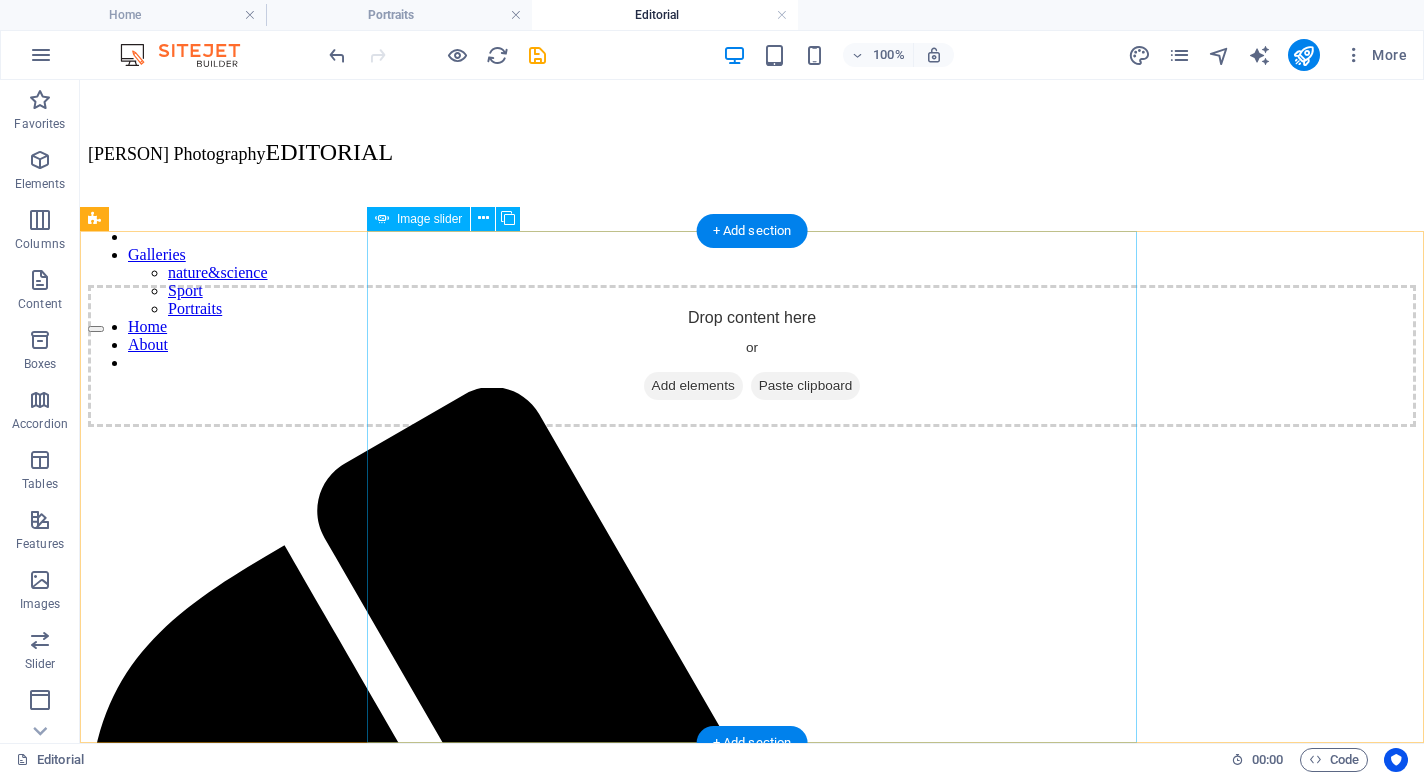click at bounding box center (-1710, 2788) 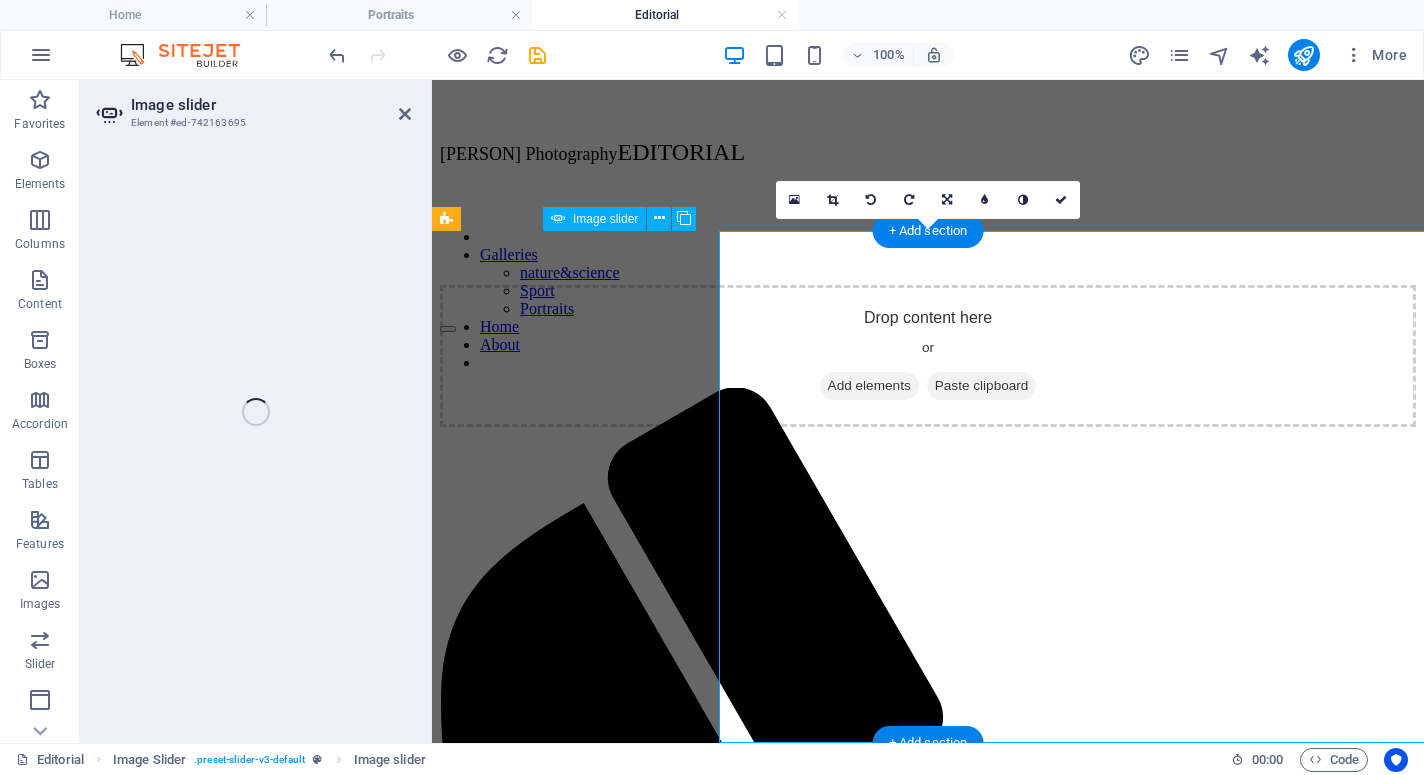 select on "ms" 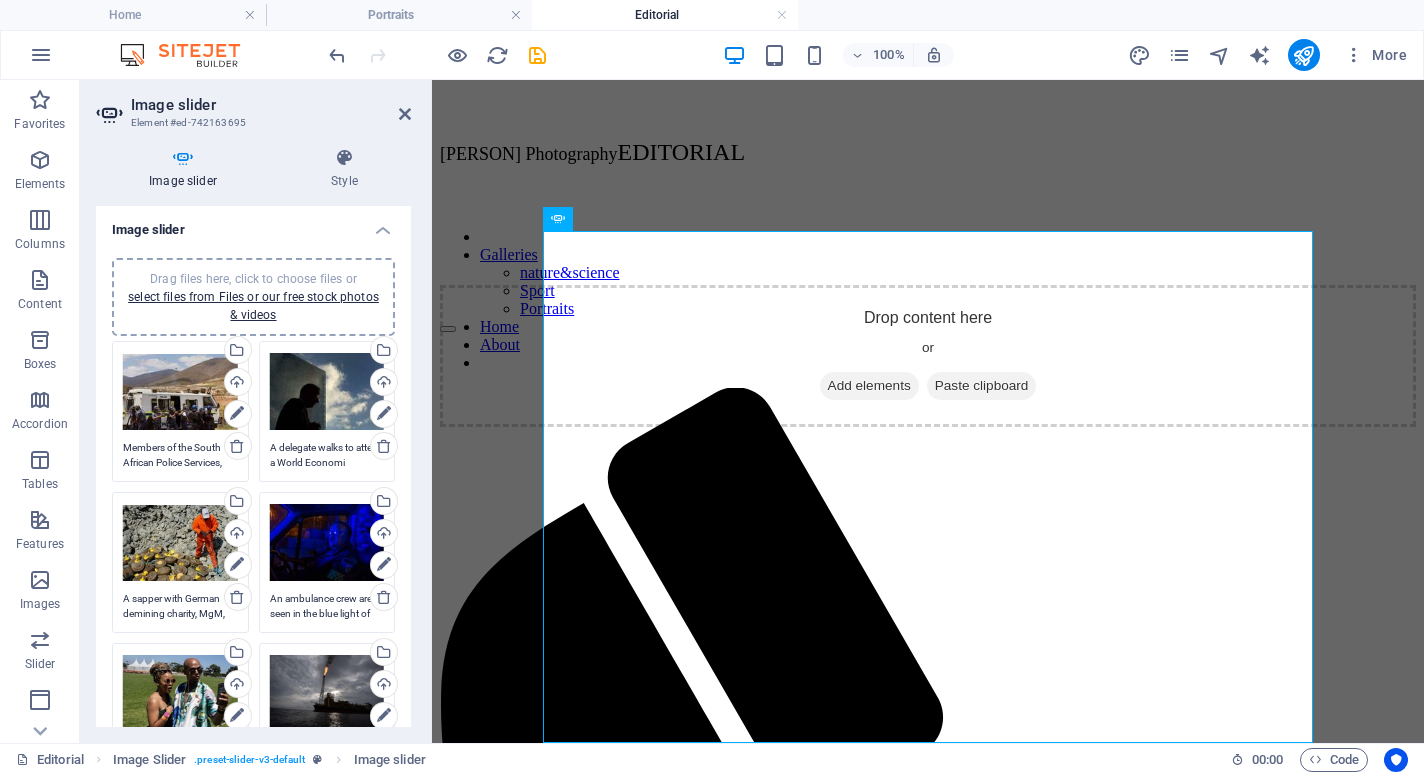 click on "Members of the South African Police Services, take cover as rocks and bottles are thrown at them during a violent protest involving farmworkers in De Doorns." at bounding box center [180, 455] 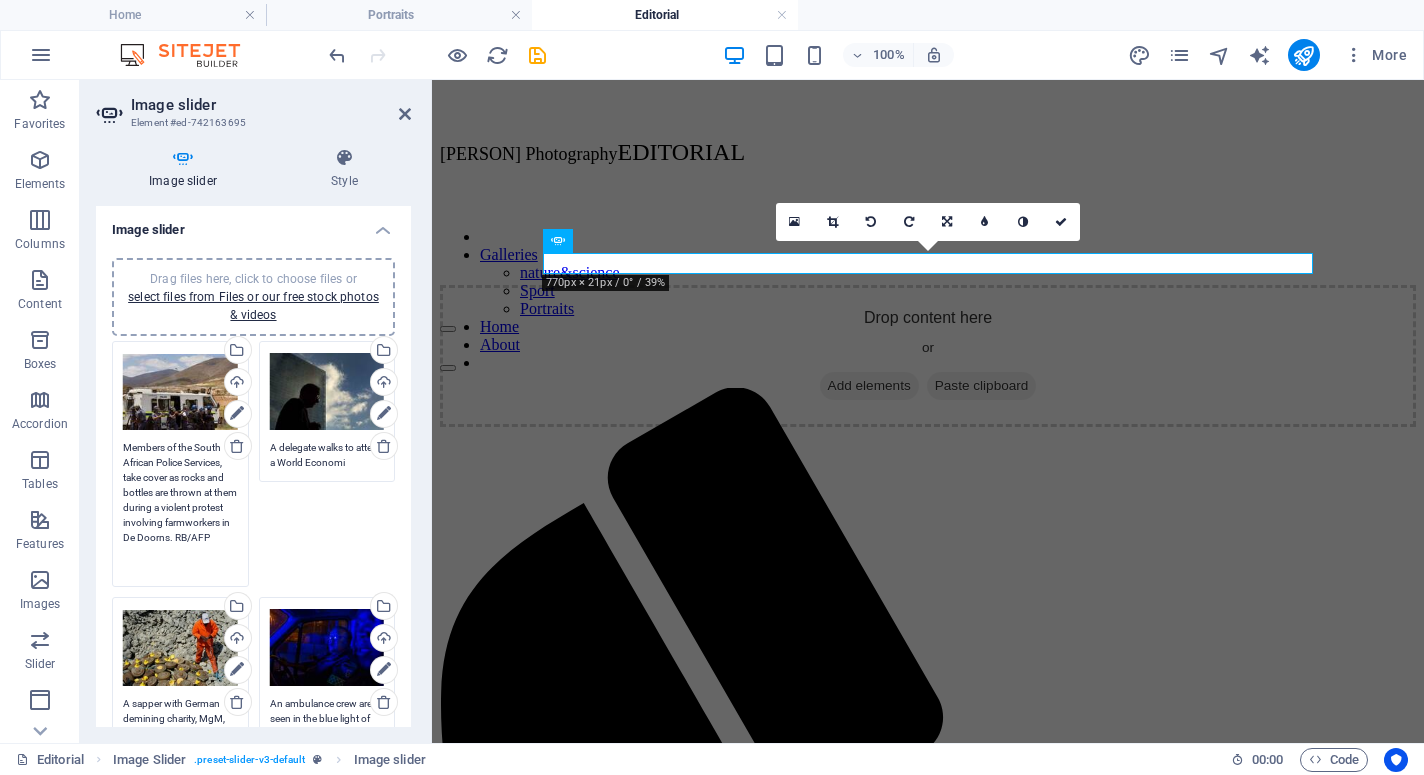 scroll, scrollTop: 0, scrollLeft: 0, axis: both 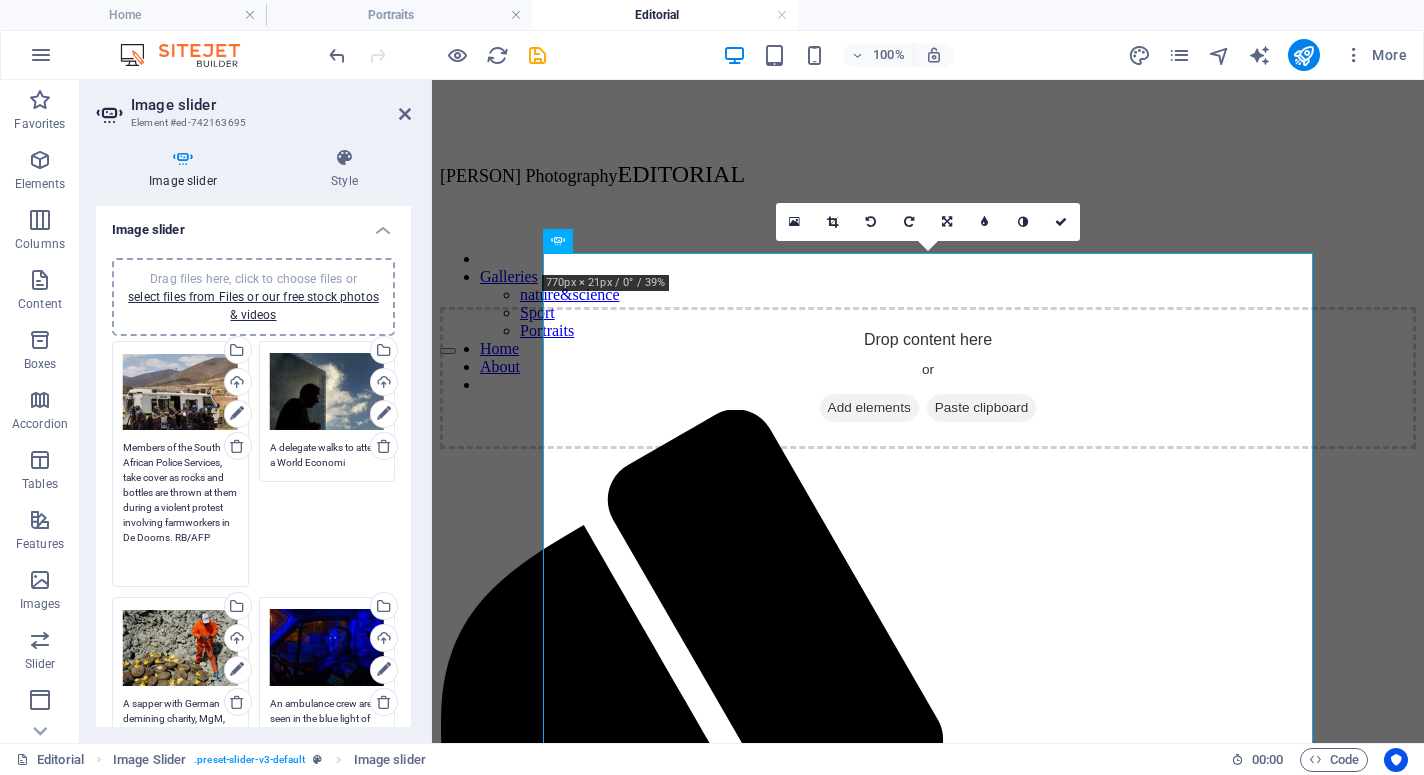 type on "Members of the South African Police Services, take cover as rocks and bottles are thrown at them during a violent protest involving farmworkers in De Doorns. RB/AFP" 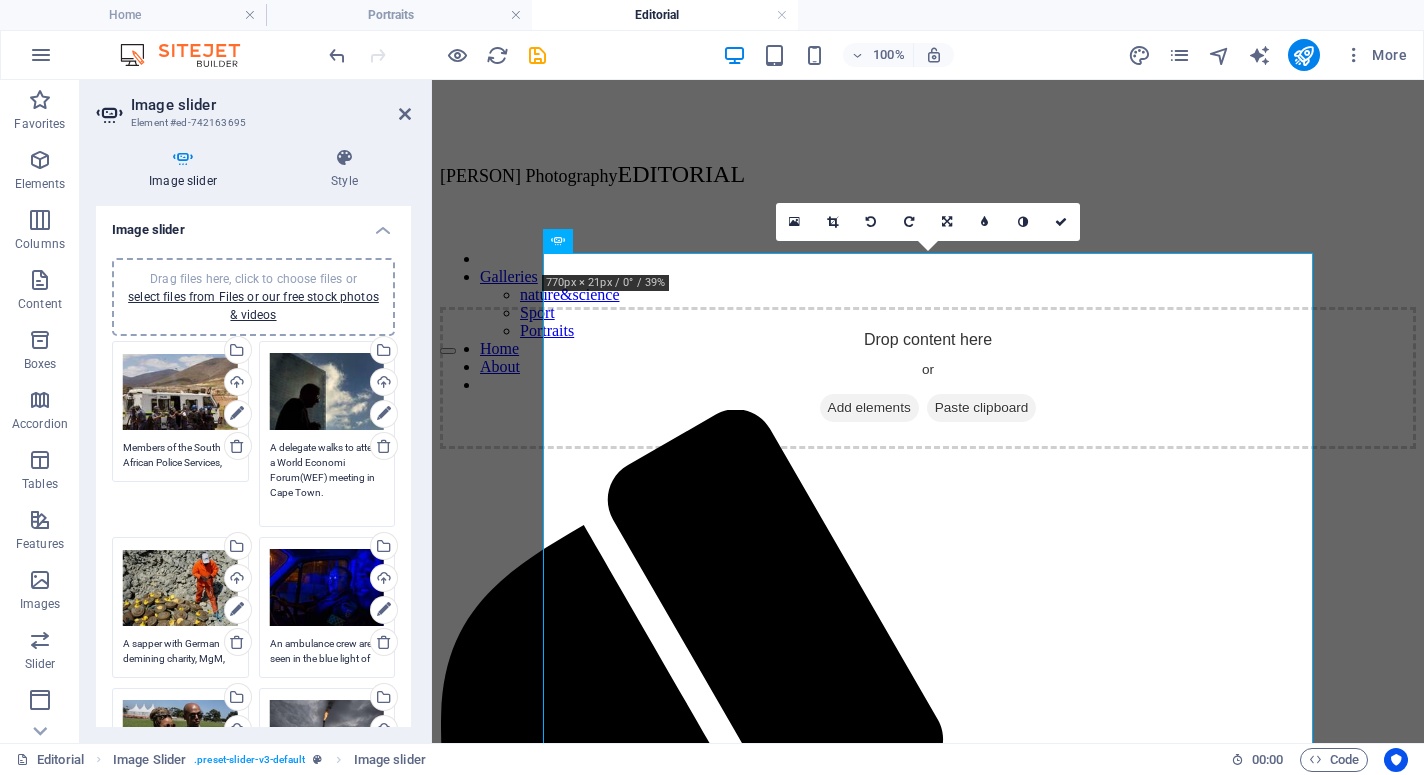 paste on "RB/AFP" 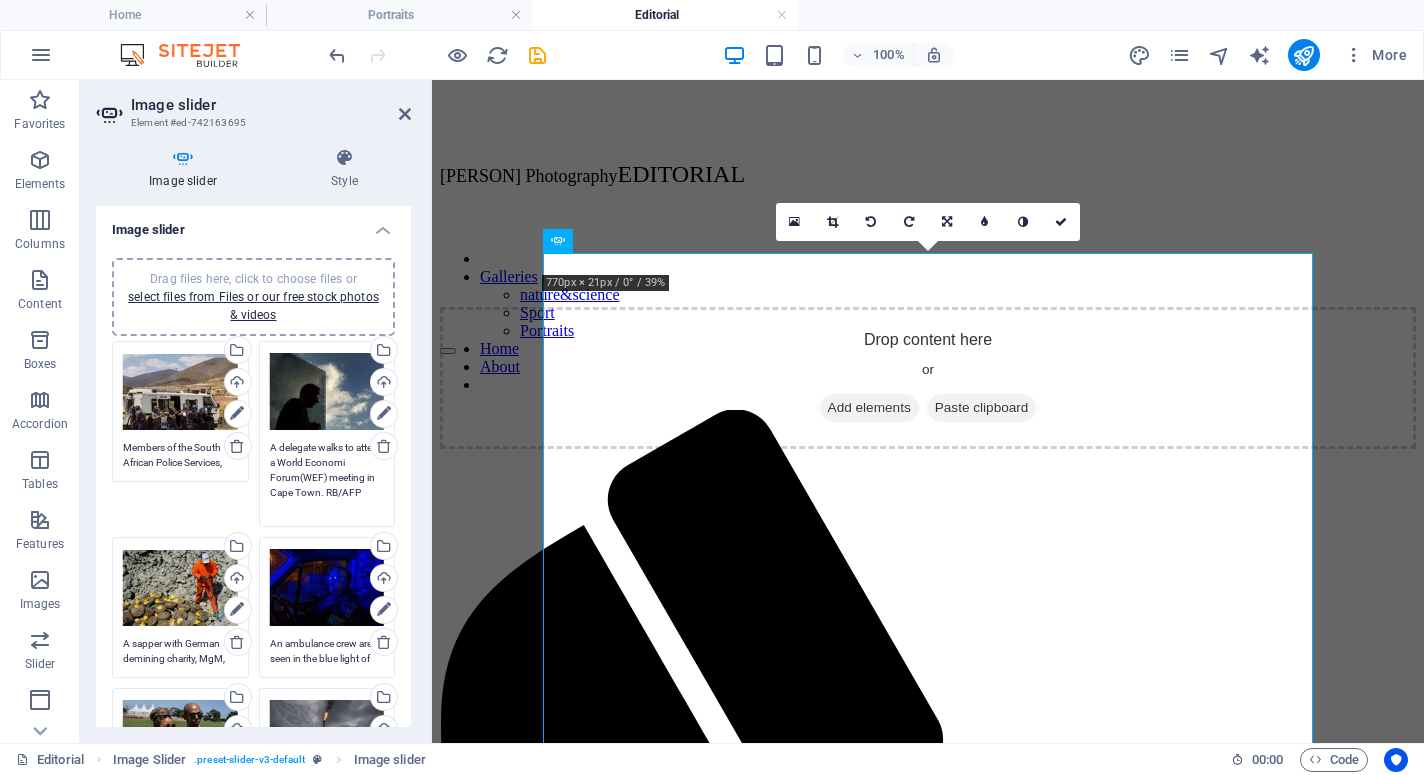 type on "A delegate walks to attend a World Economi Forum(WEF) meeting in Cape Town. RB/AFP" 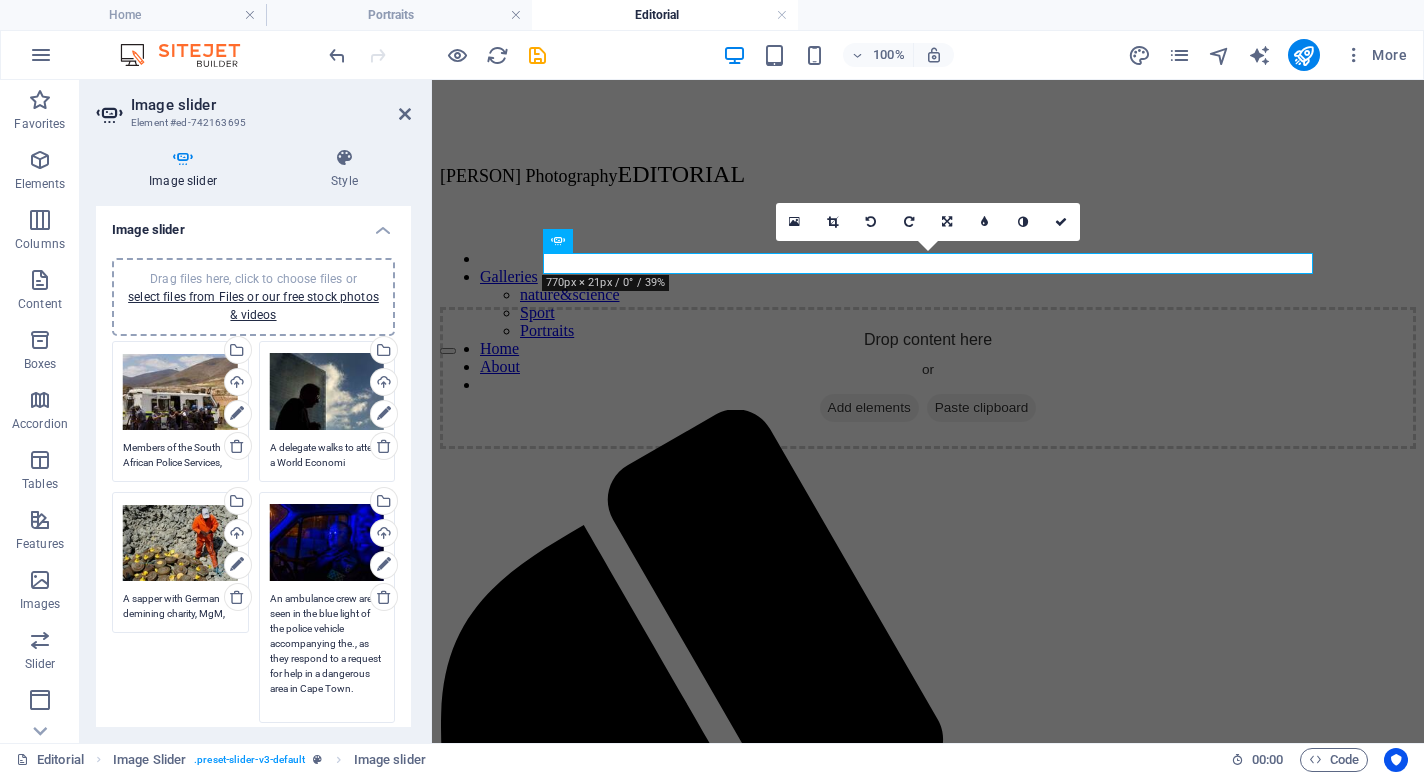 paste on "RB/AFP" 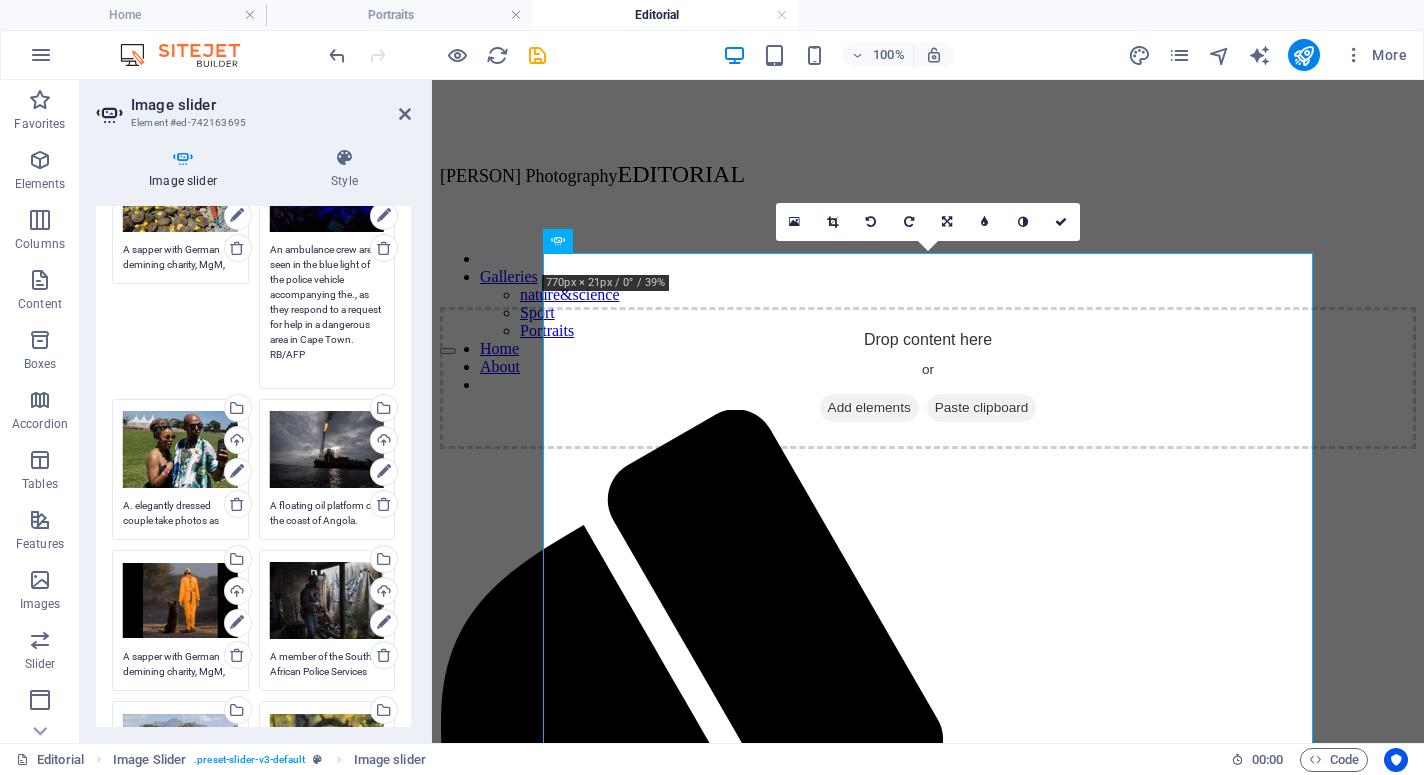 scroll, scrollTop: 378, scrollLeft: 0, axis: vertical 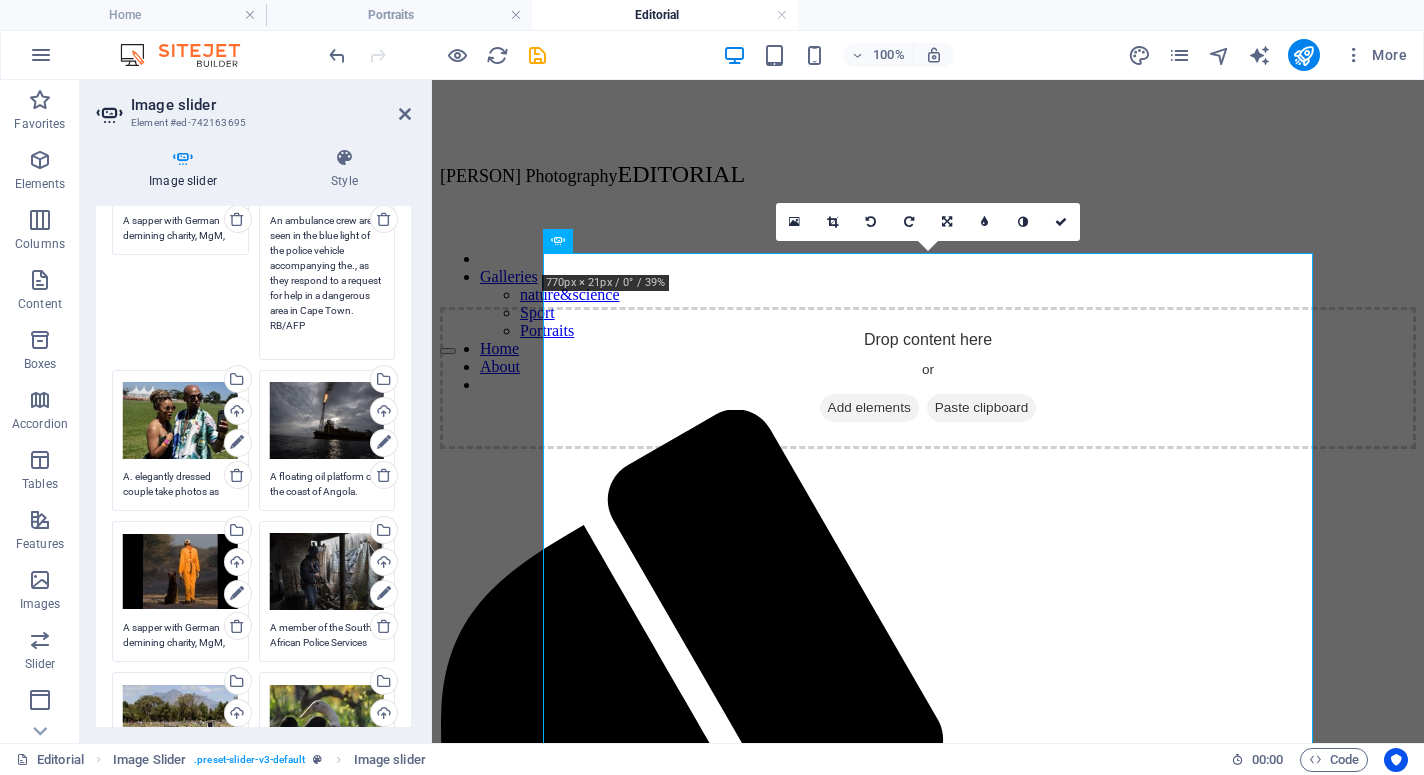 type on "An ambulance crew are seen in the blue light of the police vehicle accompanying the., as they respond to a request for help in a dangerous area in Cape Town. RB/AFP" 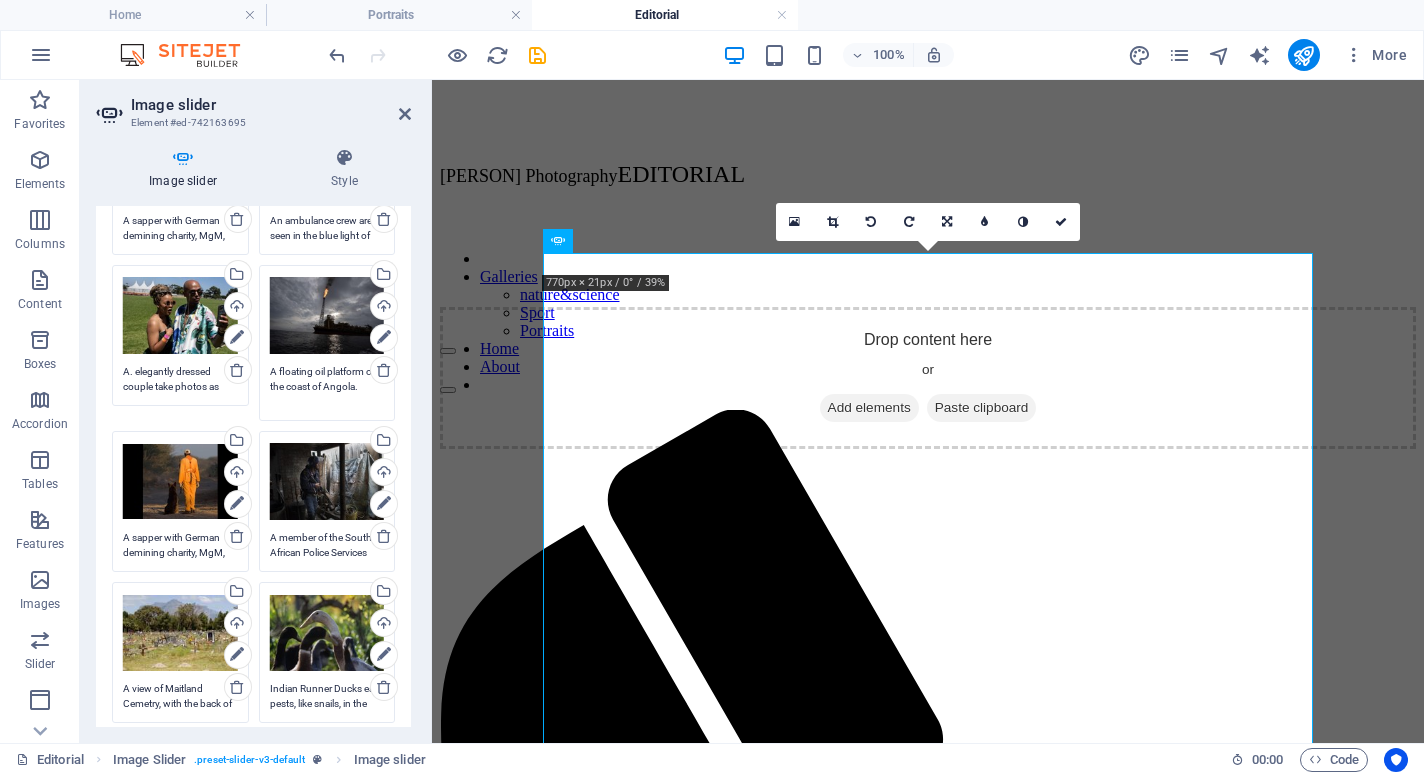paste on "RB/AFP" 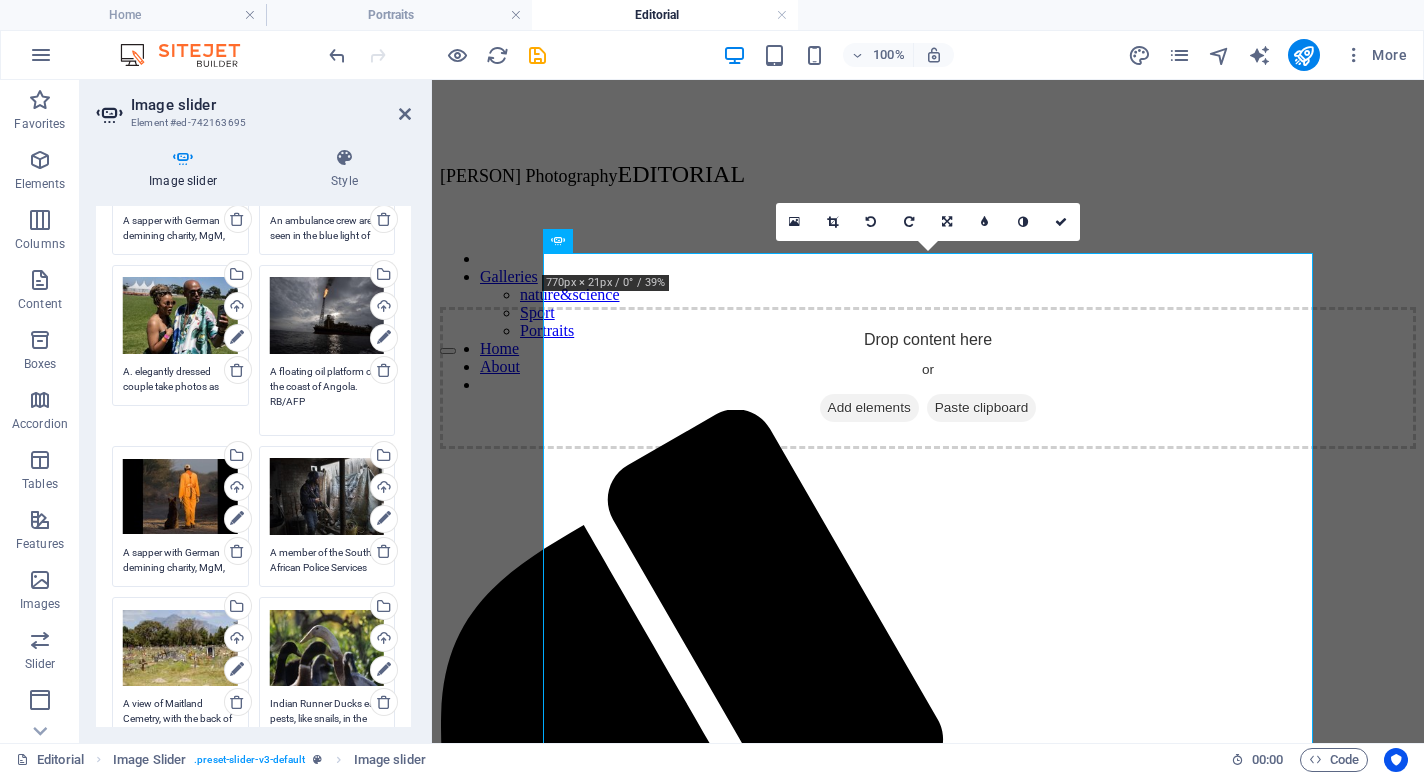type on "A floating oil platform off the coast of Angola. RB/AFP" 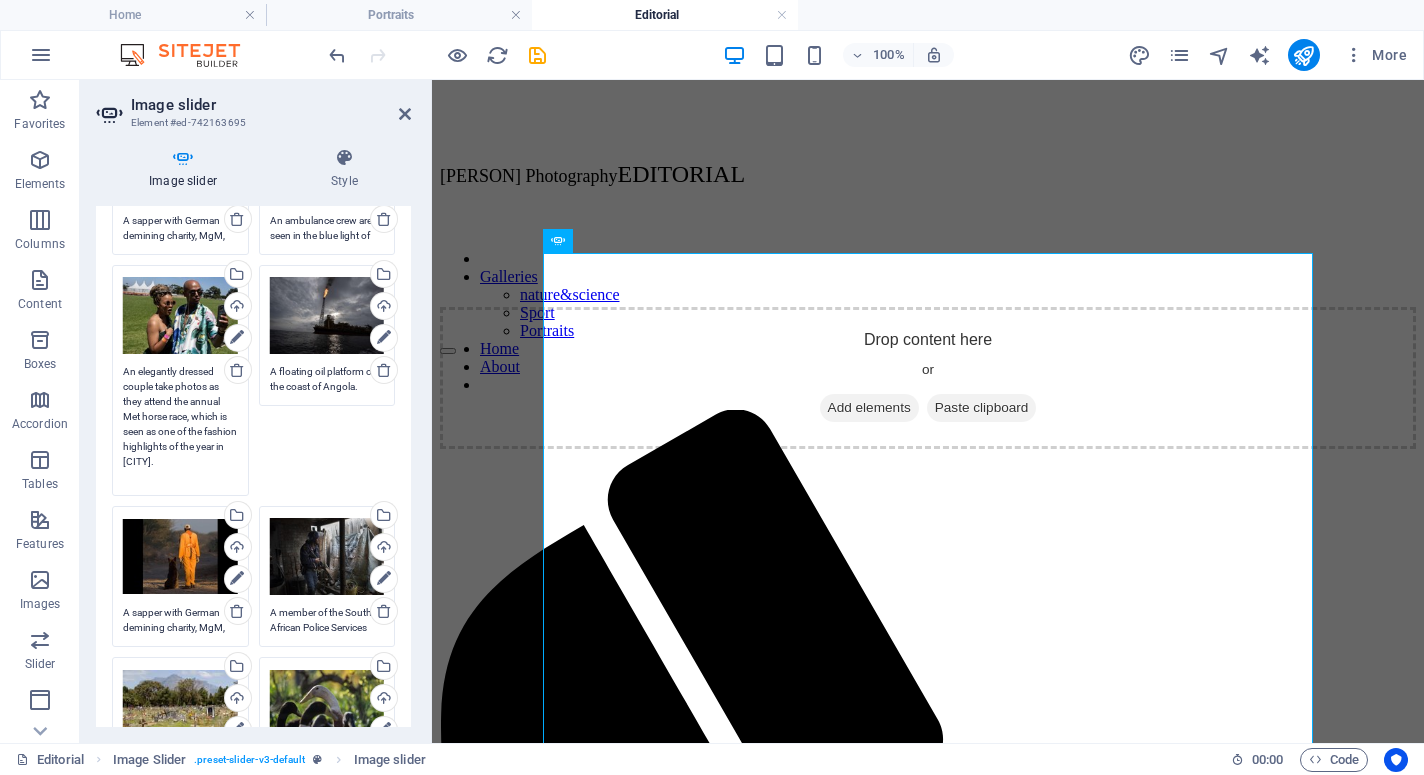 paste on "RB/AFP" 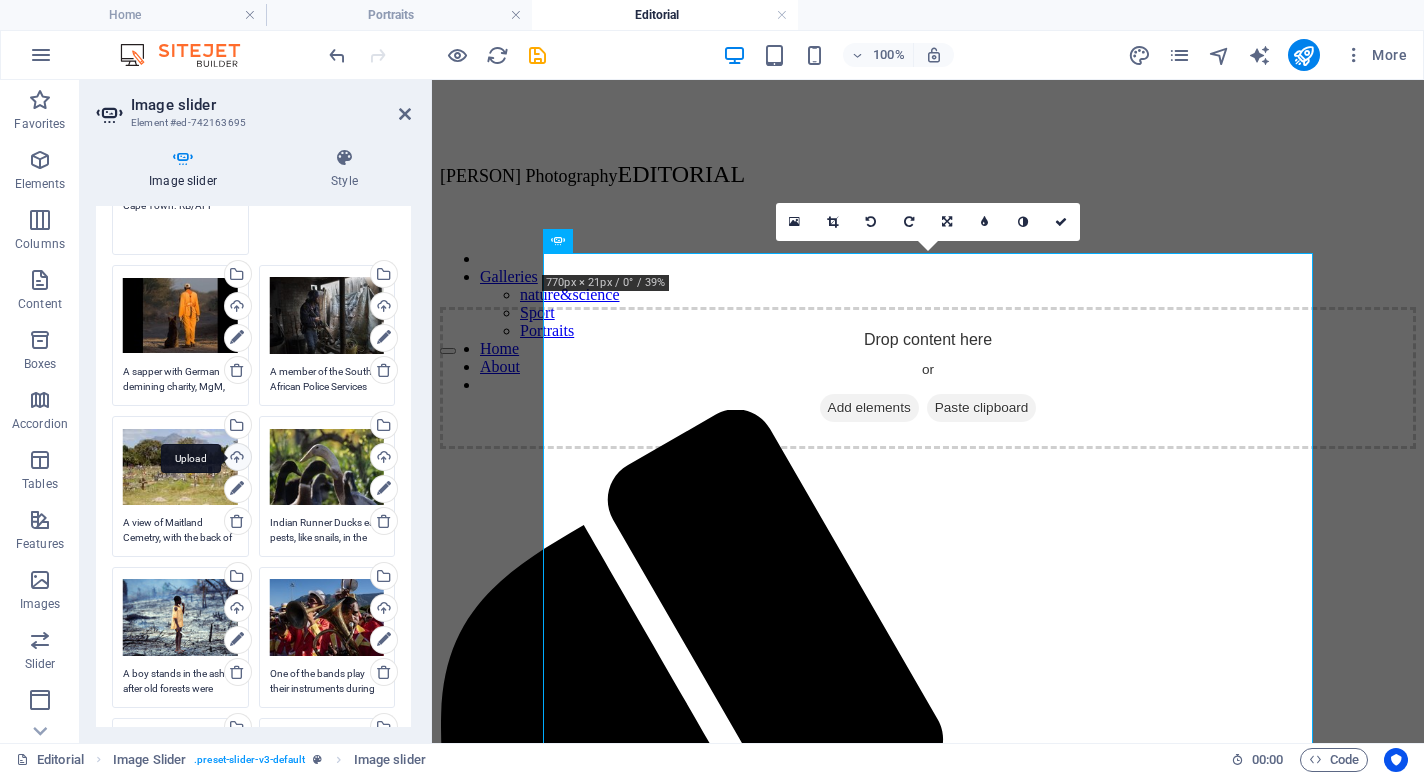 scroll, scrollTop: 641, scrollLeft: 0, axis: vertical 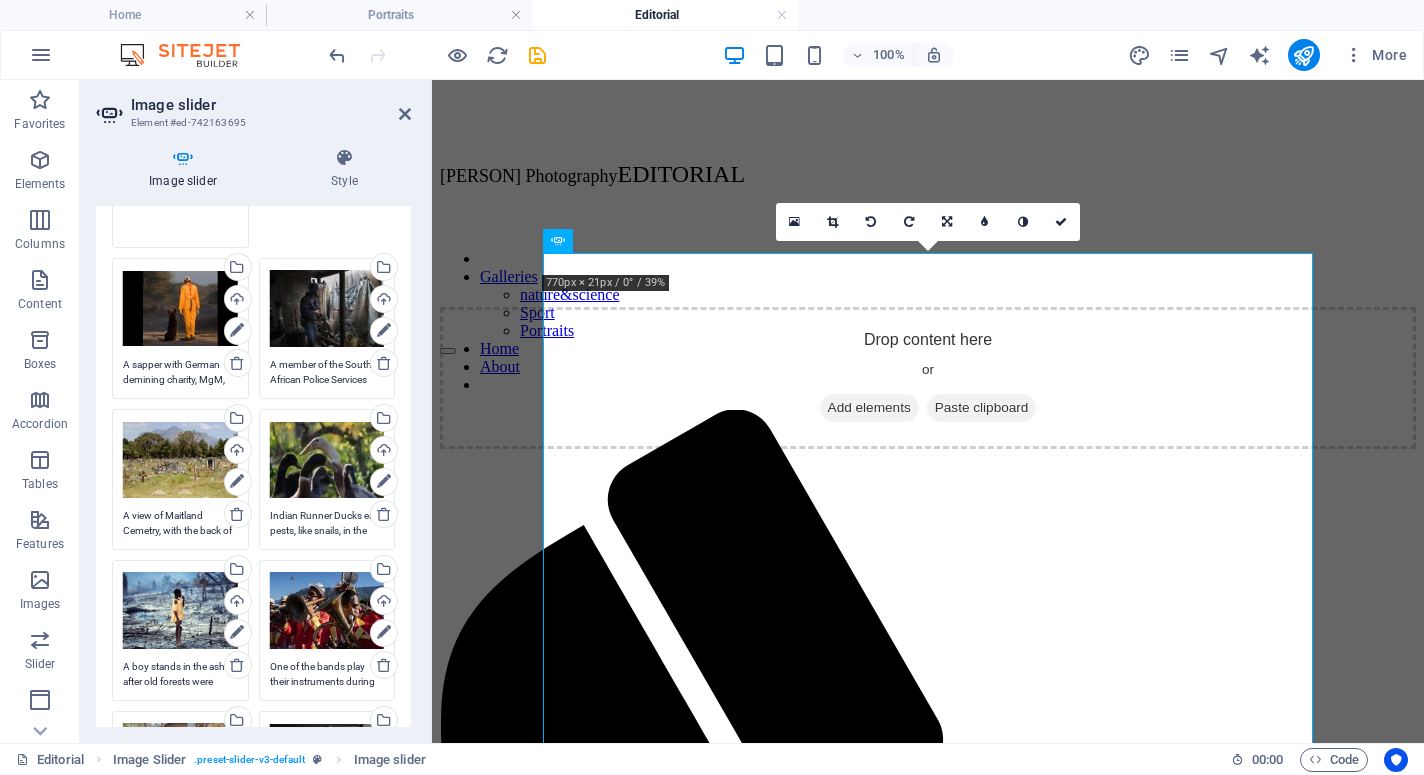 type on "An elegantly dressed couple take photos as they attend the annual Met horse race, which is seen as one of the fashion highlights of the year in Cape Town. RB/AFP" 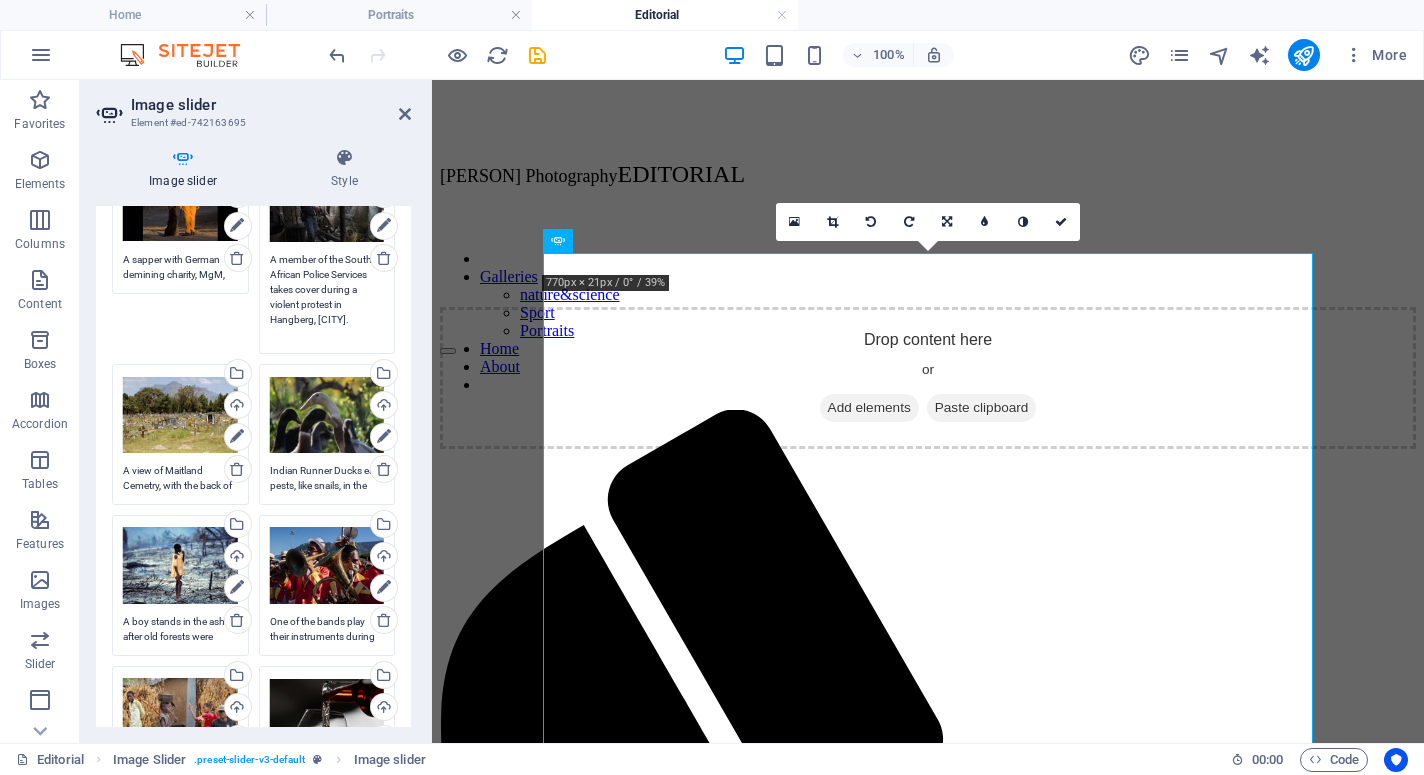 paste on "RB/AFP" 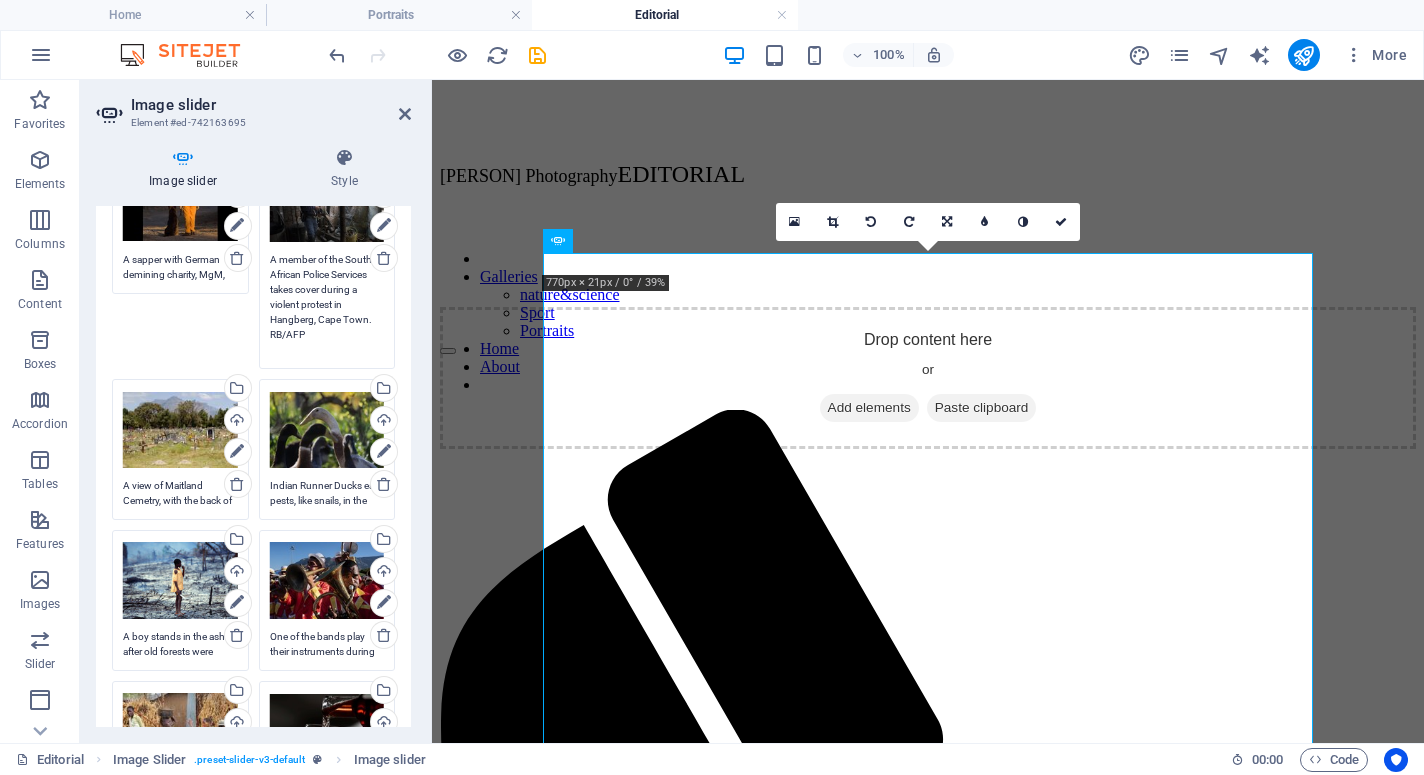type on "A member of the South African Police Services takes cover during a violent protest in Hangberg, Cape Town. RB/AFP" 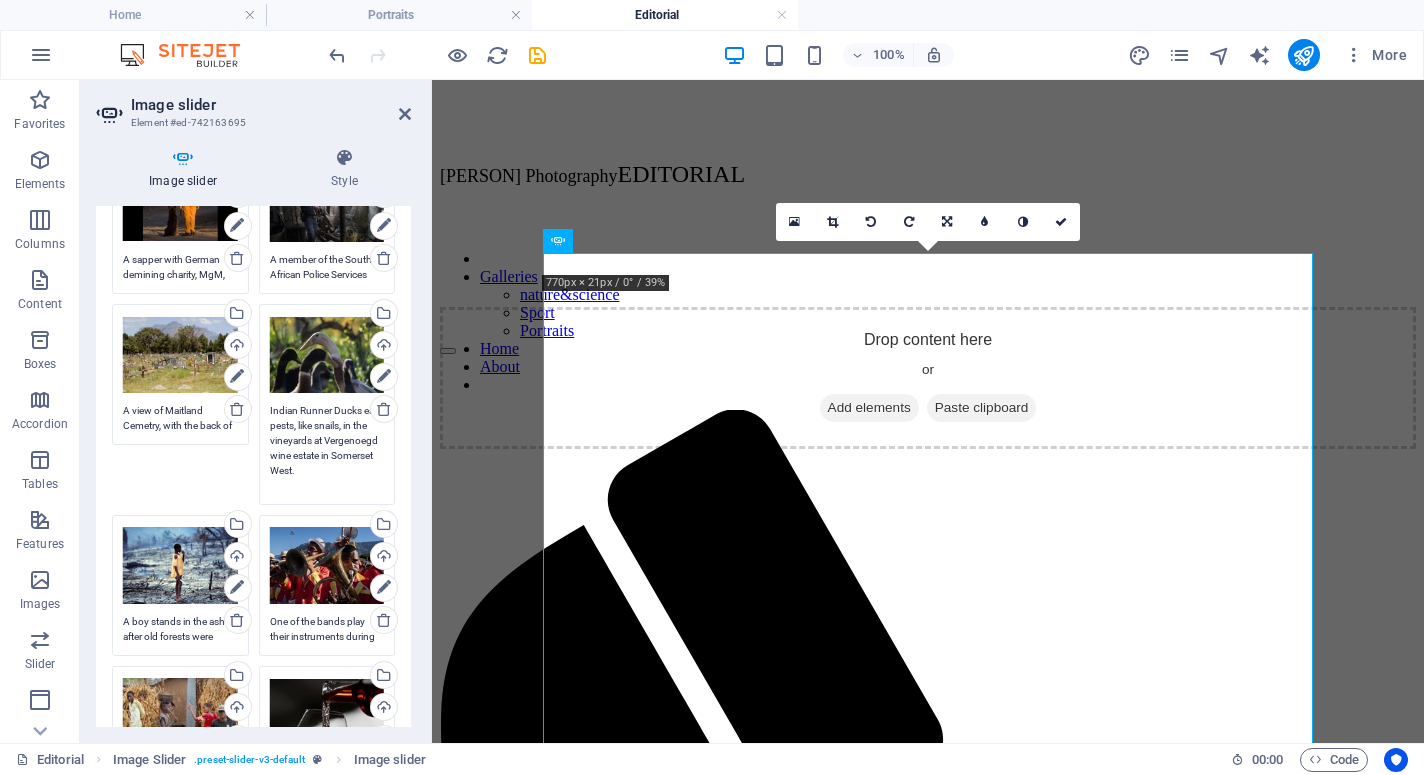 paste on "RB/AFP" 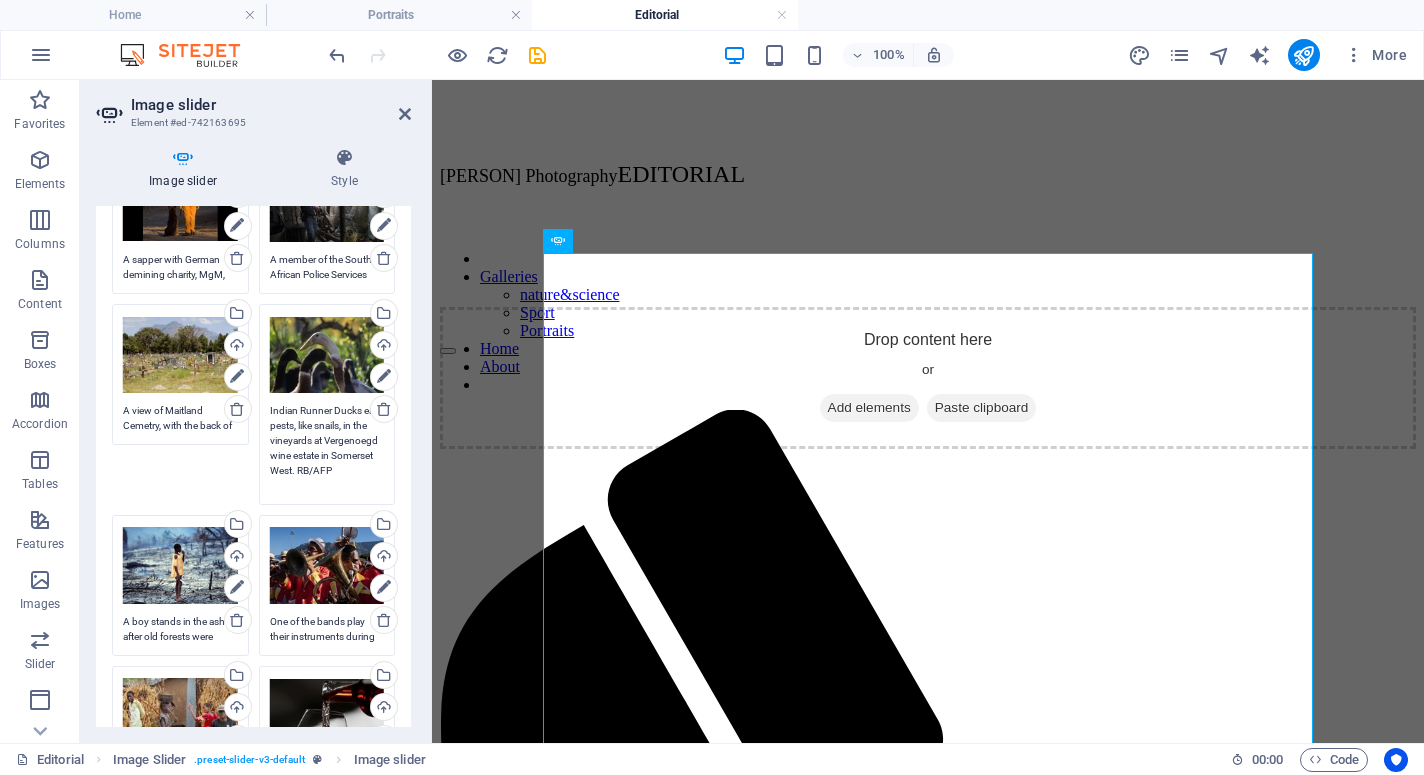 type on "Indian Runner Ducks eat pests, like snails, in the vineyards at Vergenoegd wine estate in Somerset West. RB/AFP" 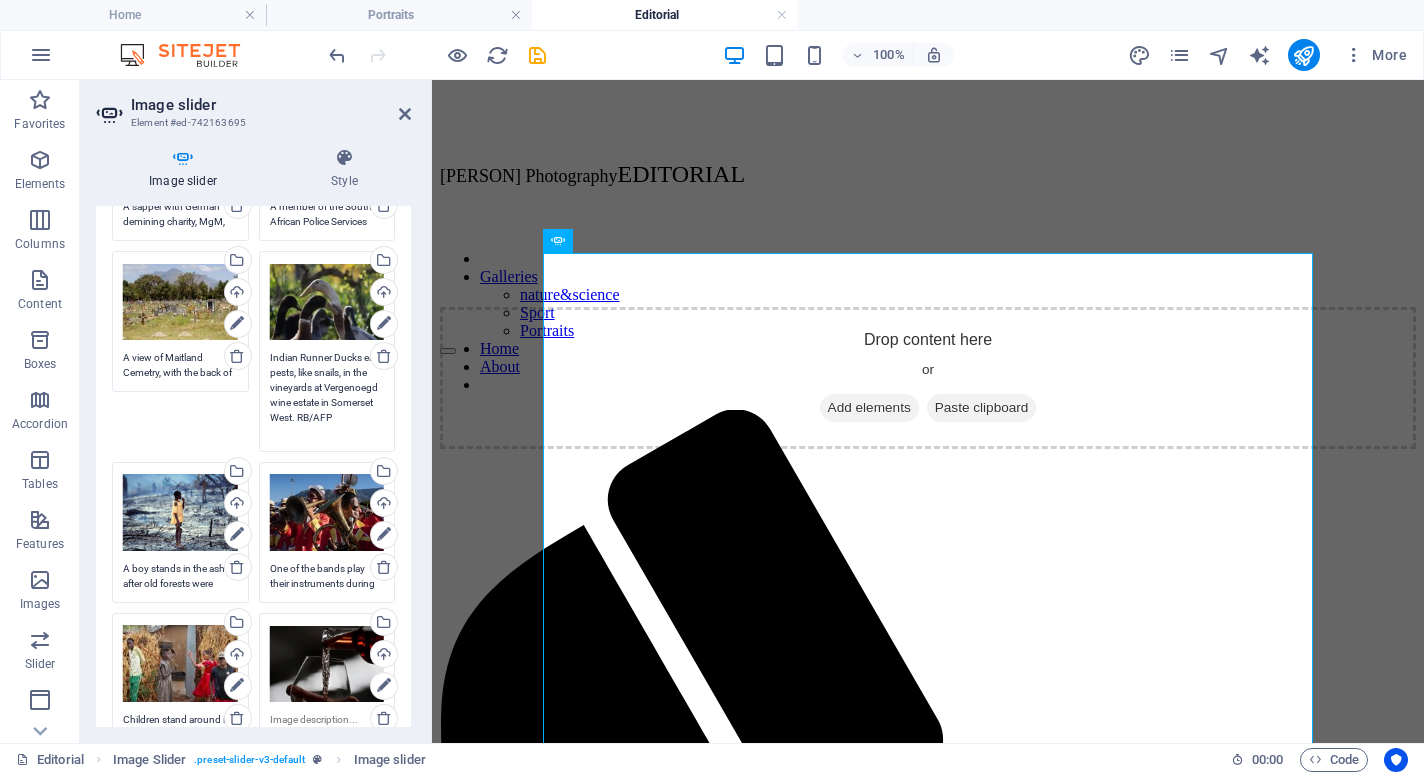 scroll, scrollTop: 734, scrollLeft: 0, axis: vertical 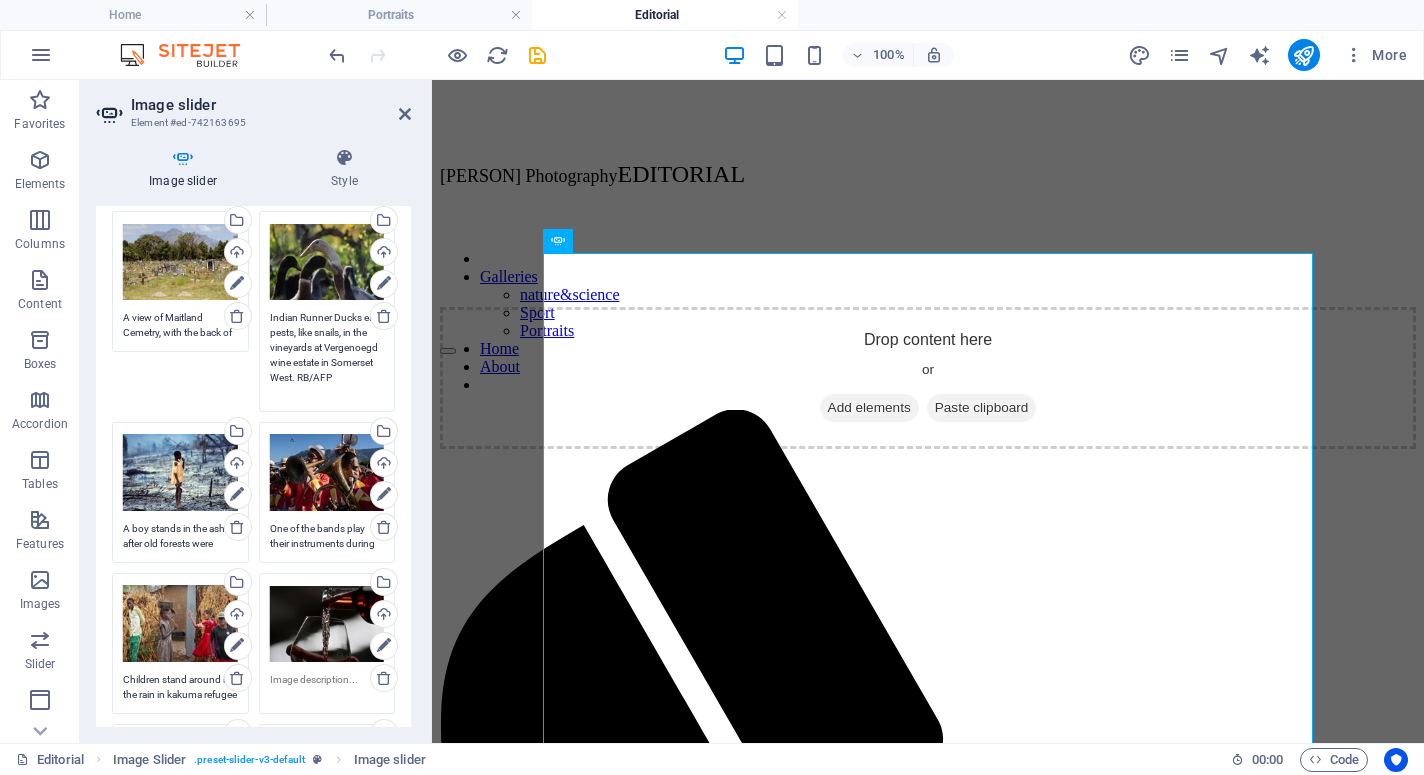 click on "Drag files here, click to choose files or select files from Files or our free stock photos & videos Select files from the file manager, stock photos, or upload file(s) Upload One of the bands play their instruments during the annual Minstrels Parade in Cape Town." at bounding box center [327, 492] 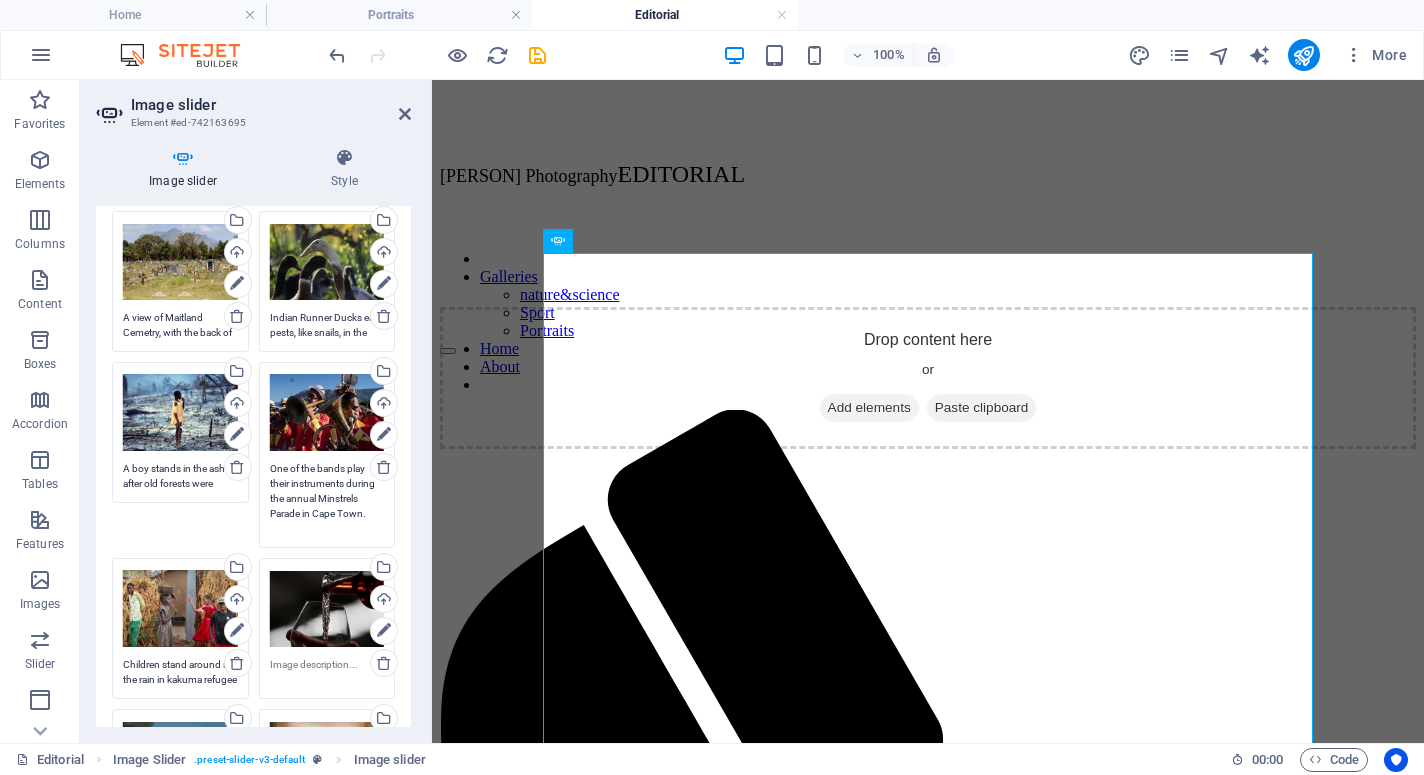 paste 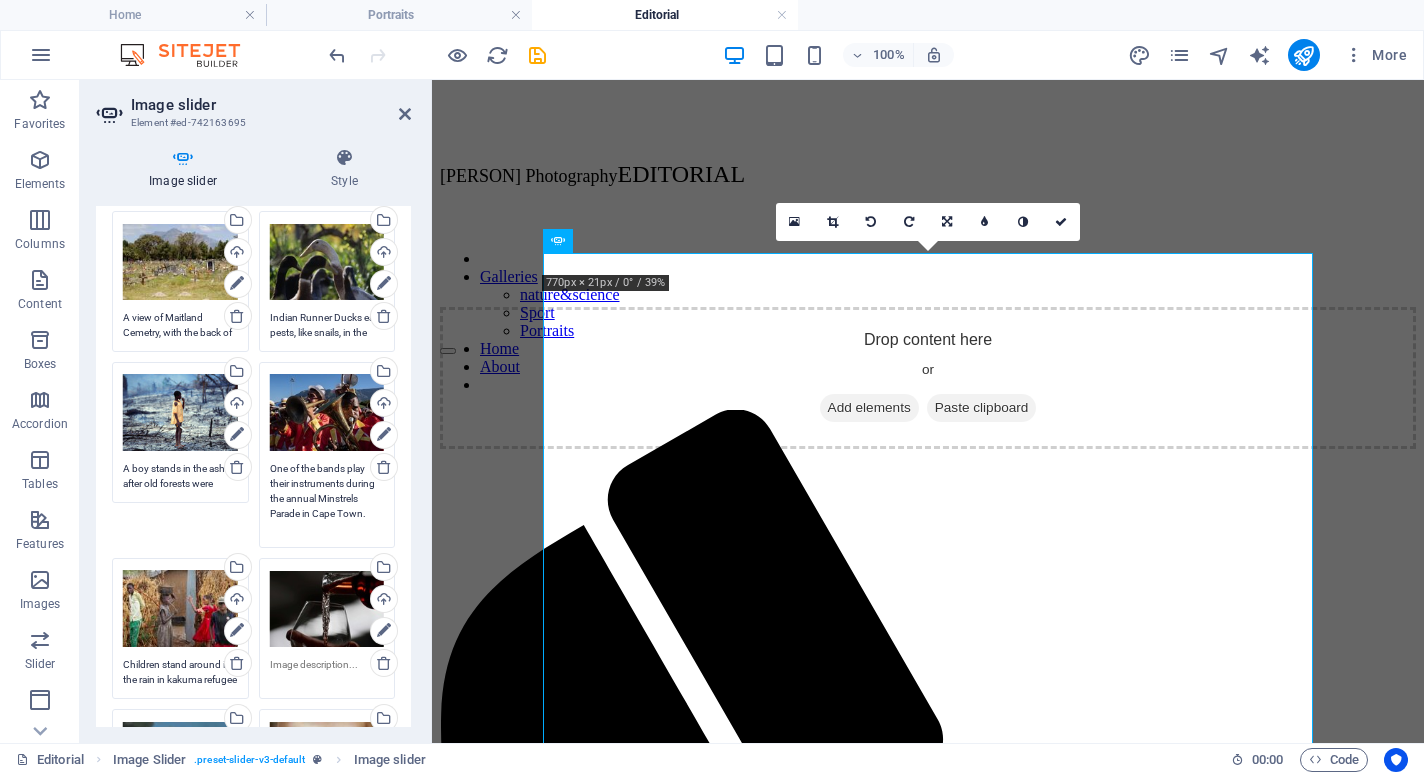 type on "One of the bands play their instruments during the annual Minstrels Parade in Cape Town." 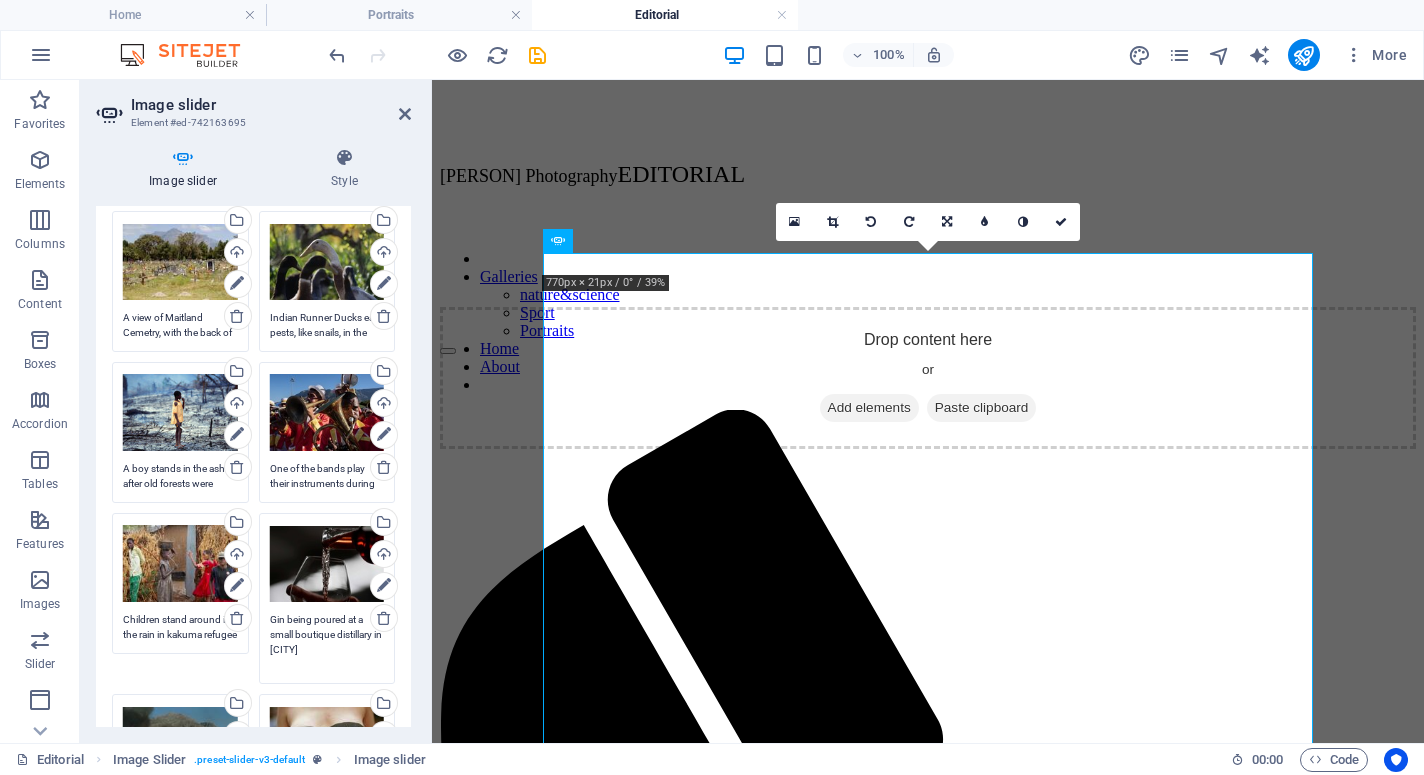paste 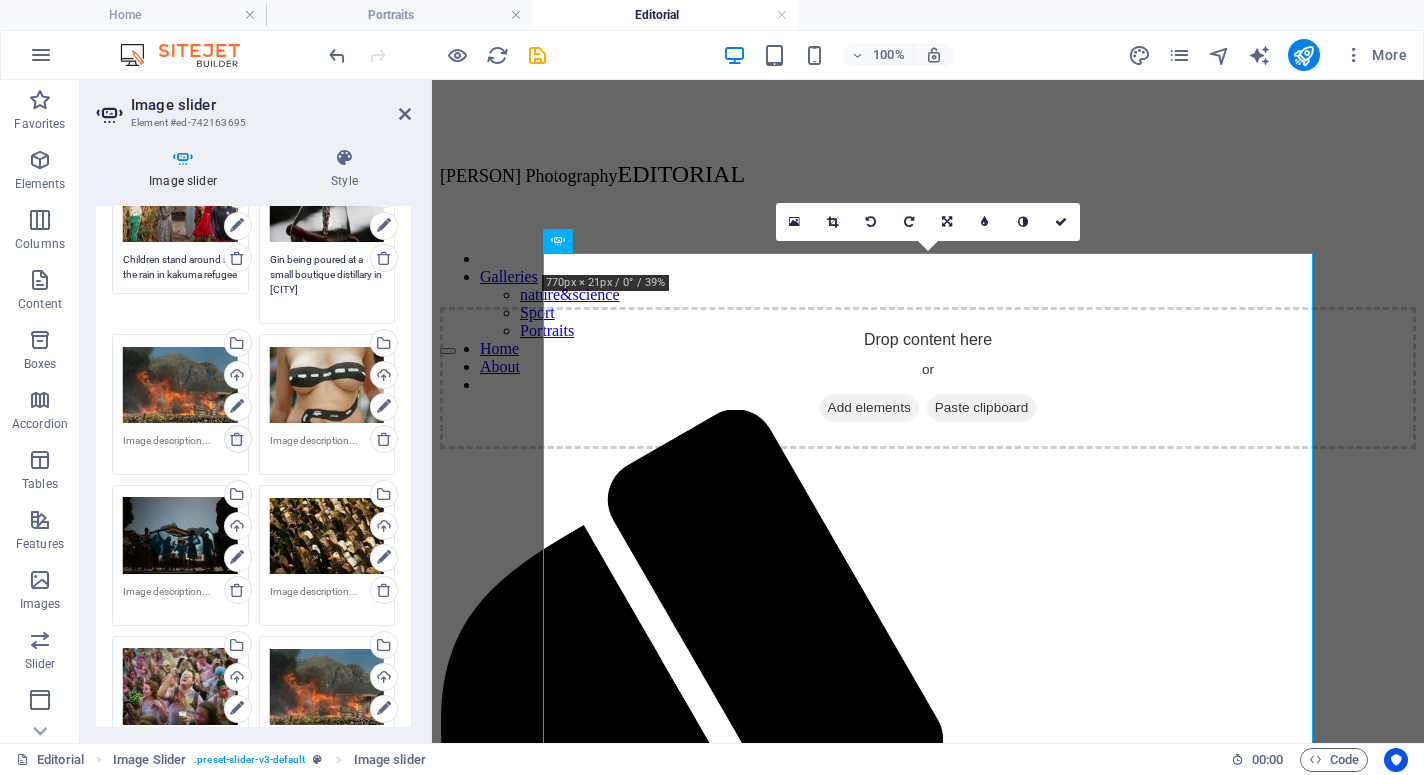 scroll, scrollTop: 1099, scrollLeft: 0, axis: vertical 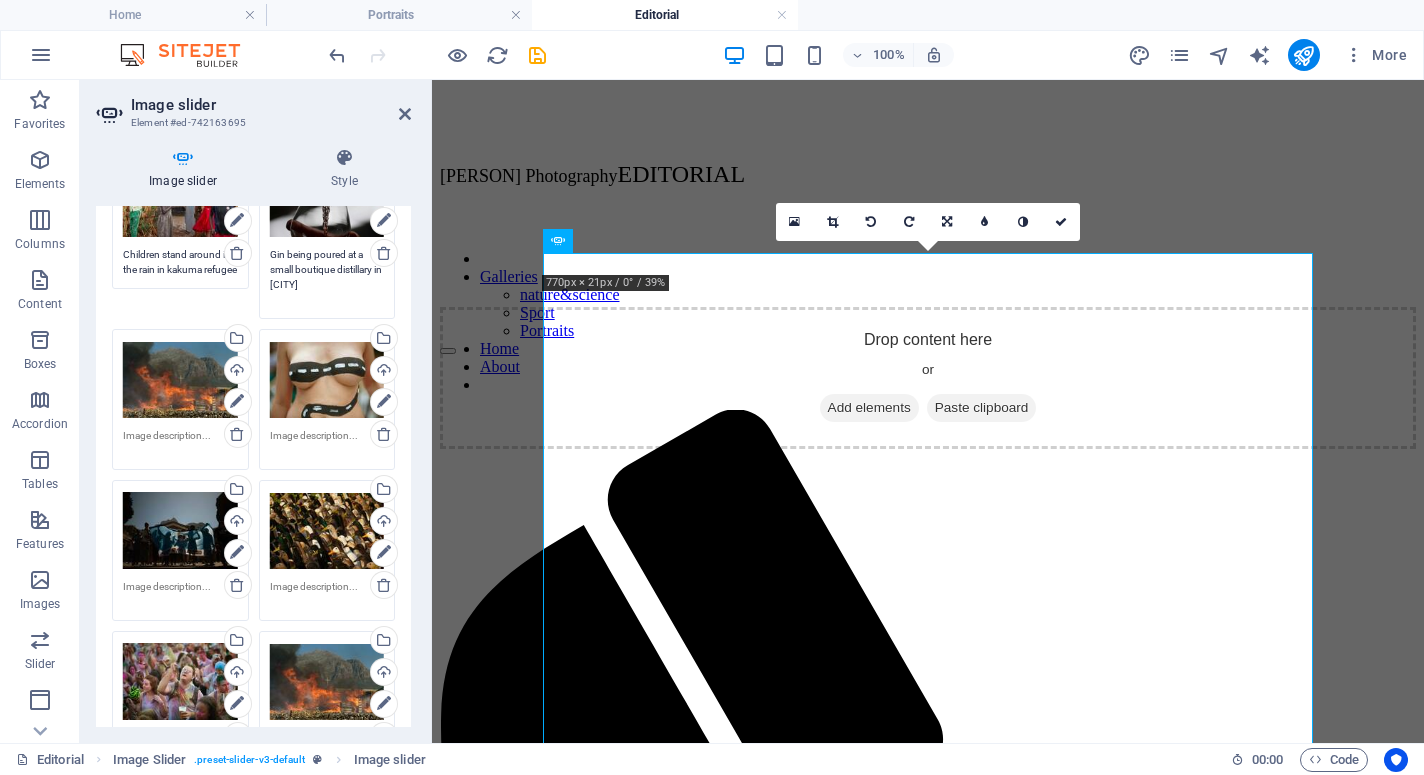 type on "Gin being poured at a small boutique distillary in Cape Town" 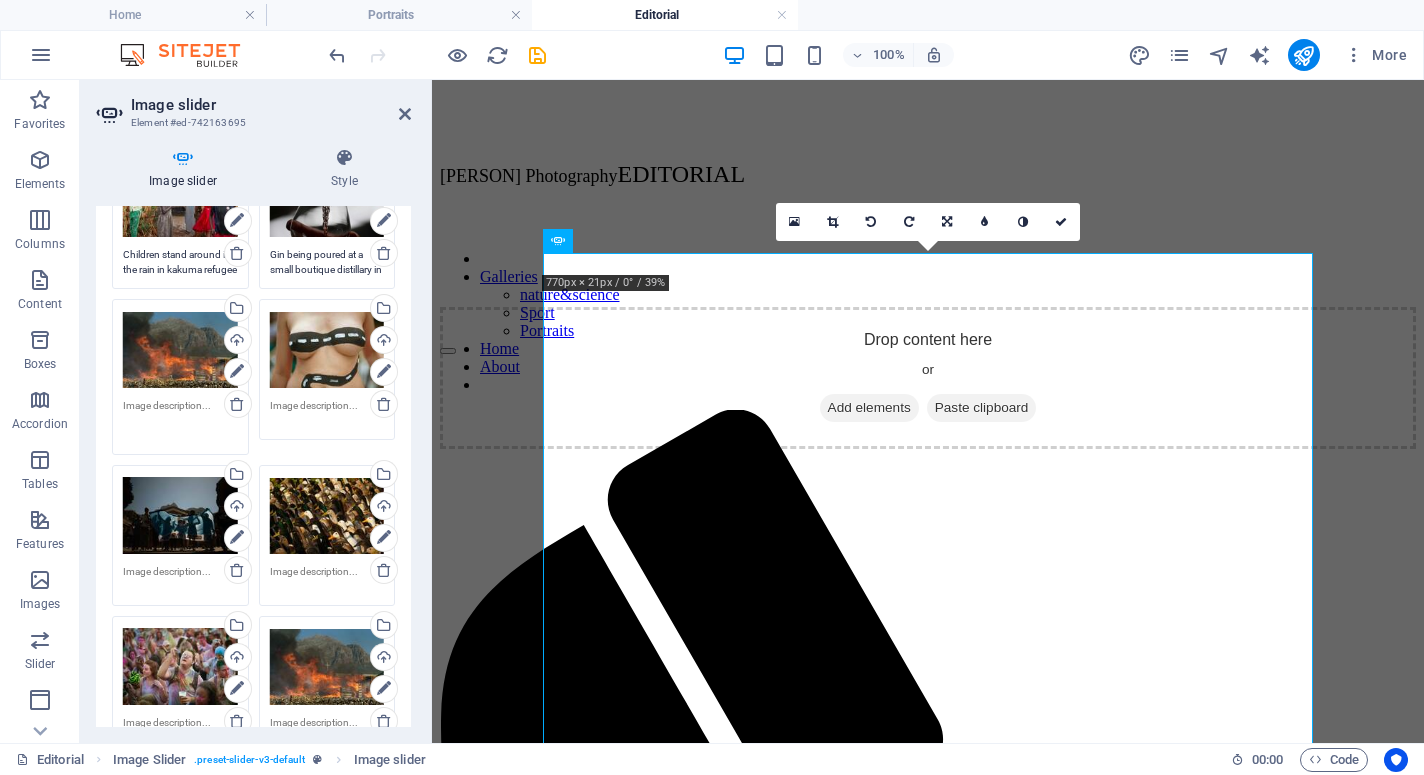 paste on "RB/AFP" 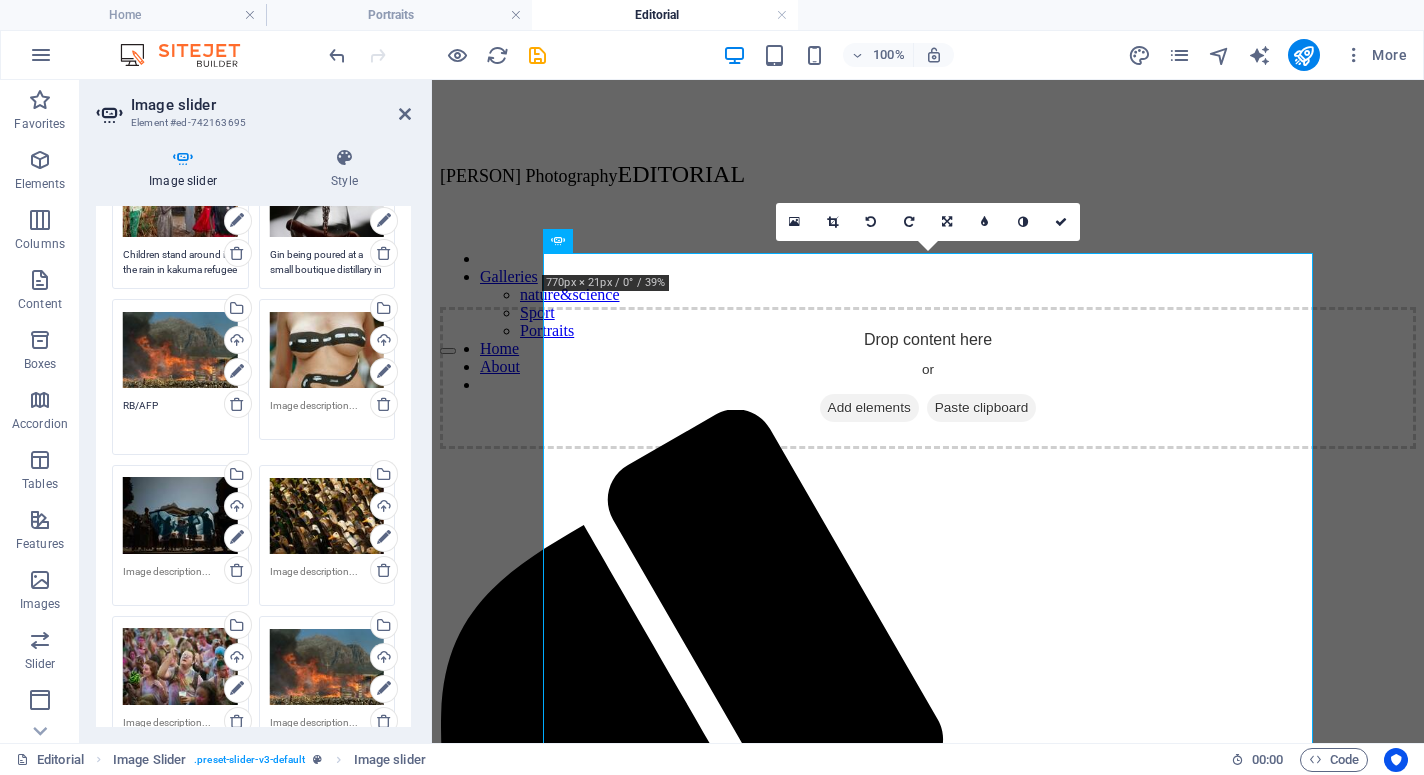type on "RB/AFP" 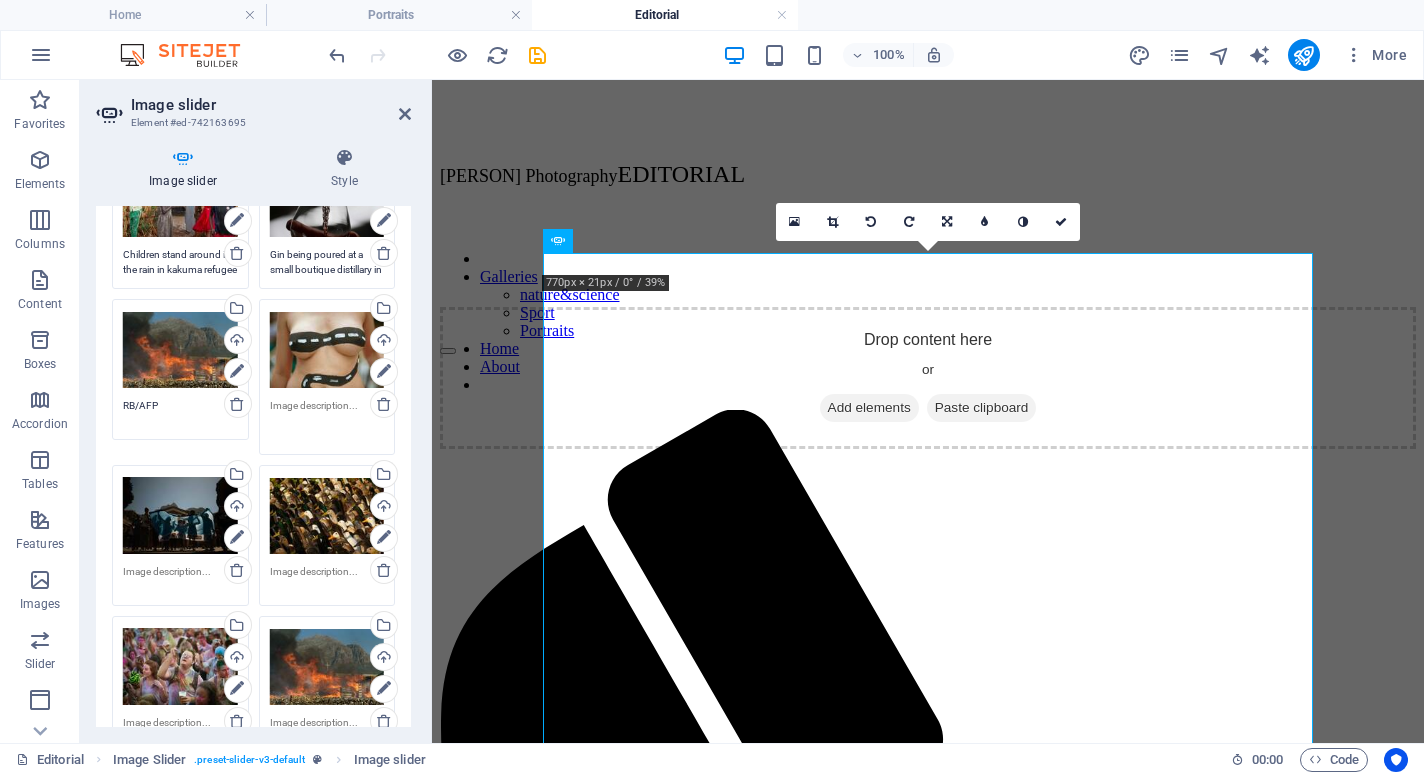 paste on "RB/AFP" 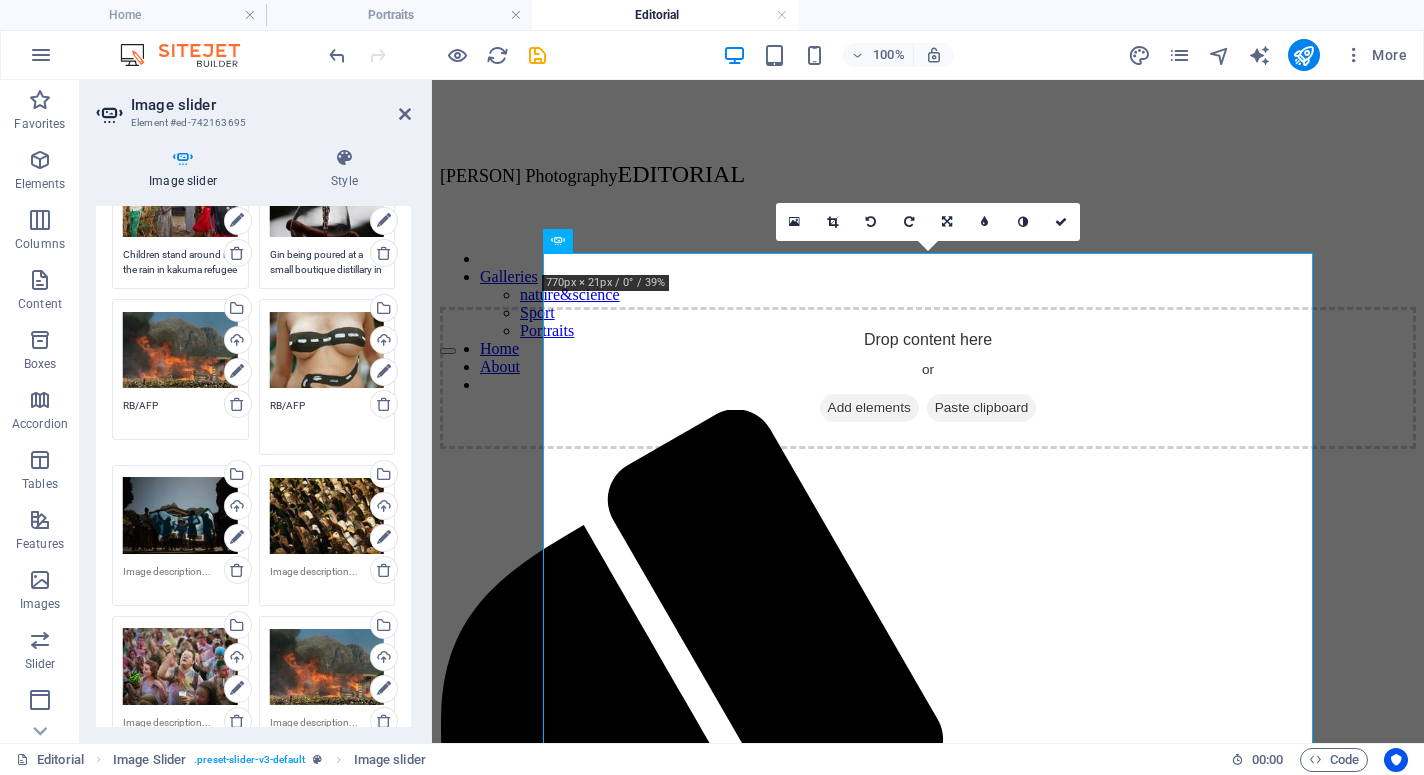 type on "RB/AFP" 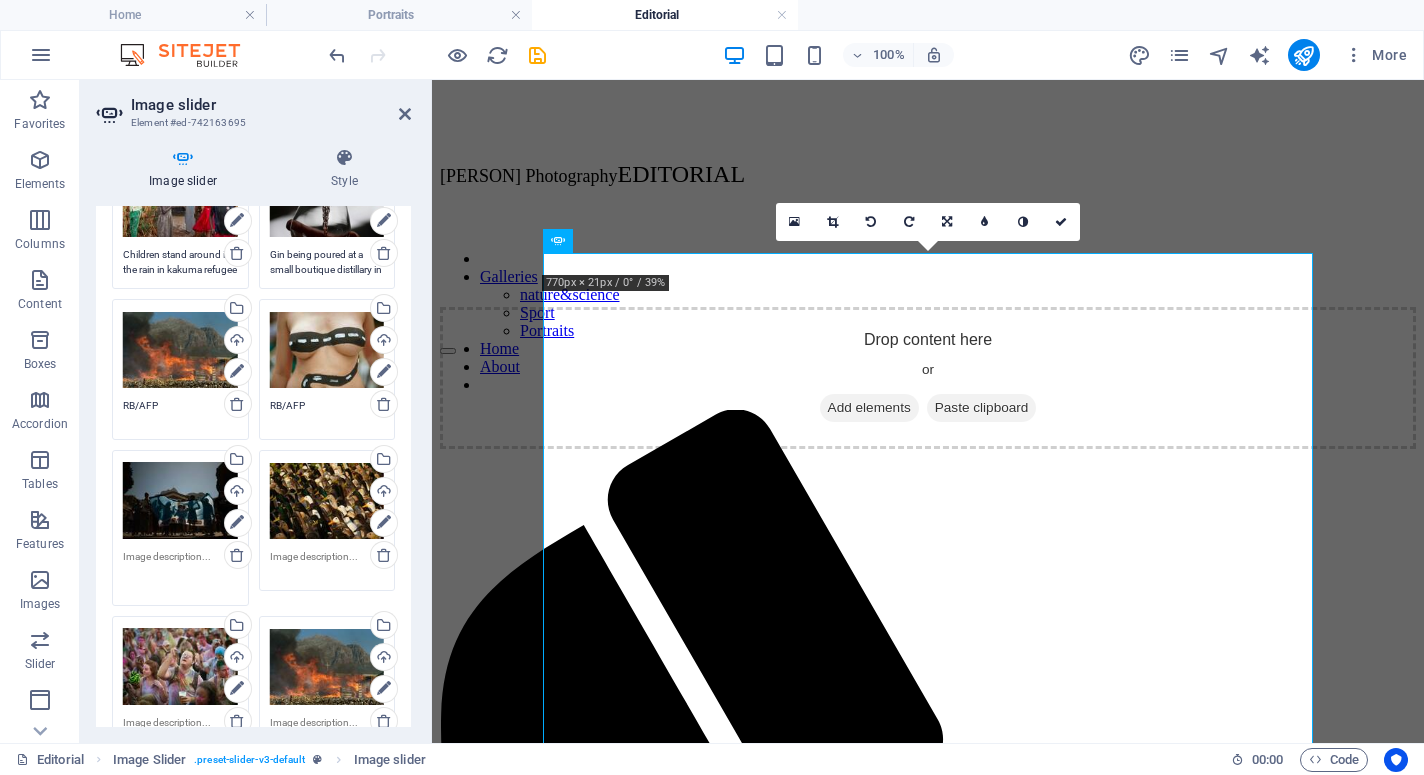 paste on "RB/AFP" 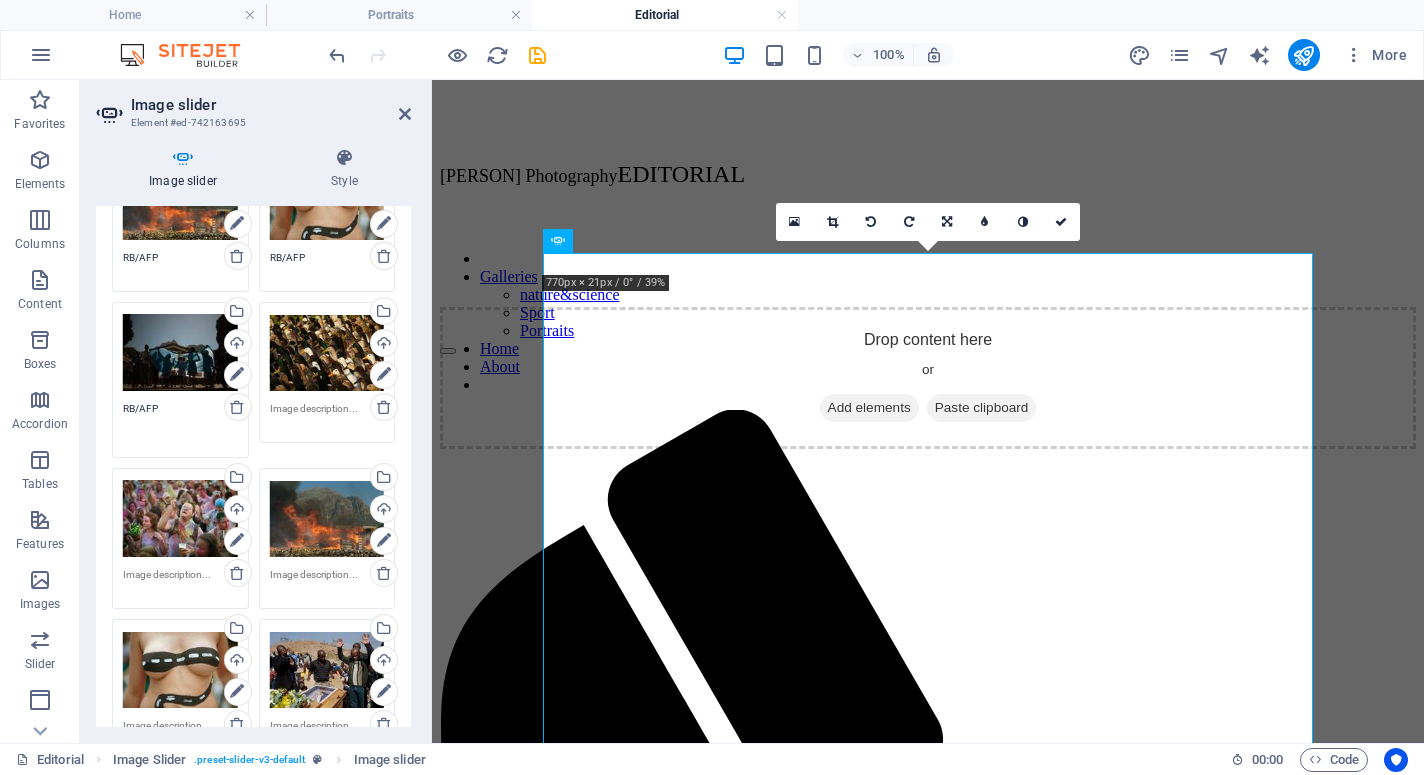 scroll, scrollTop: 1252, scrollLeft: 0, axis: vertical 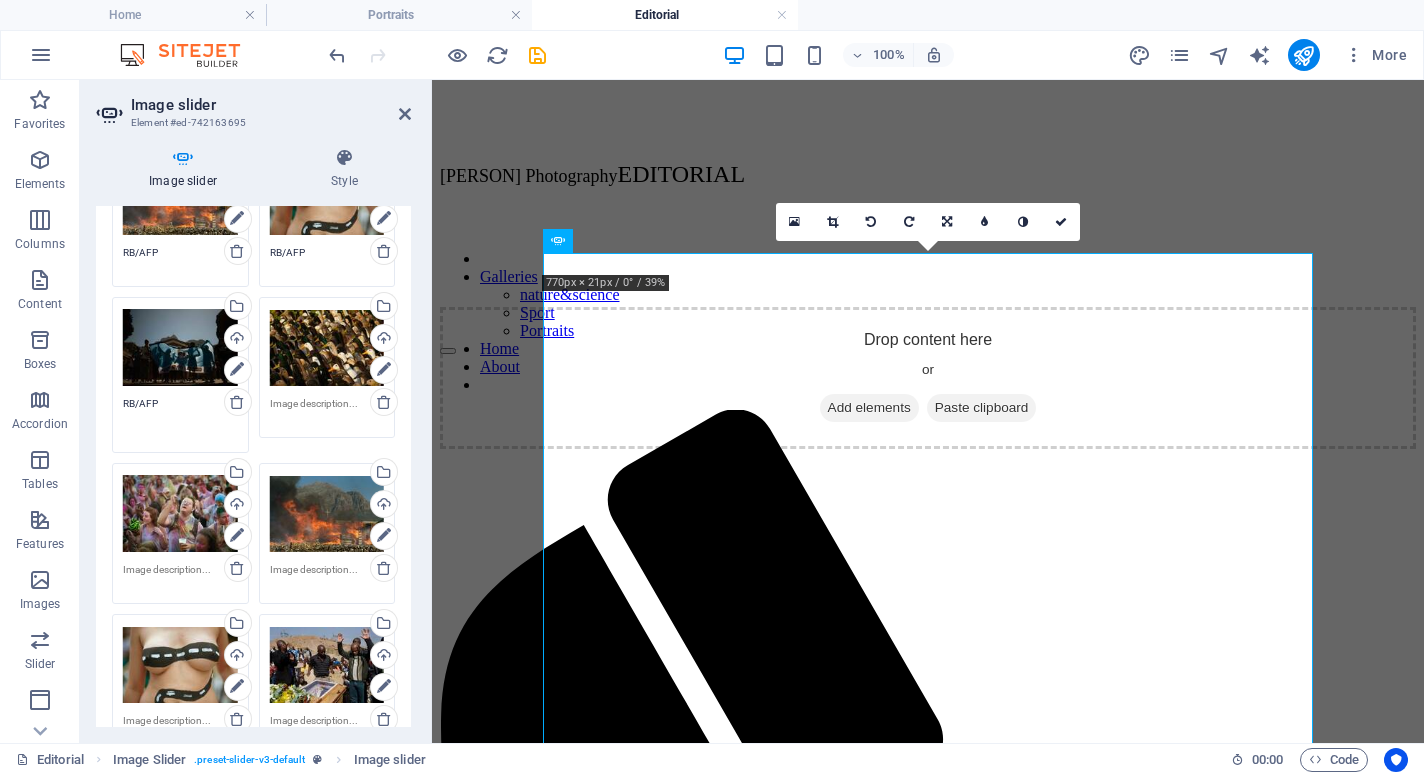 type on "RB/AFP" 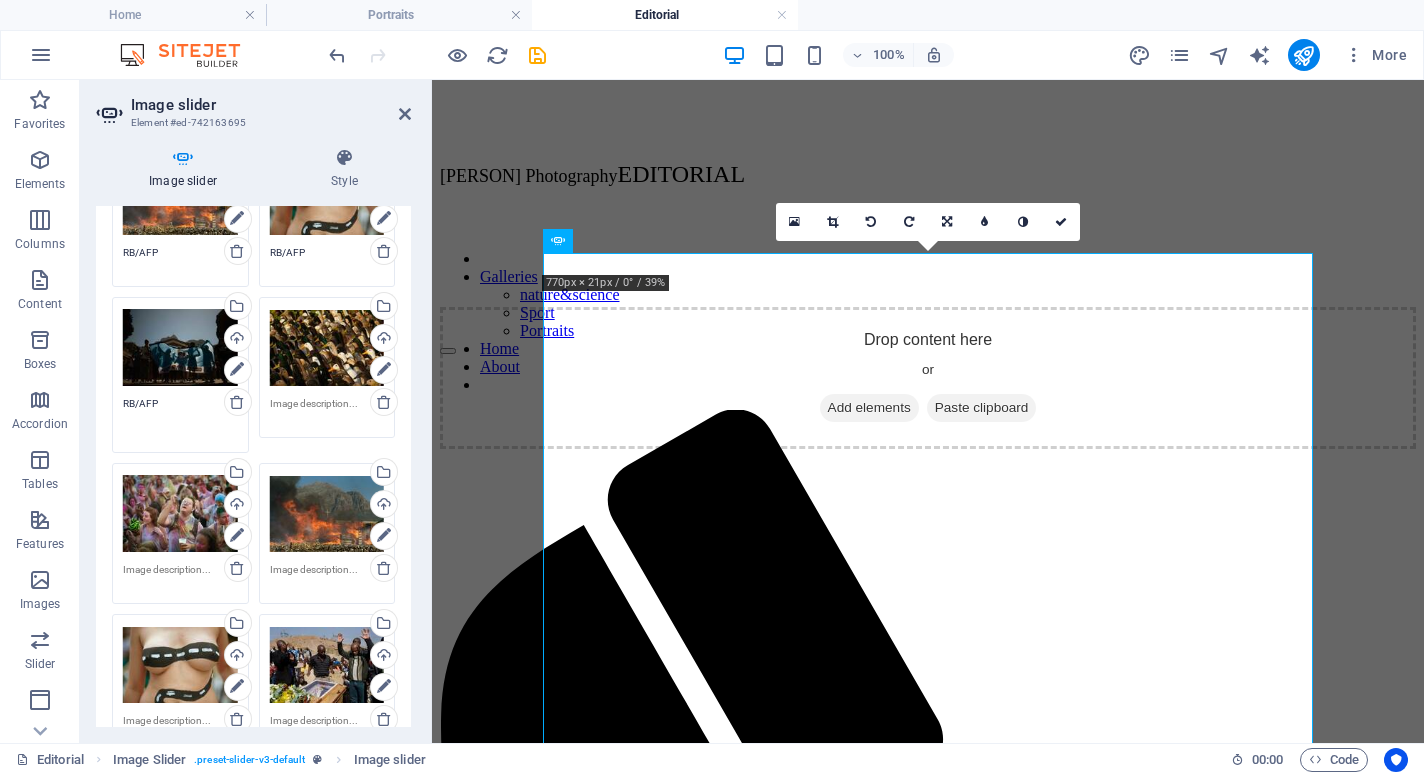 click at bounding box center [327, 411] 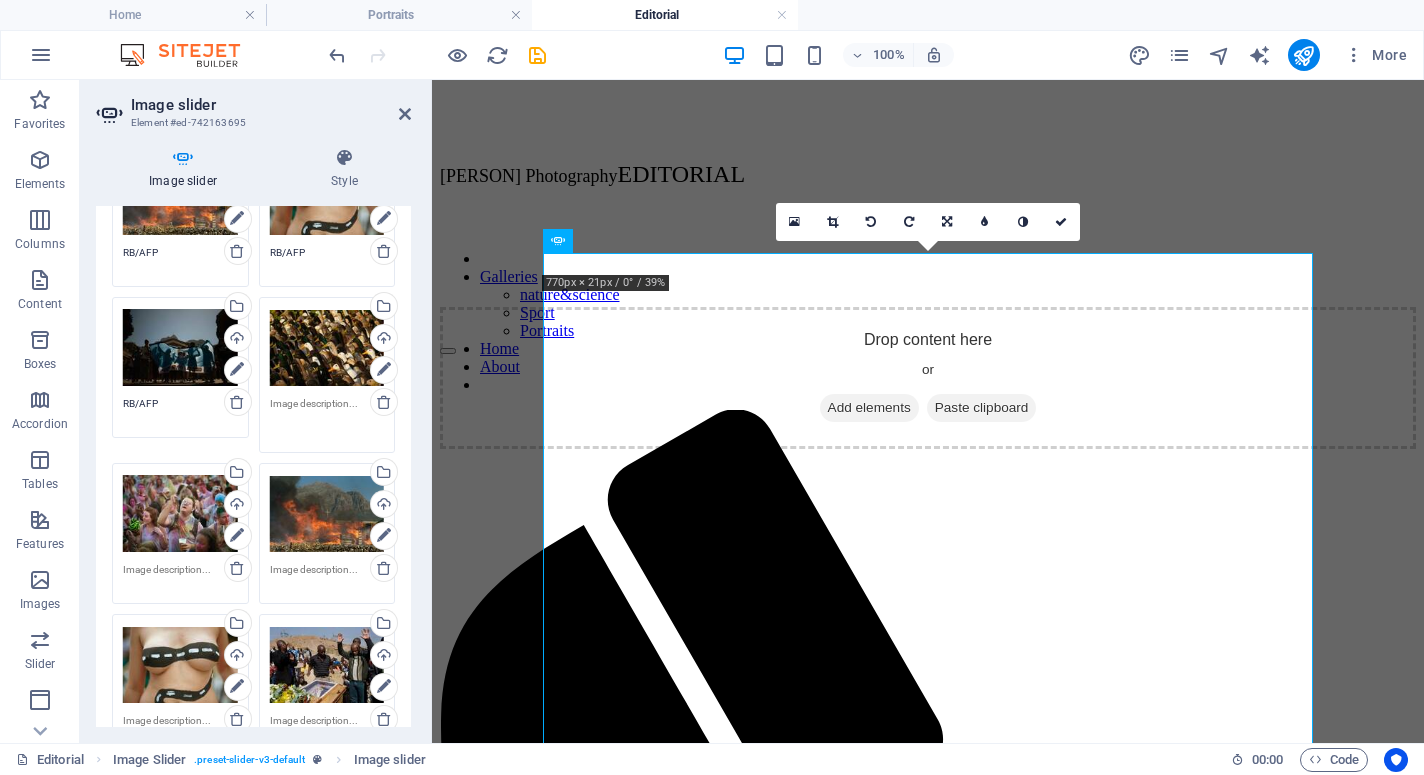 paste on "RB/AFP" 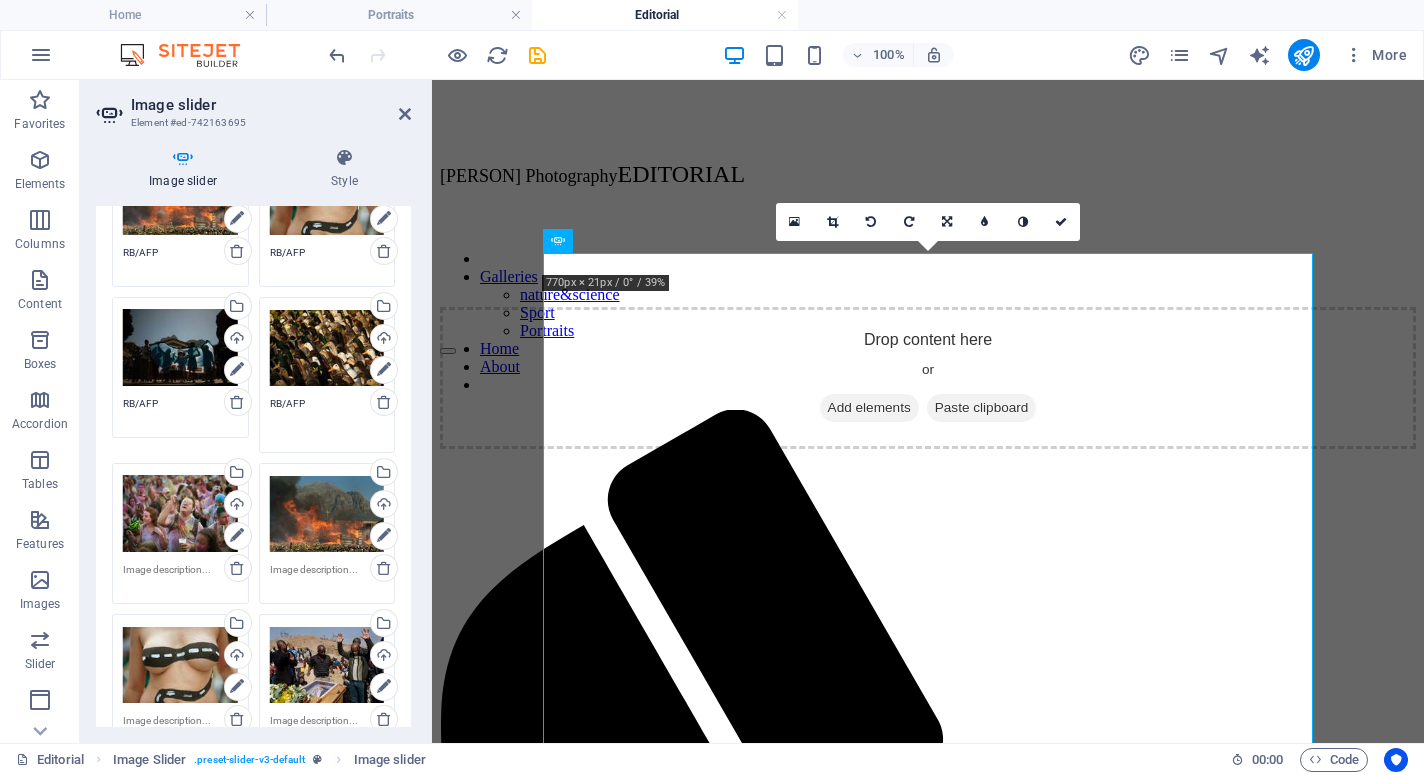 type on "RB/AFP" 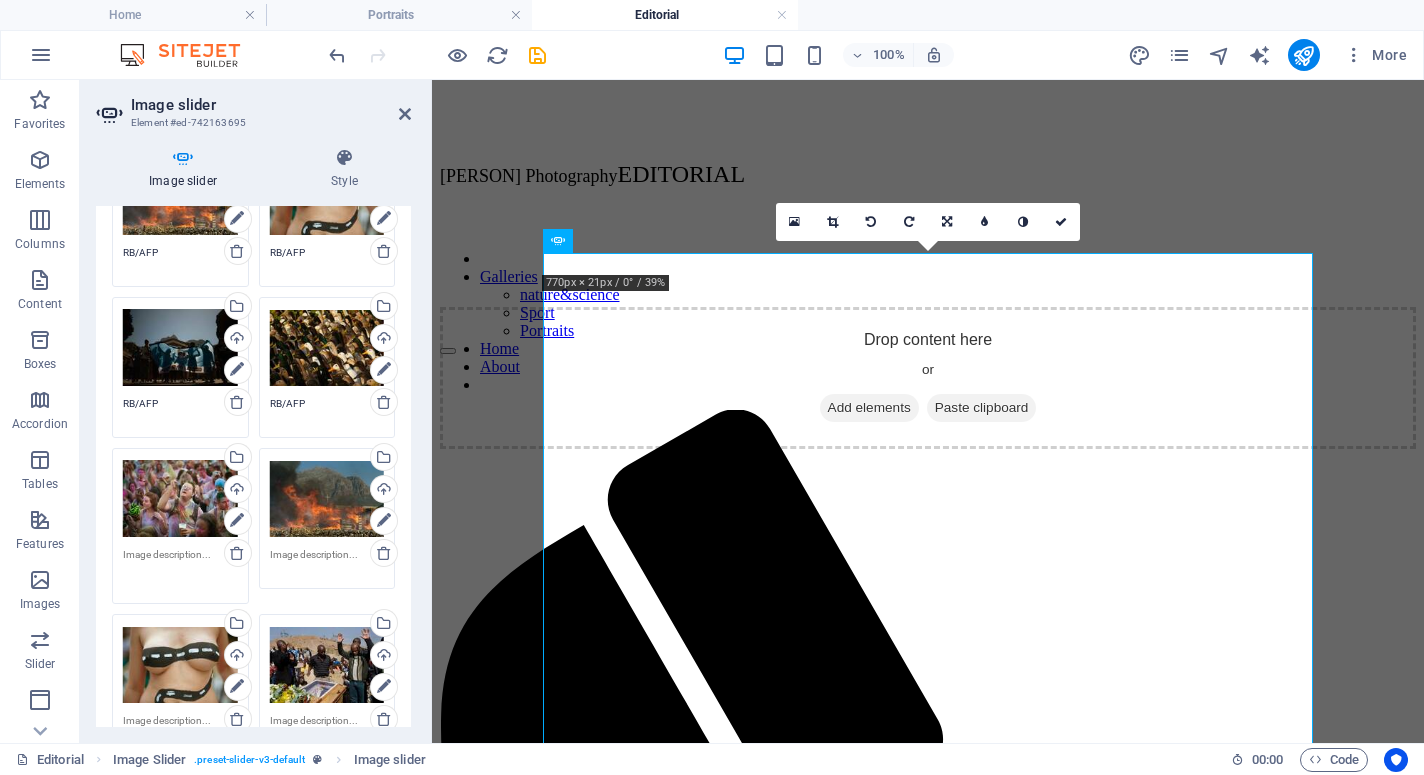 paste on "RB/AFP" 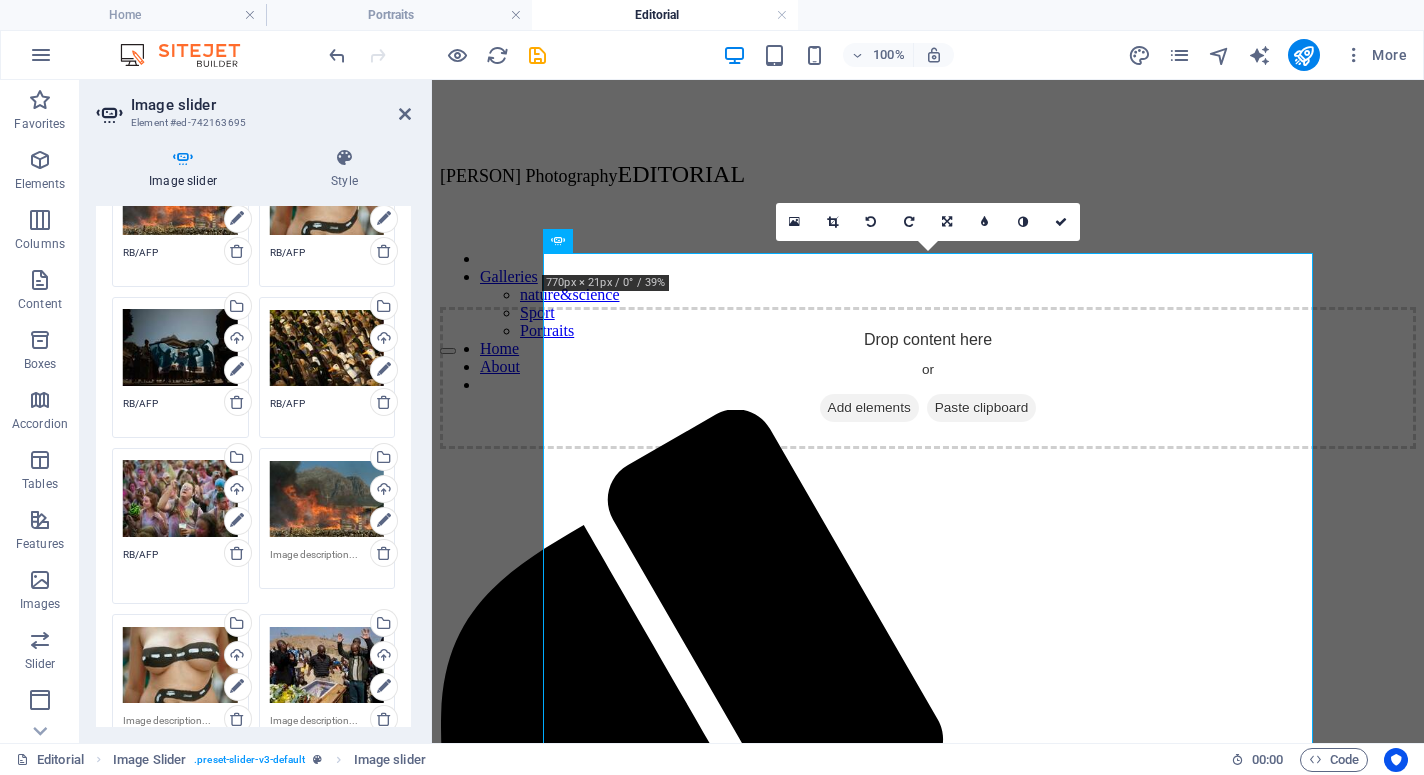 type on "RB/AFP" 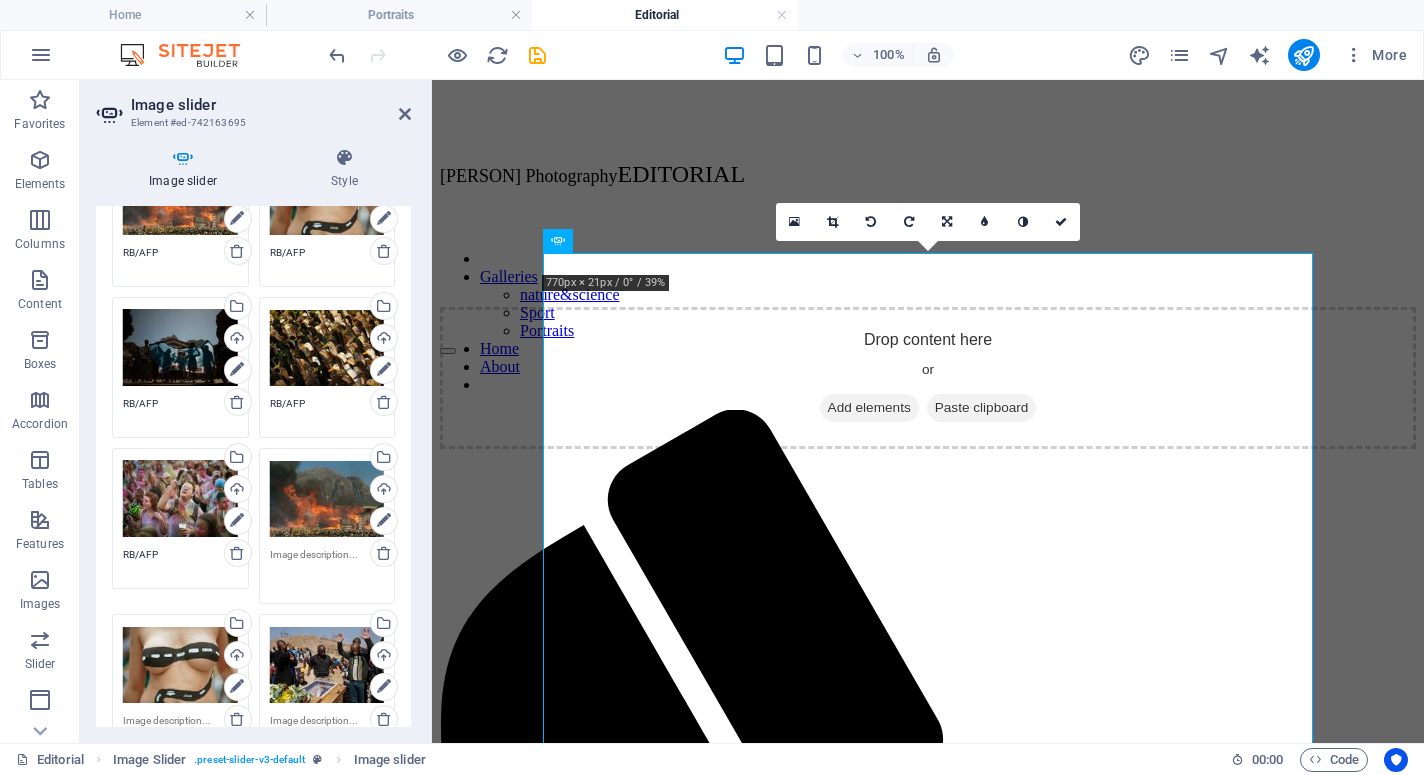 paste on "RB/AFP" 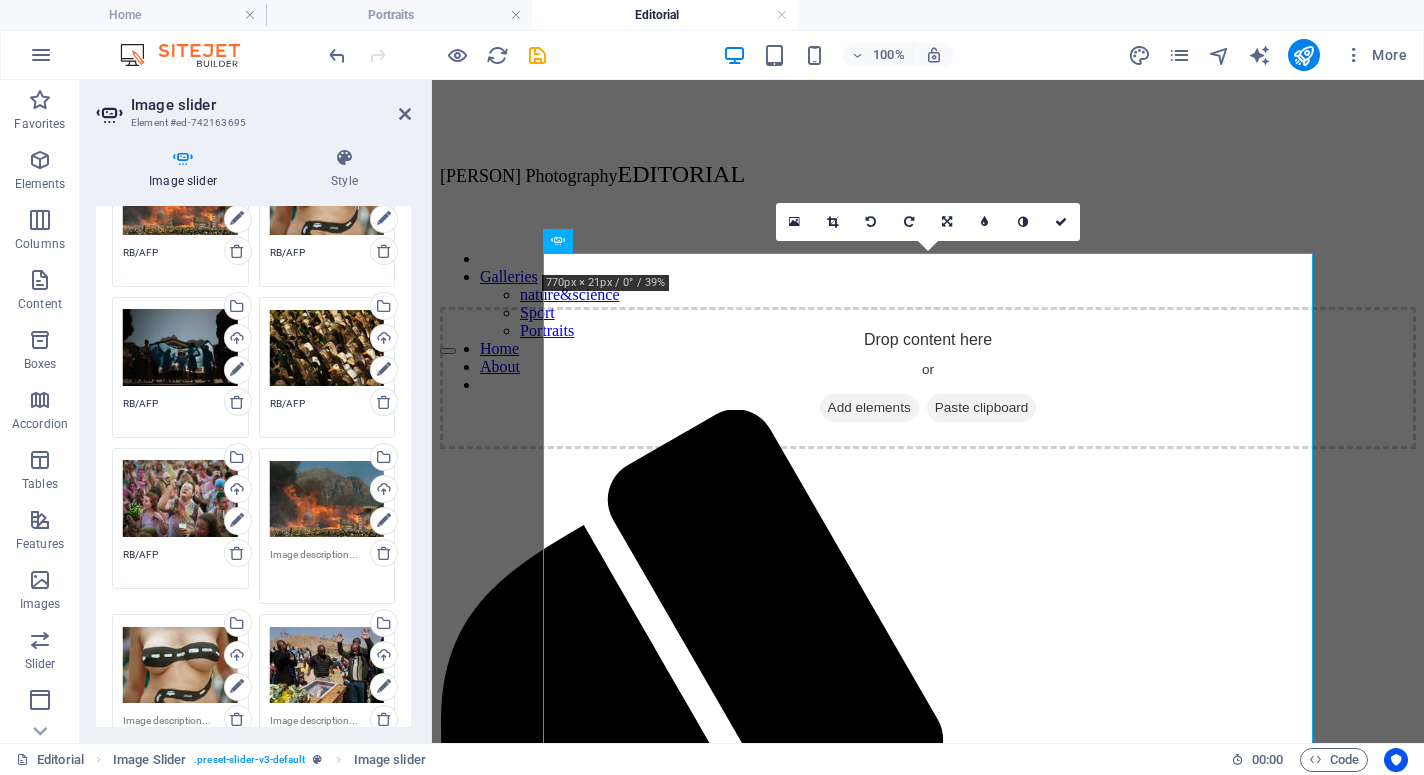 type on "RB/AFP" 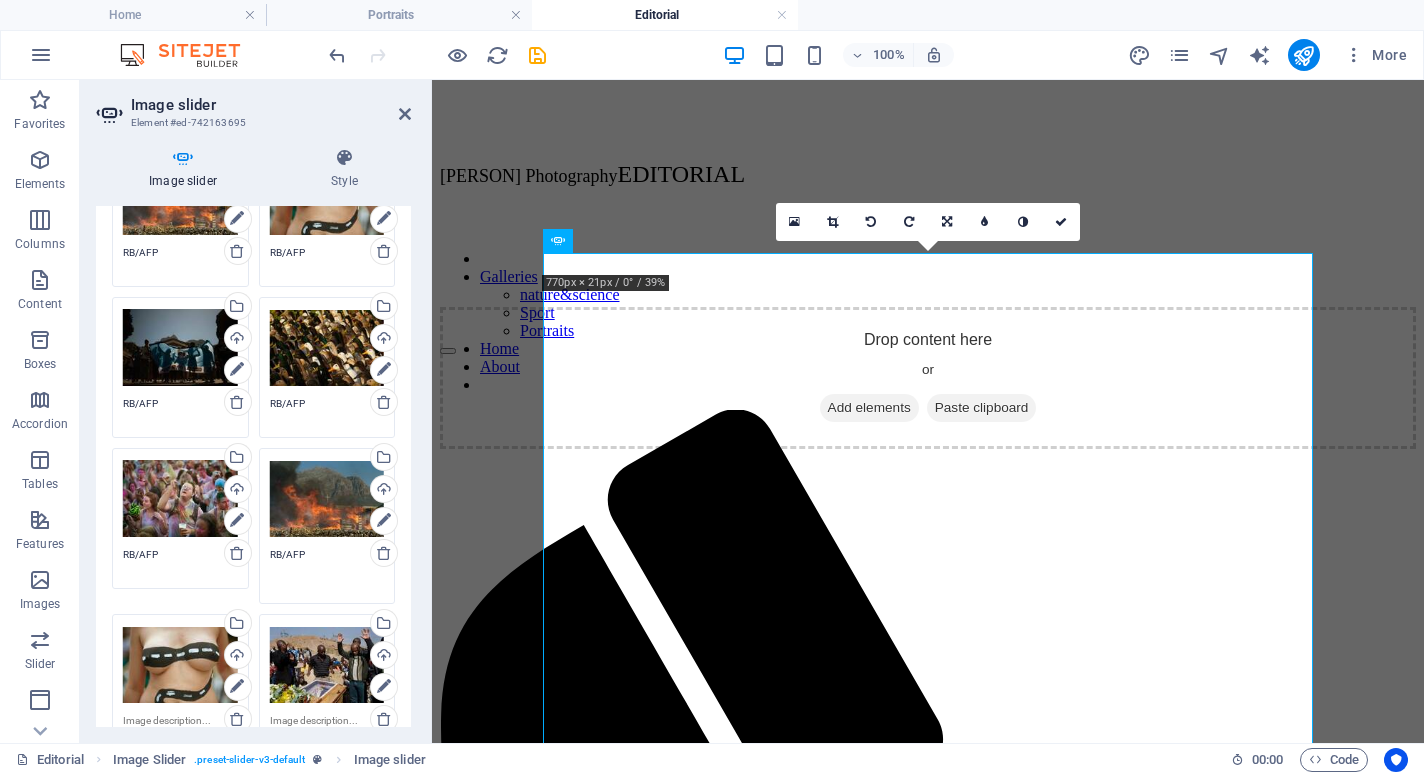 scroll, scrollTop: 1324, scrollLeft: 0, axis: vertical 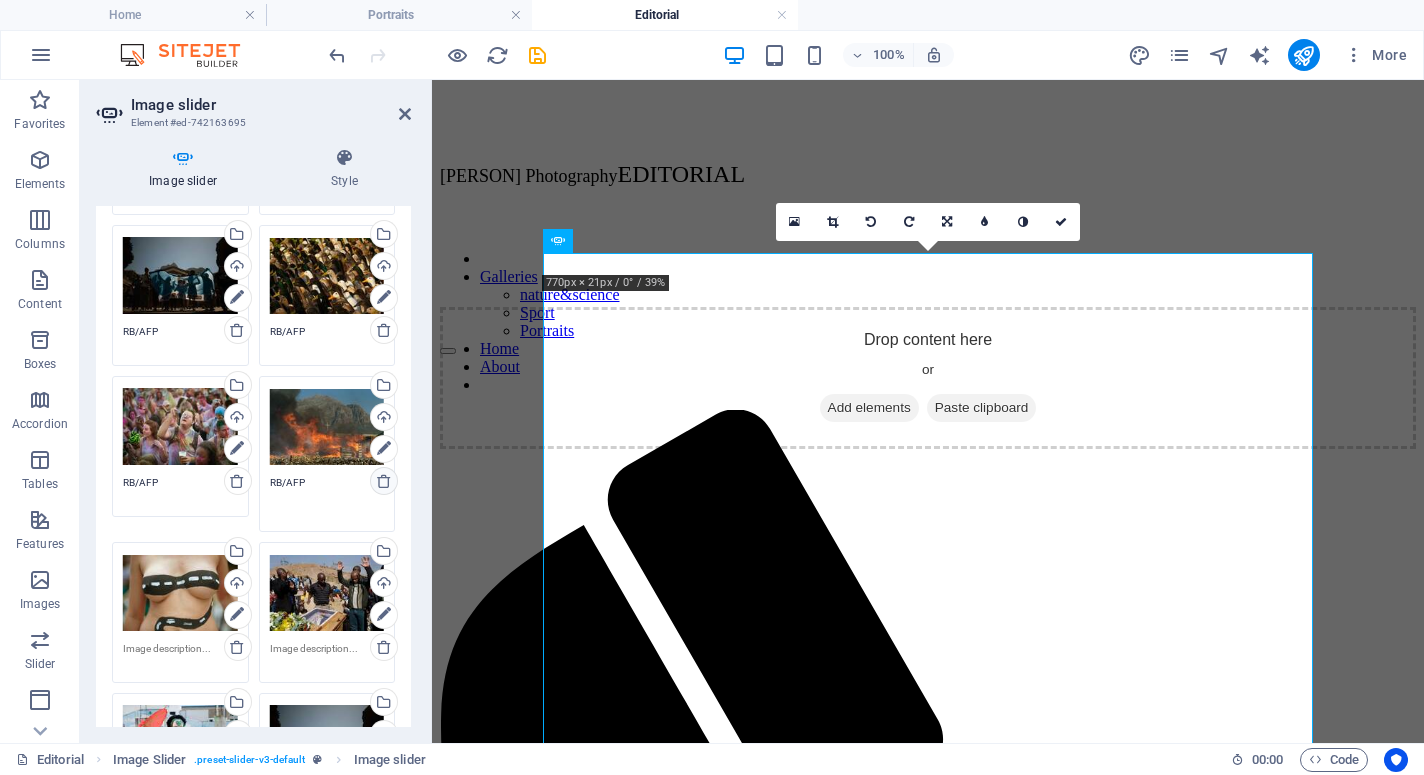 click at bounding box center [384, 481] 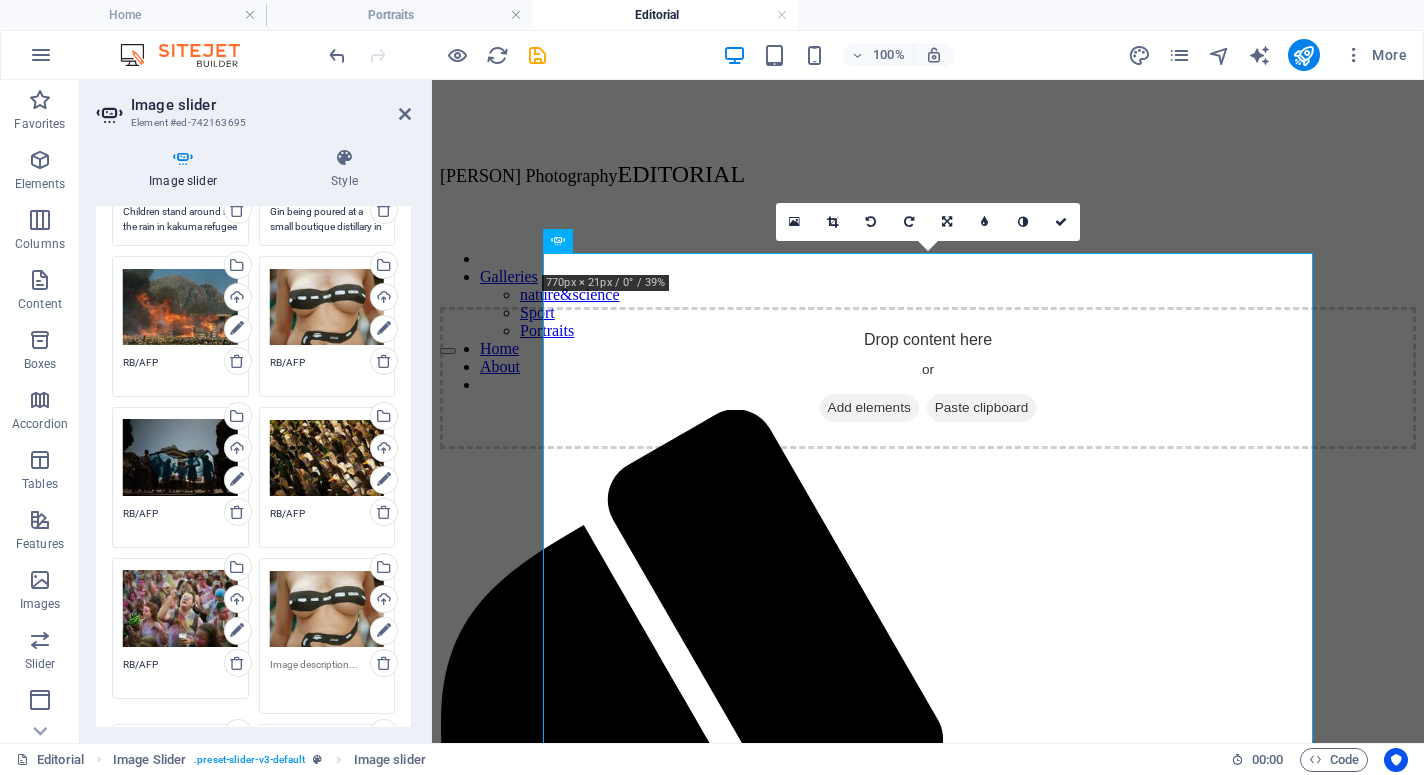 scroll, scrollTop: 1148, scrollLeft: 0, axis: vertical 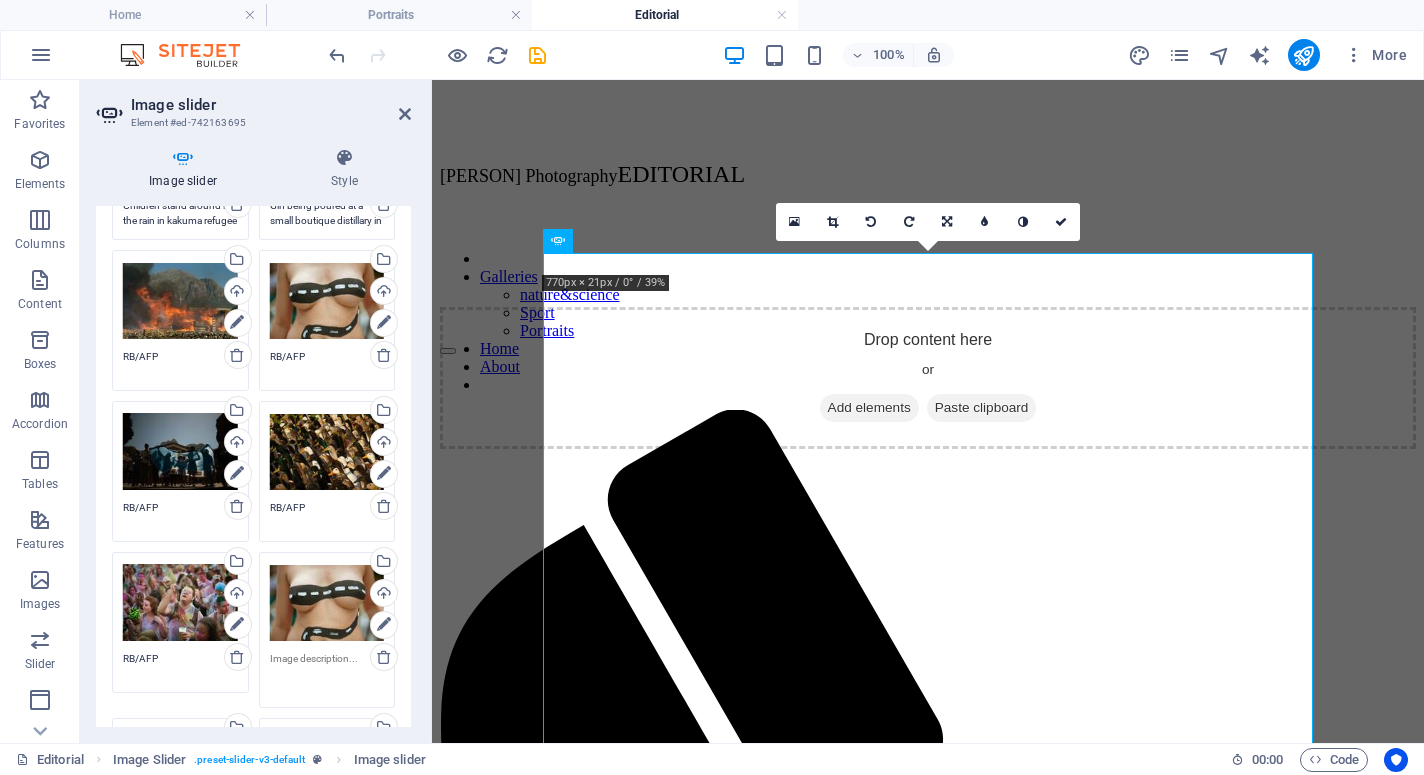 click on "Drag files here, click to choose files or select files from Files or our free stock photos & videos" at bounding box center (327, 603) 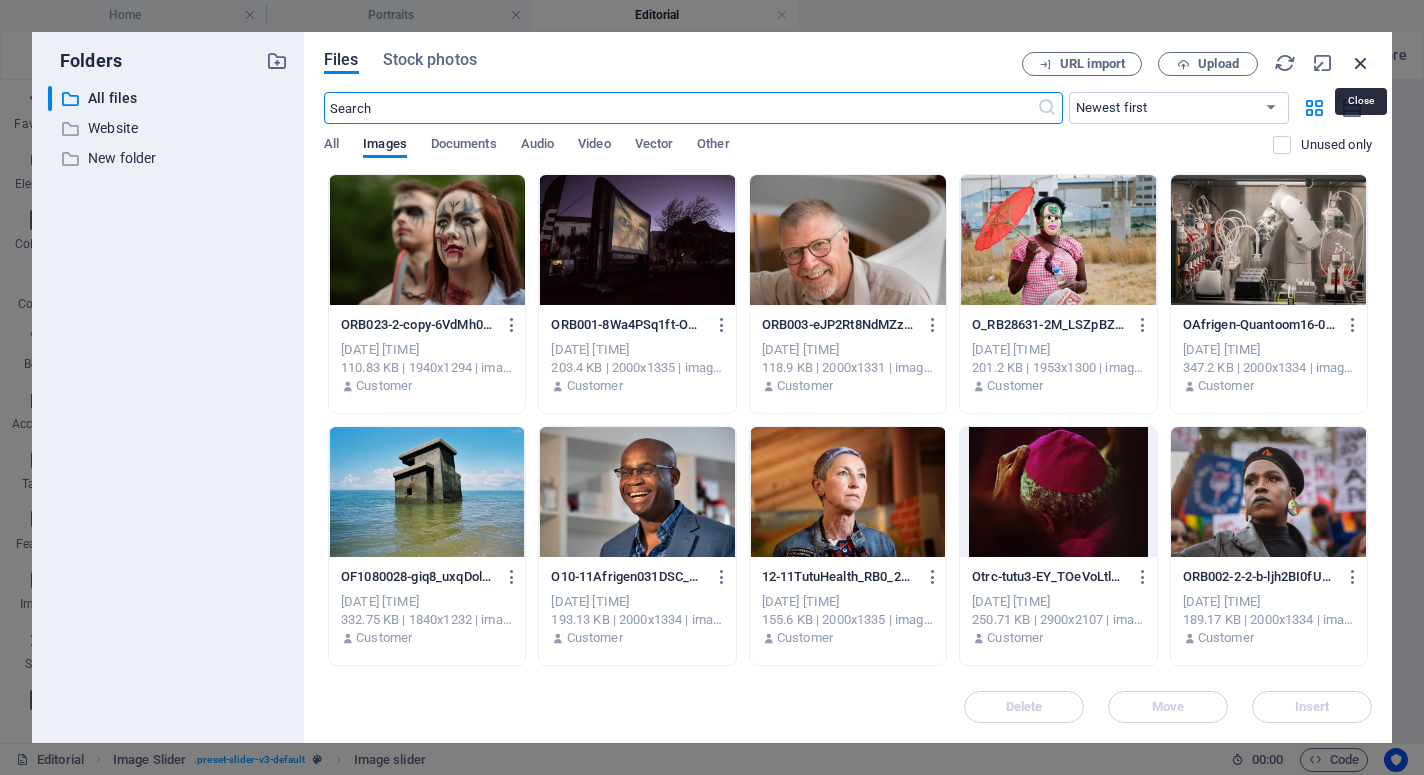 click at bounding box center (1361, 63) 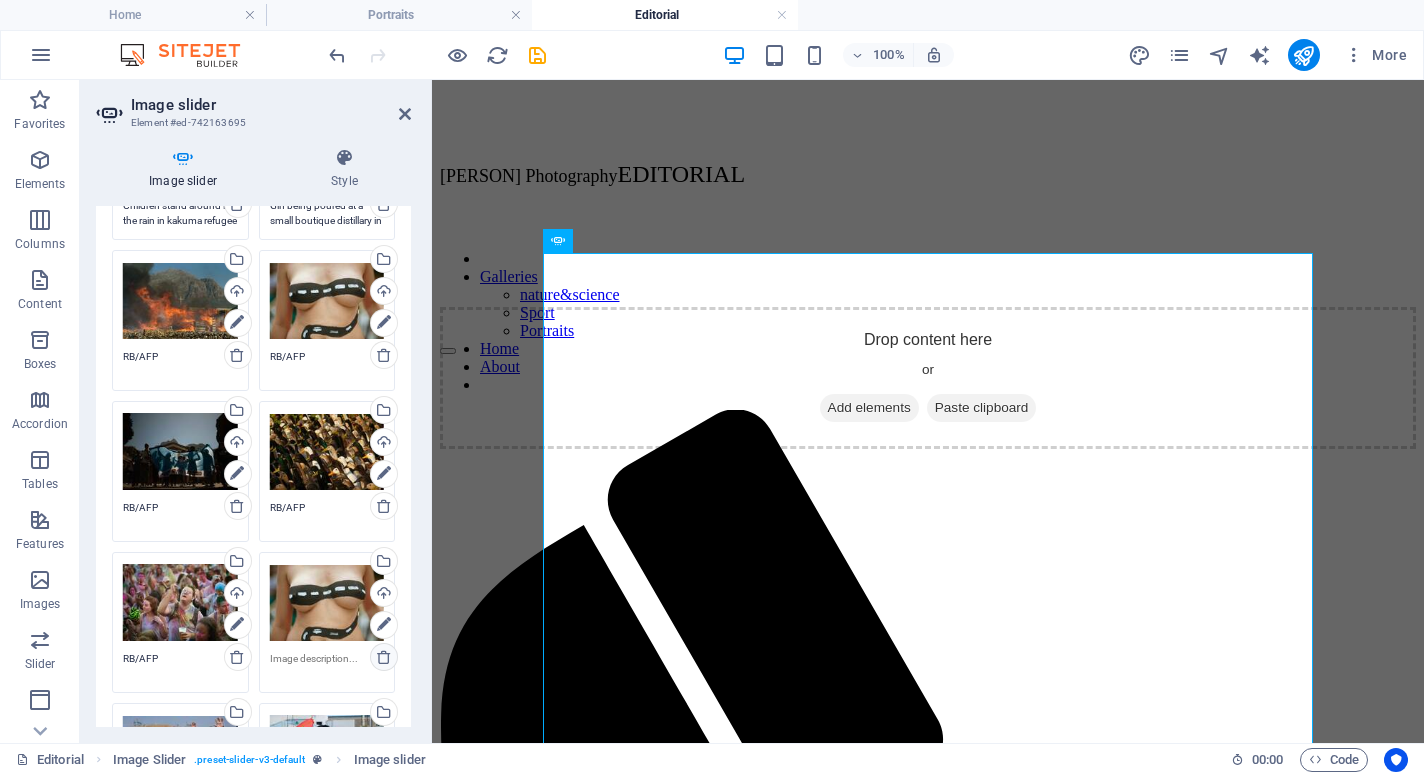 click at bounding box center (384, 657) 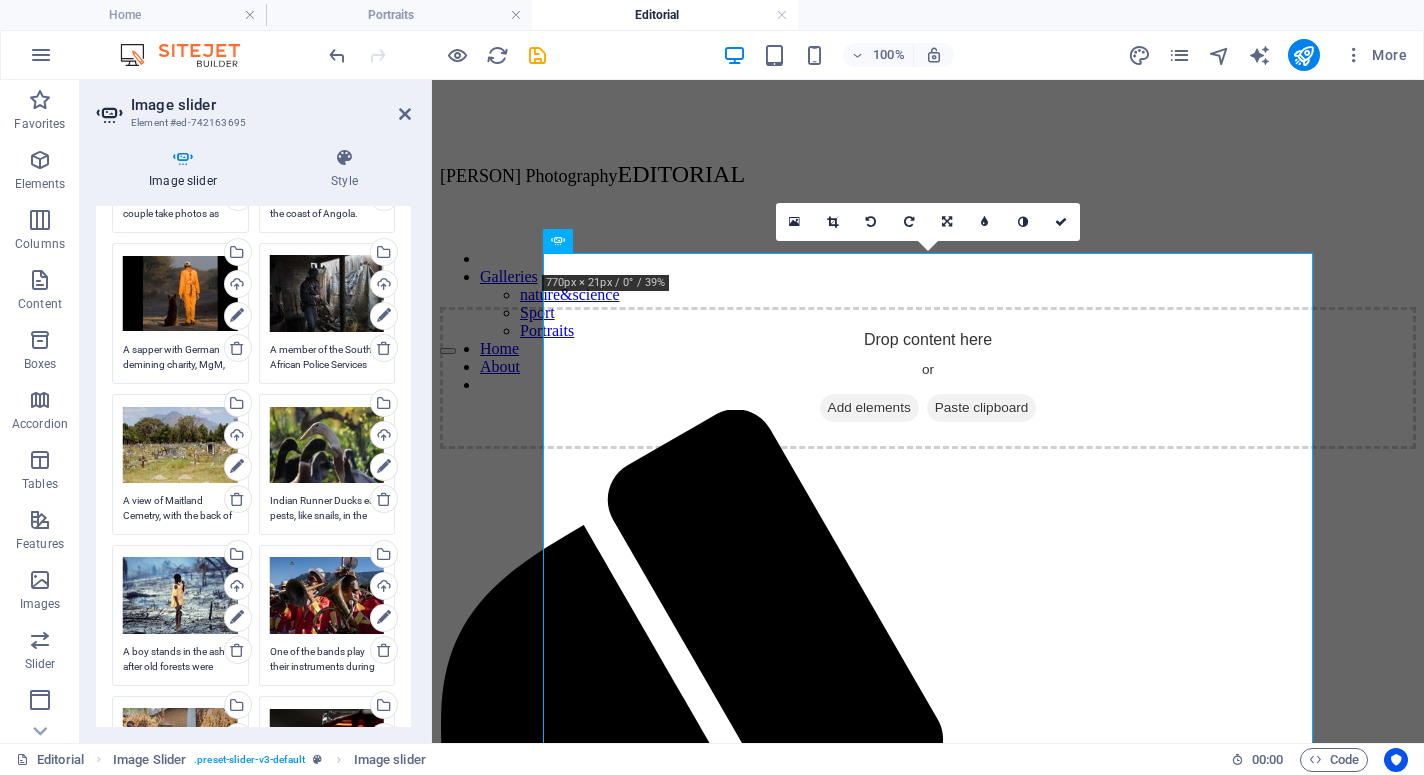 scroll, scrollTop: 555, scrollLeft: 0, axis: vertical 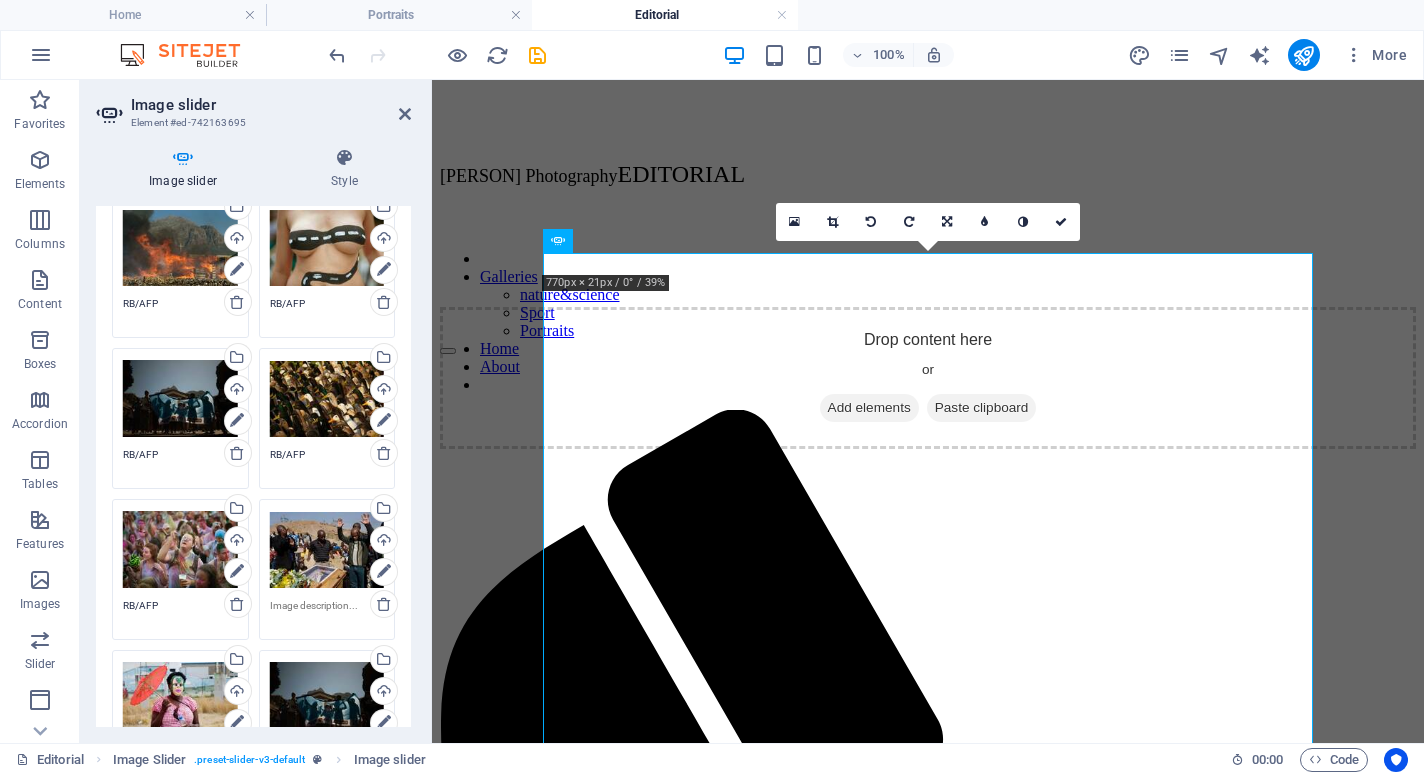 click at bounding box center (327, 613) 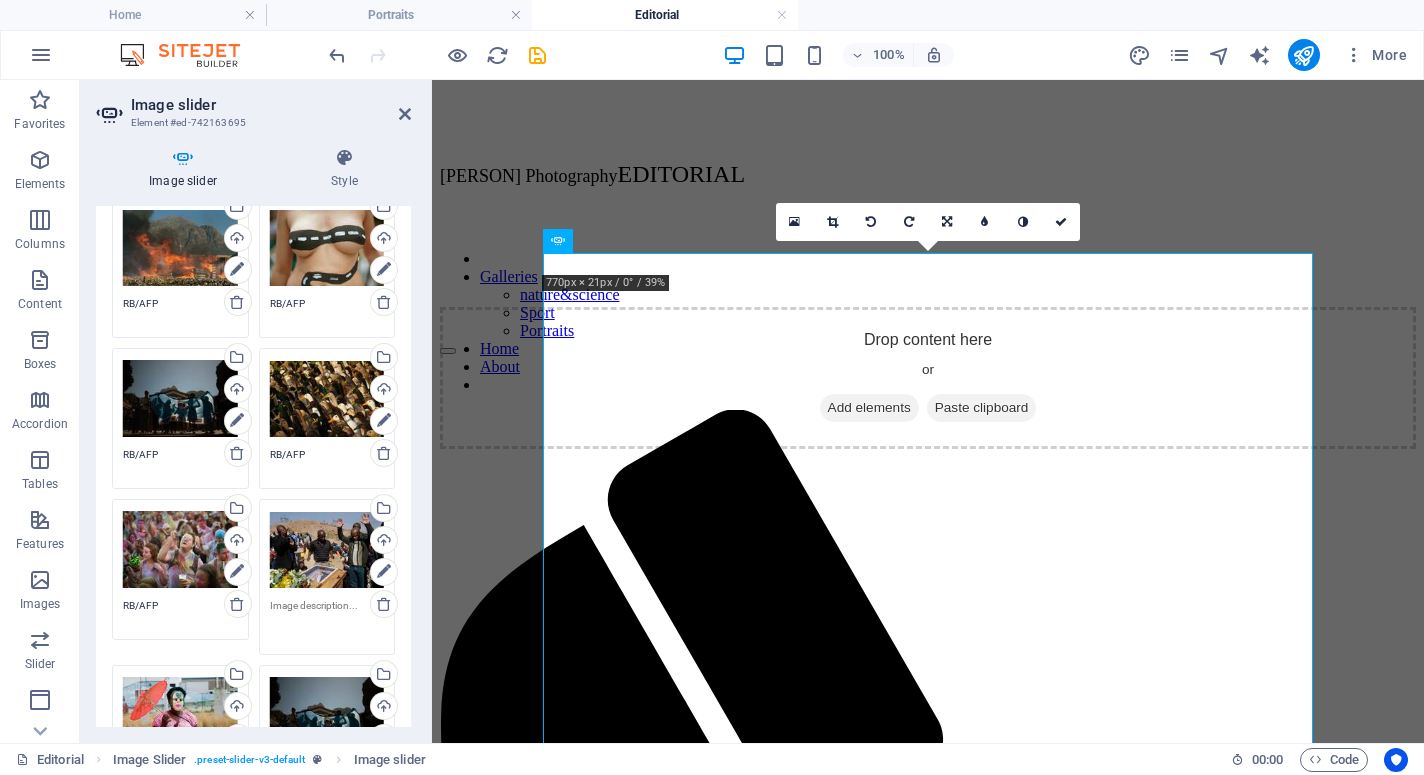 paste on "RB/AFP" 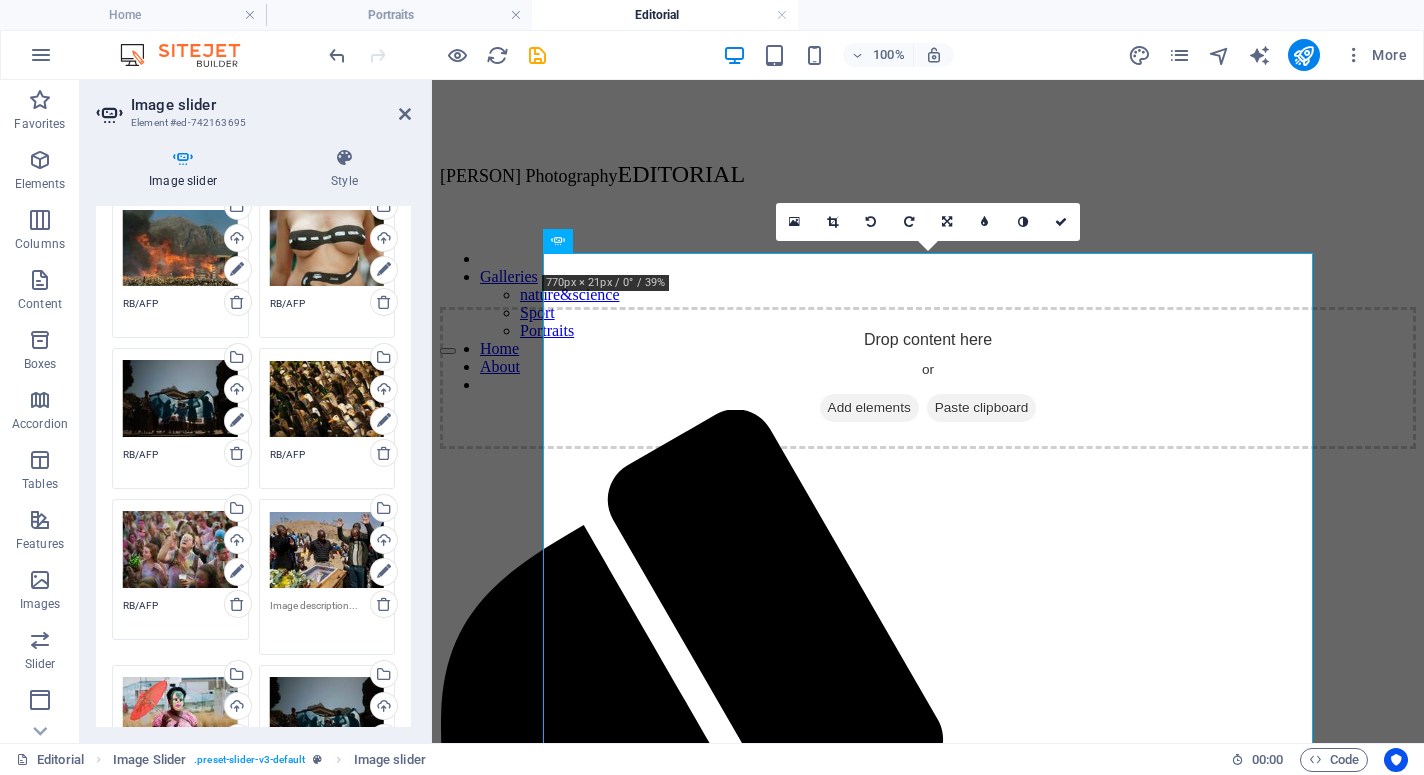 type on "RB/AFP" 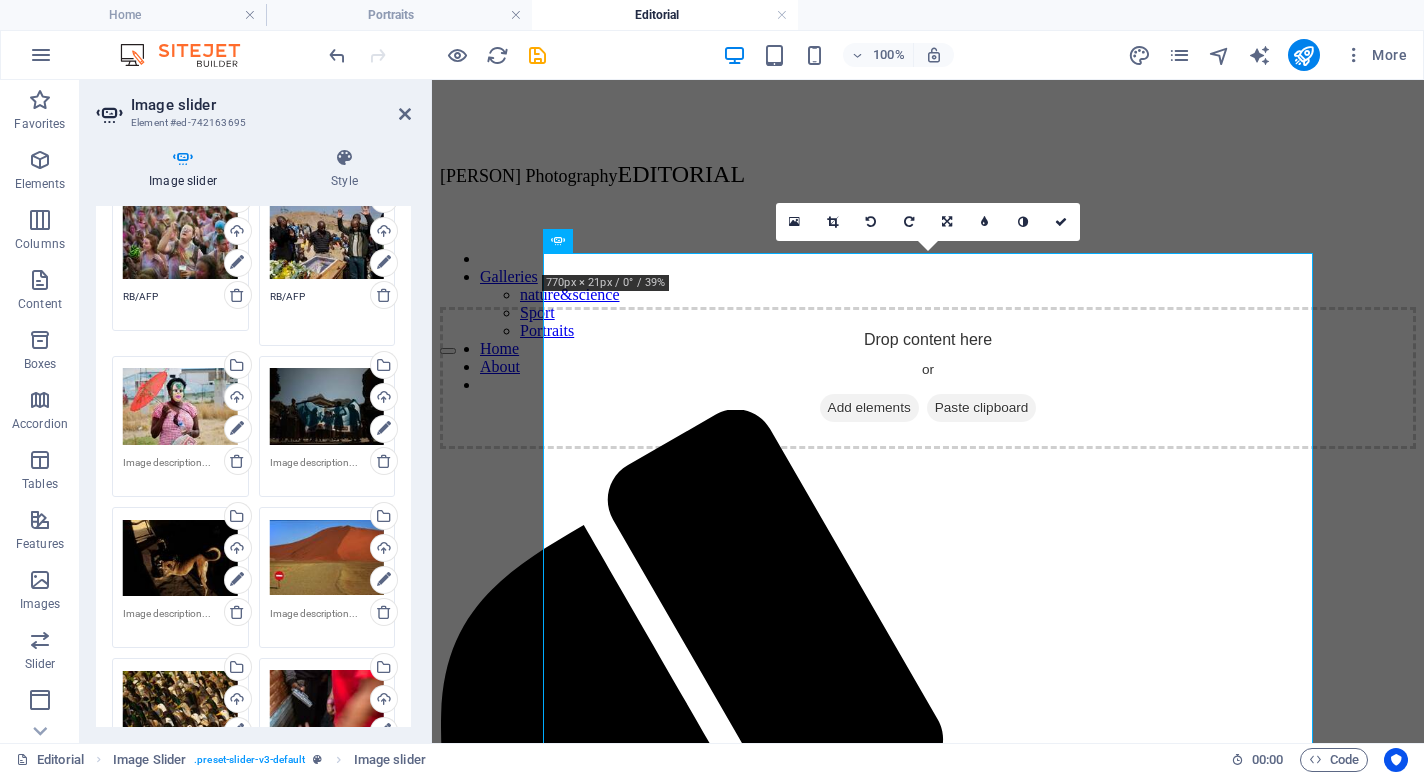 scroll, scrollTop: 1525, scrollLeft: 0, axis: vertical 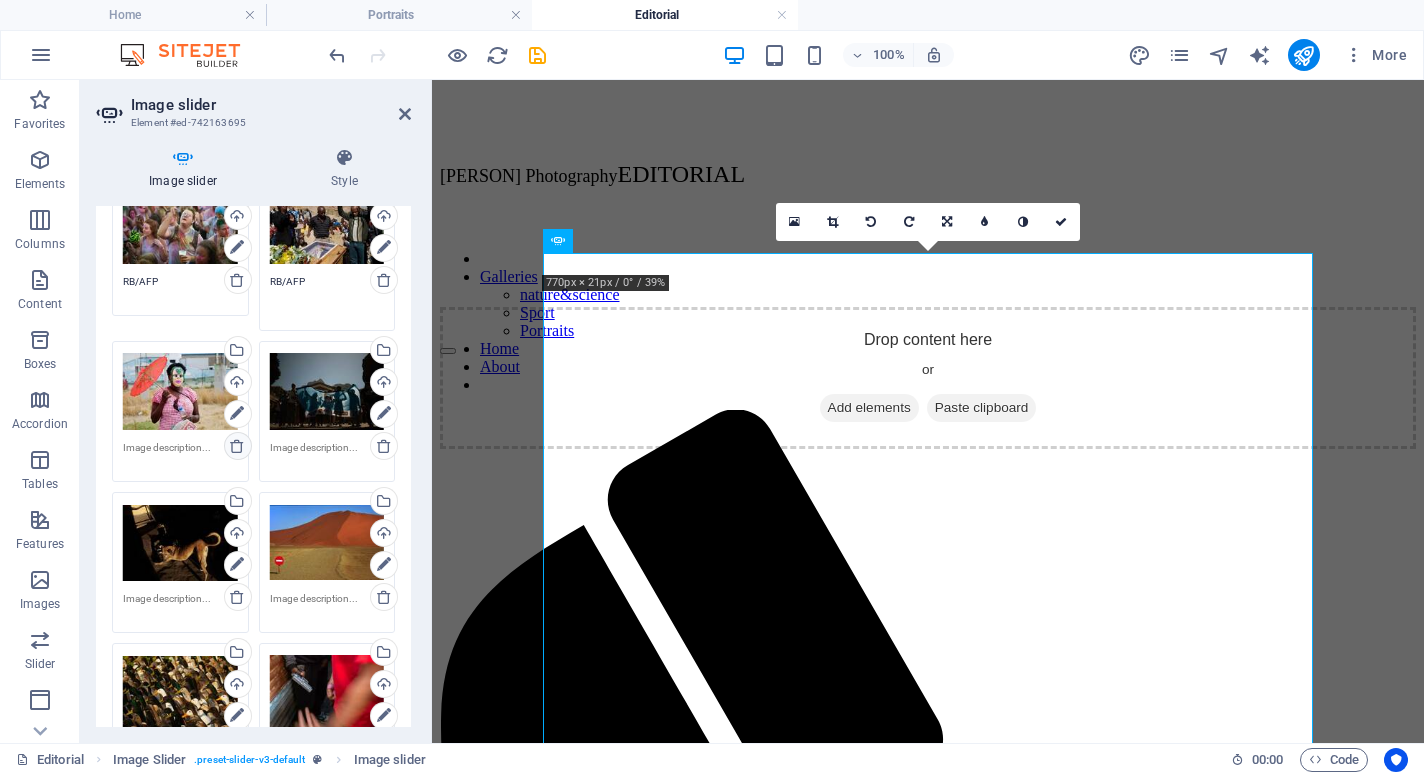 click at bounding box center (237, 446) 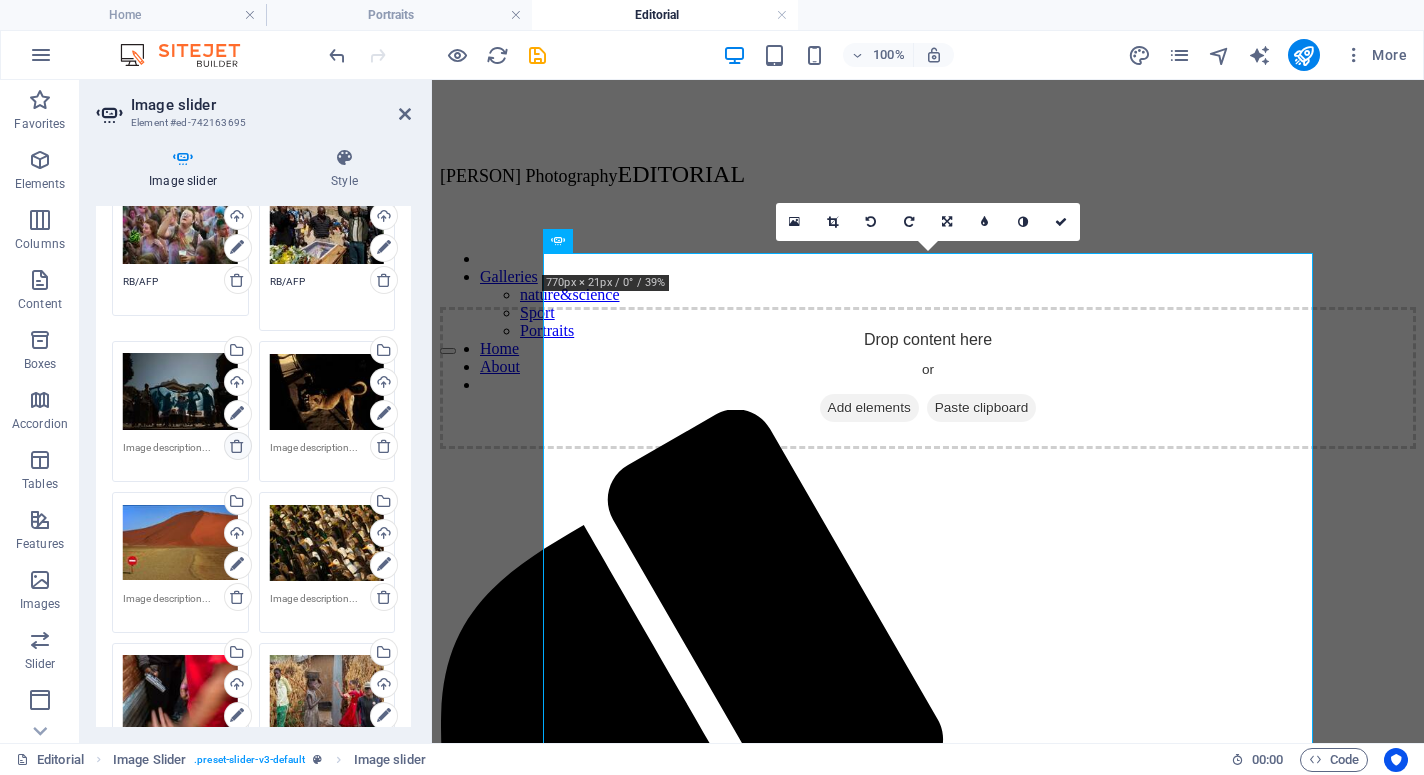 click at bounding box center (237, 446) 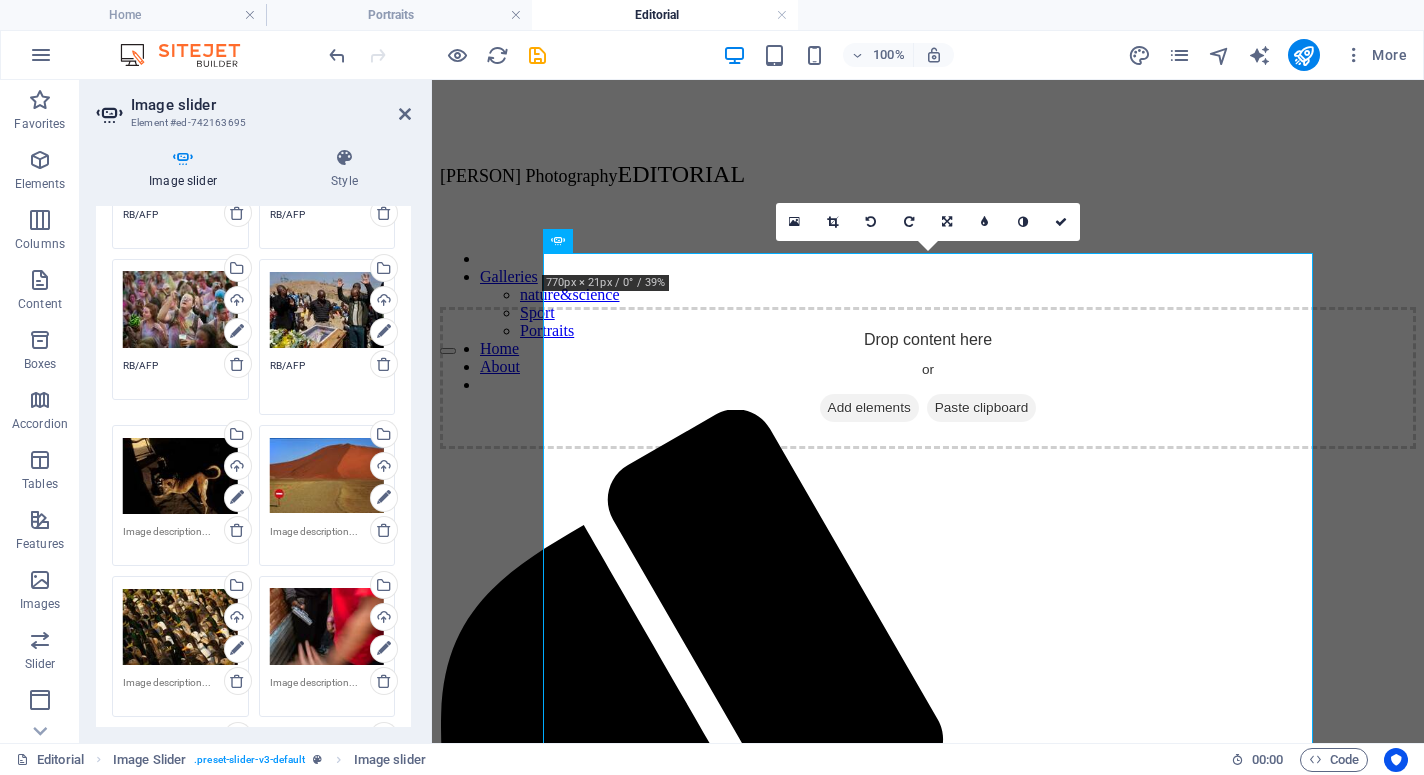 scroll, scrollTop: 1443, scrollLeft: 0, axis: vertical 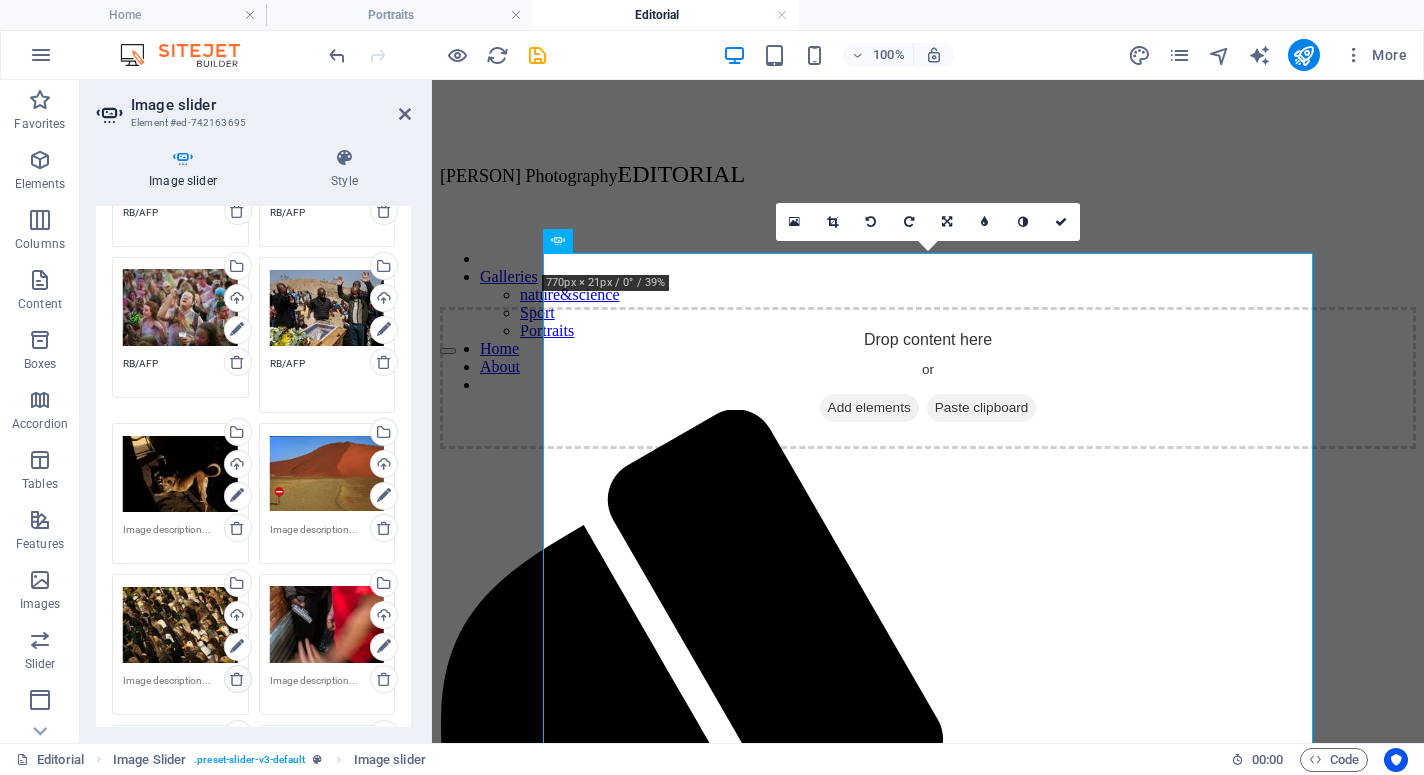 click at bounding box center (237, 679) 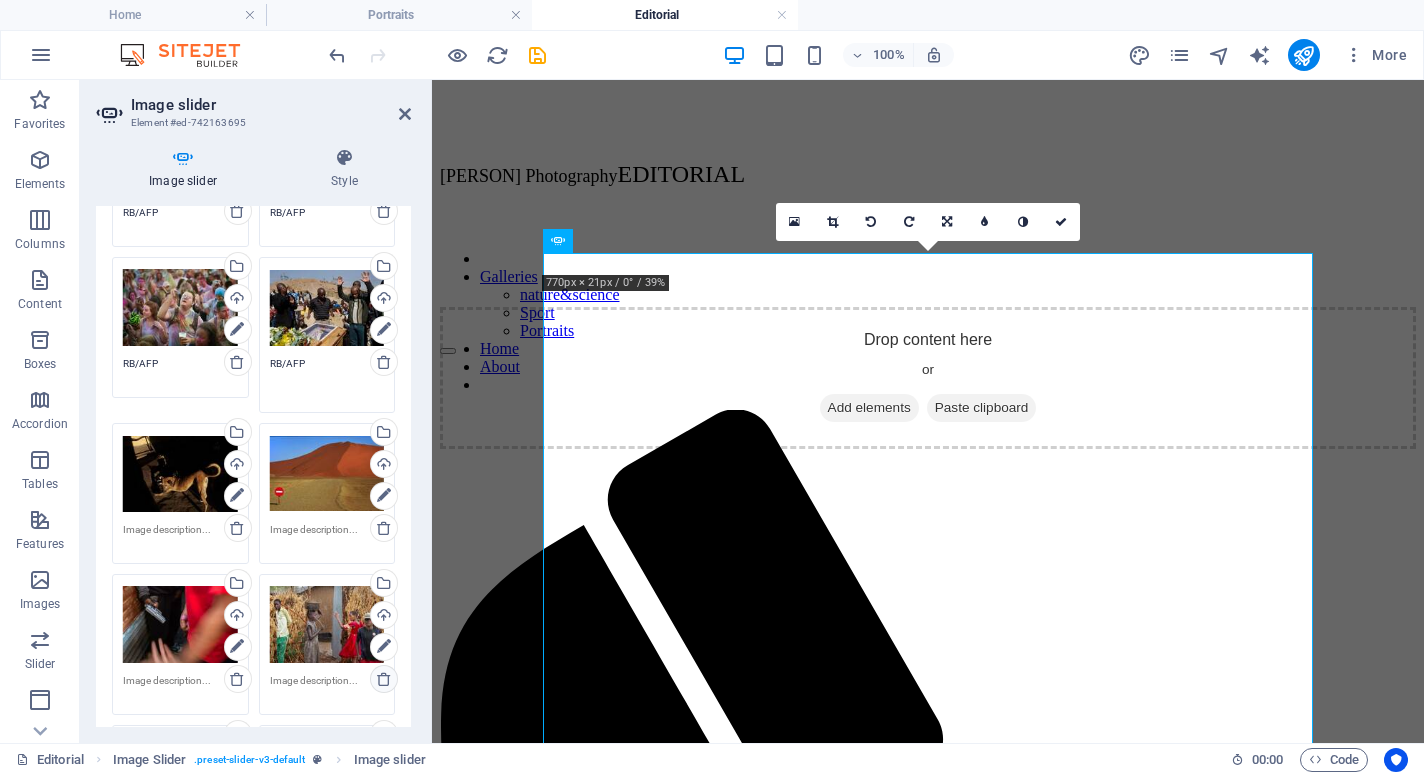 click at bounding box center (384, 679) 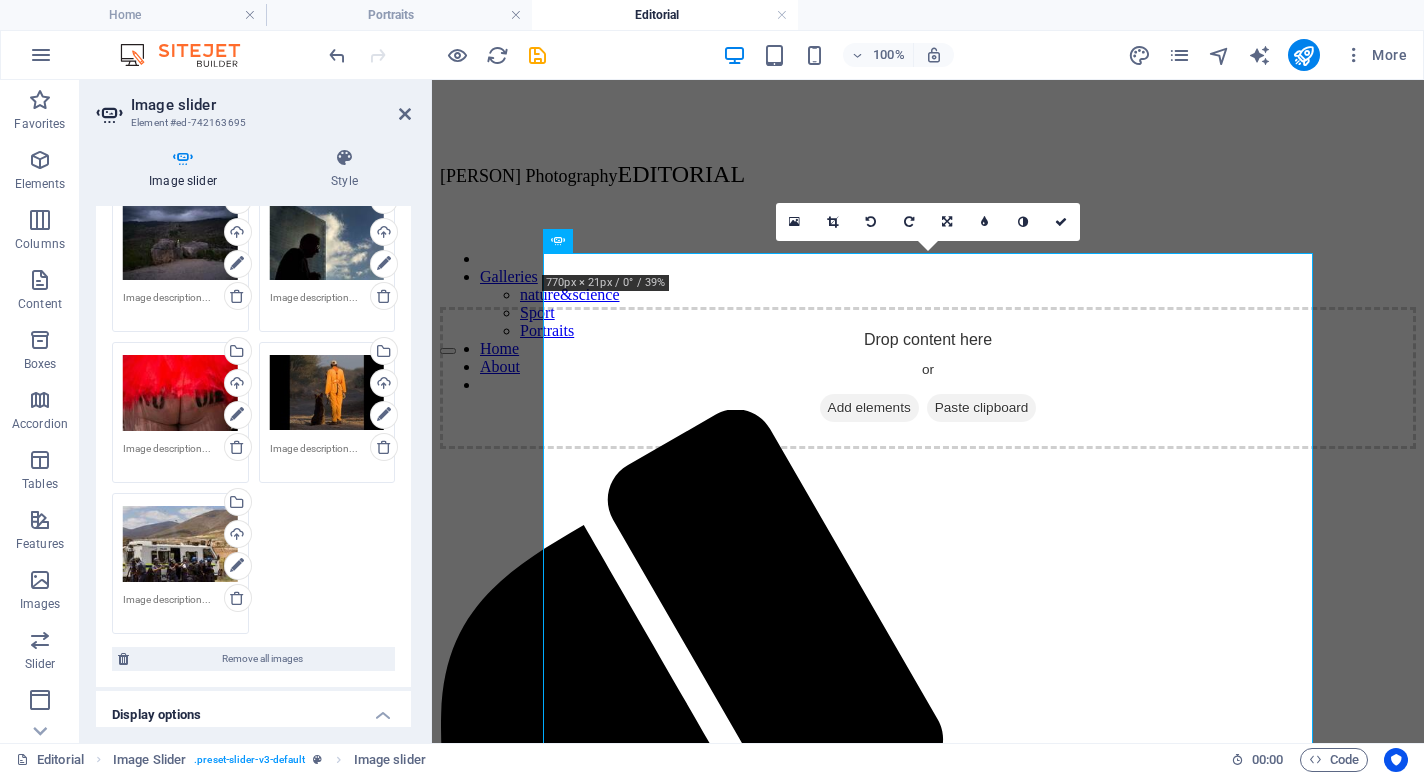 scroll, scrollTop: 2433, scrollLeft: 0, axis: vertical 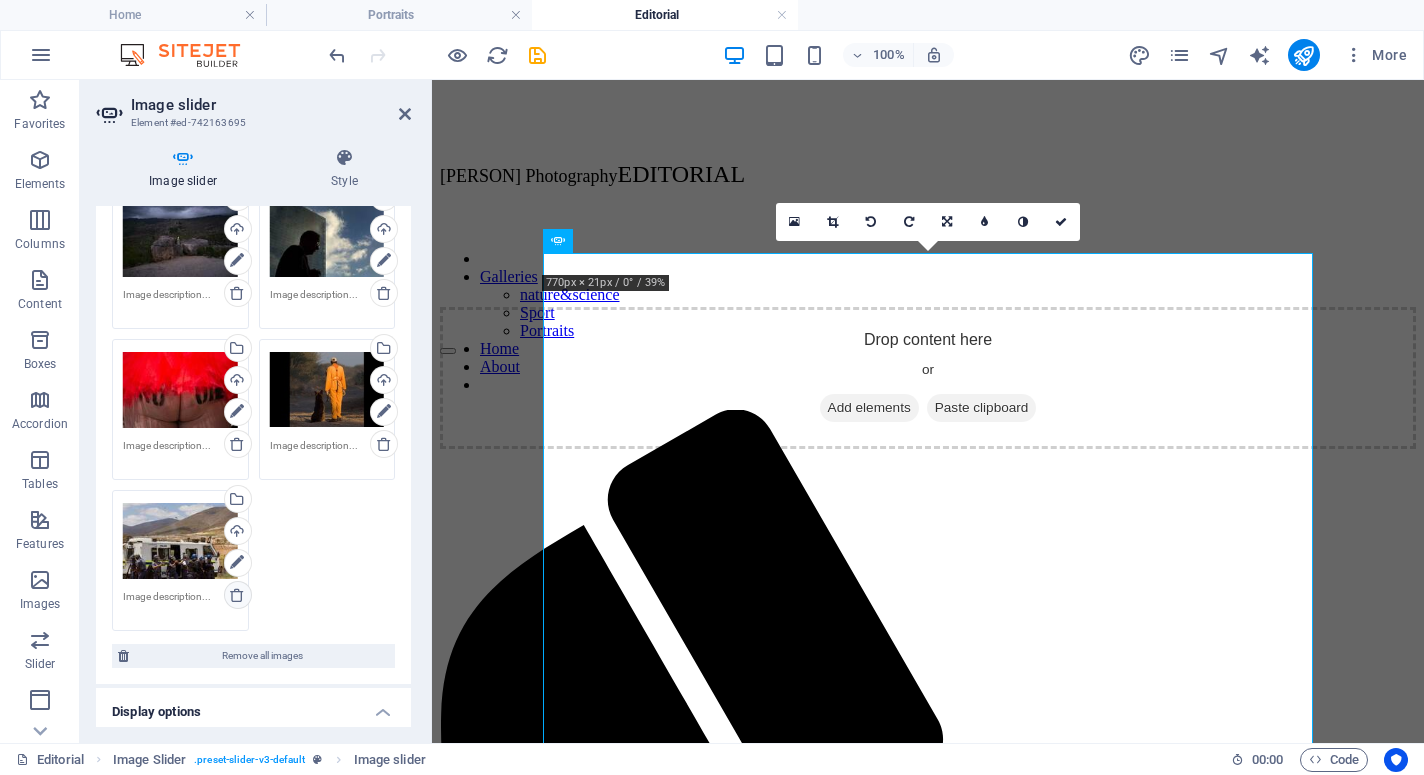 click at bounding box center [237, 595] 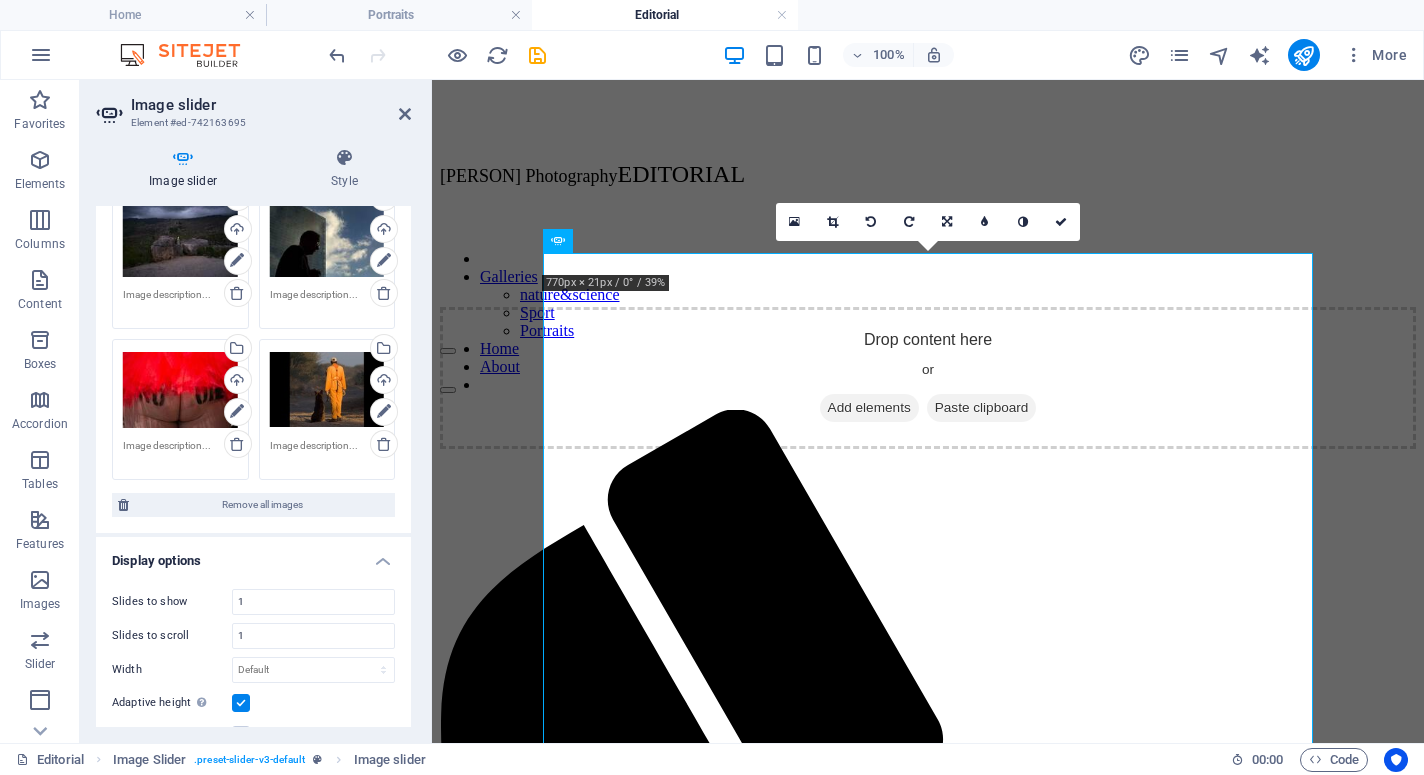 scroll, scrollTop: 2282, scrollLeft: 0, axis: vertical 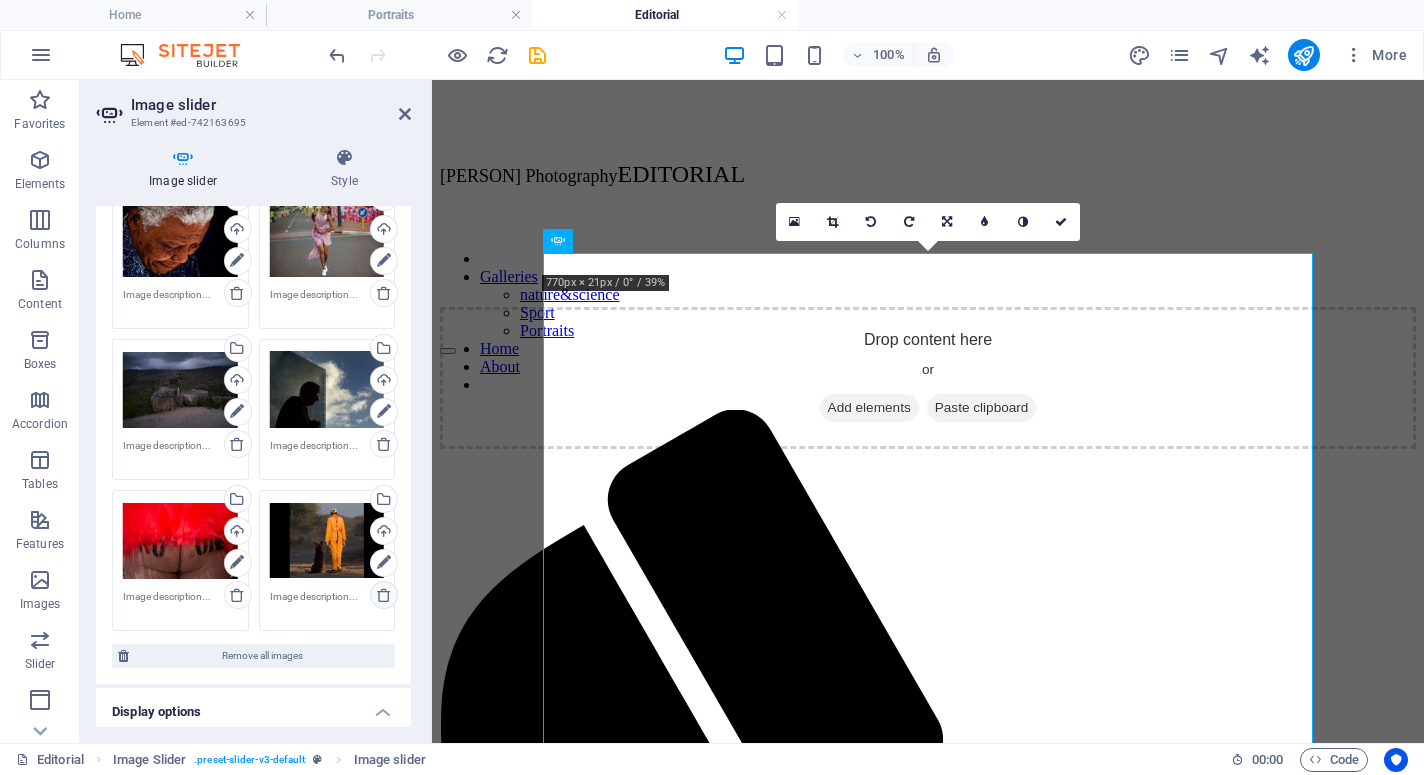 click at bounding box center [384, 595] 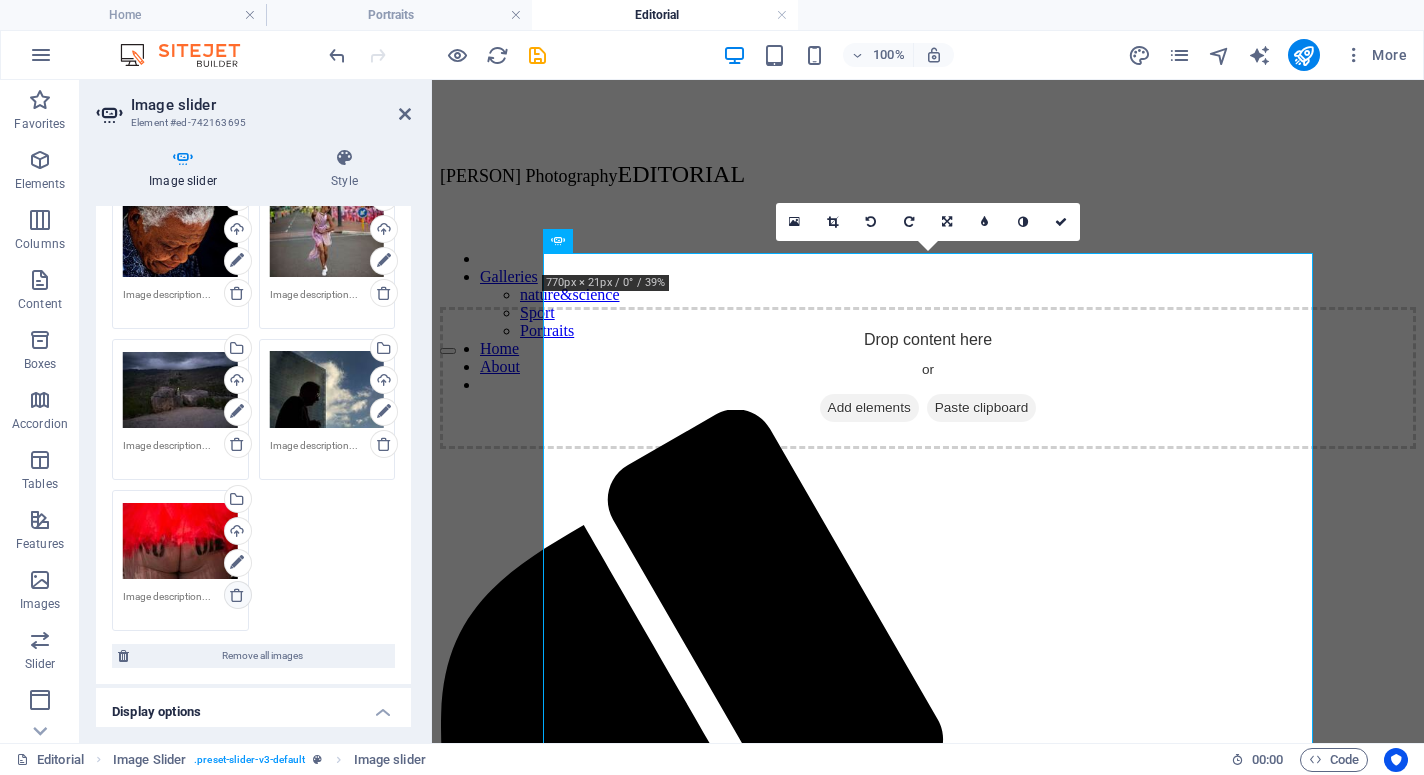 click at bounding box center [237, 595] 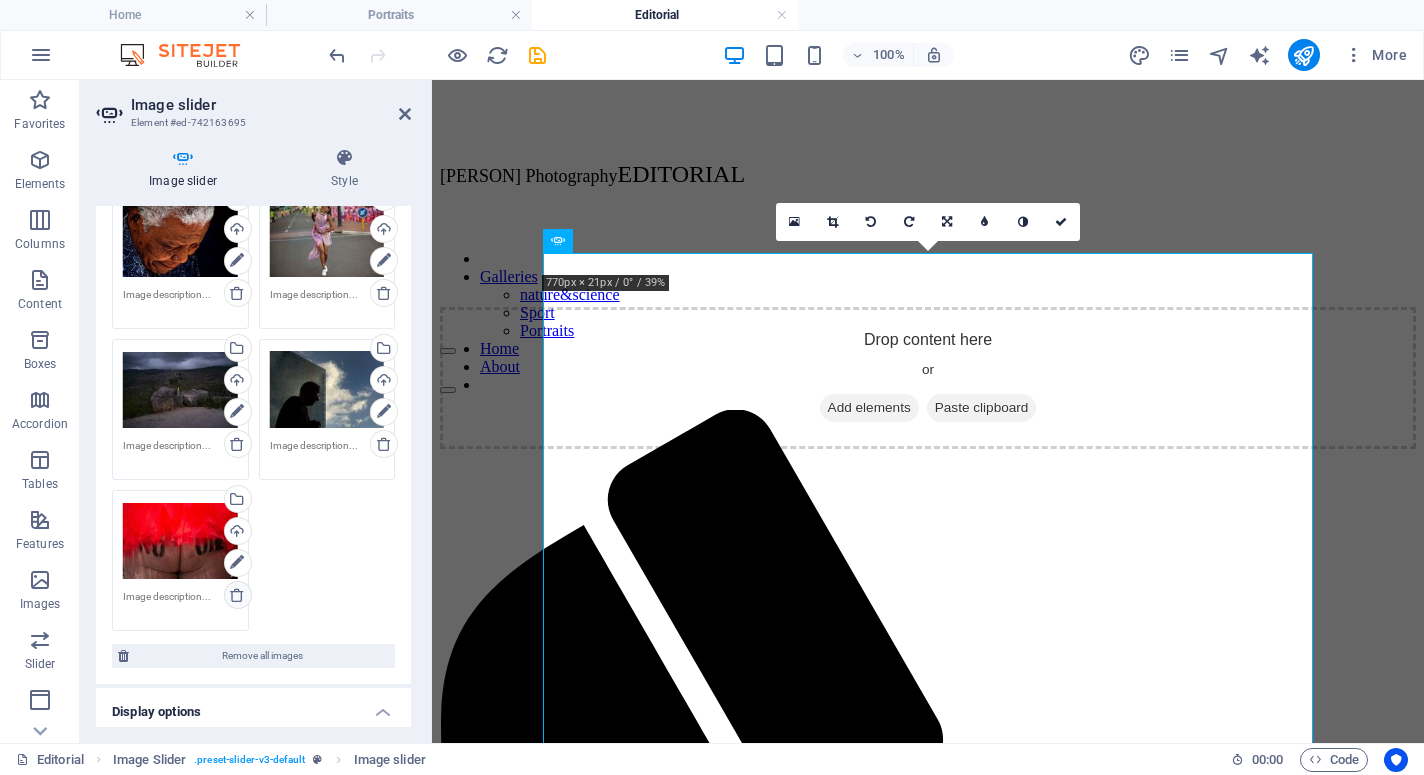 scroll, scrollTop: 2131, scrollLeft: 0, axis: vertical 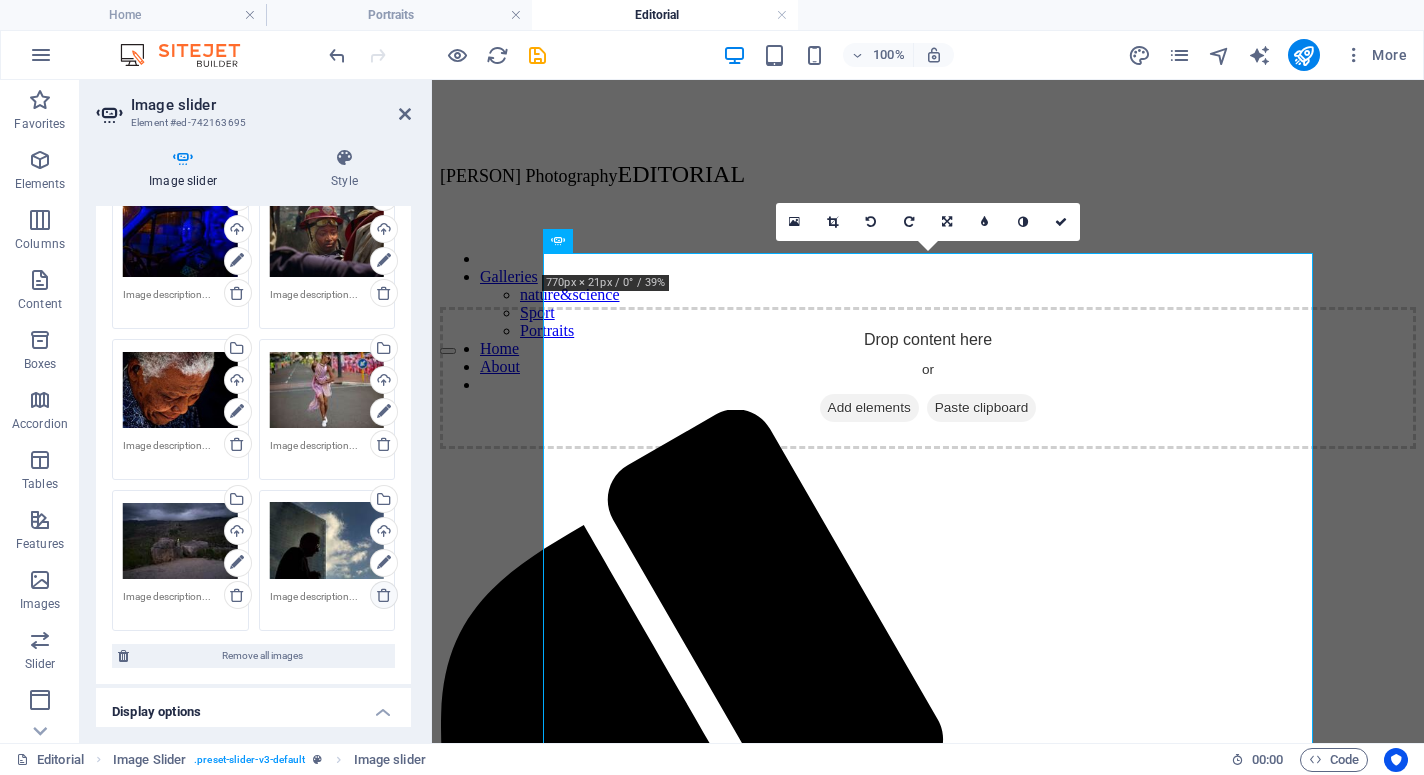 click at bounding box center (384, 595) 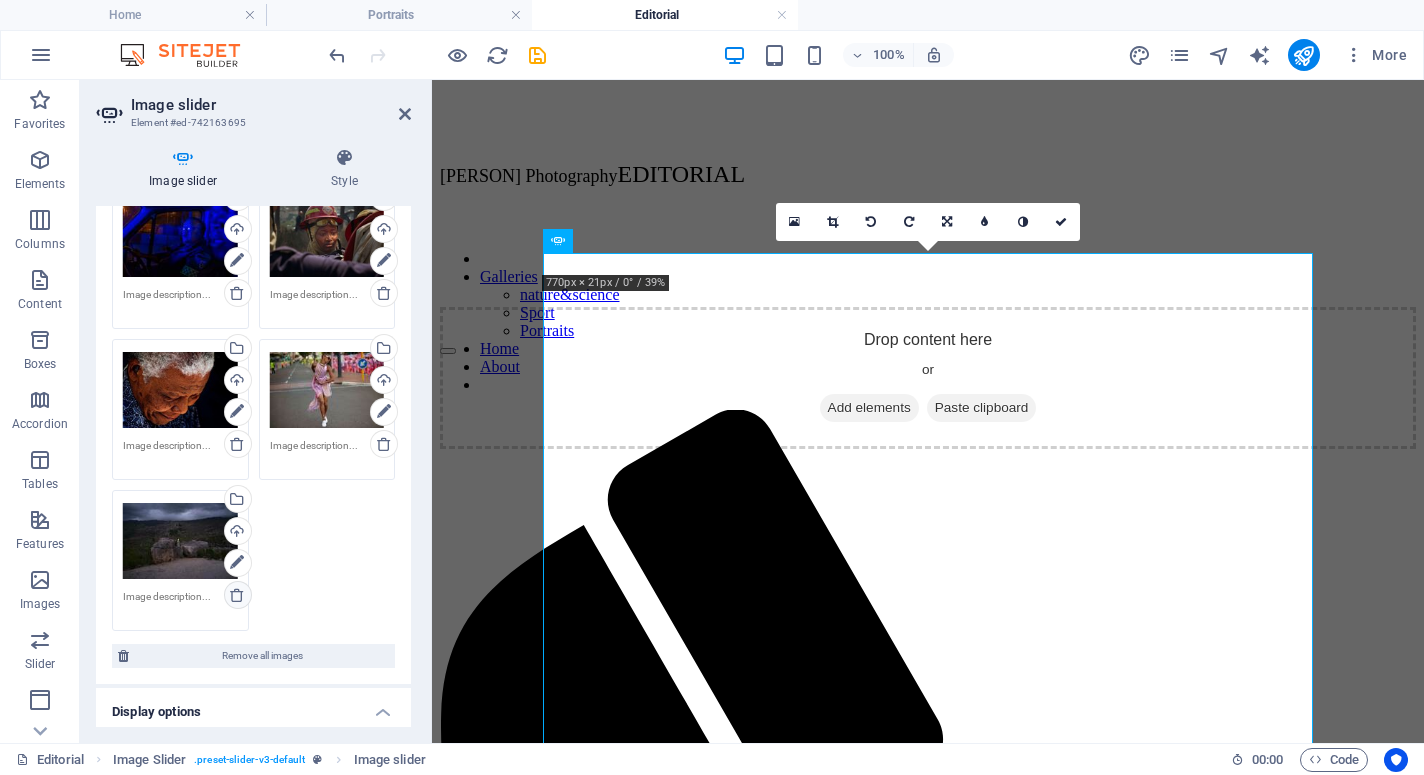 click at bounding box center (237, 595) 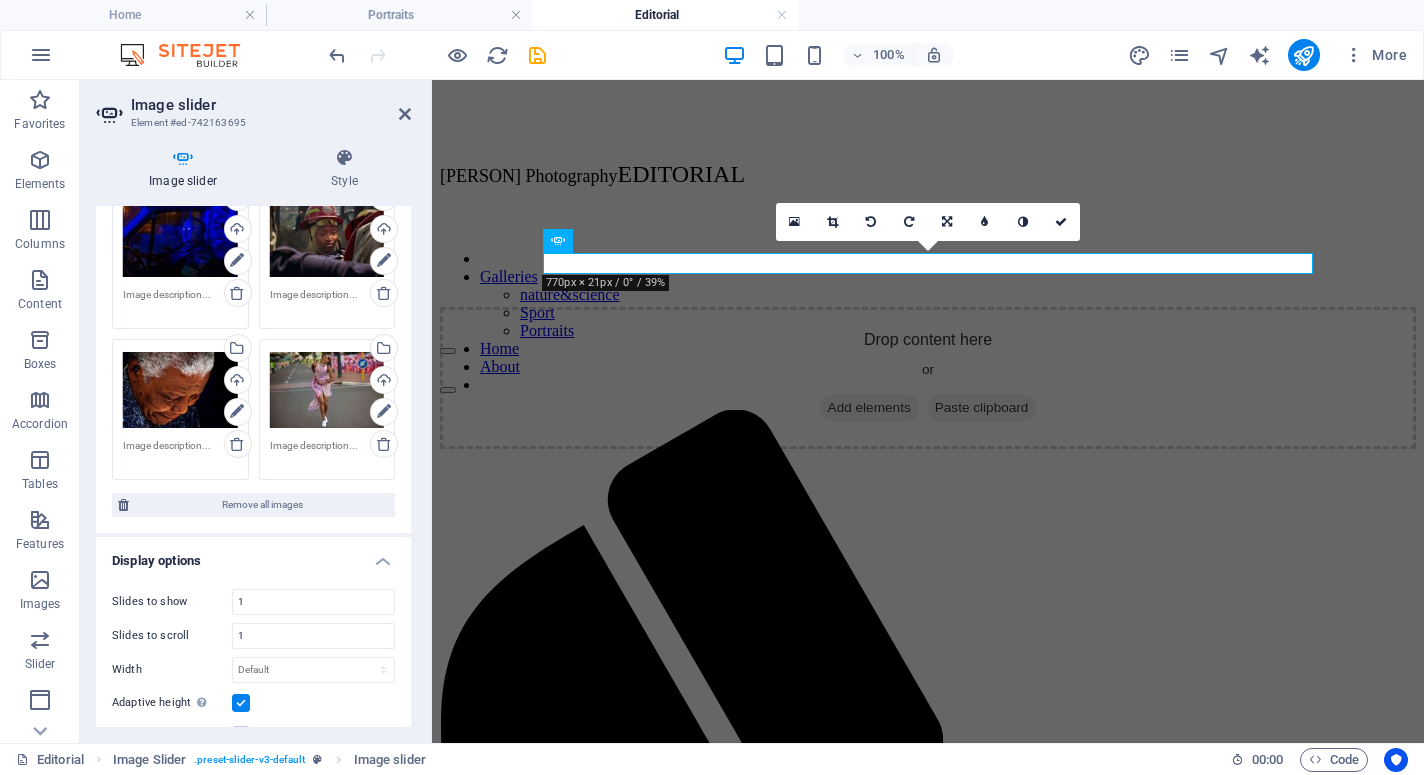 scroll, scrollTop: 1980, scrollLeft: 0, axis: vertical 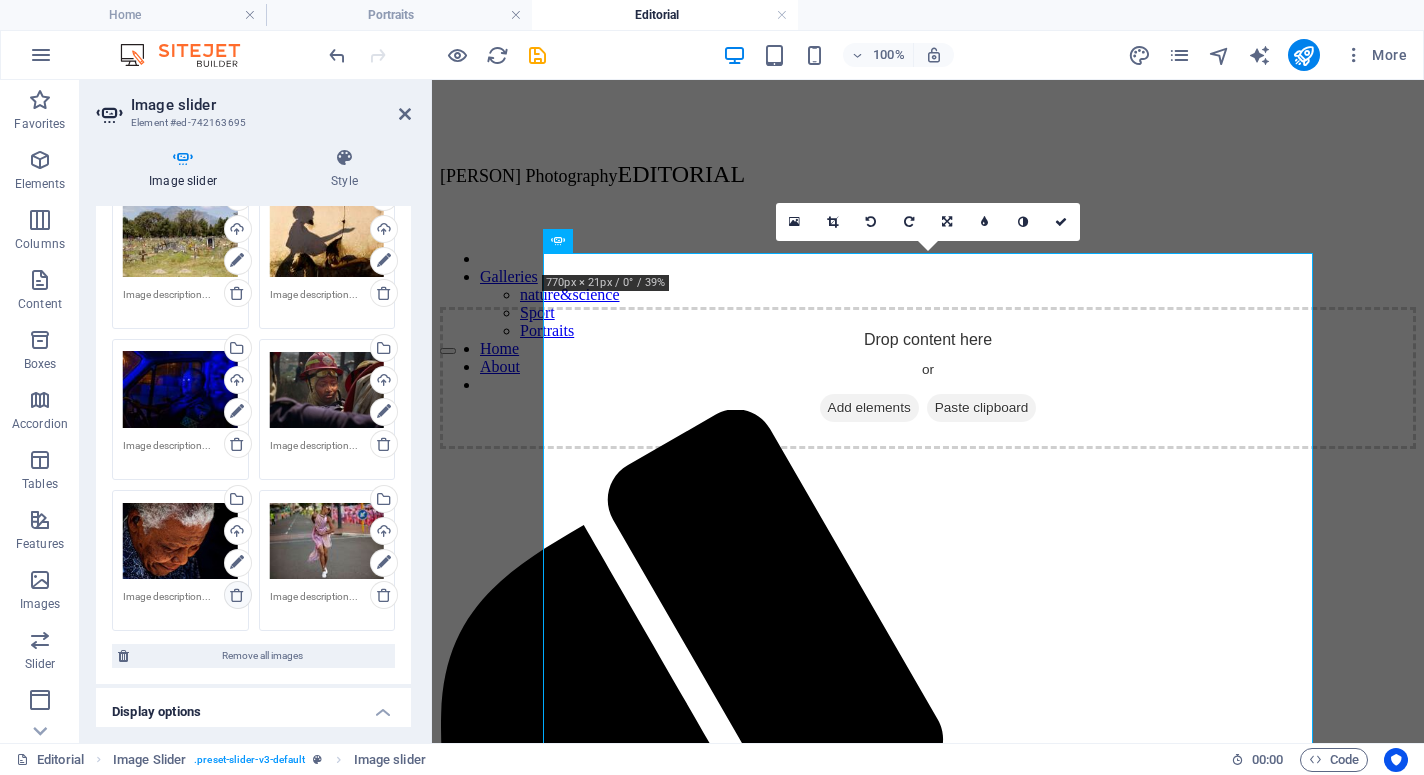 click at bounding box center [237, 595] 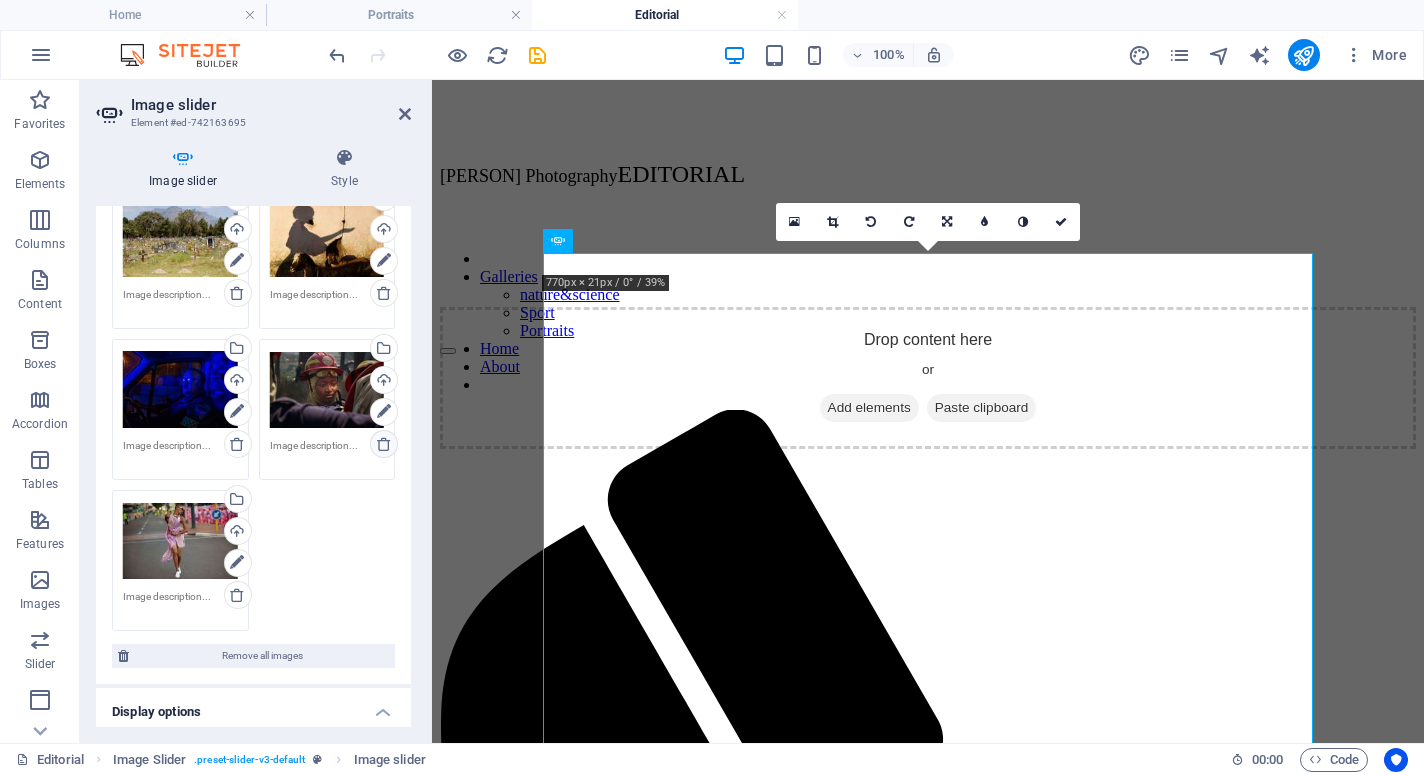 click at bounding box center [384, 444] 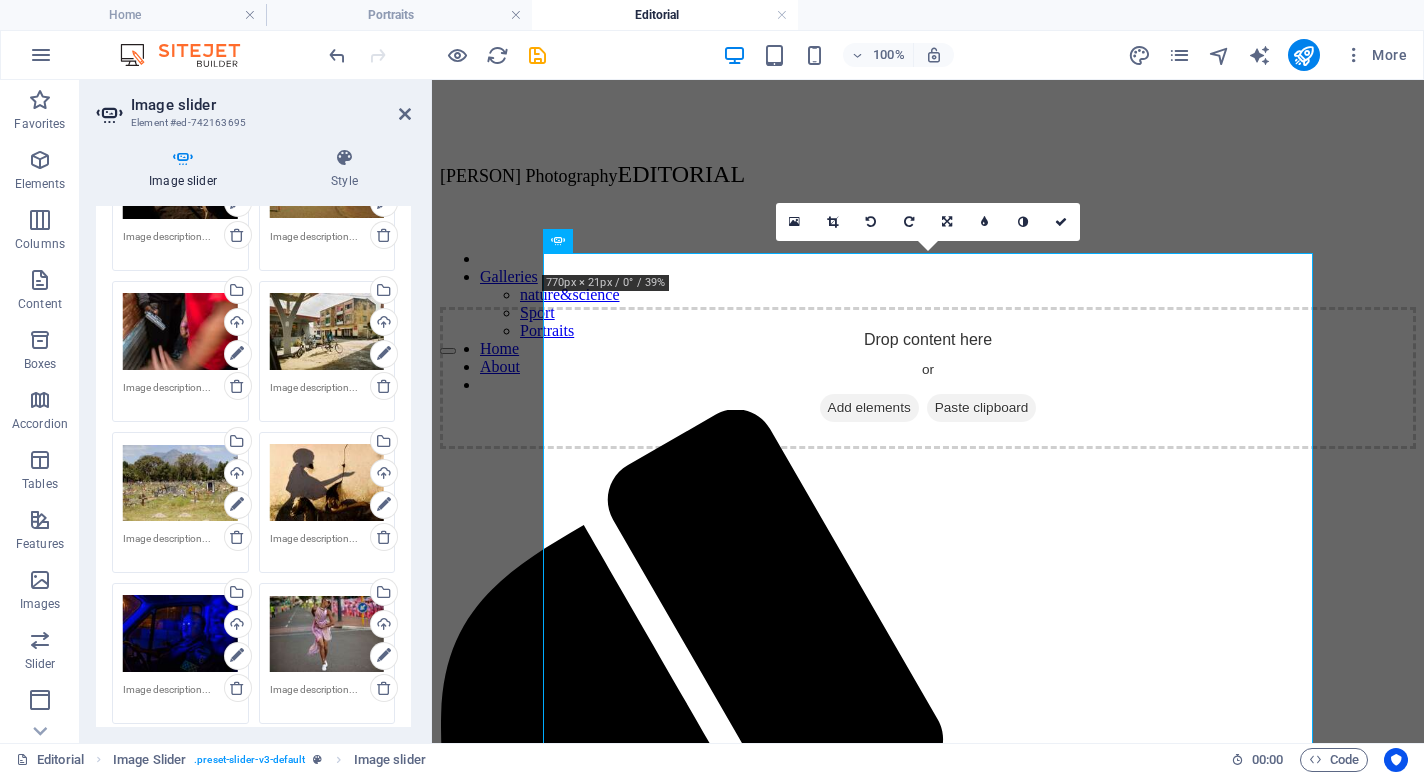 scroll, scrollTop: 1779, scrollLeft: 0, axis: vertical 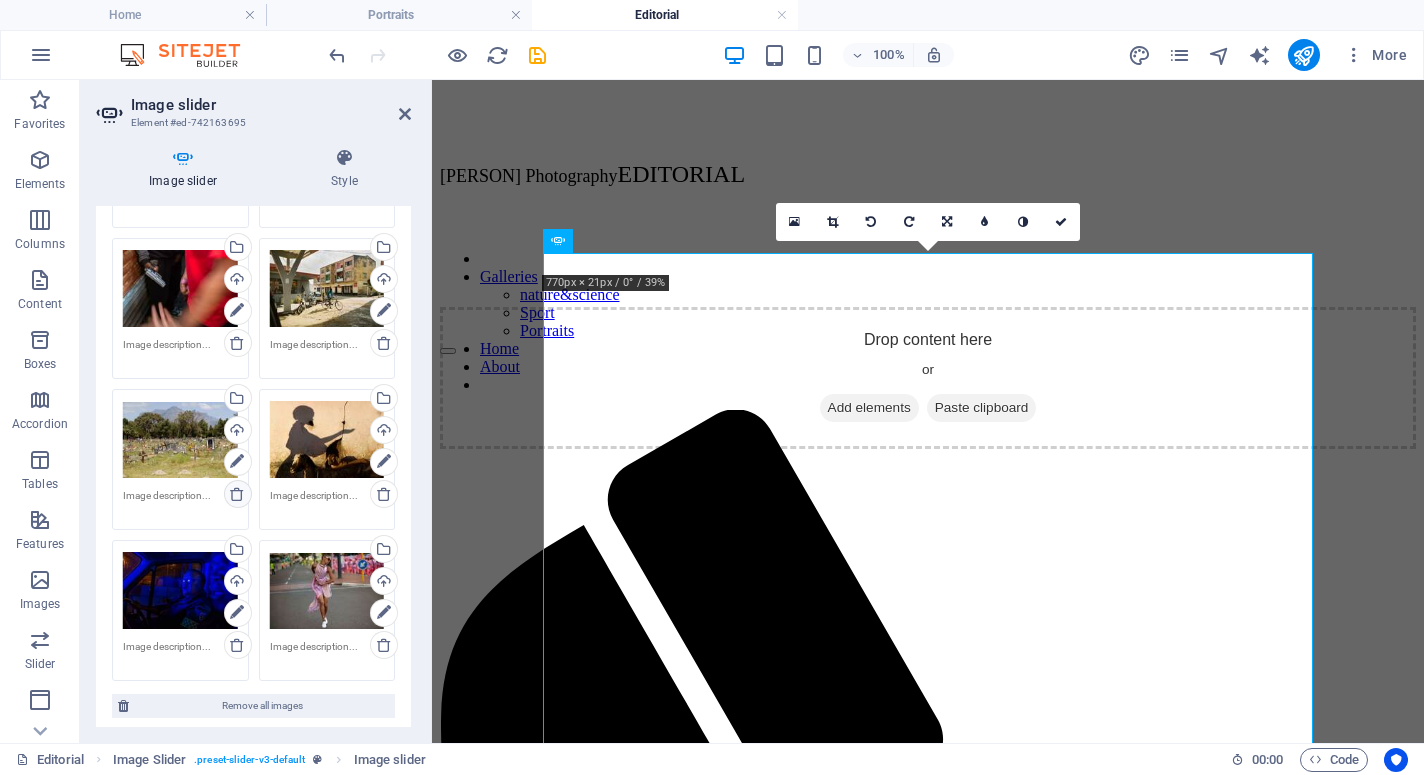 click at bounding box center (237, 494) 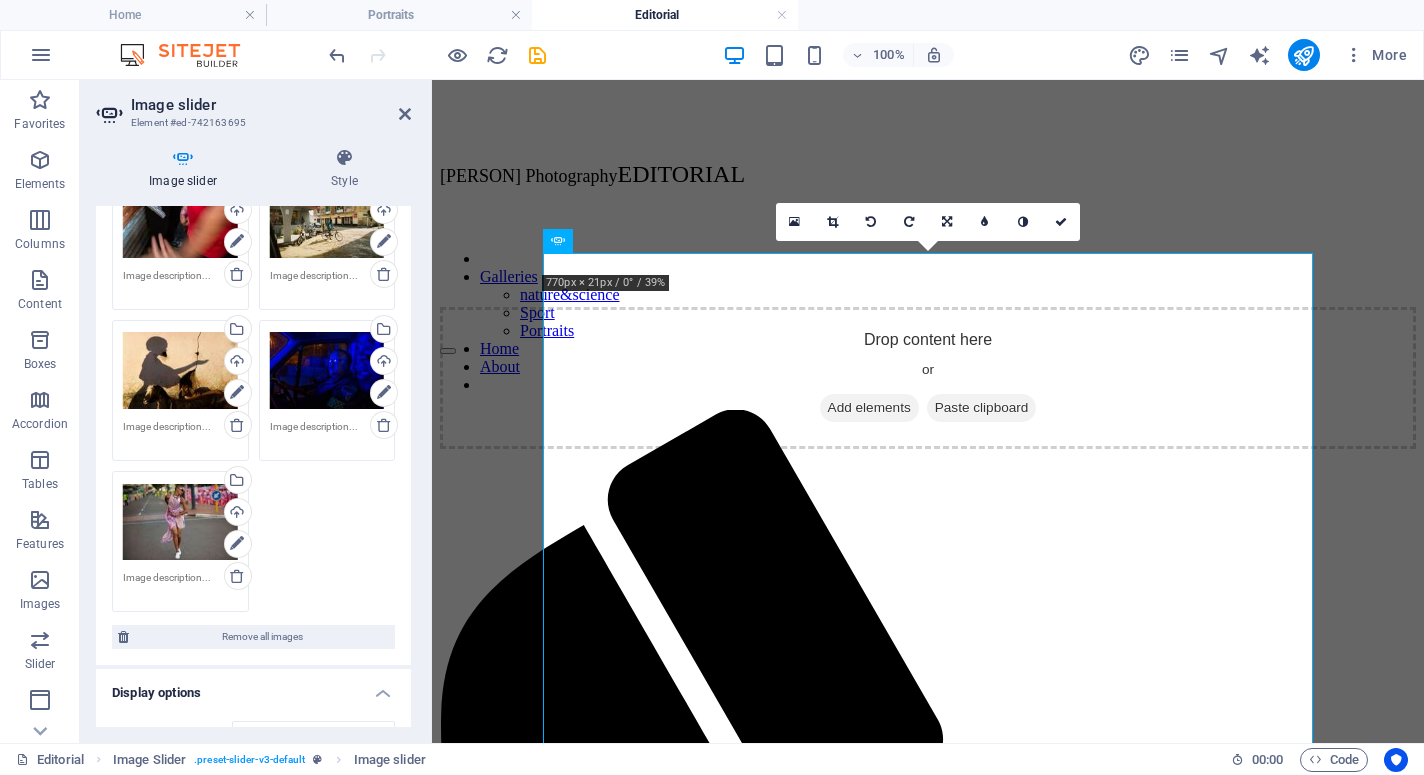 scroll, scrollTop: 1849, scrollLeft: 0, axis: vertical 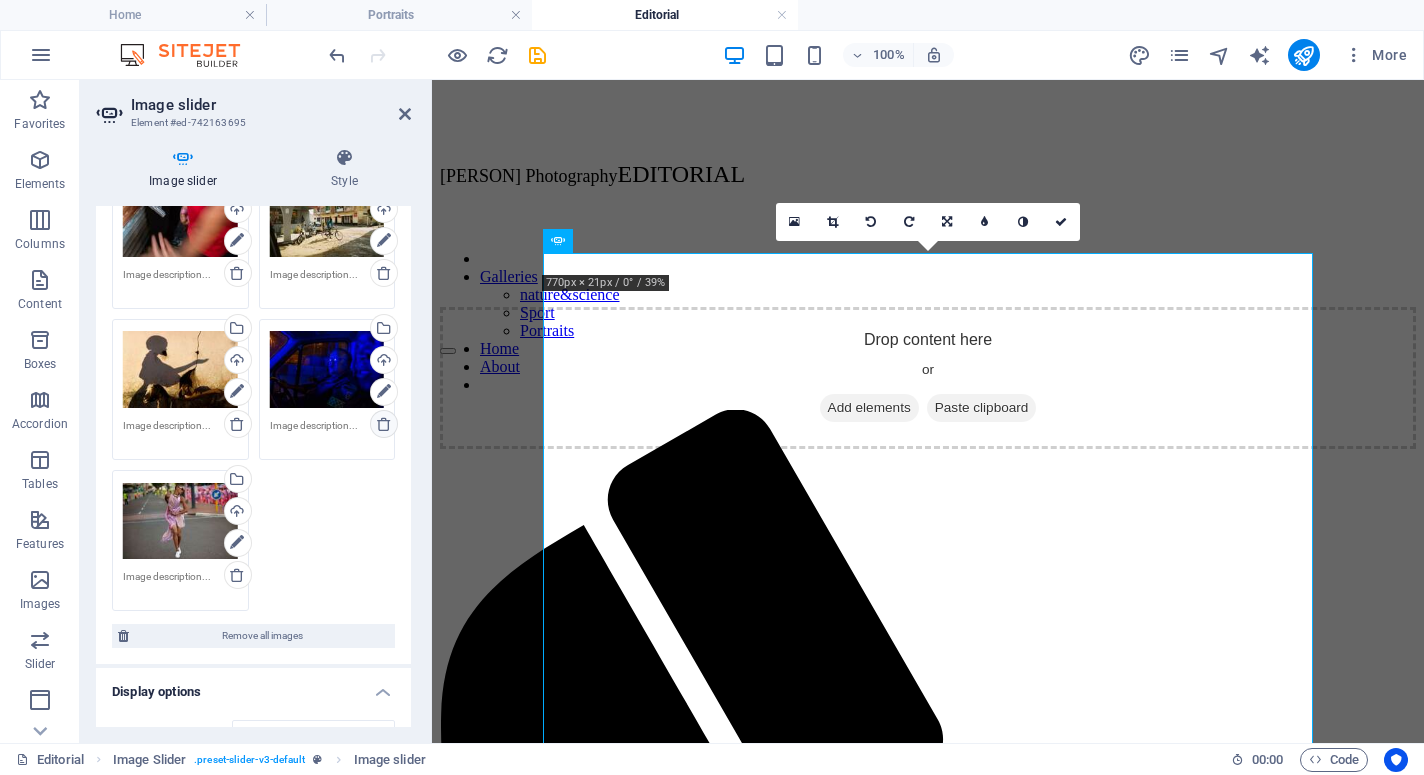 click at bounding box center [384, 424] 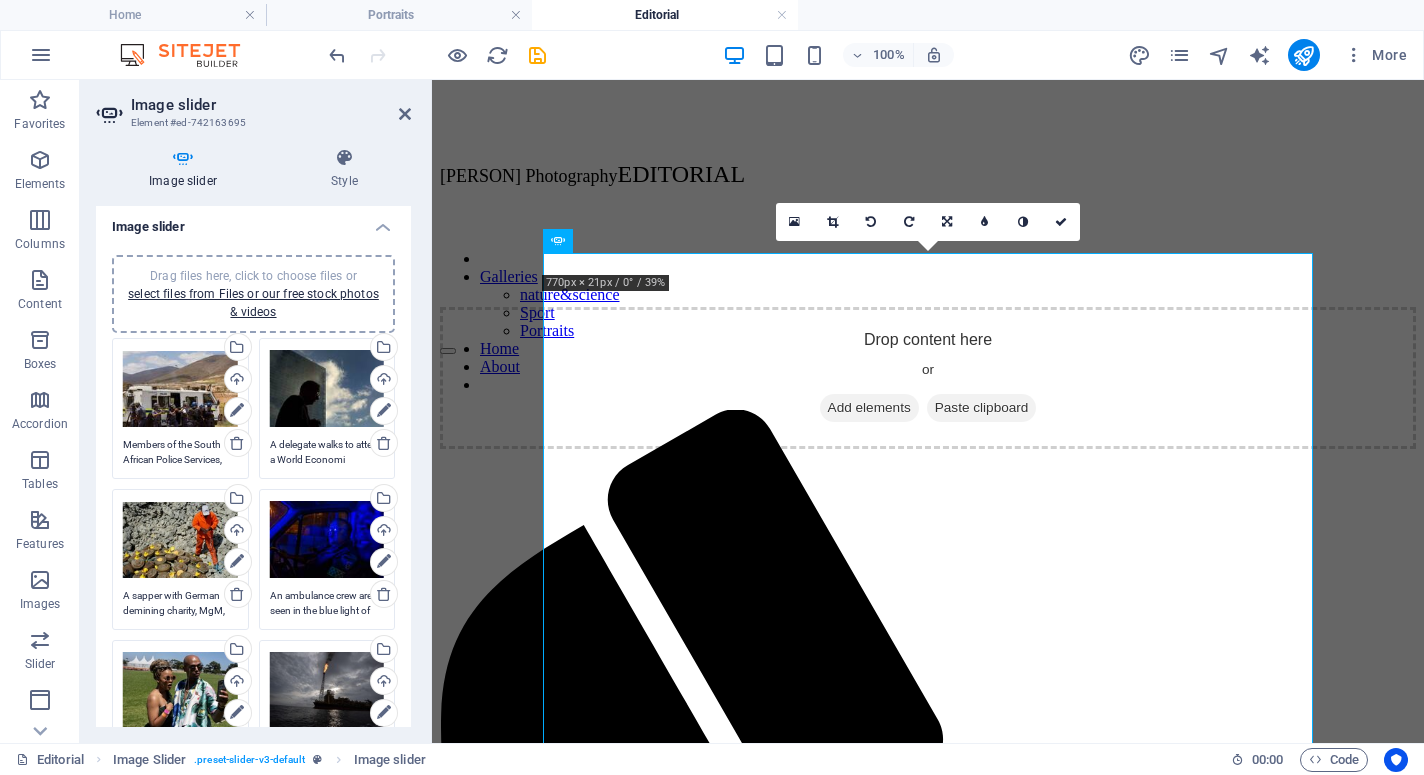 scroll, scrollTop: 0, scrollLeft: 0, axis: both 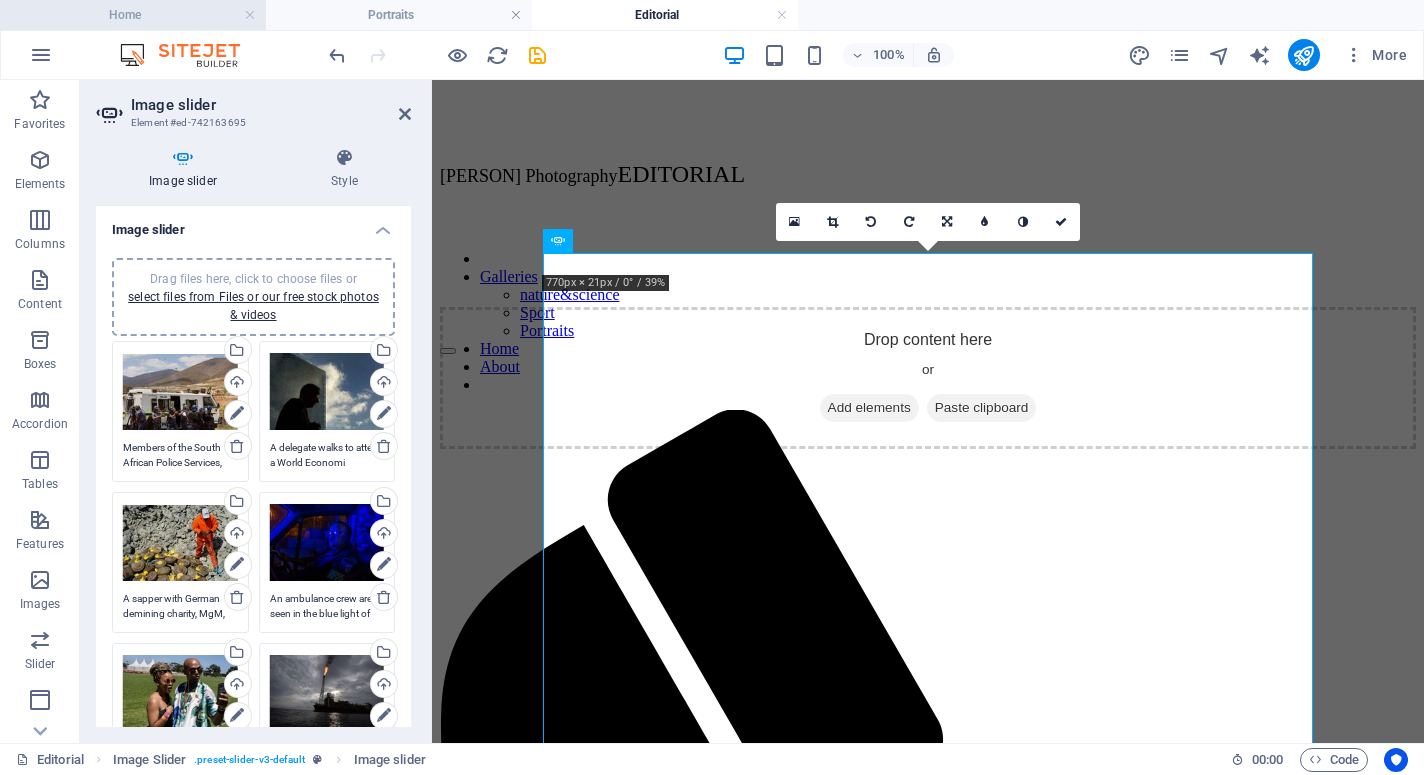 click on "Home" at bounding box center (133, 15) 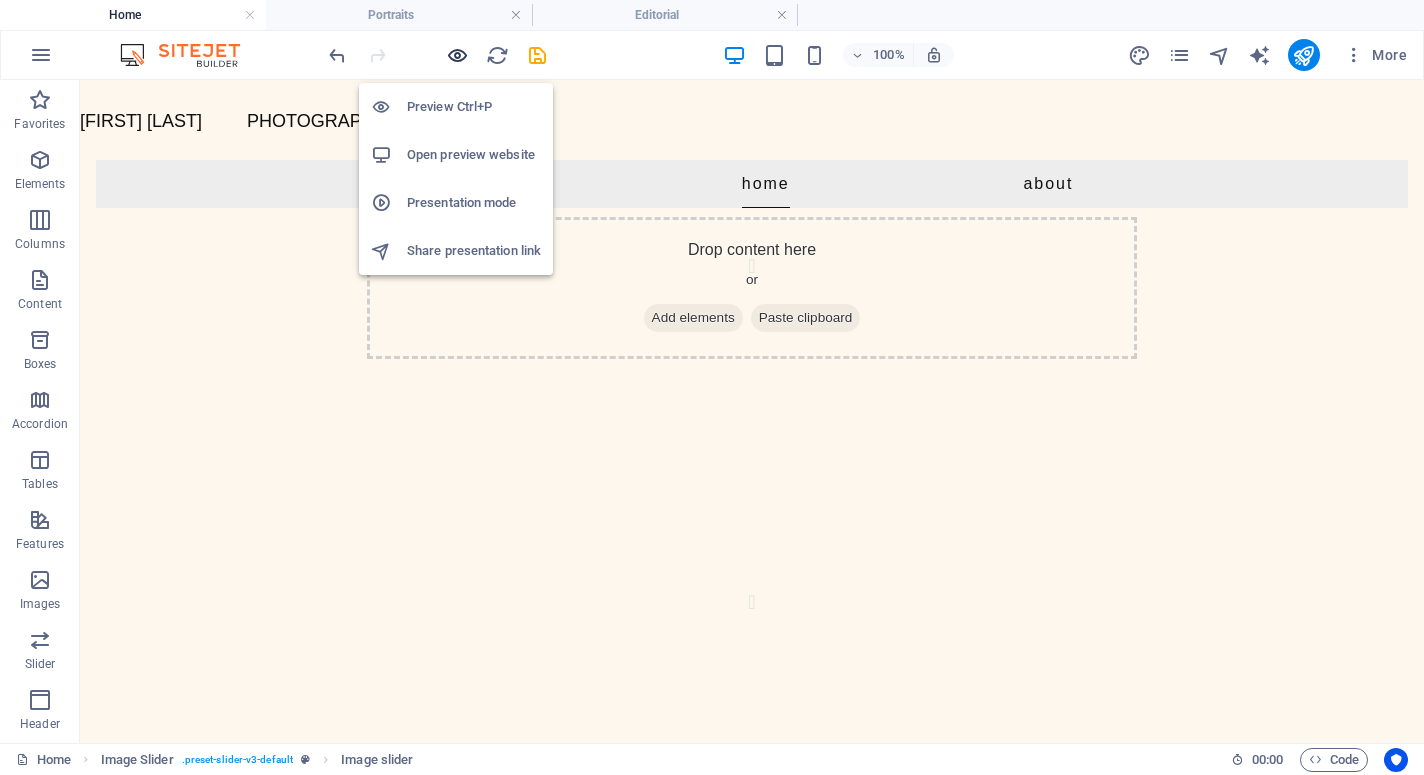 click at bounding box center (457, 55) 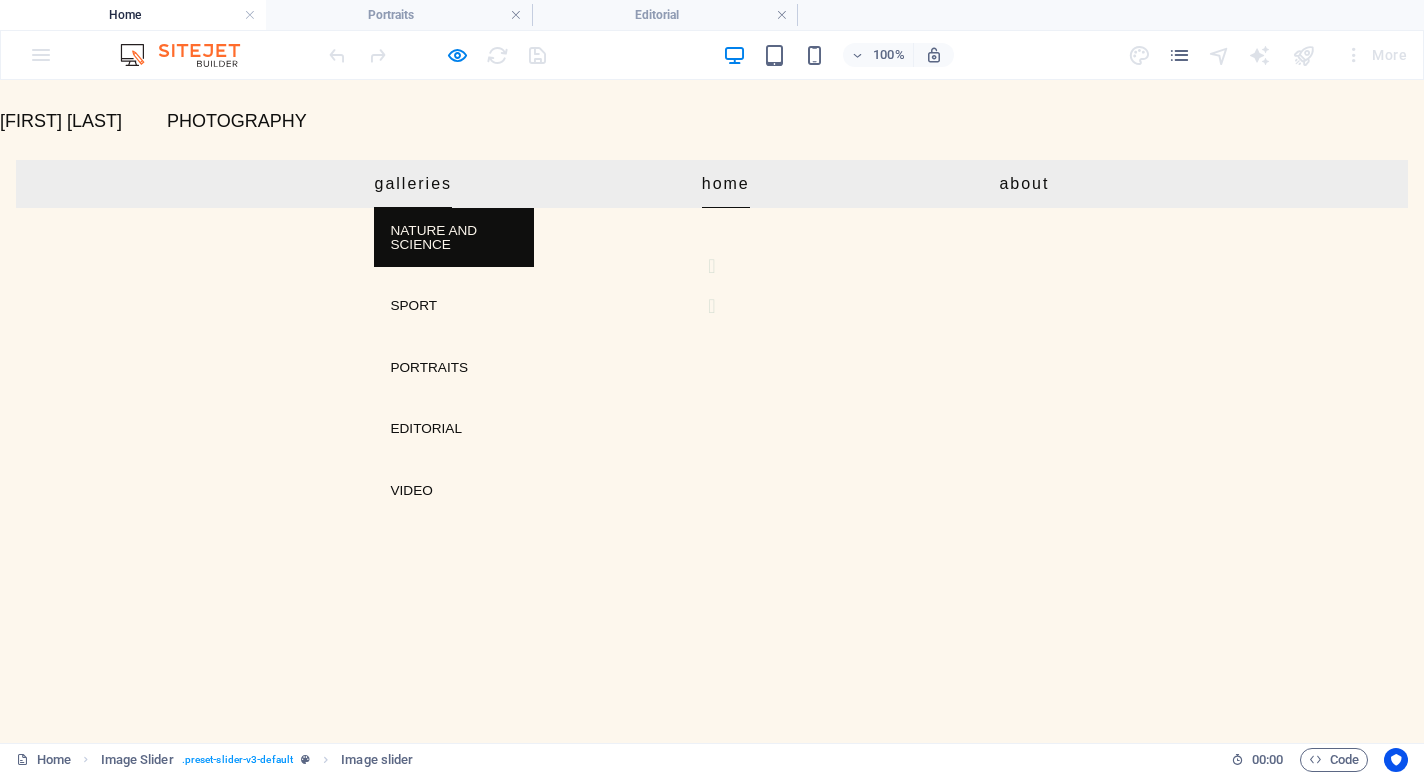 click on "Nature and Science" at bounding box center [454, 237] 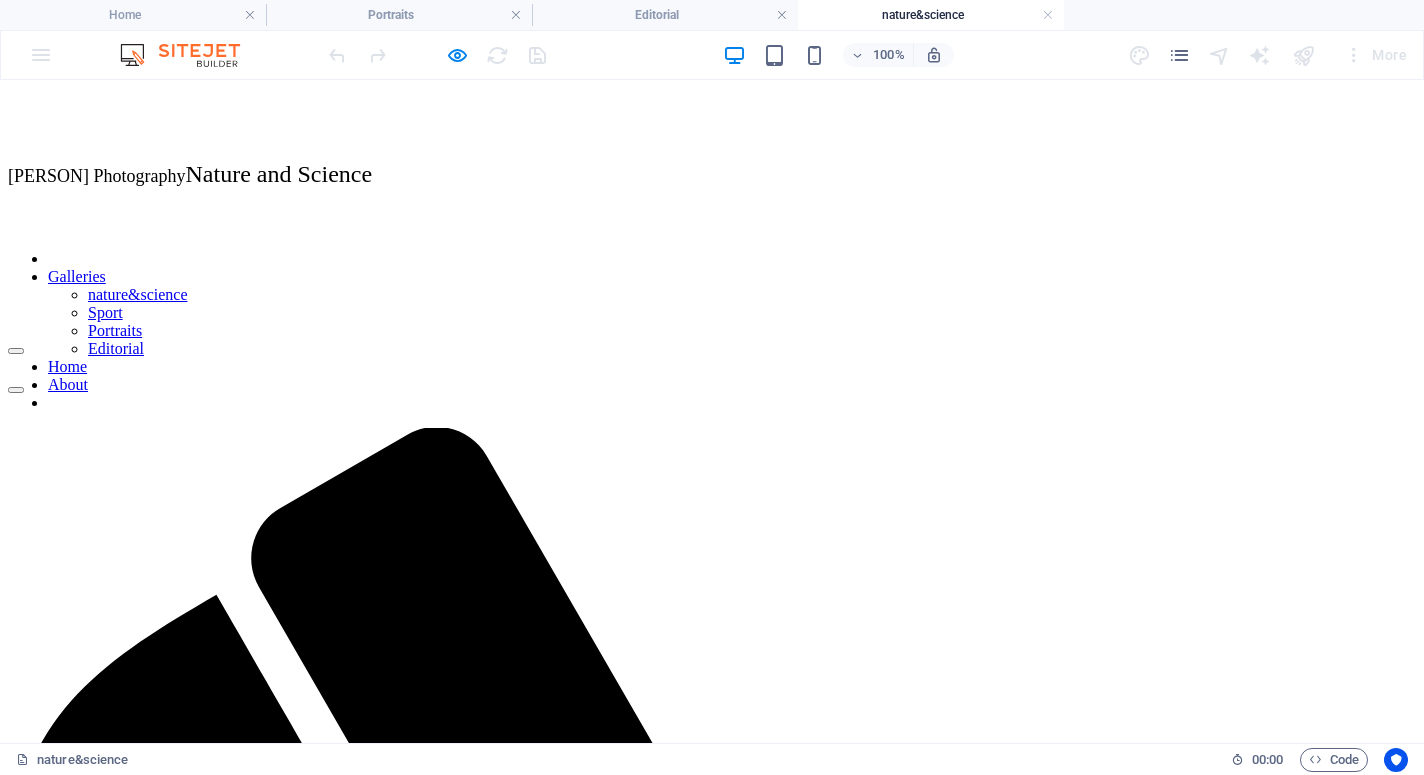 scroll, scrollTop: 0, scrollLeft: 0, axis: both 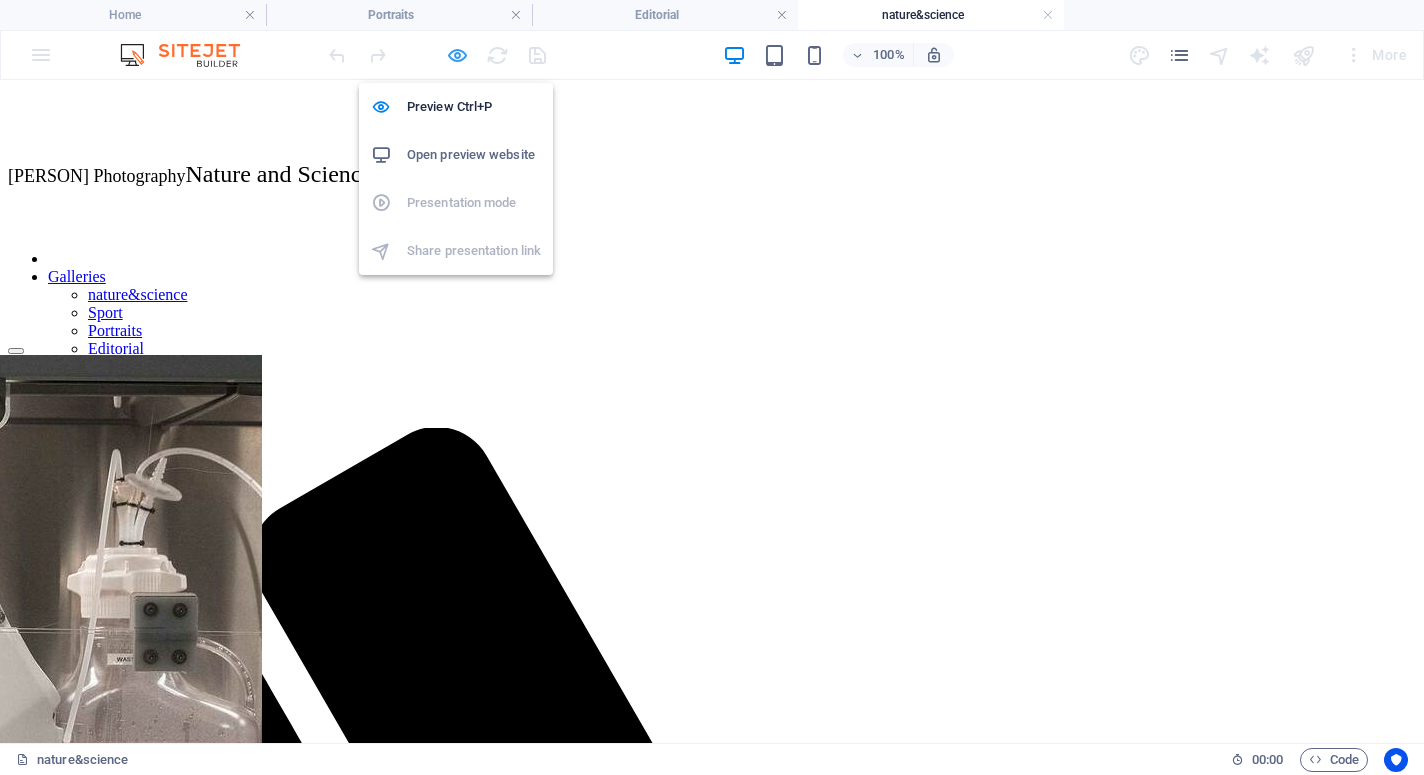 click at bounding box center (457, 55) 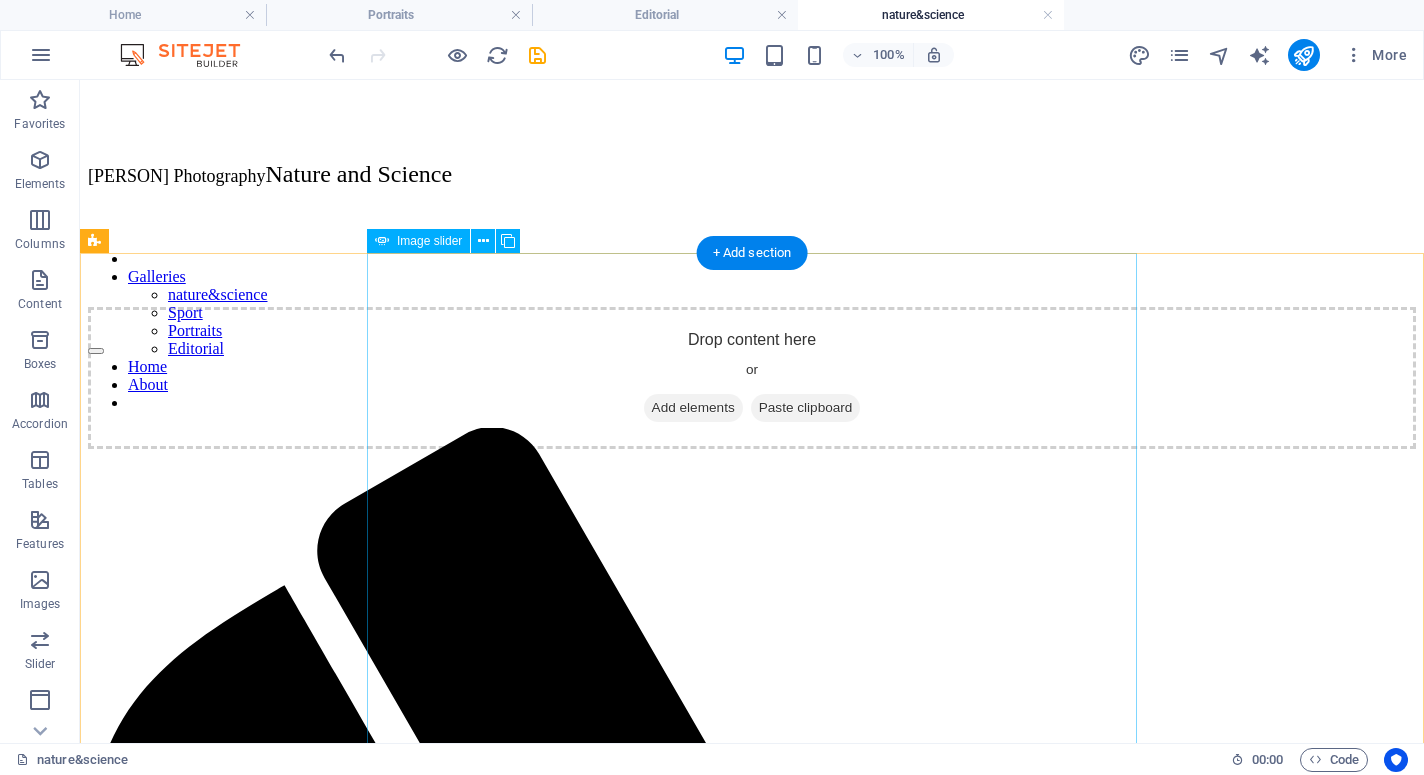 click at bounding box center (-940, 2253) 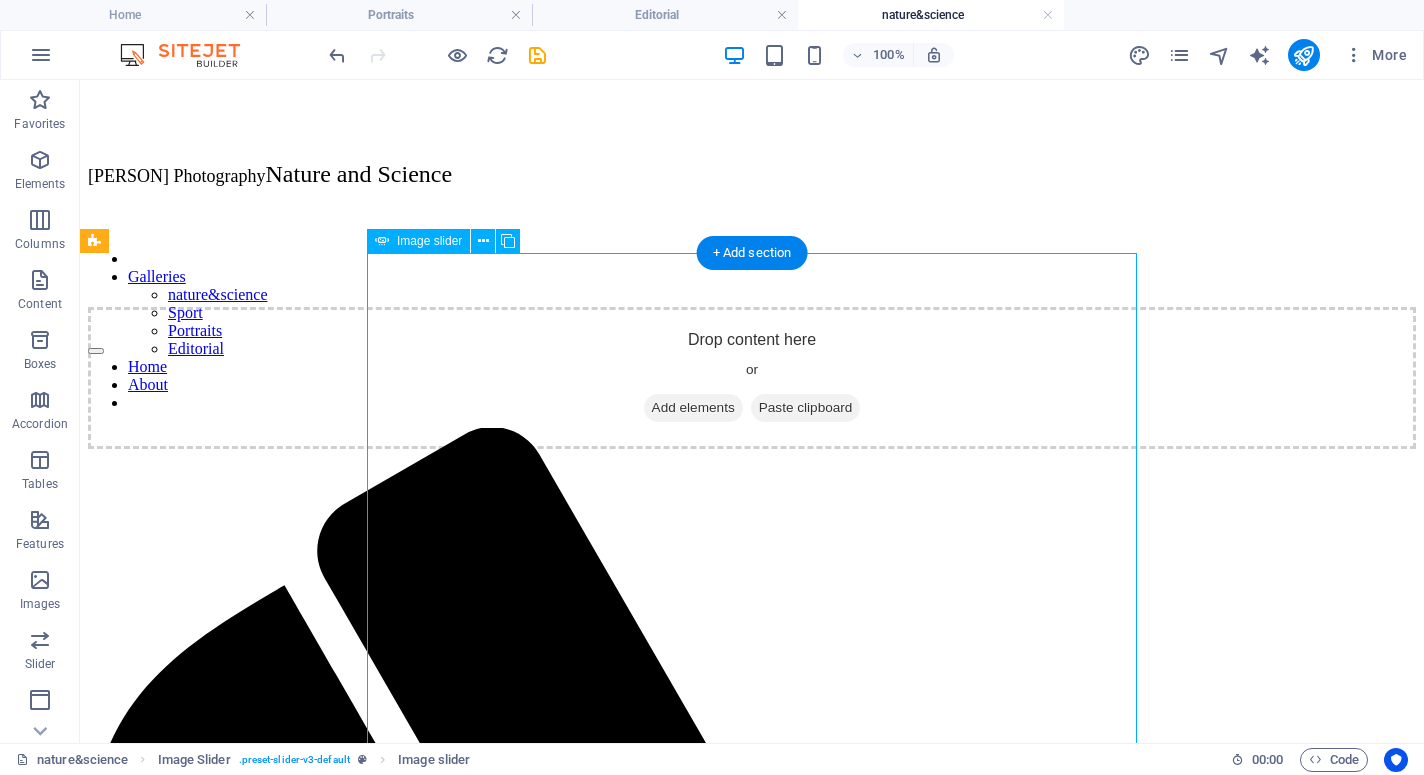 click at bounding box center (-940, 2253) 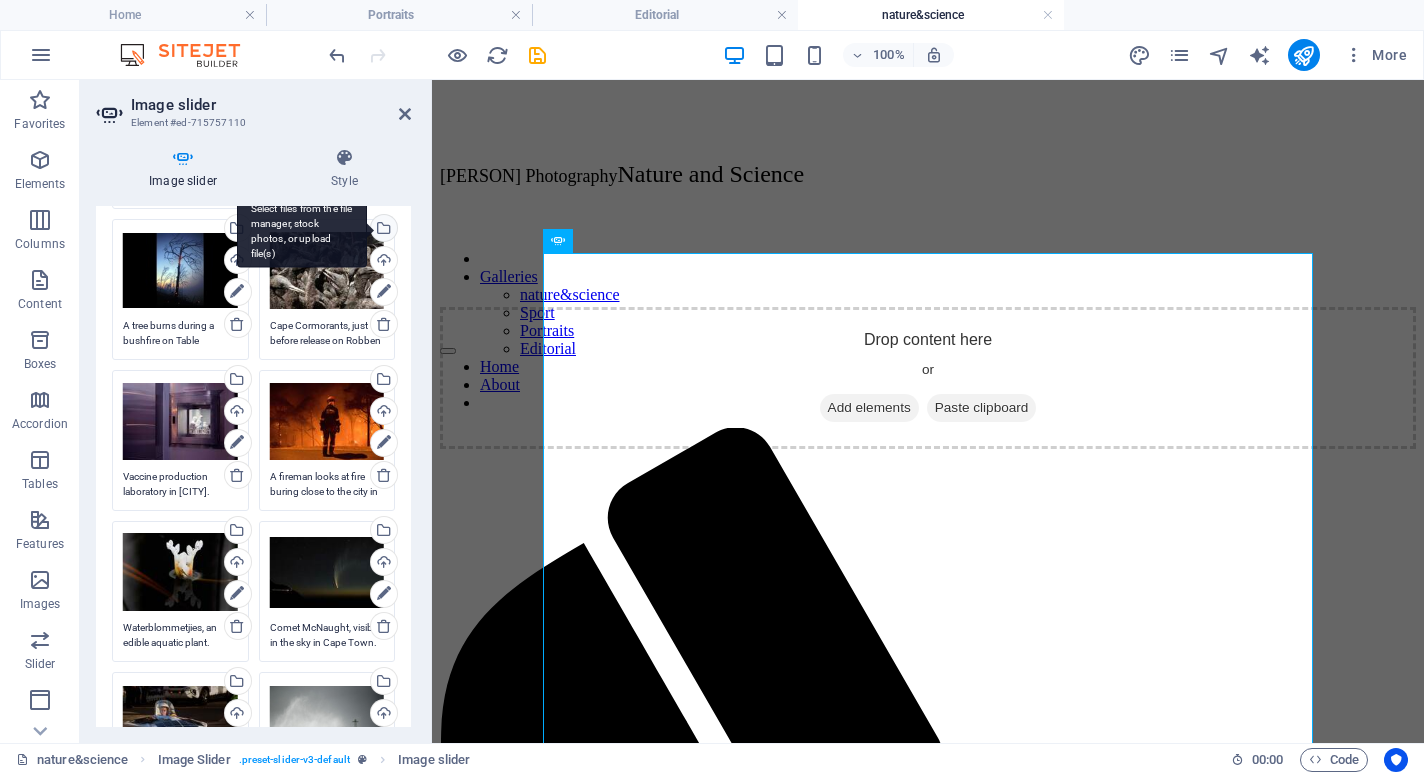 scroll, scrollTop: 279, scrollLeft: 0, axis: vertical 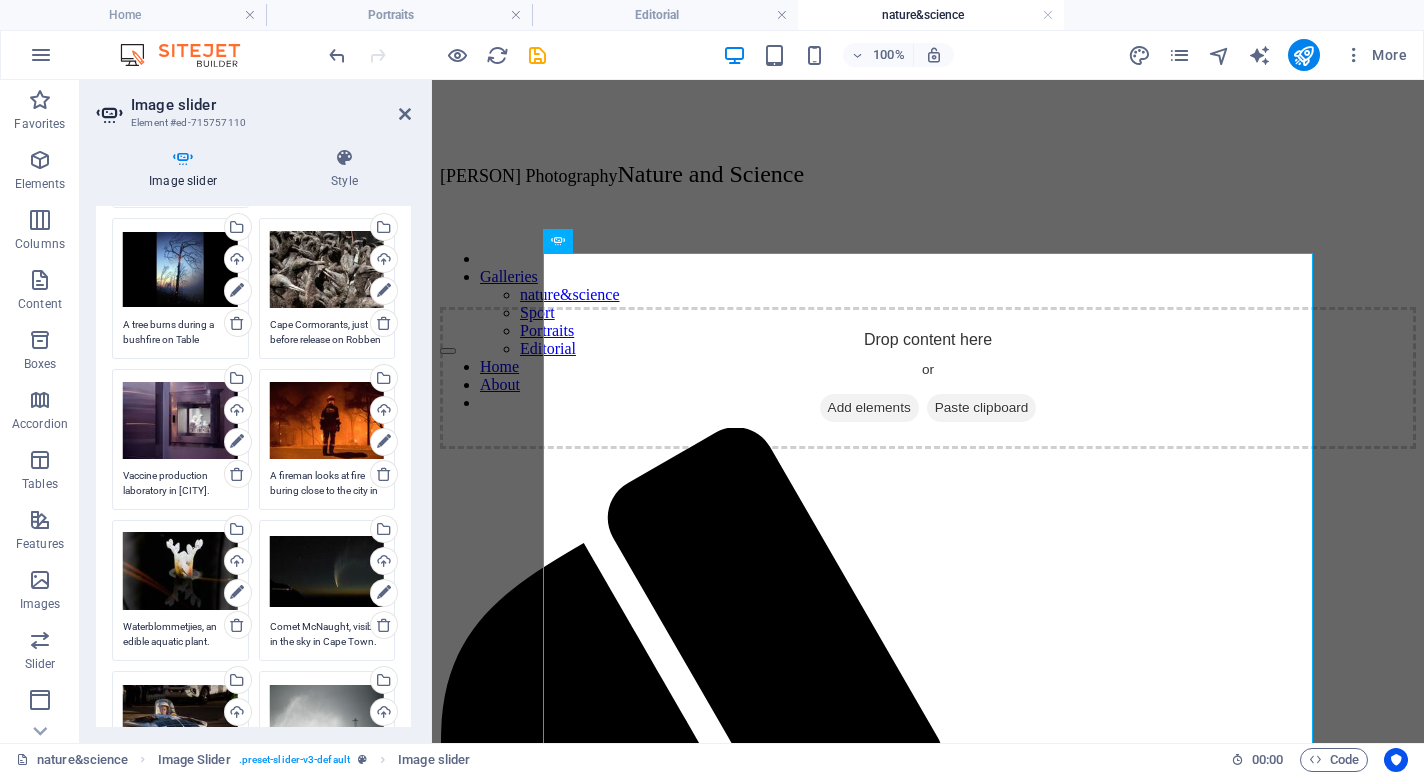 click on "Cape Cormorants, just before release on Robben Island, after being rehabilitated." at bounding box center (327, 332) 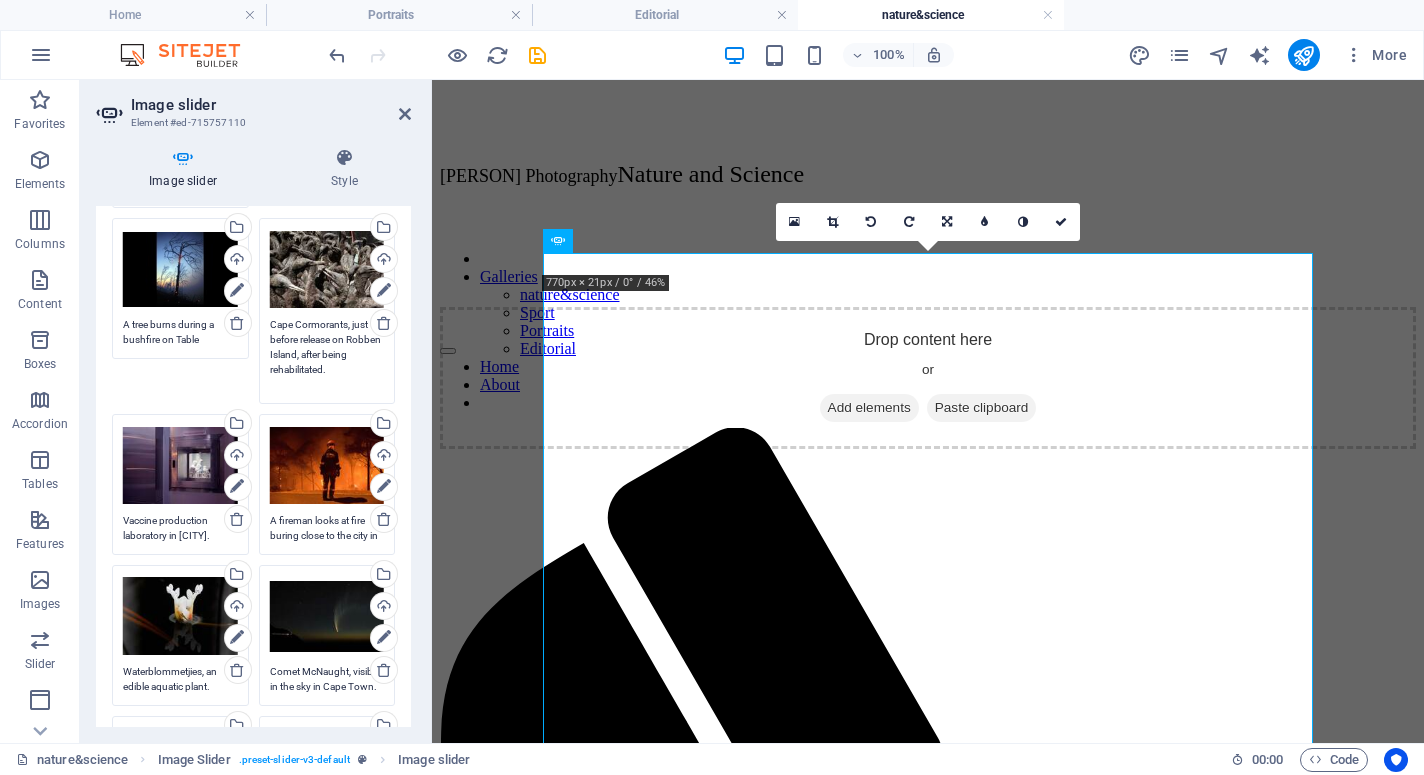 paste on "RB/AFP" 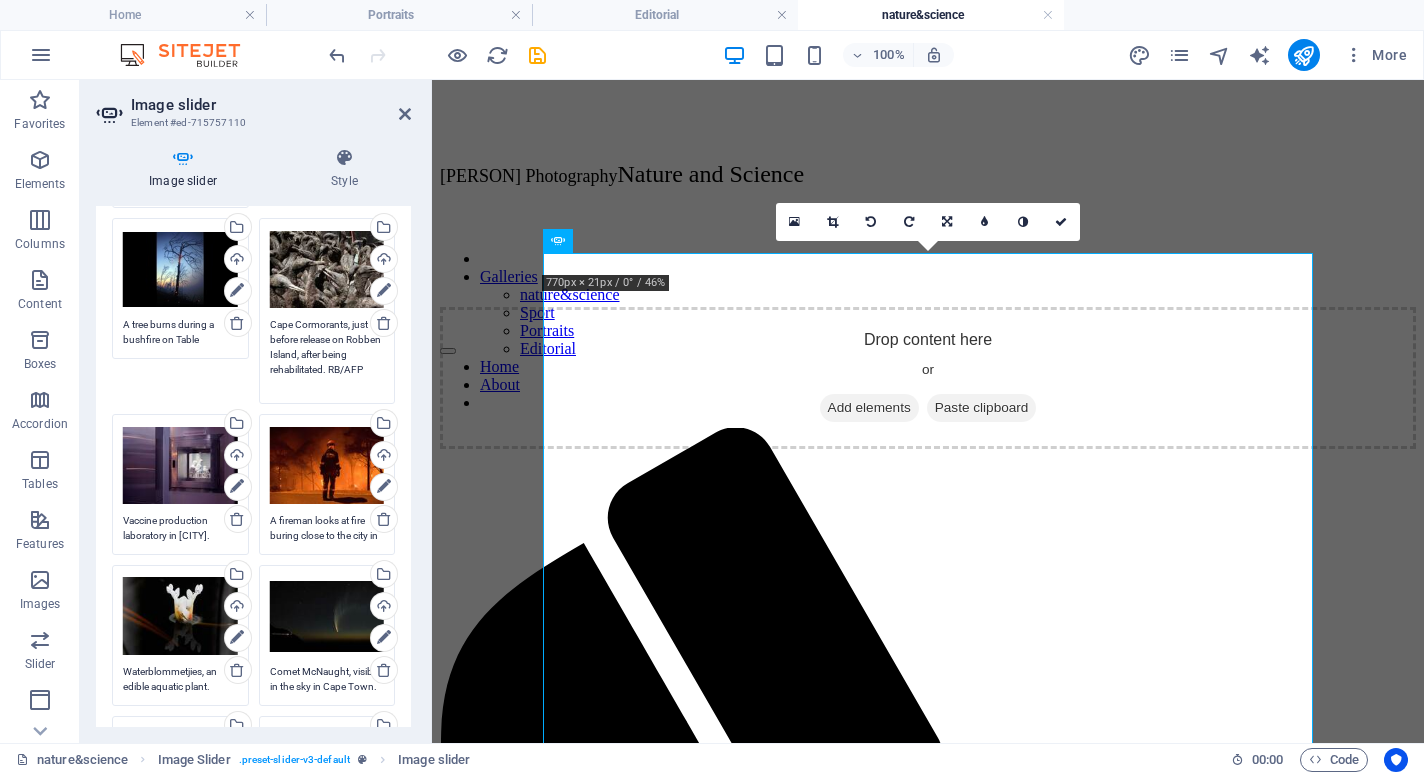 type on "Cape Cormorants, just before release on Robben Island, after being rehabilitated. RB/AFP" 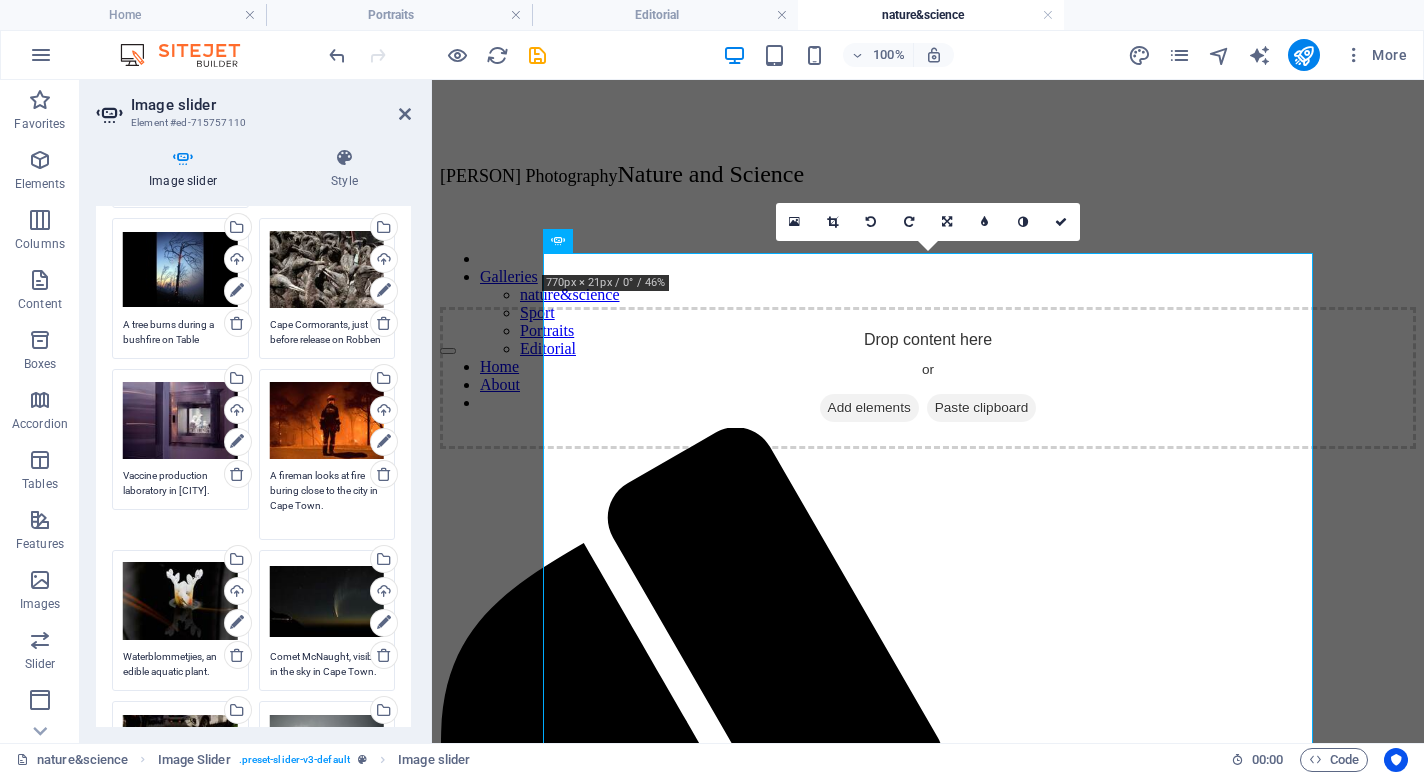 paste on "RB/AFP" 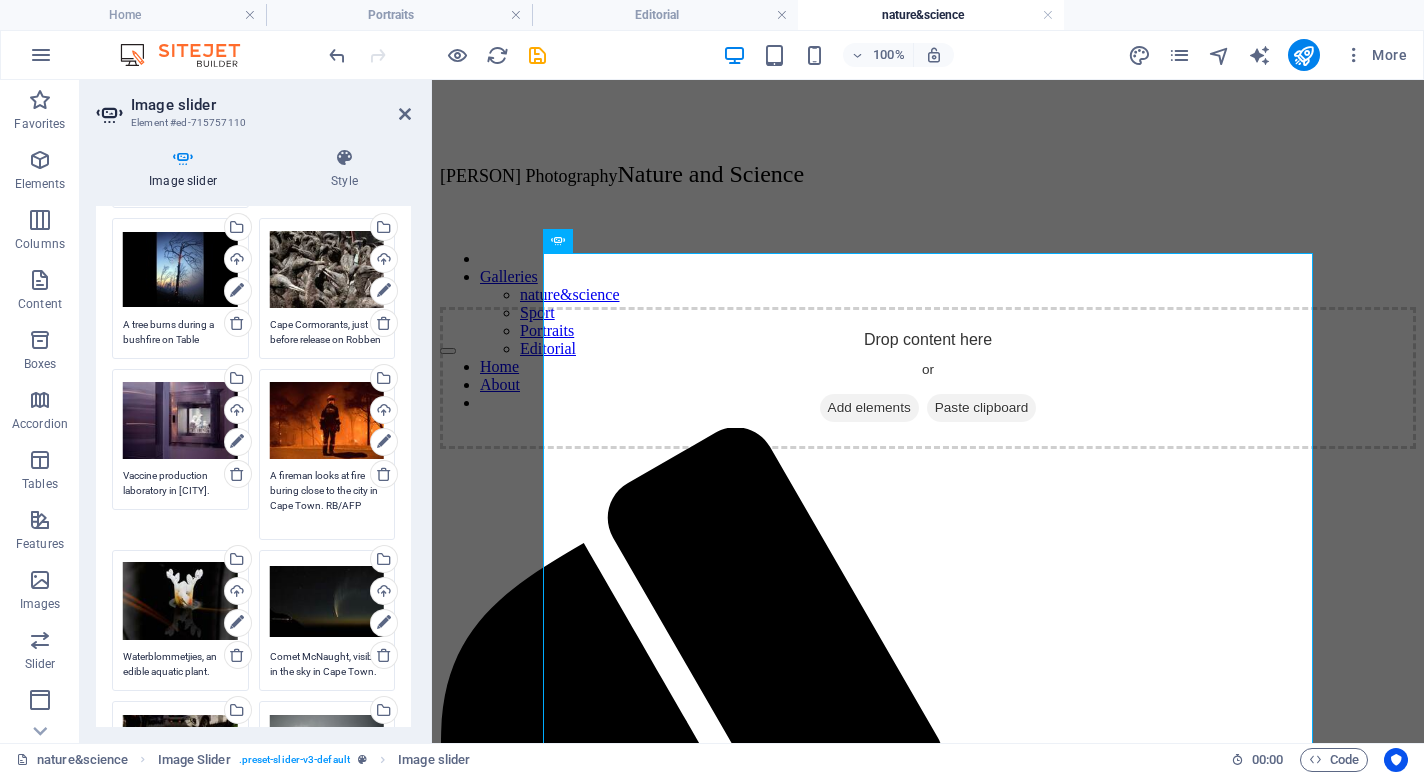 type on "A fireman looks at fire buring close to the city in Cape Town. RB/AFP" 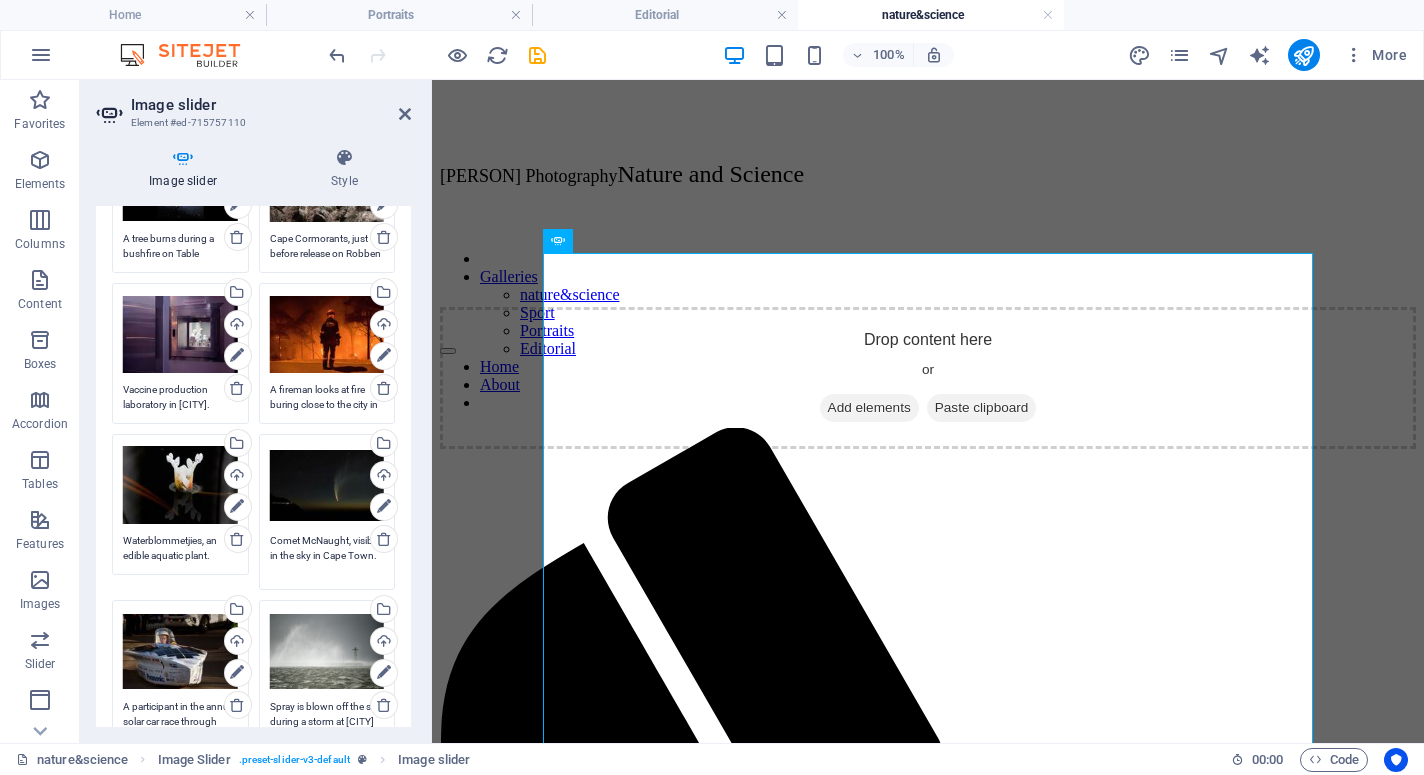 scroll, scrollTop: 363, scrollLeft: 0, axis: vertical 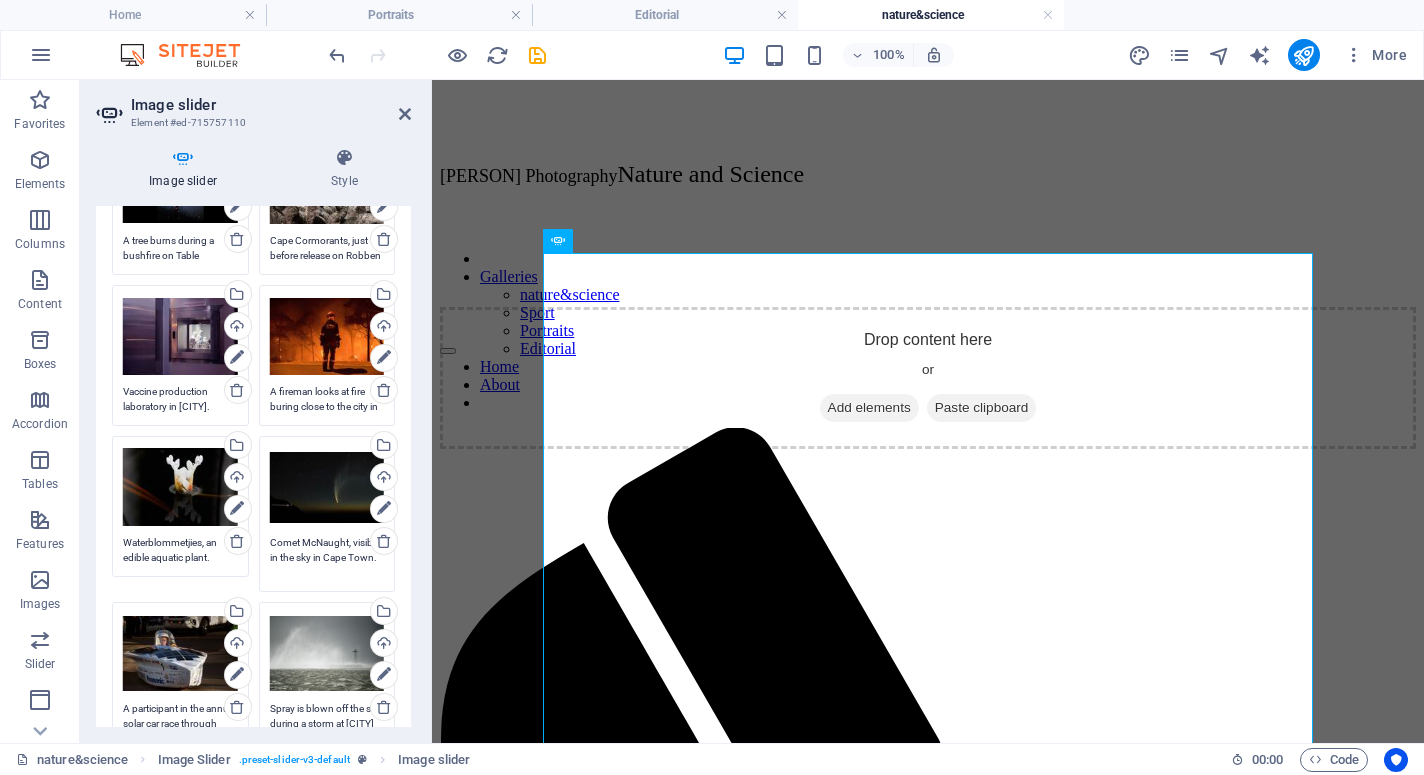 paste on "RB/AFP" 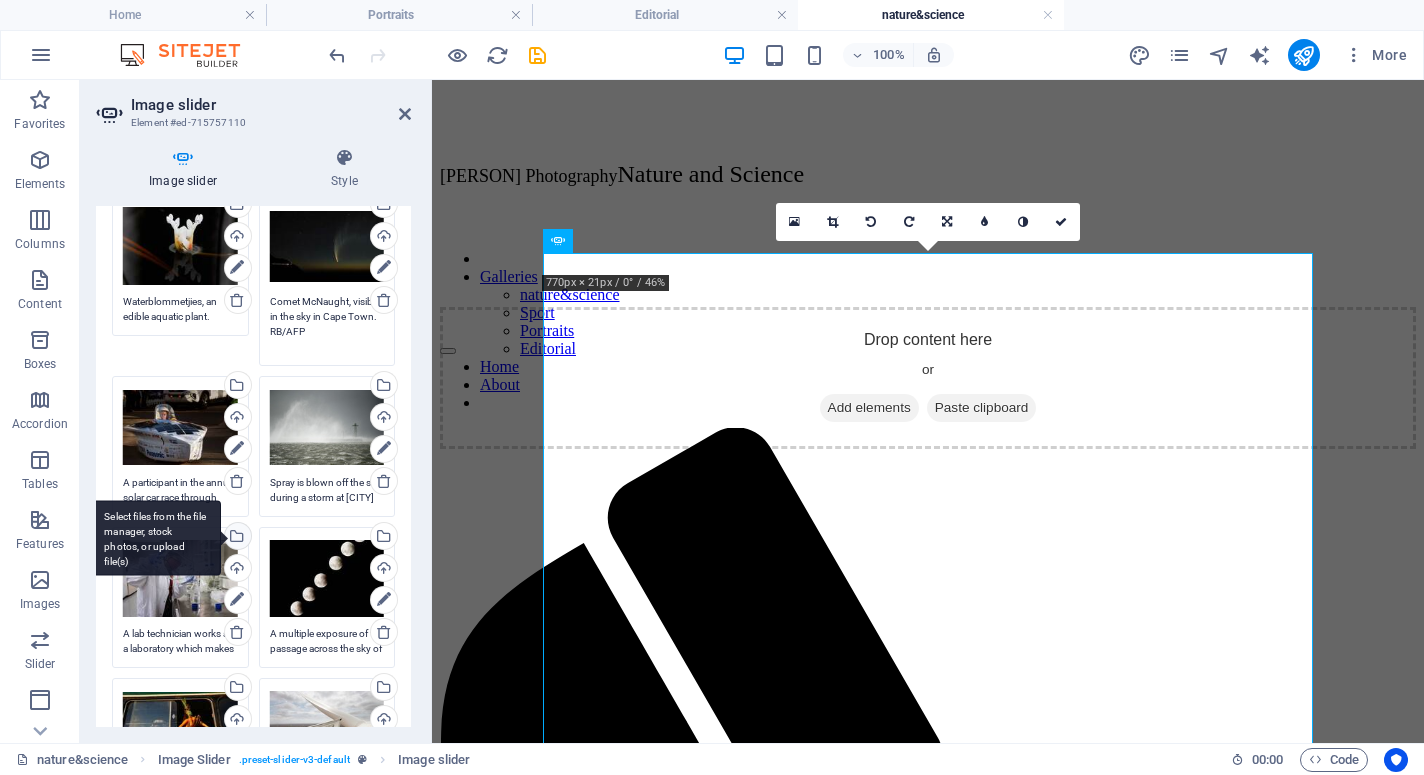 scroll, scrollTop: 607, scrollLeft: 0, axis: vertical 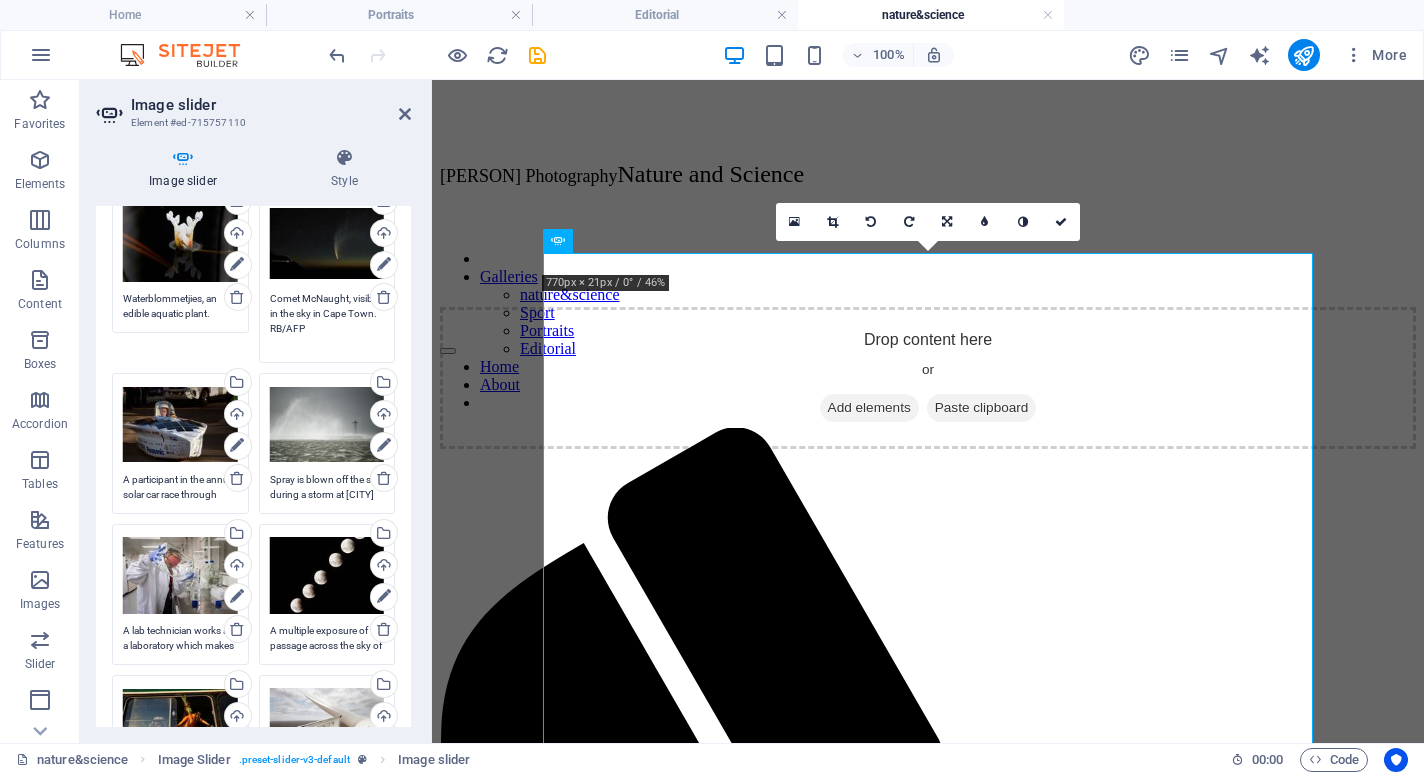 type on "Comet McNaught, visible in the sky in Cape Town. RB/AFP" 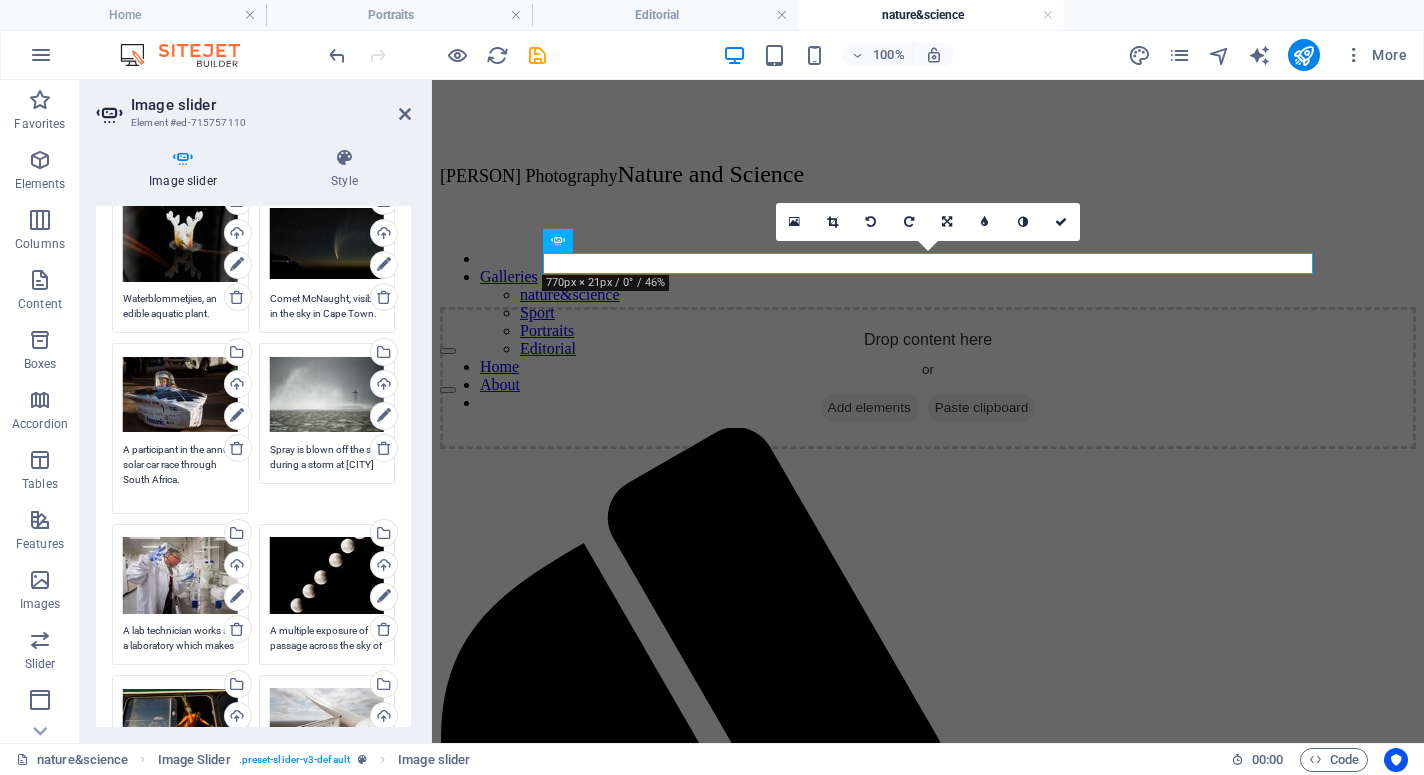 paste on "RB/AFP" 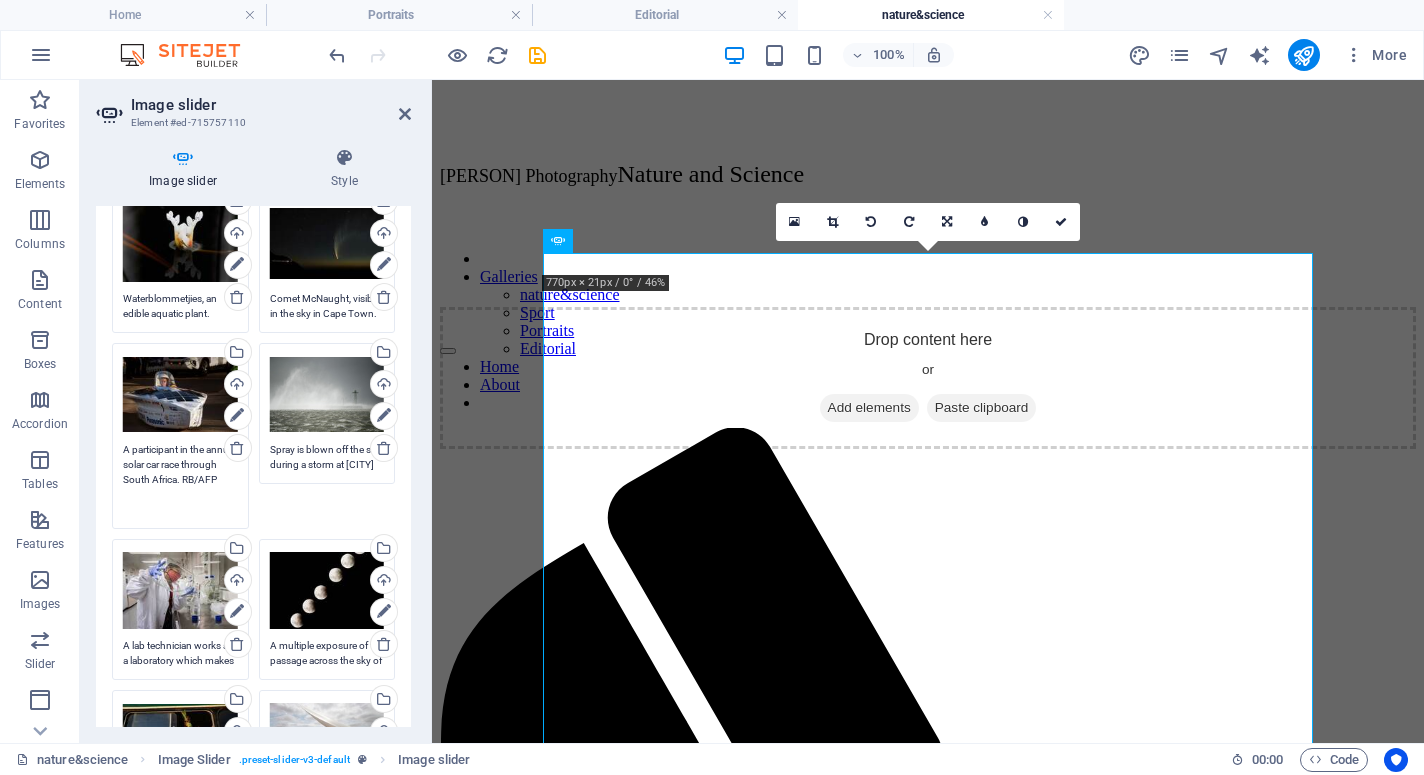 type on "A participant in the annual solar car race through South Africa. RB/AFP" 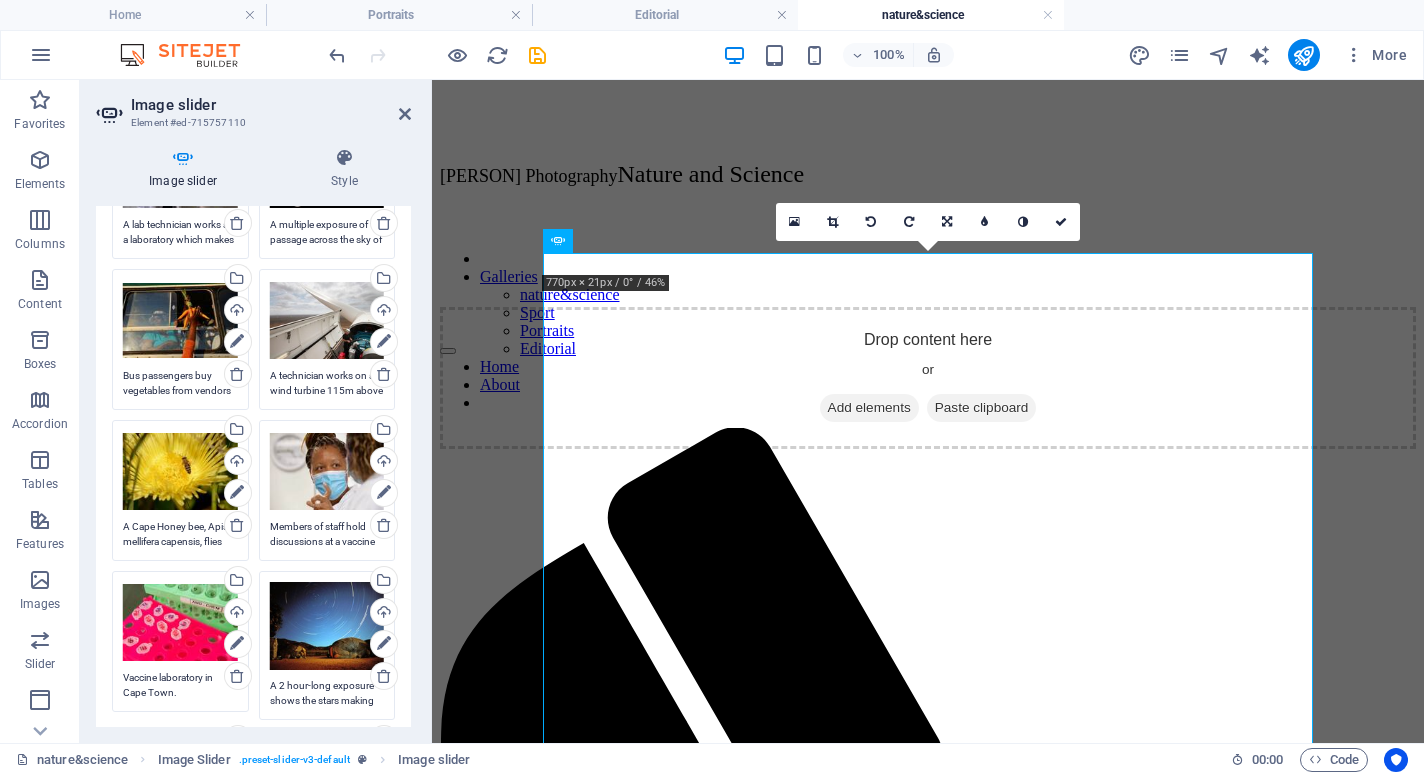 scroll, scrollTop: 1016, scrollLeft: 0, axis: vertical 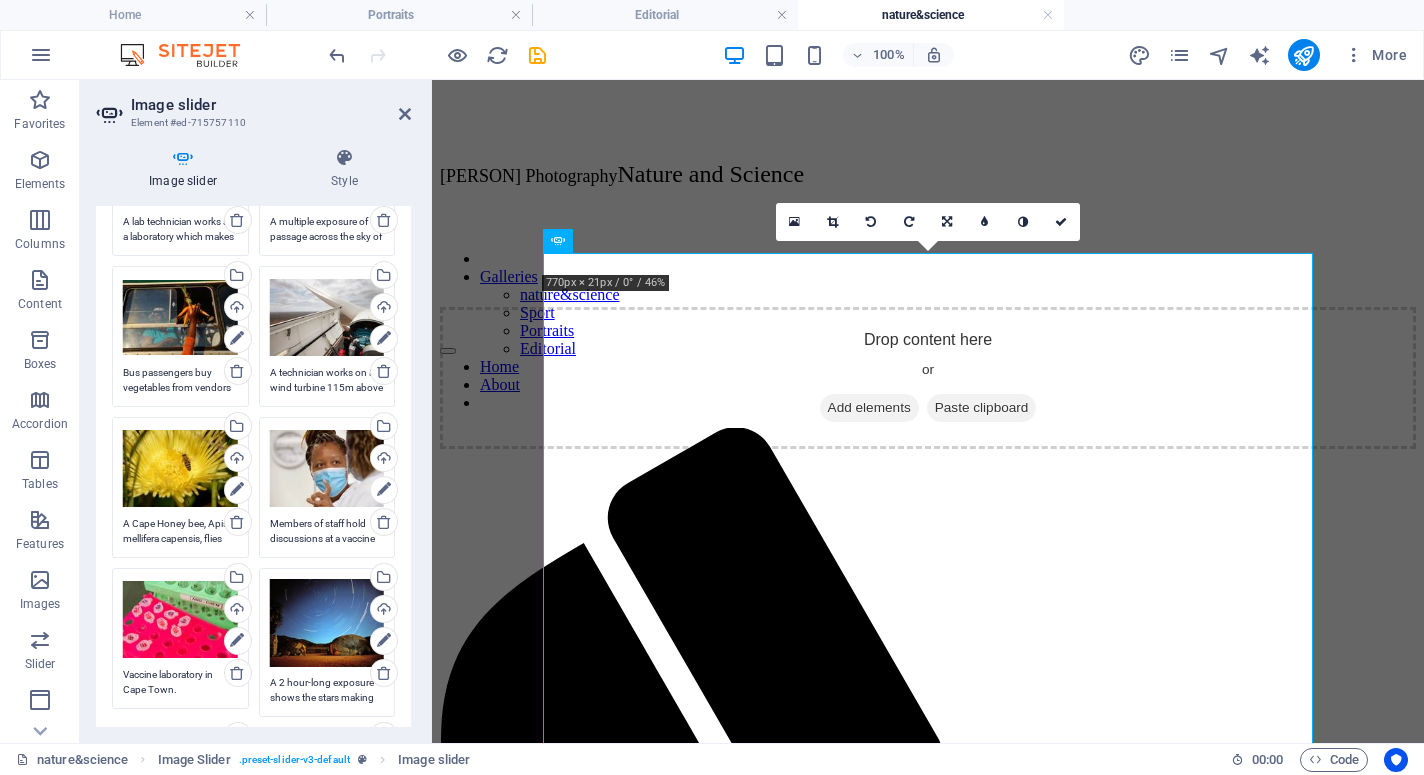 click on "Bus passengers buy vegetables from vendors in Mpatheni, Eswatini." at bounding box center [180, 380] 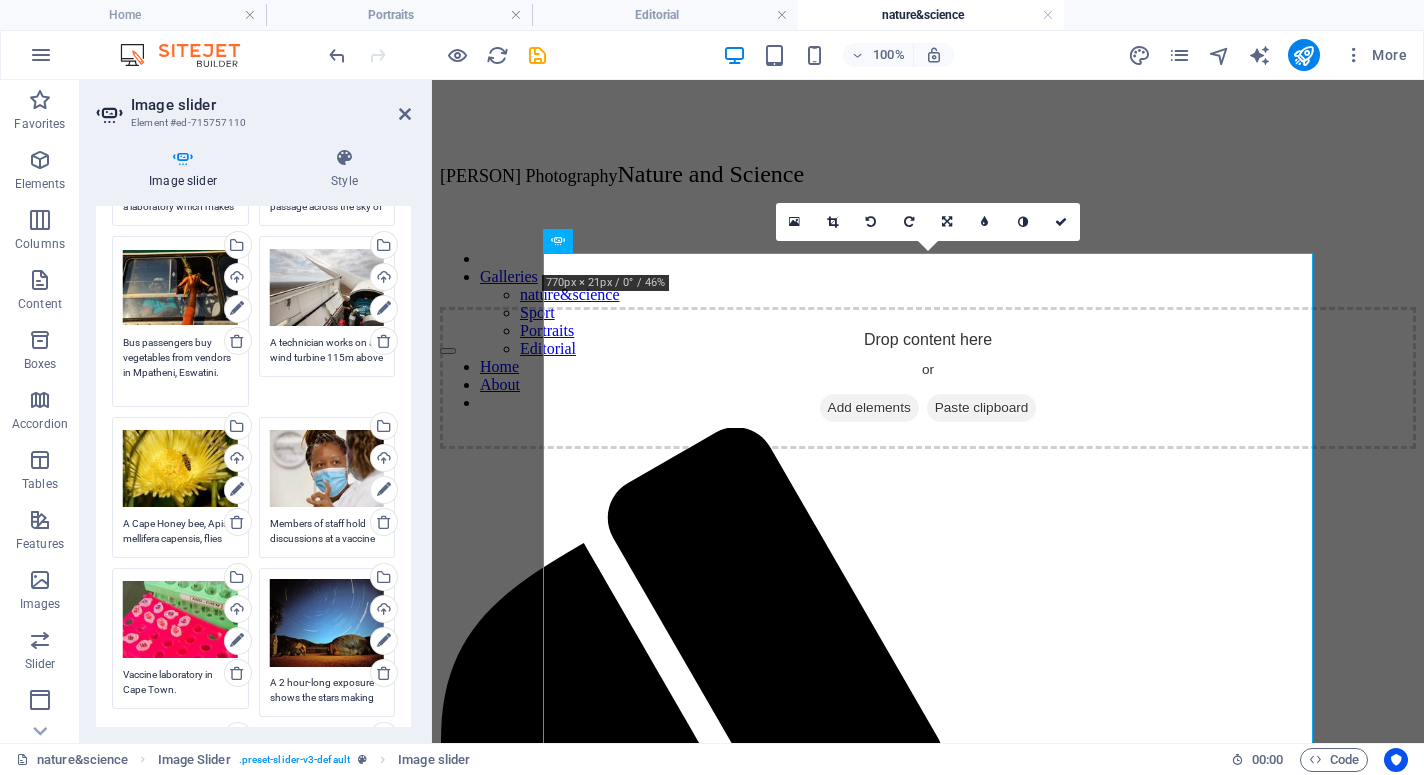 scroll, scrollTop: 986, scrollLeft: 0, axis: vertical 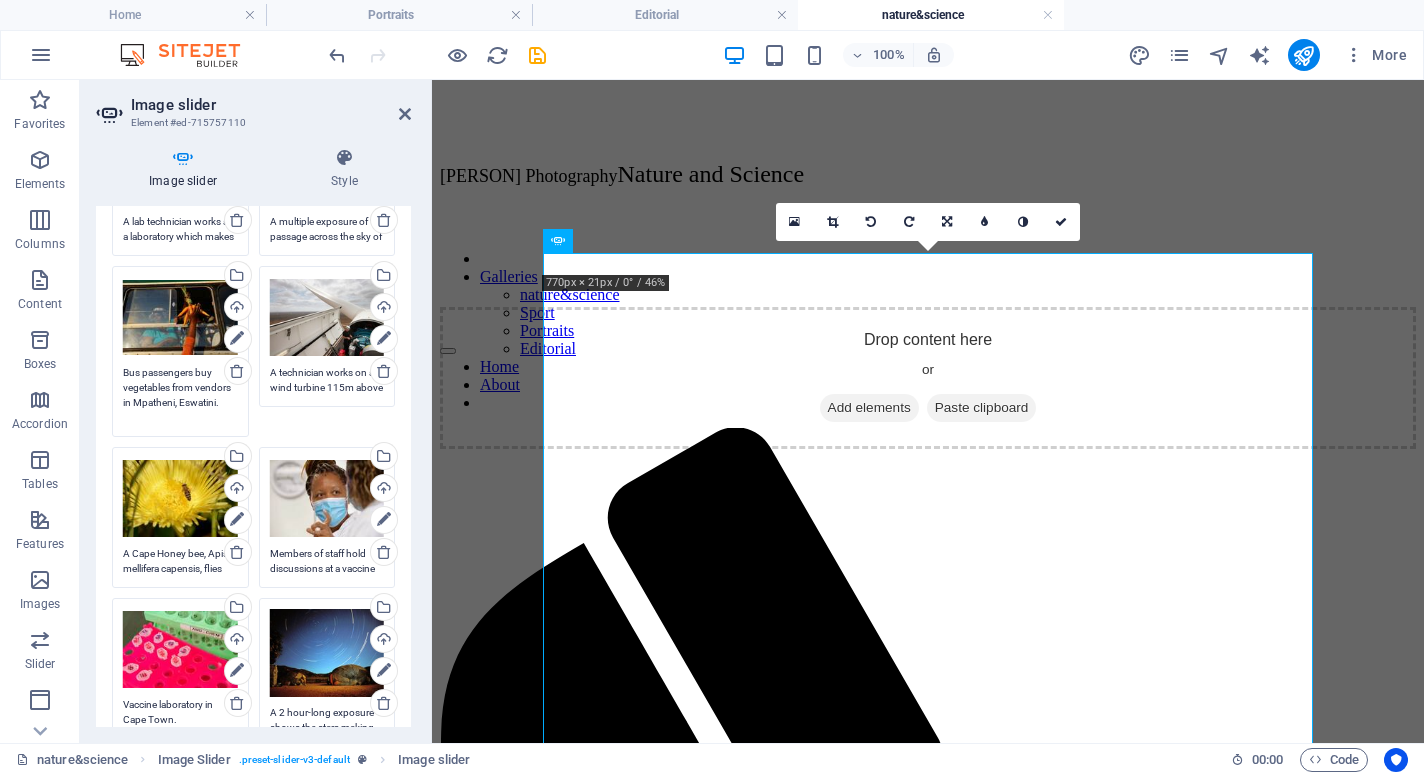 paste on "RB/AFP" 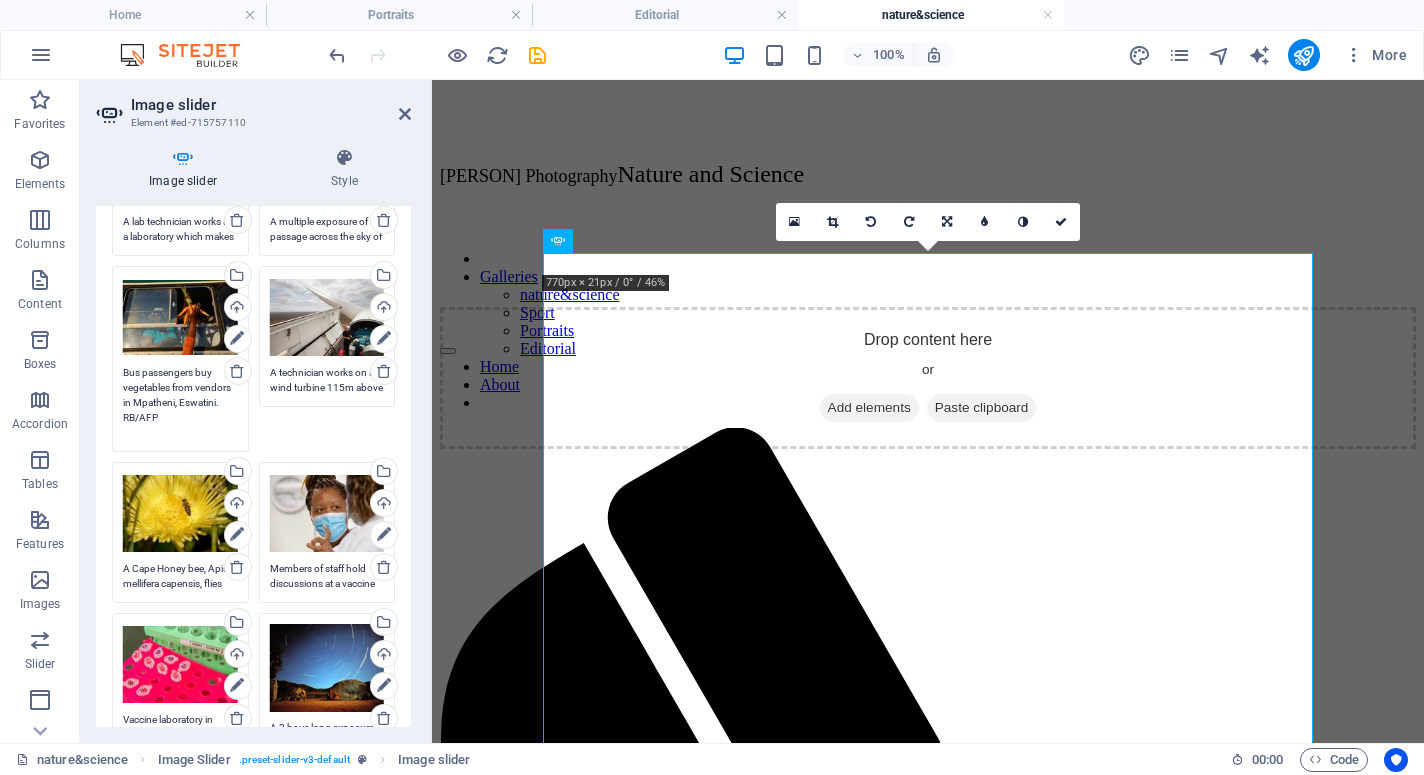 type on "Bus passengers buy vegetables from vendors in Mpatheni, Eswatini. RB/AFP" 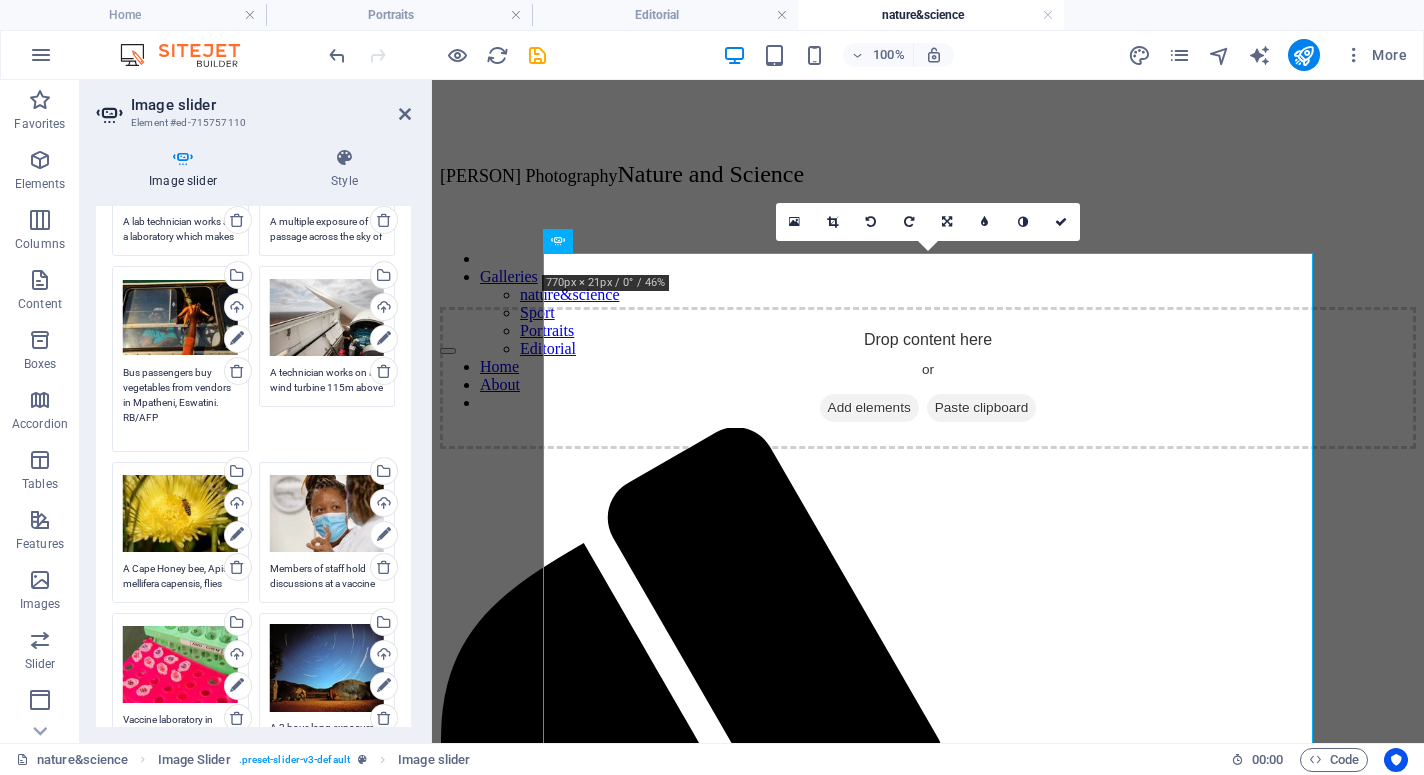 click on "A technician works on a wind turbine 115m above the ground on a wind farm, near Vredendal, Western Cape Province." at bounding box center (327, 380) 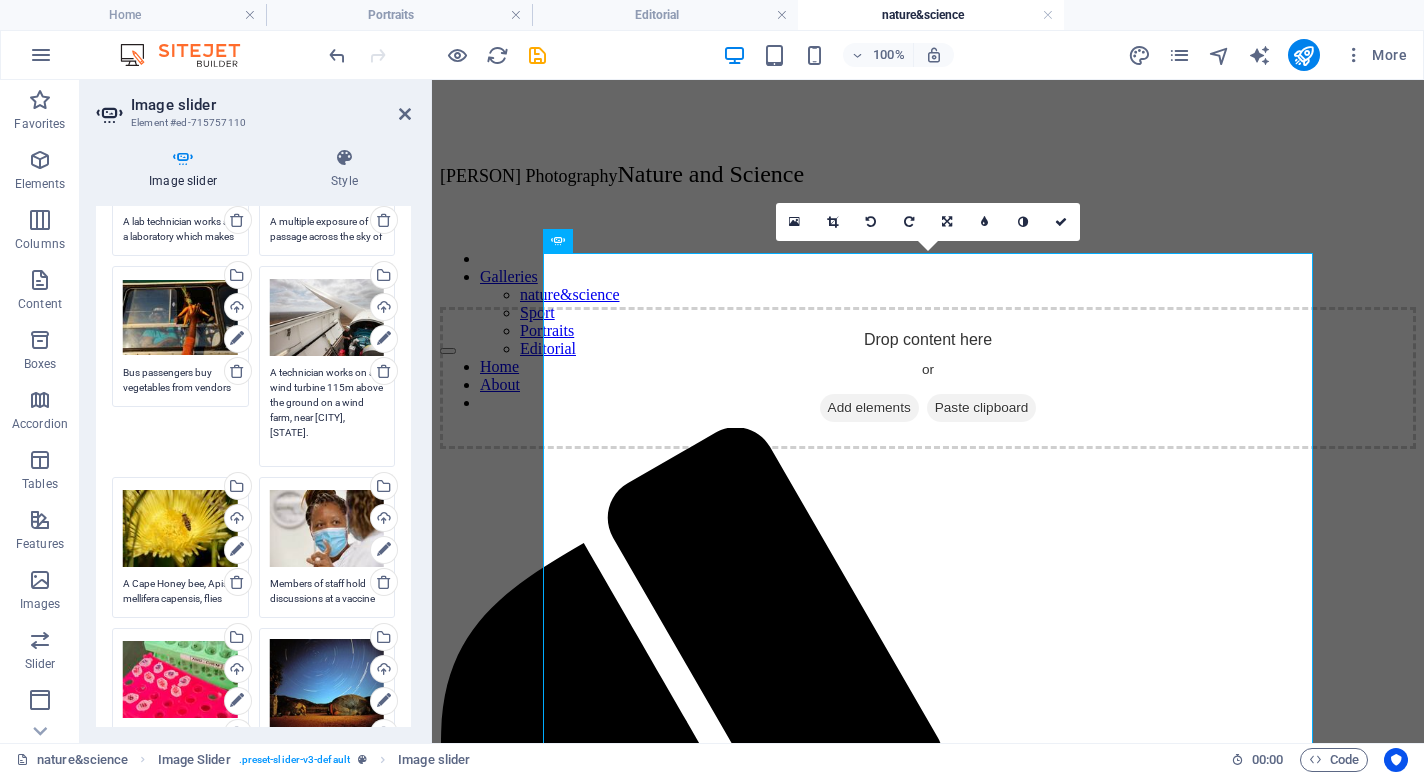 paste on "RB/AFP" 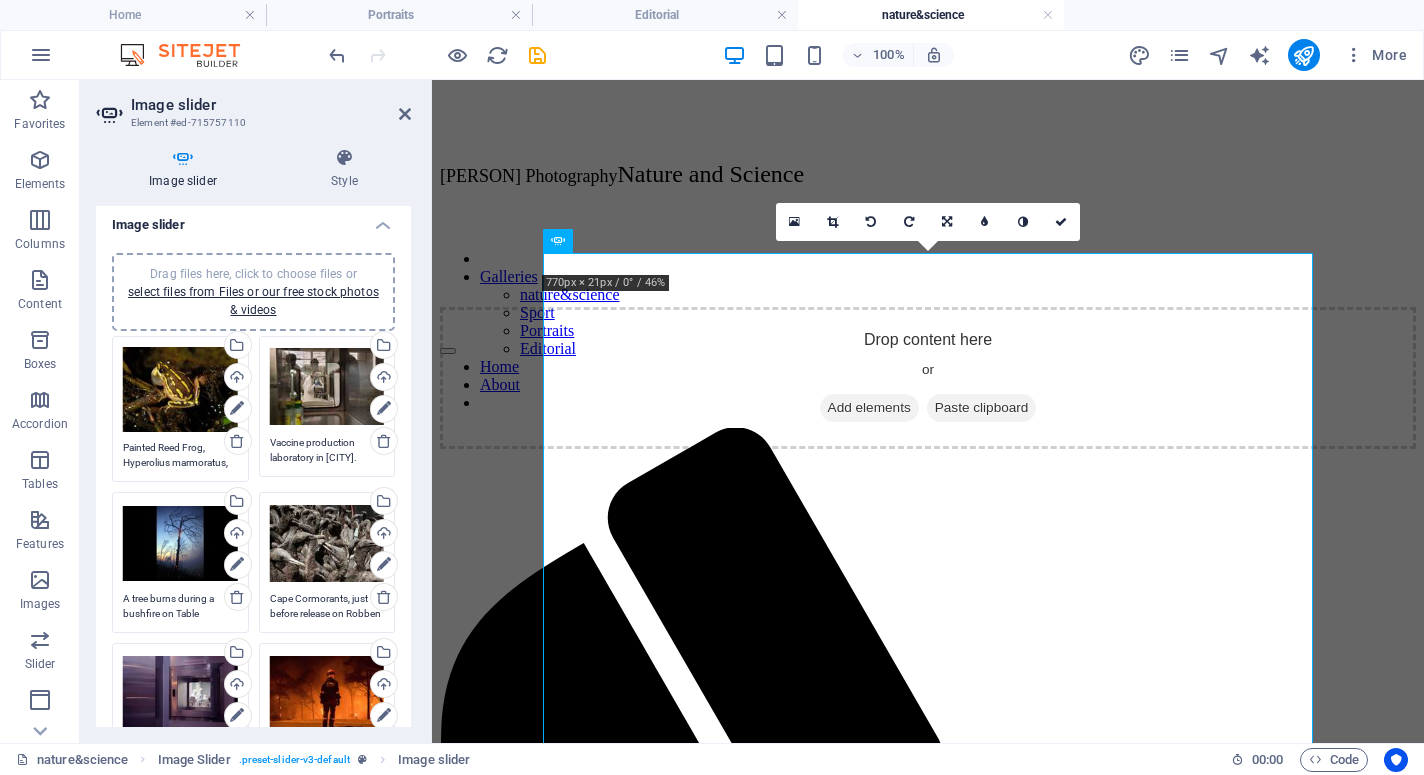 scroll, scrollTop: 0, scrollLeft: 0, axis: both 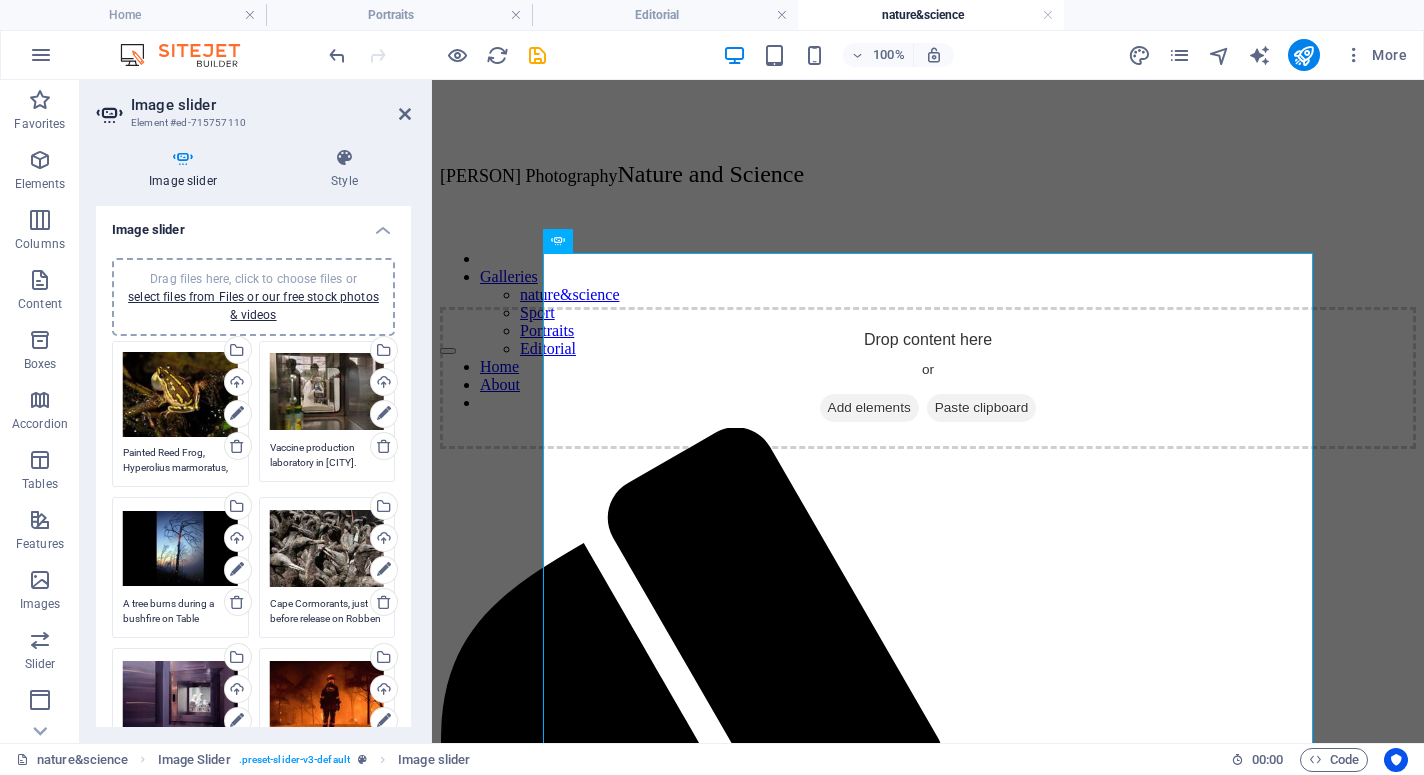 type on "A technician works on a wind turbine 115m above the ground on a wind farm, near Vredendal, Western Cape Province.  RB/AFP" 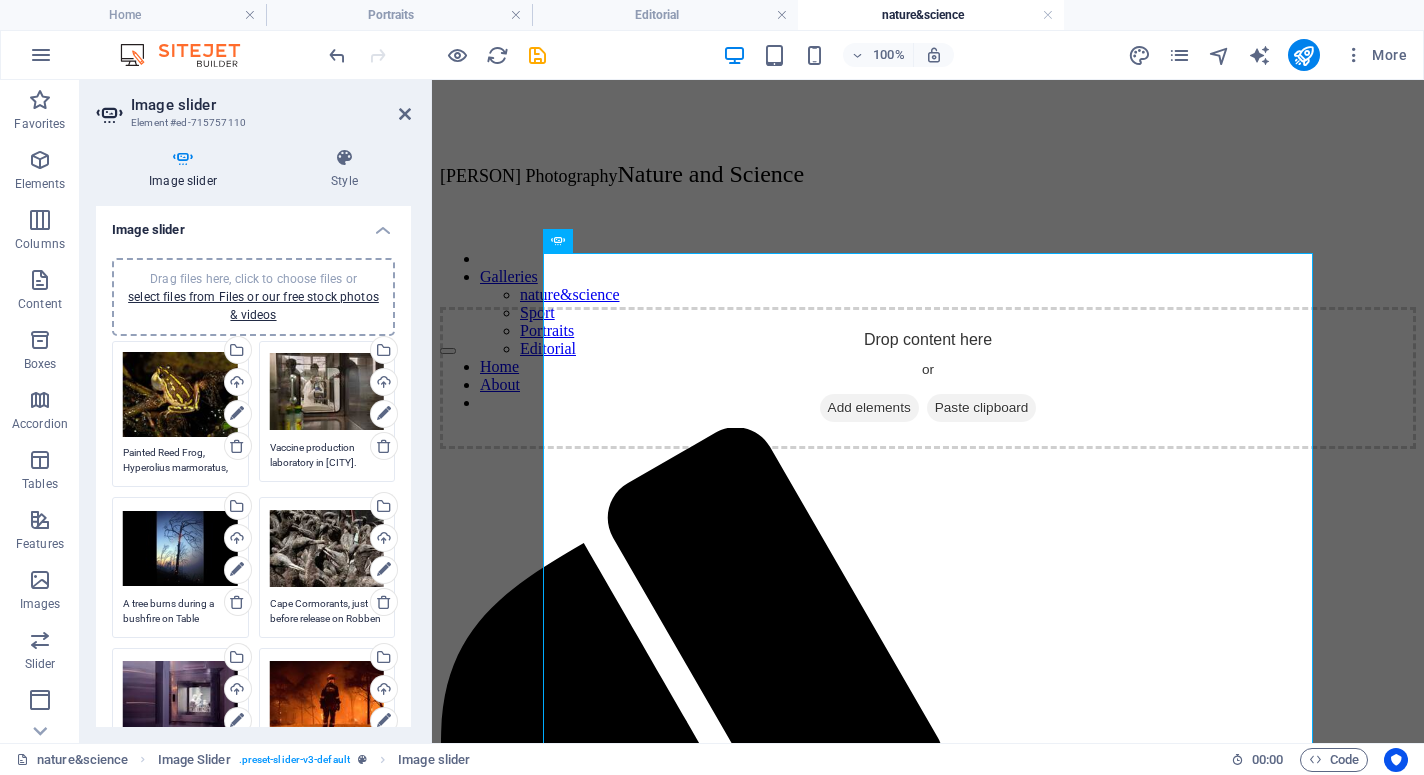 click on "Cape Cormorants, just before release on Robben Island, after being rehabilitated. RB/AFP" at bounding box center [327, 611] 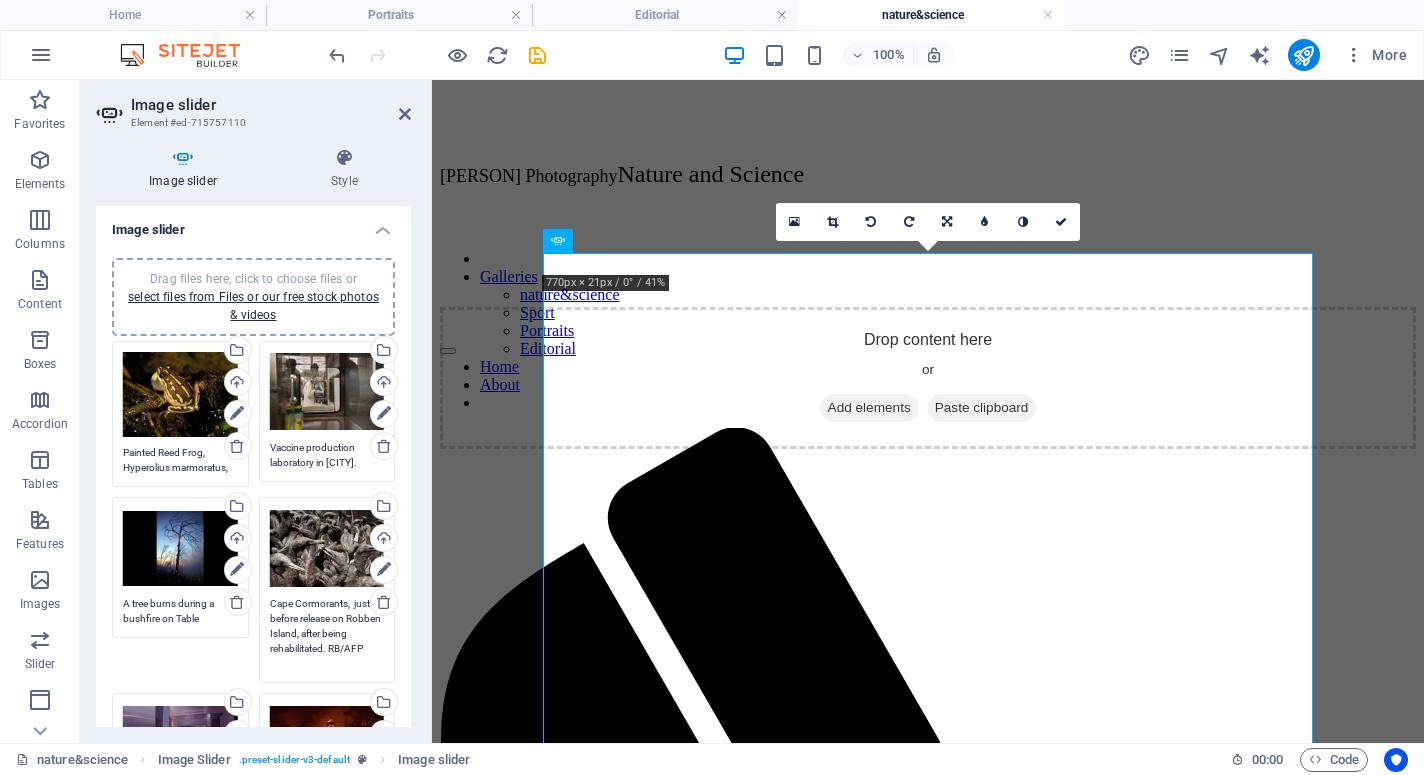 paste on "Phalacrocorax capensis" 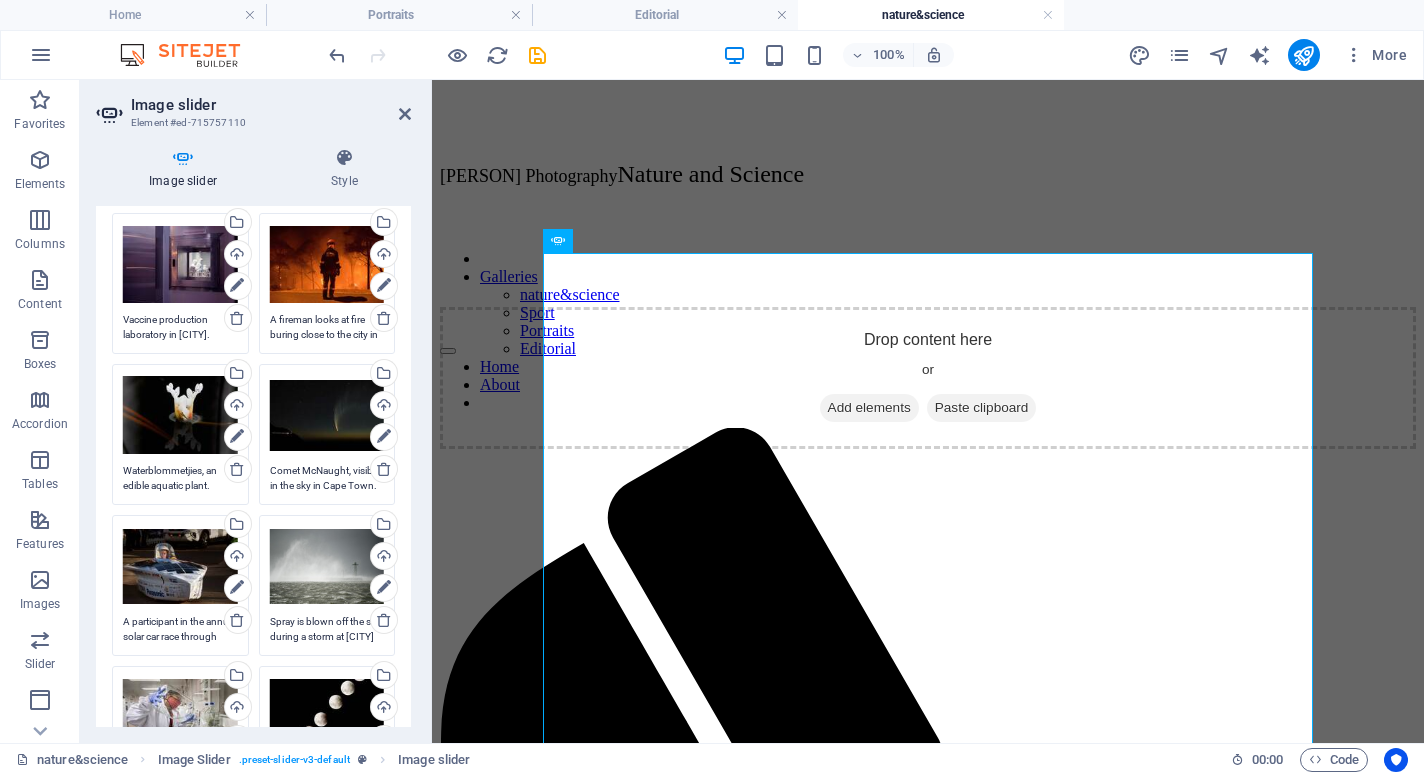 scroll, scrollTop: 511, scrollLeft: 0, axis: vertical 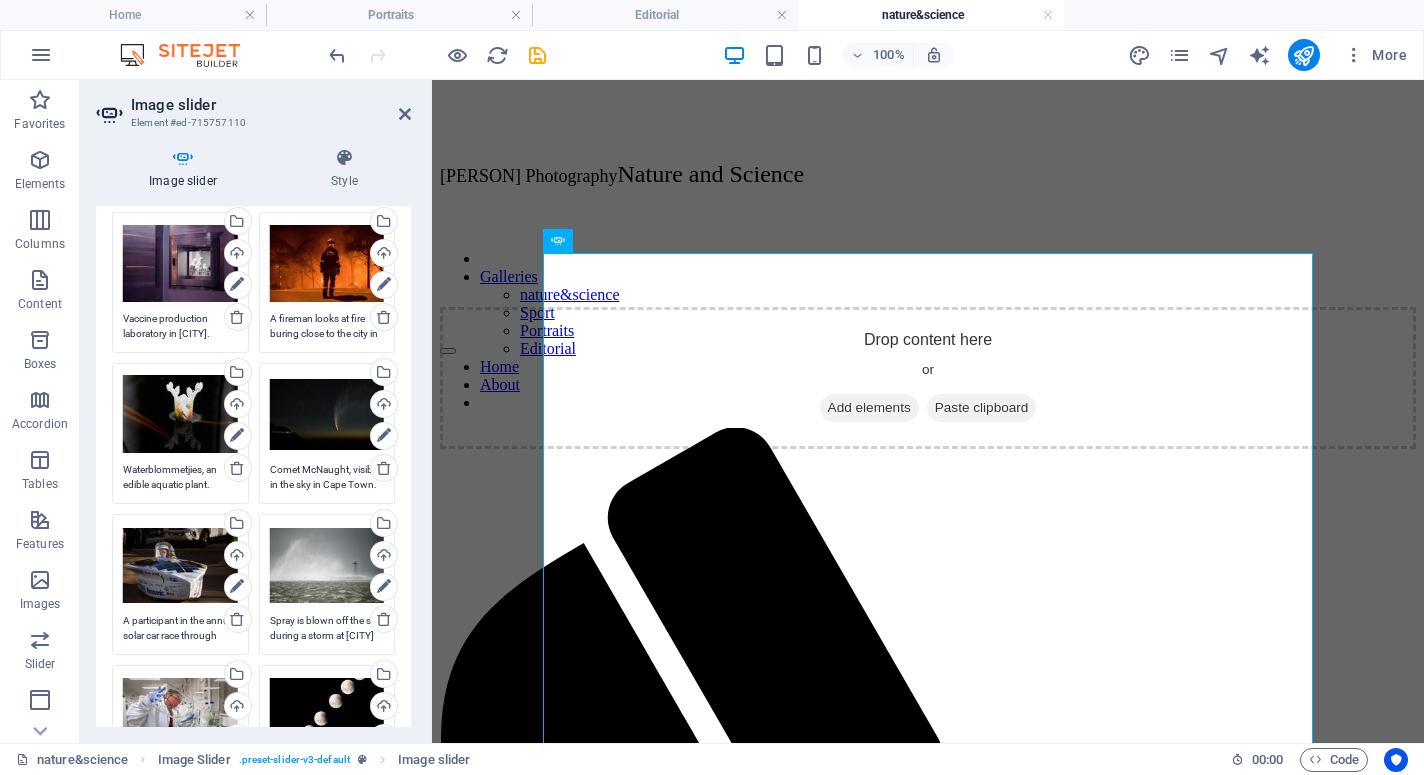 type on "Cape Cormorants, Phalacrocorax capensis,  just before release on Robben Island, after being rehabilitated. RB/AFP" 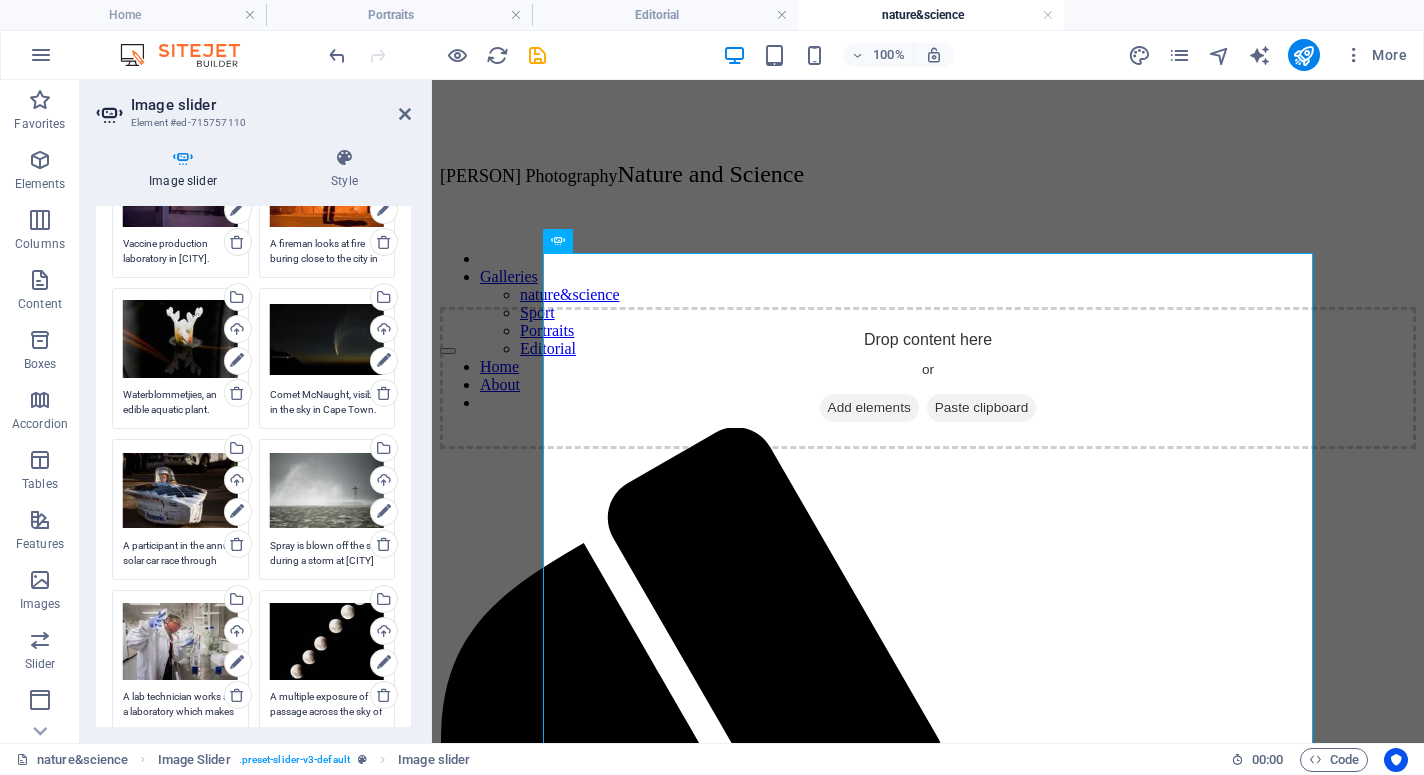 scroll, scrollTop: 586, scrollLeft: 0, axis: vertical 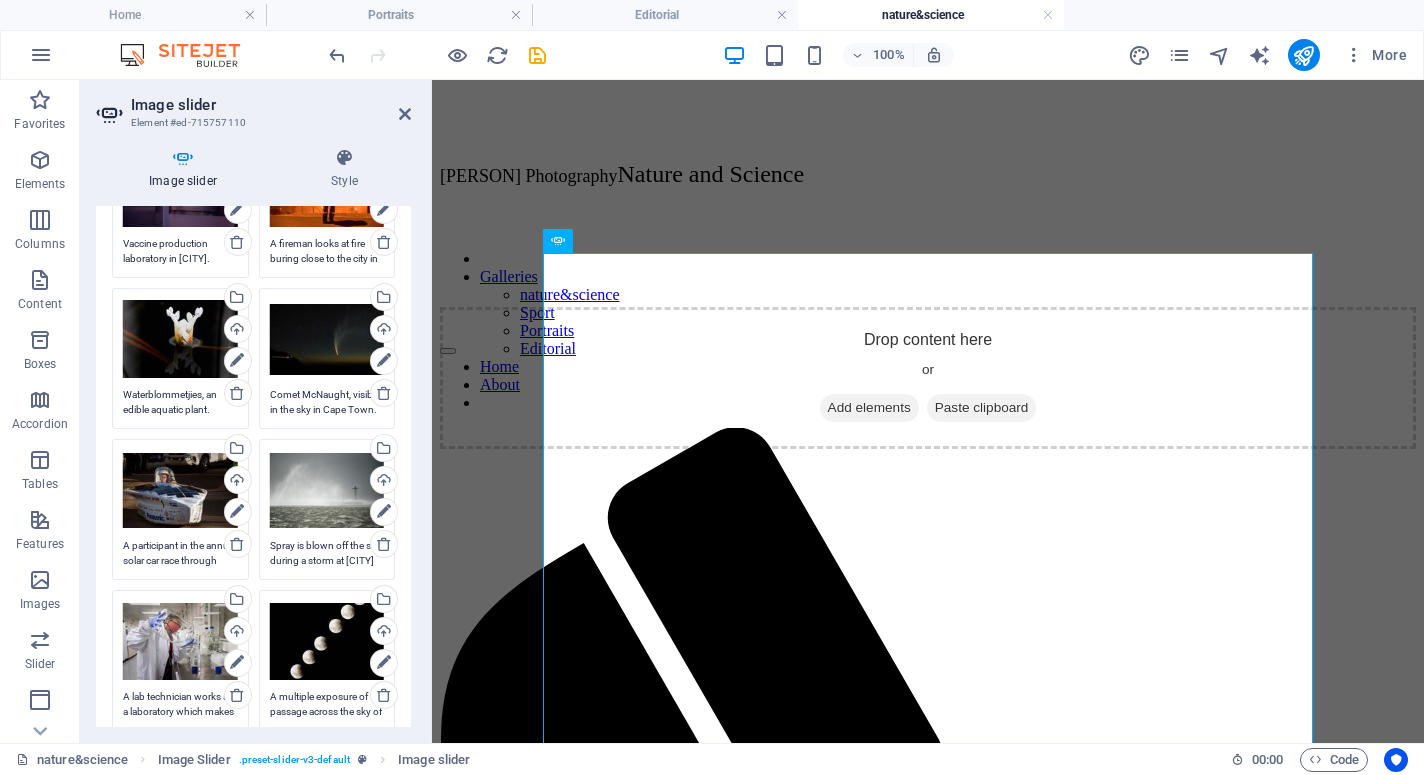 click on "Waterblommetjies, an edible aquatic plant." at bounding box center [180, 402] 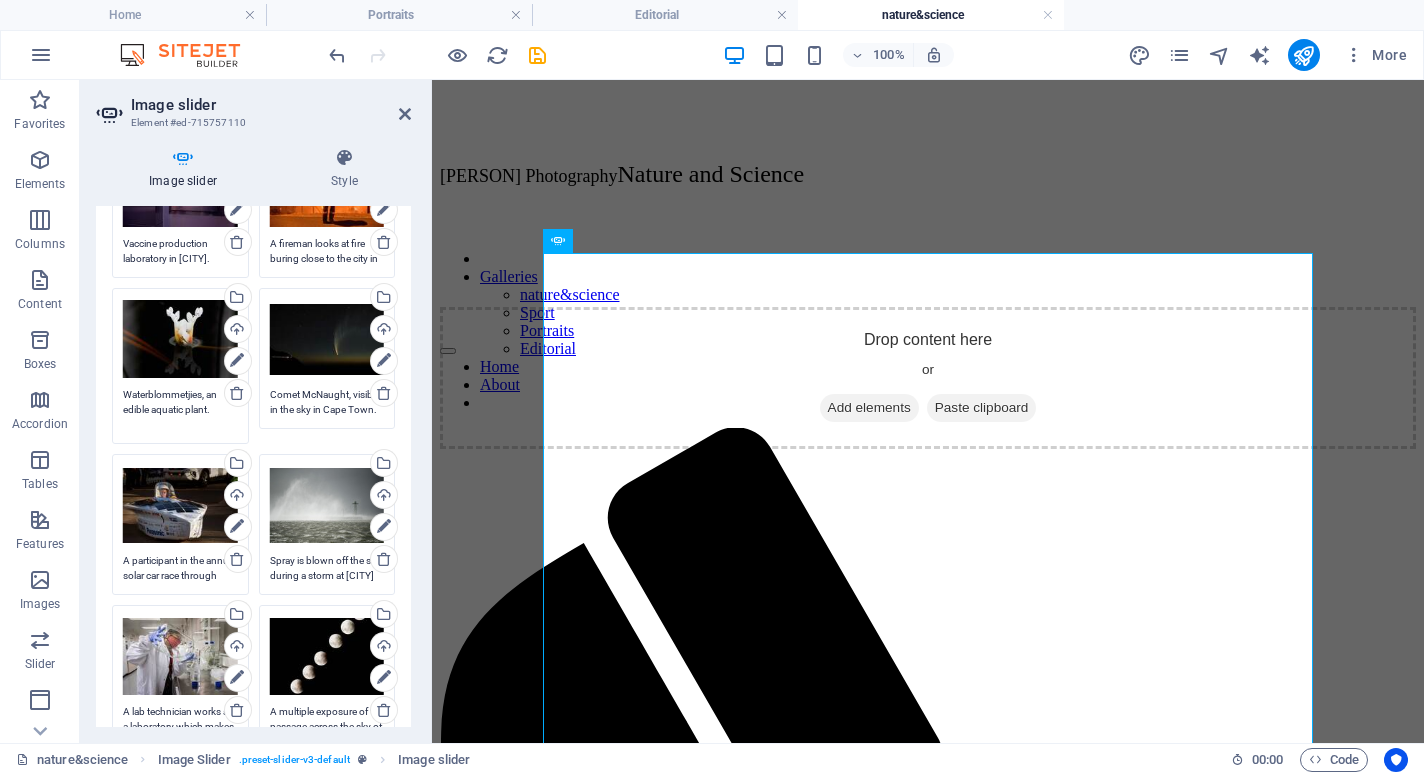 paste on "Aponogeton distachyos" 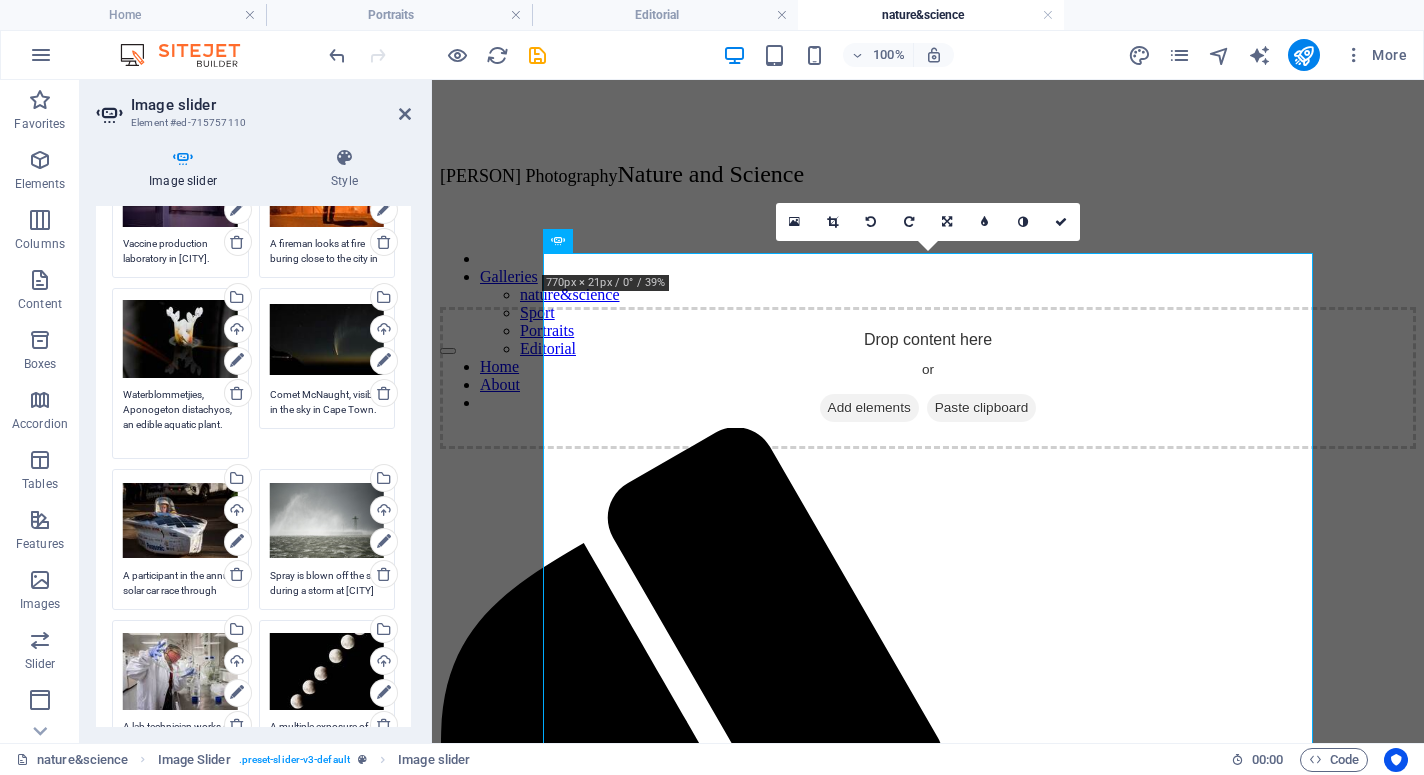 type on "Waterblommetjies, Aponogeton distachyos, an edible aquatic plant." 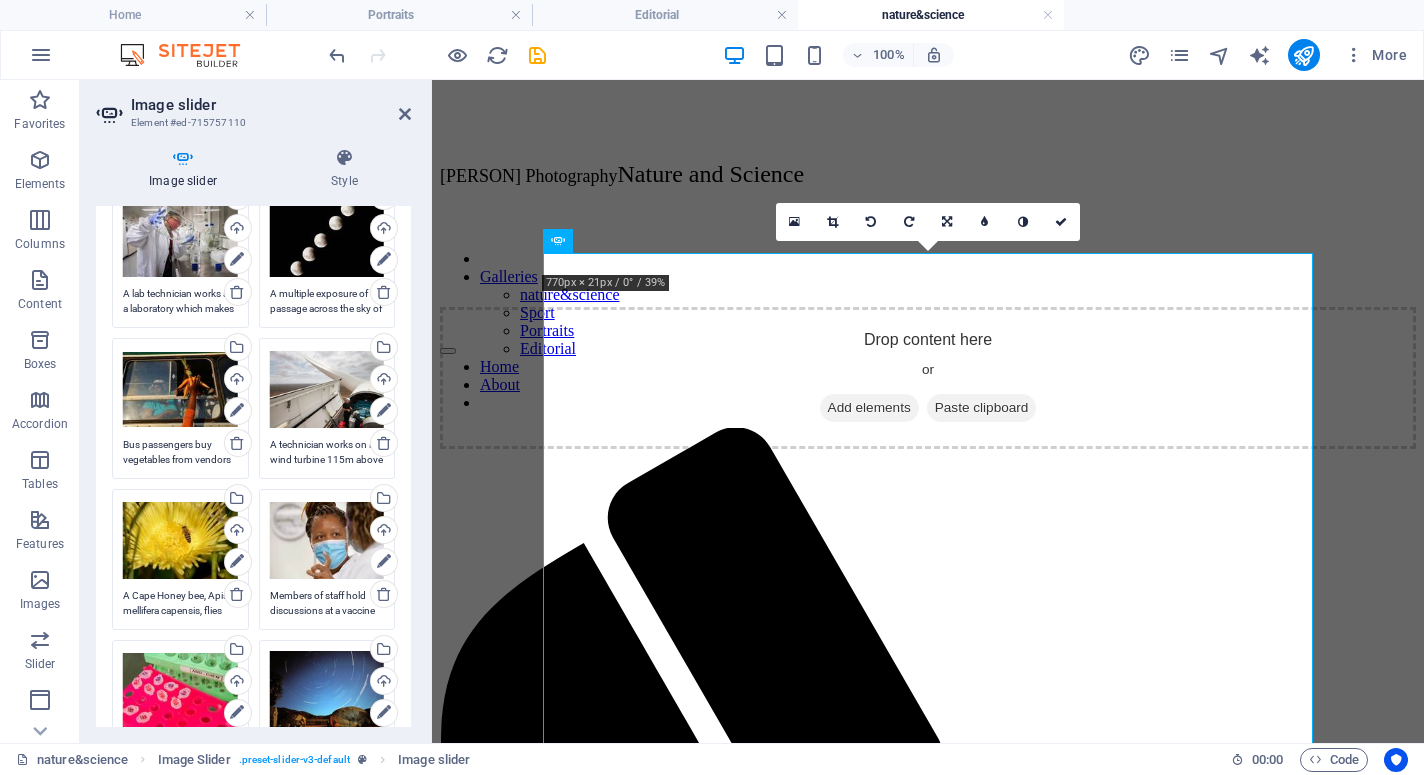 scroll, scrollTop: 949, scrollLeft: 0, axis: vertical 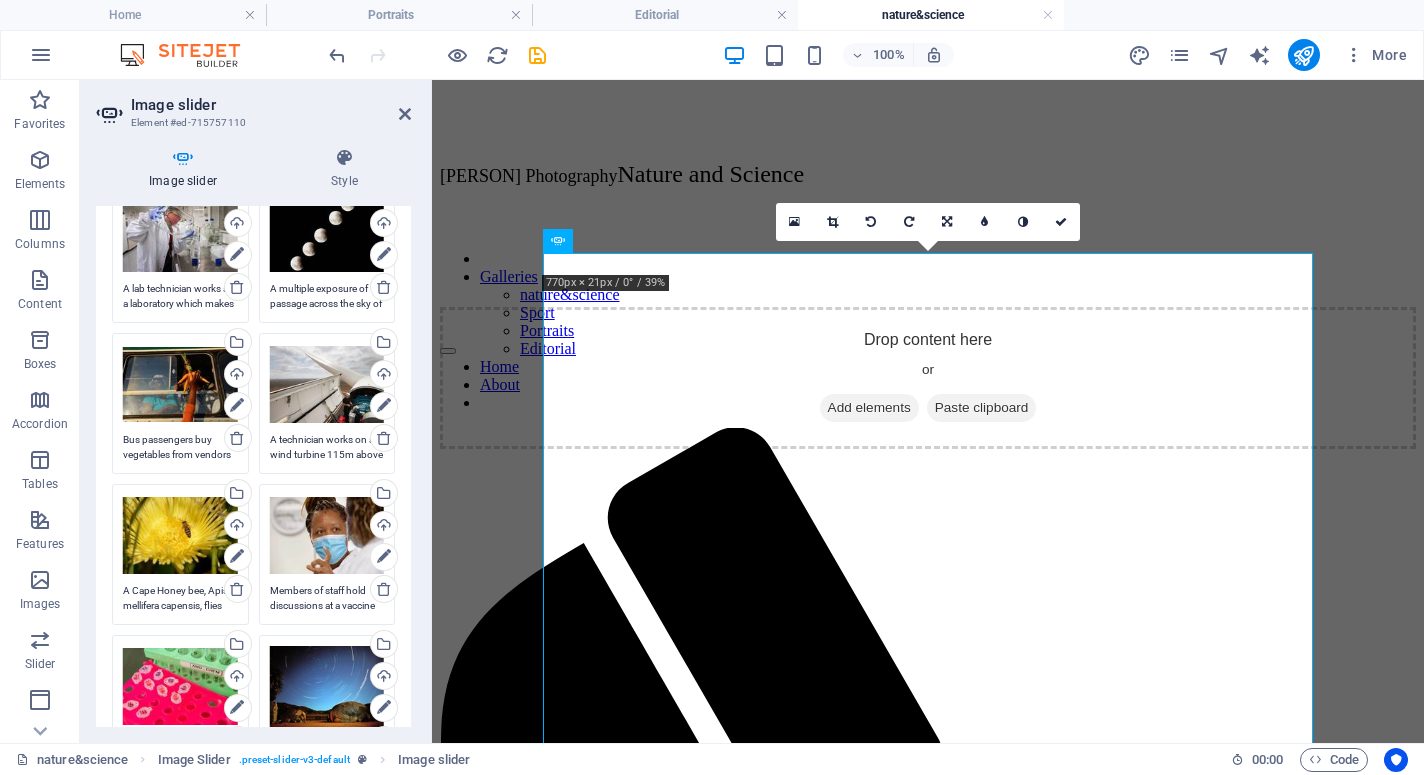 click on "A Cape Honey bee, Apis mellifera capensis,  flies above a Sour Fig, Carpobrotus Edulis, in a nature reserve in Cape Town." at bounding box center (180, 598) 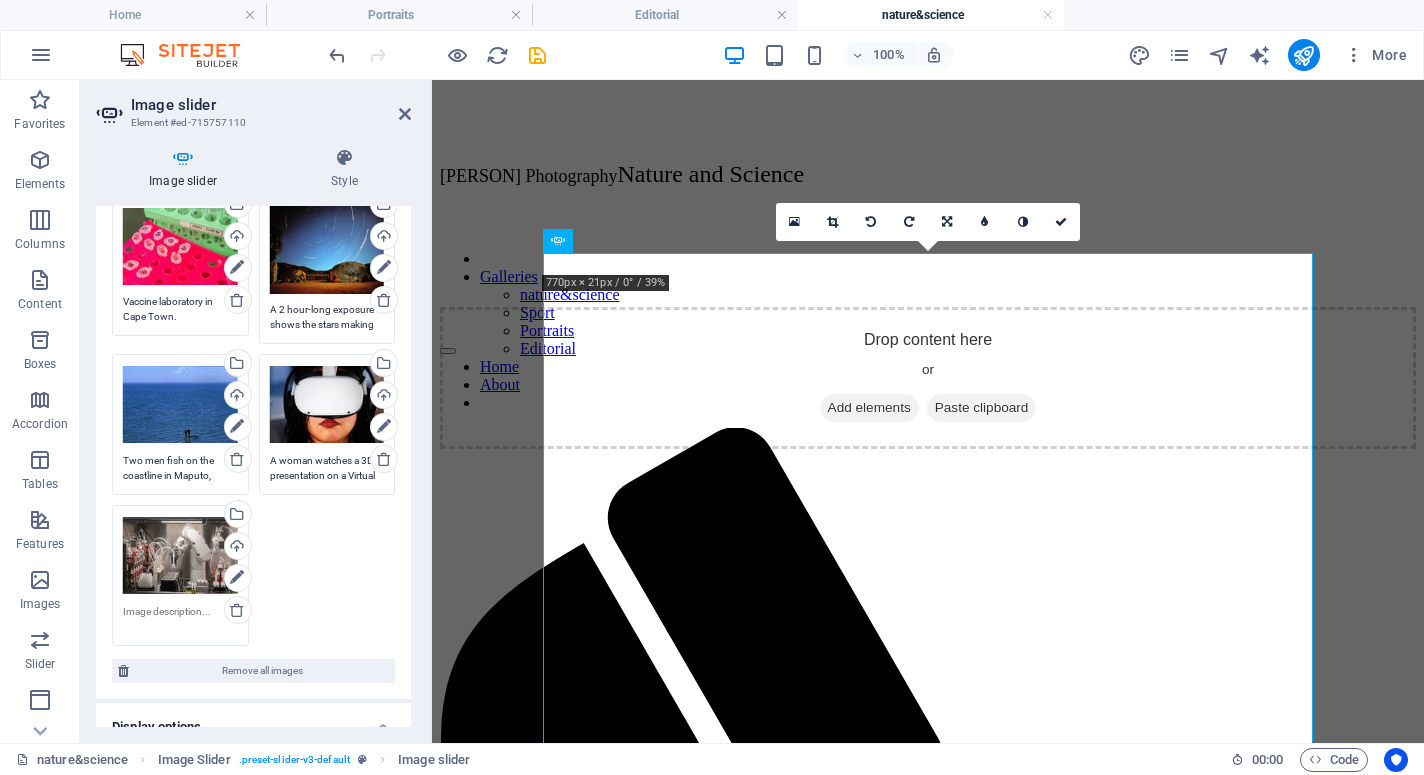 scroll, scrollTop: 1445, scrollLeft: 0, axis: vertical 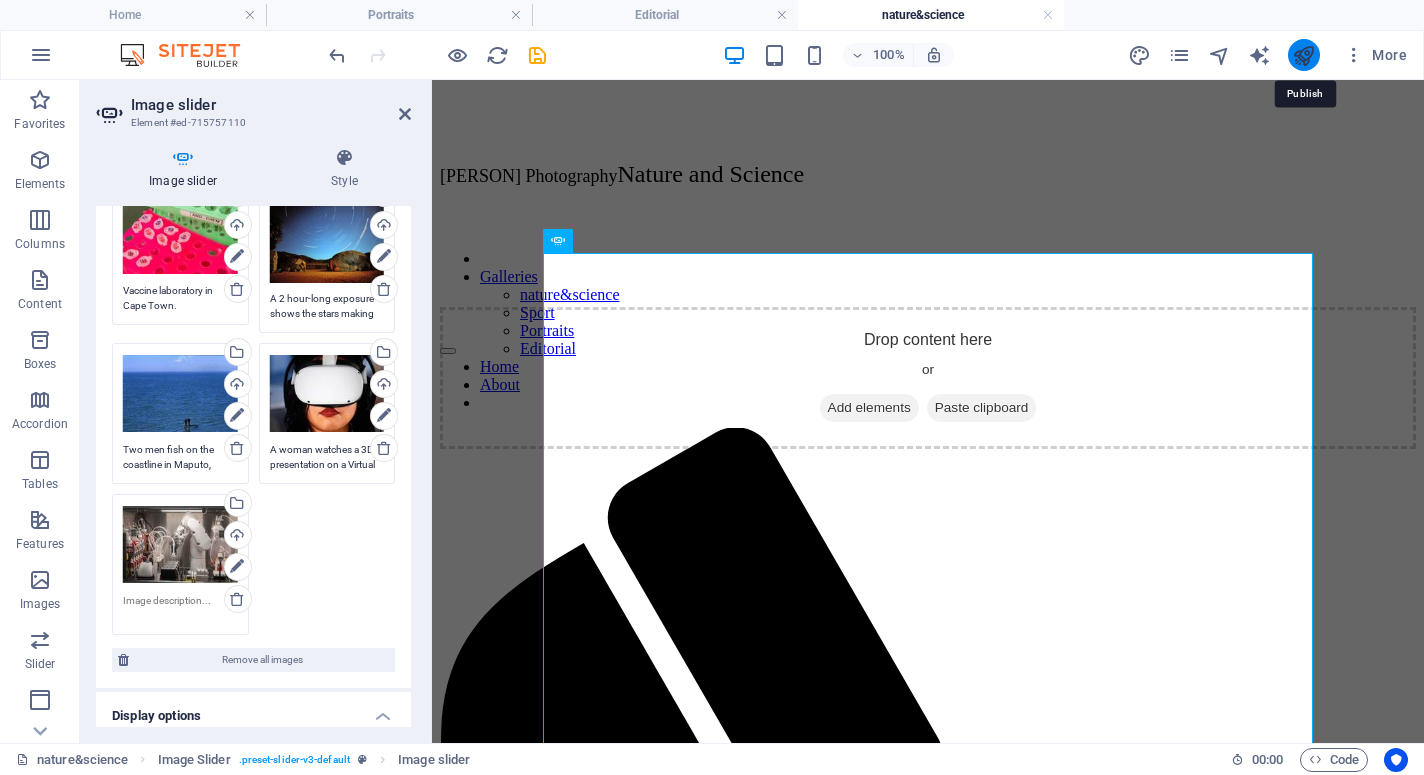 click at bounding box center [1303, 55] 